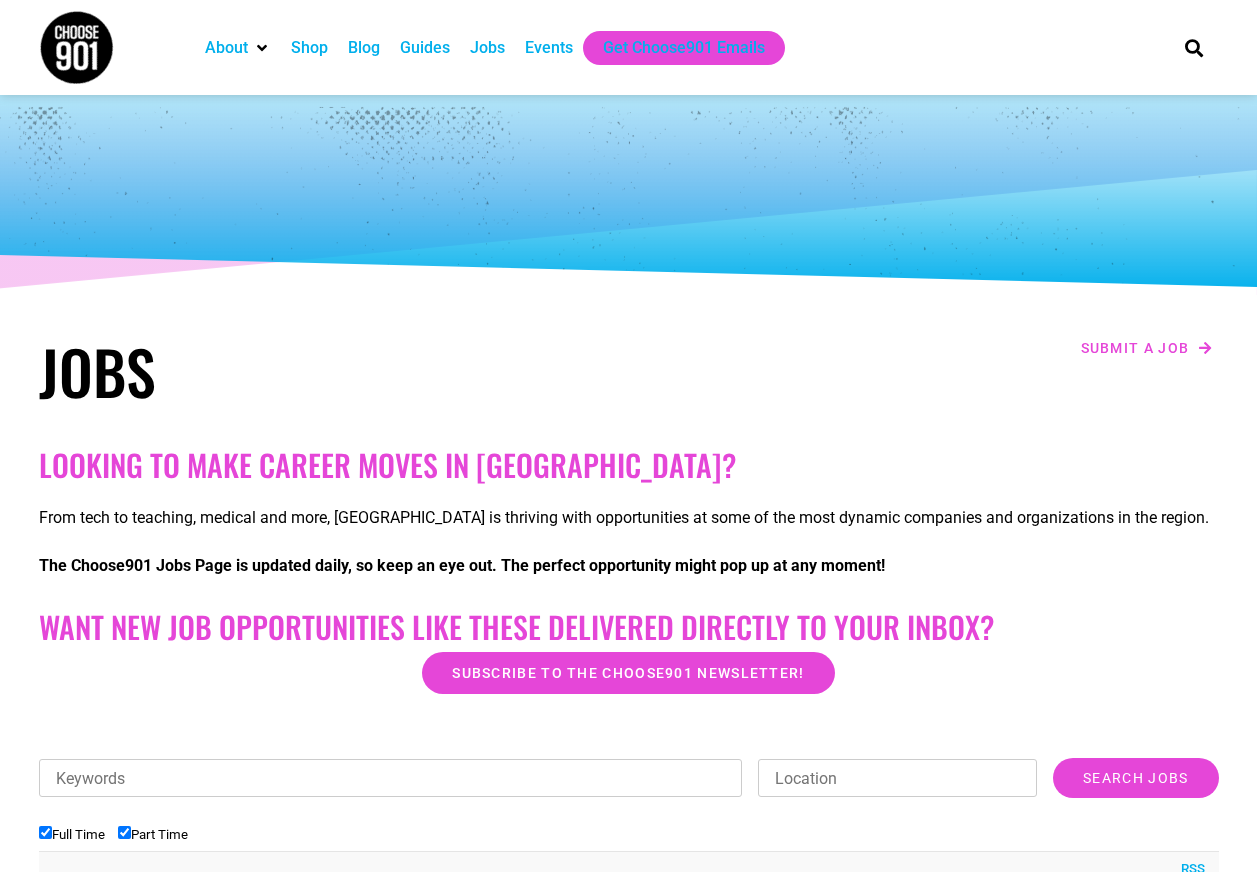 scroll, scrollTop: 0, scrollLeft: 0, axis: both 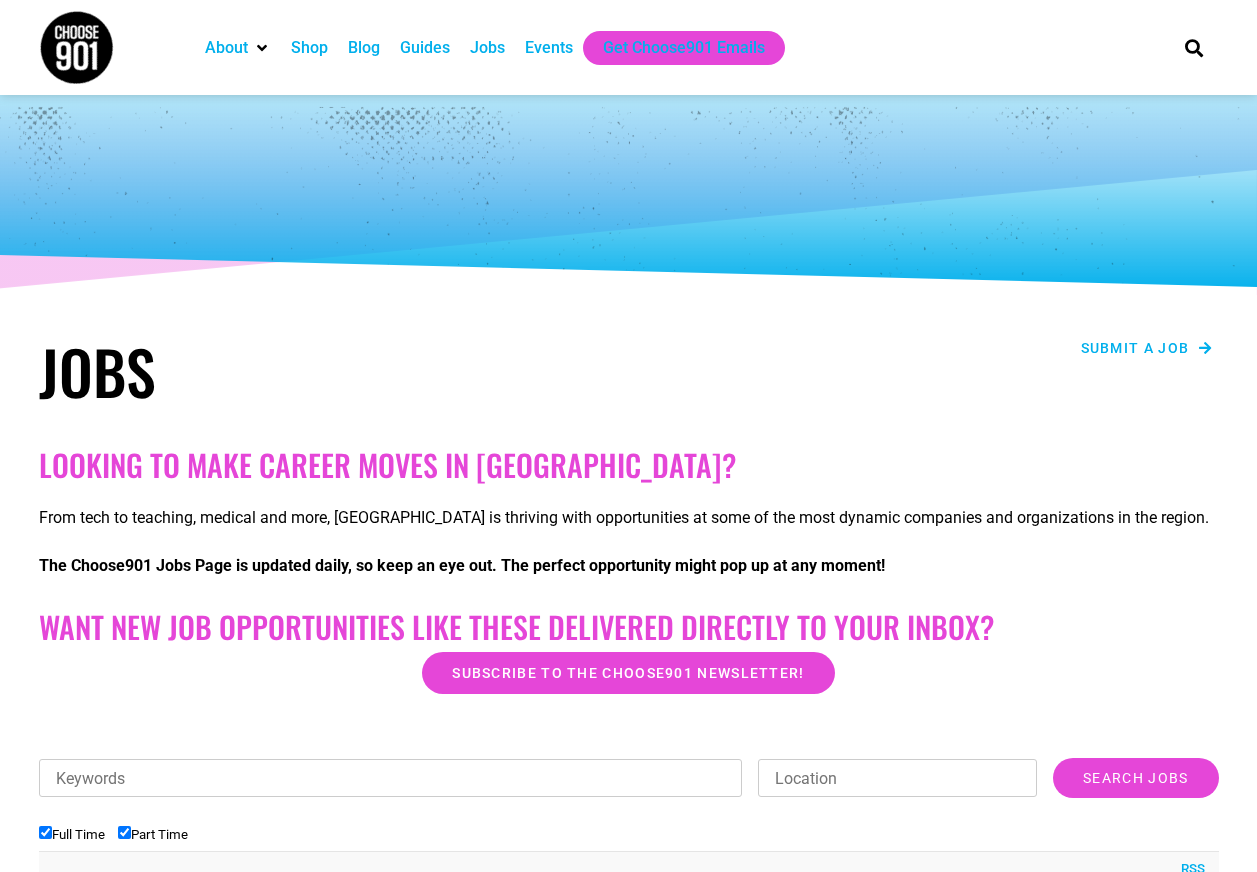 click on "Submit a job" at bounding box center [1135, 348] 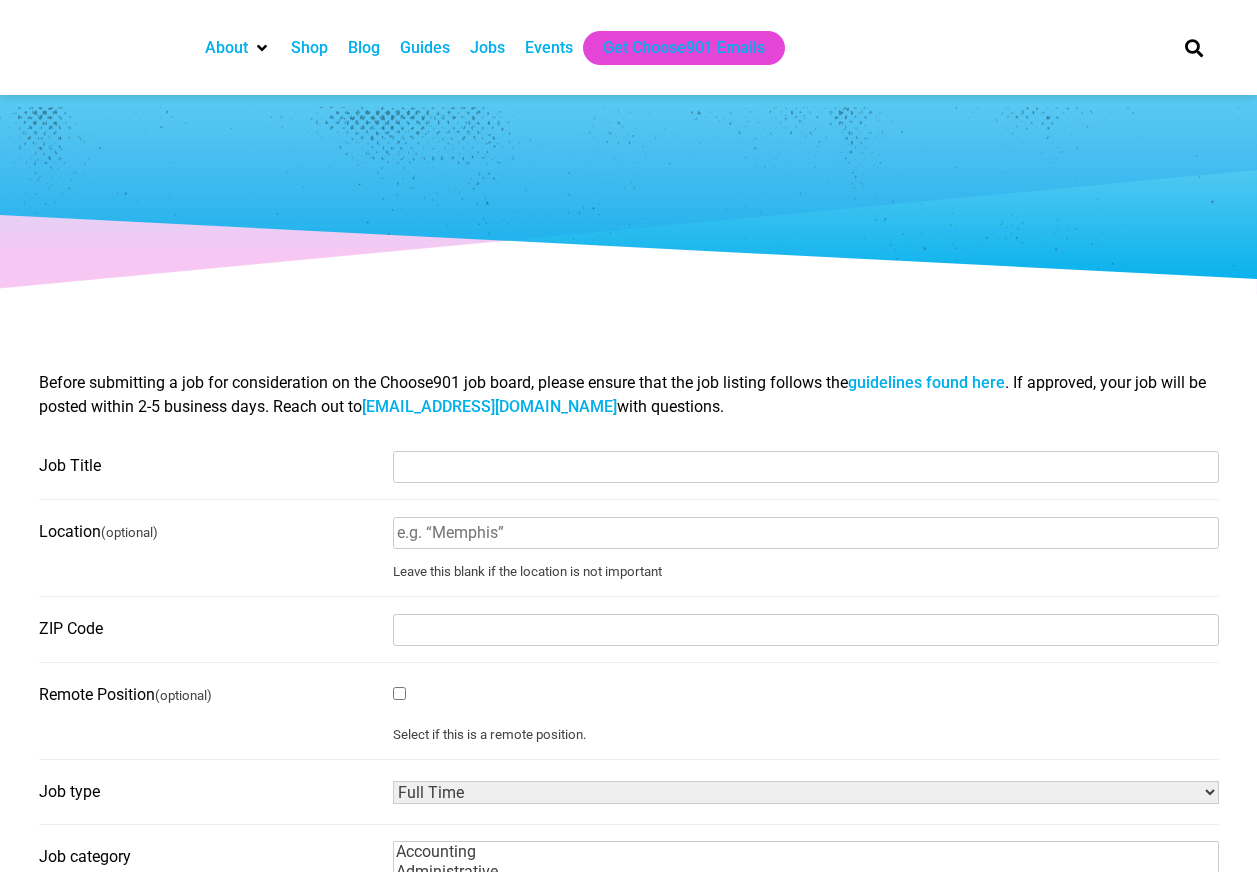 select 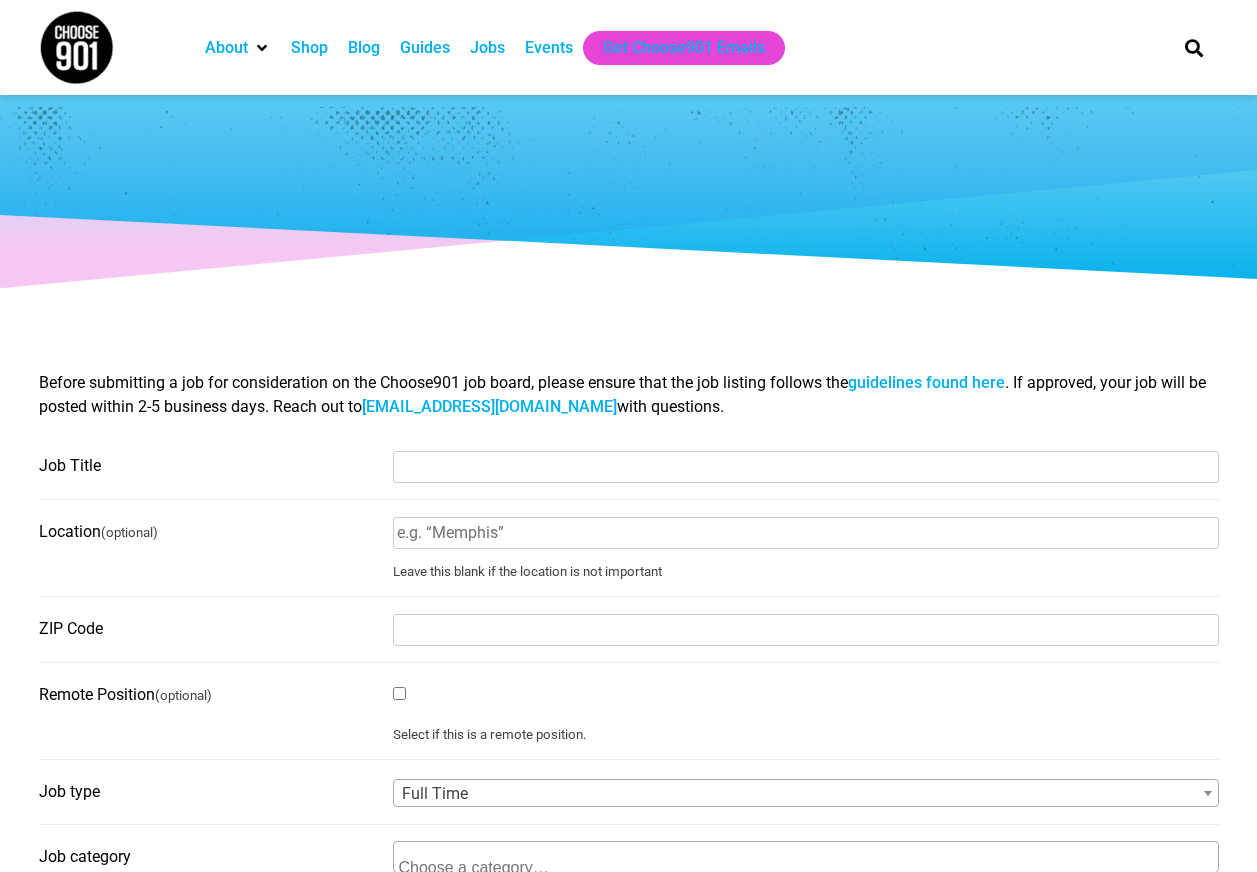 click at bounding box center [629, 195] 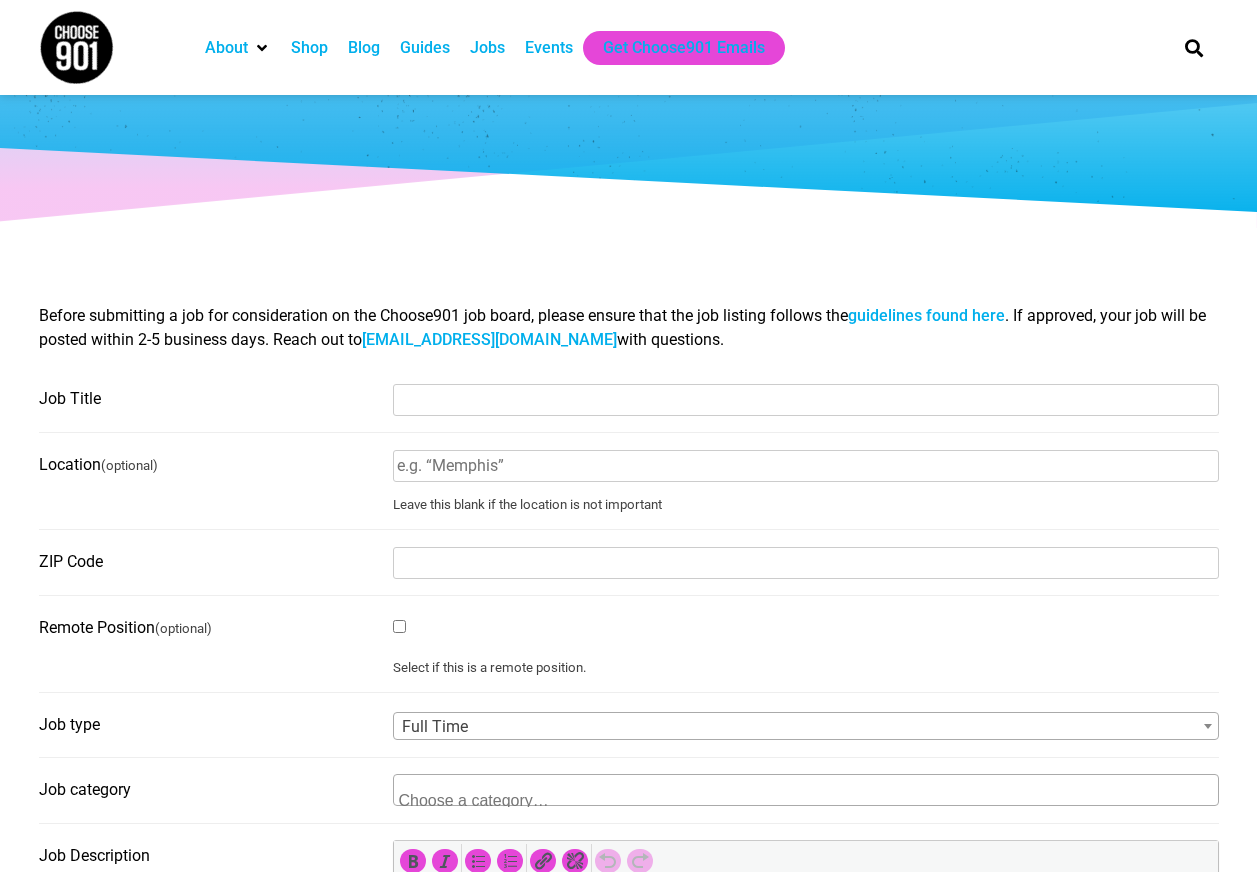 scroll, scrollTop: 100, scrollLeft: 0, axis: vertical 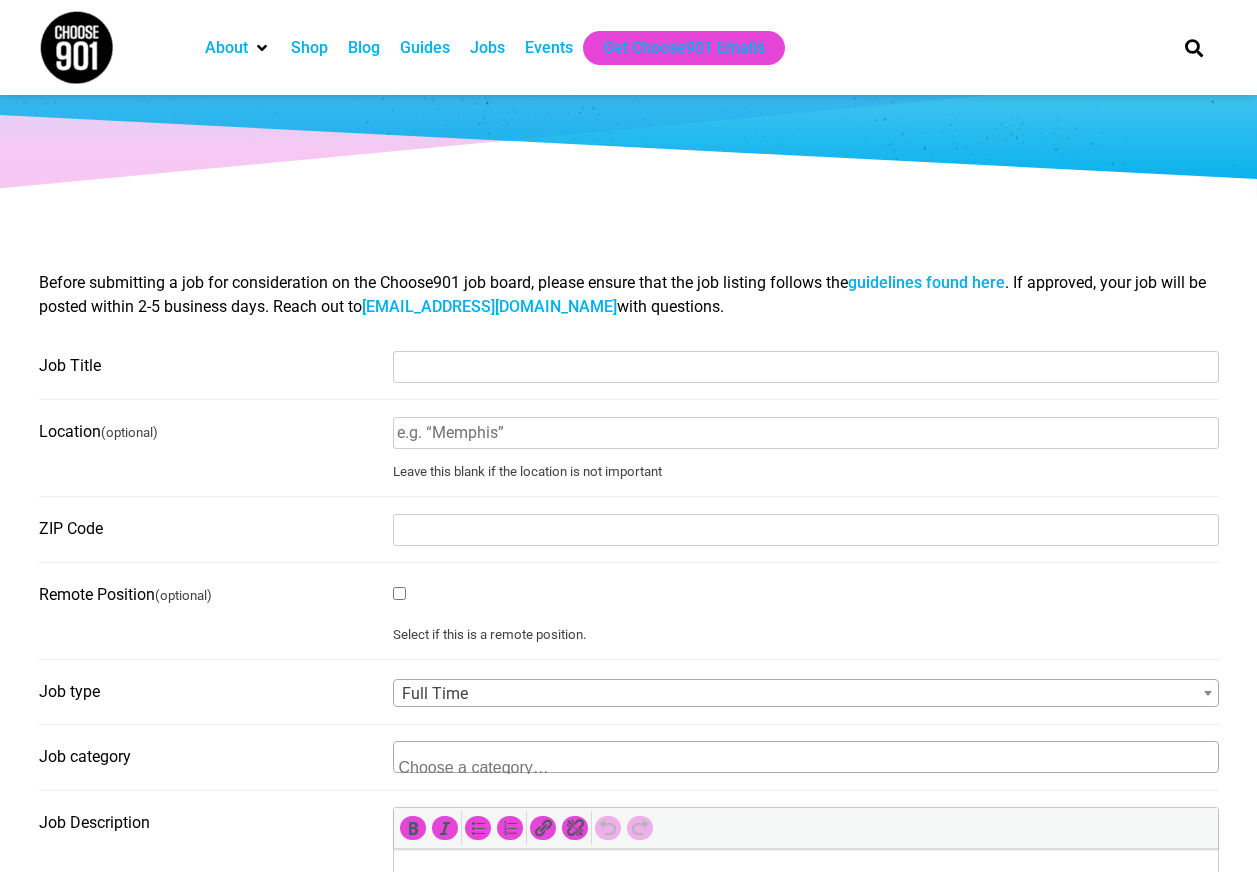 click on "Before submitting a job for consideration on the Choose901 job board, please ensure that the job listing follows the  guidelines found here . If approved, your job will be posted within 2-5 business days. Reach out to  contact@choose901.com  with questions.
Have an account?
Sign in
Job Title
Location  (optional)
Leave this blank if the location is not important
ZIP Code
Remote Position  (optional)
Select if this is a remote position.
Job type
Choose job type…
Full Time
Part Time
Full Time
Job category
Accounting
Administrative
Bilingual
Communication
Construction
Counseling
Creative
Customer Service
Development
Education
Engineering" at bounding box center [629, 1109] 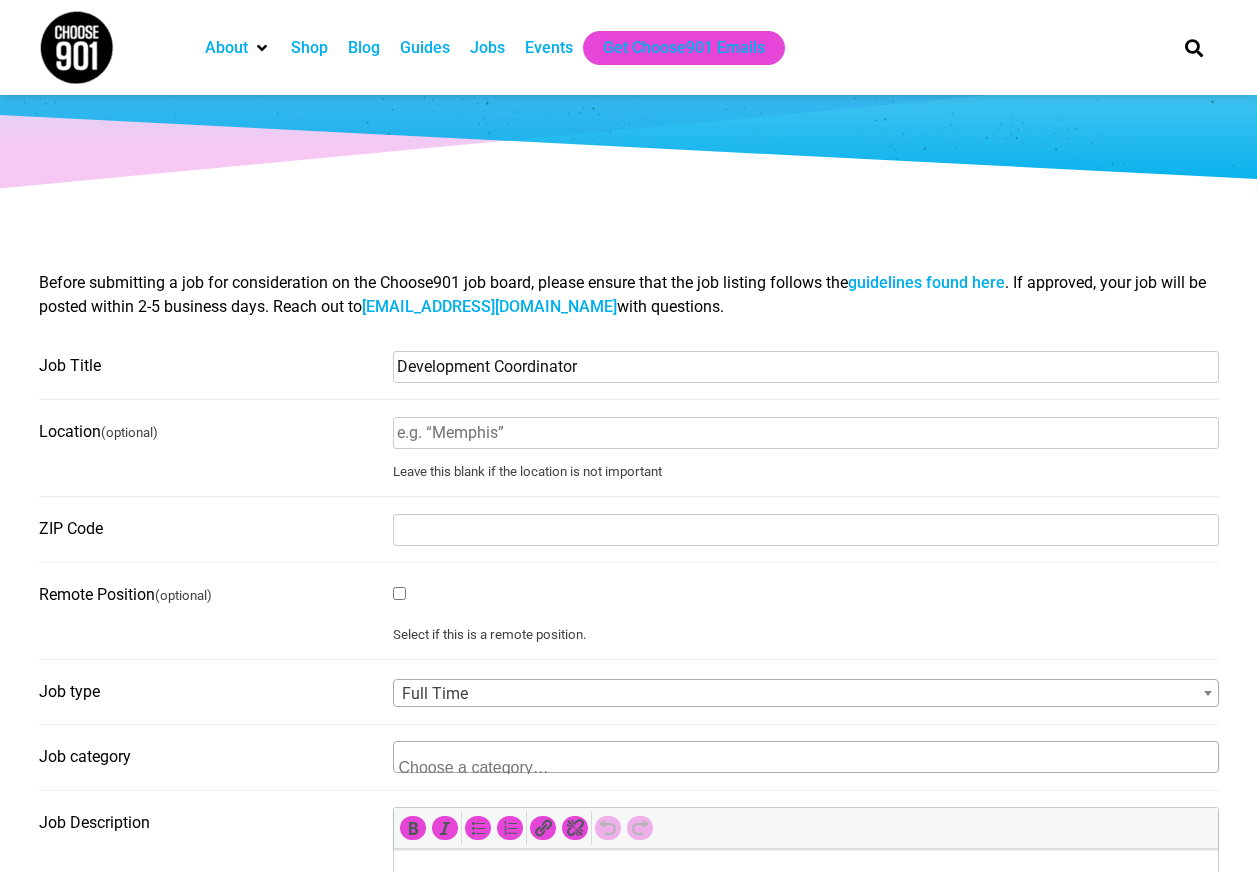 type on "Development Coordinator" 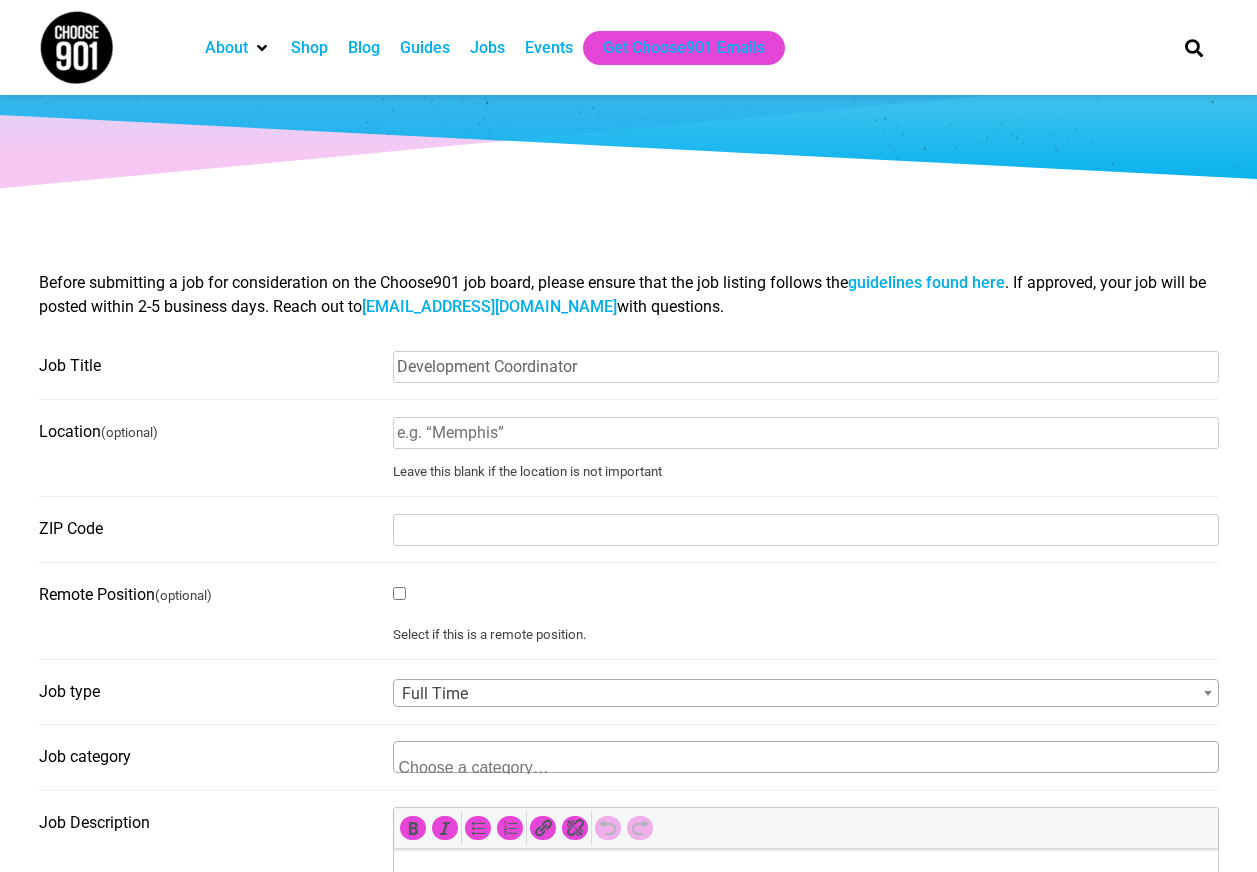 click on "Location  (optional)" at bounding box center (806, 433) 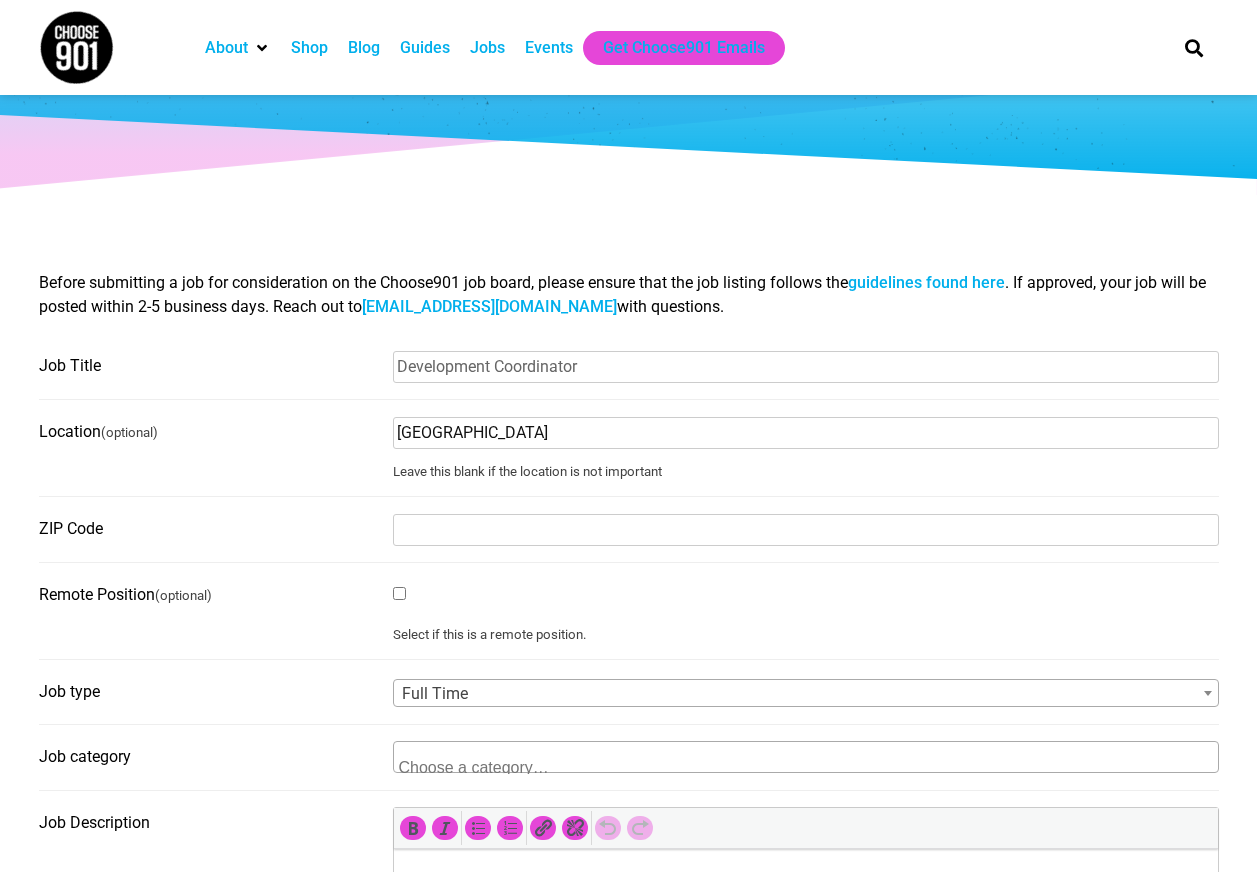 type on "[GEOGRAPHIC_DATA], [GEOGRAPHIC_DATA]" 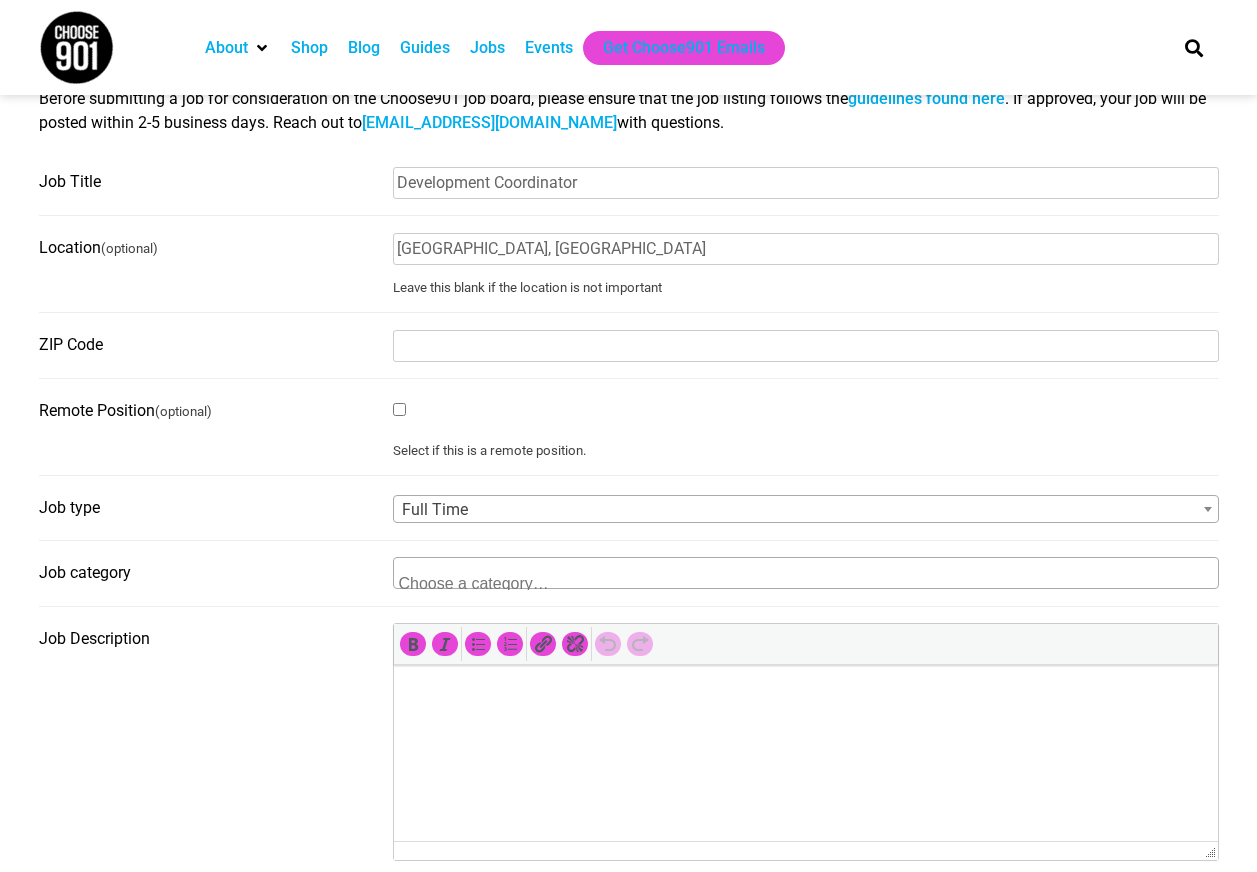 scroll, scrollTop: 400, scrollLeft: 0, axis: vertical 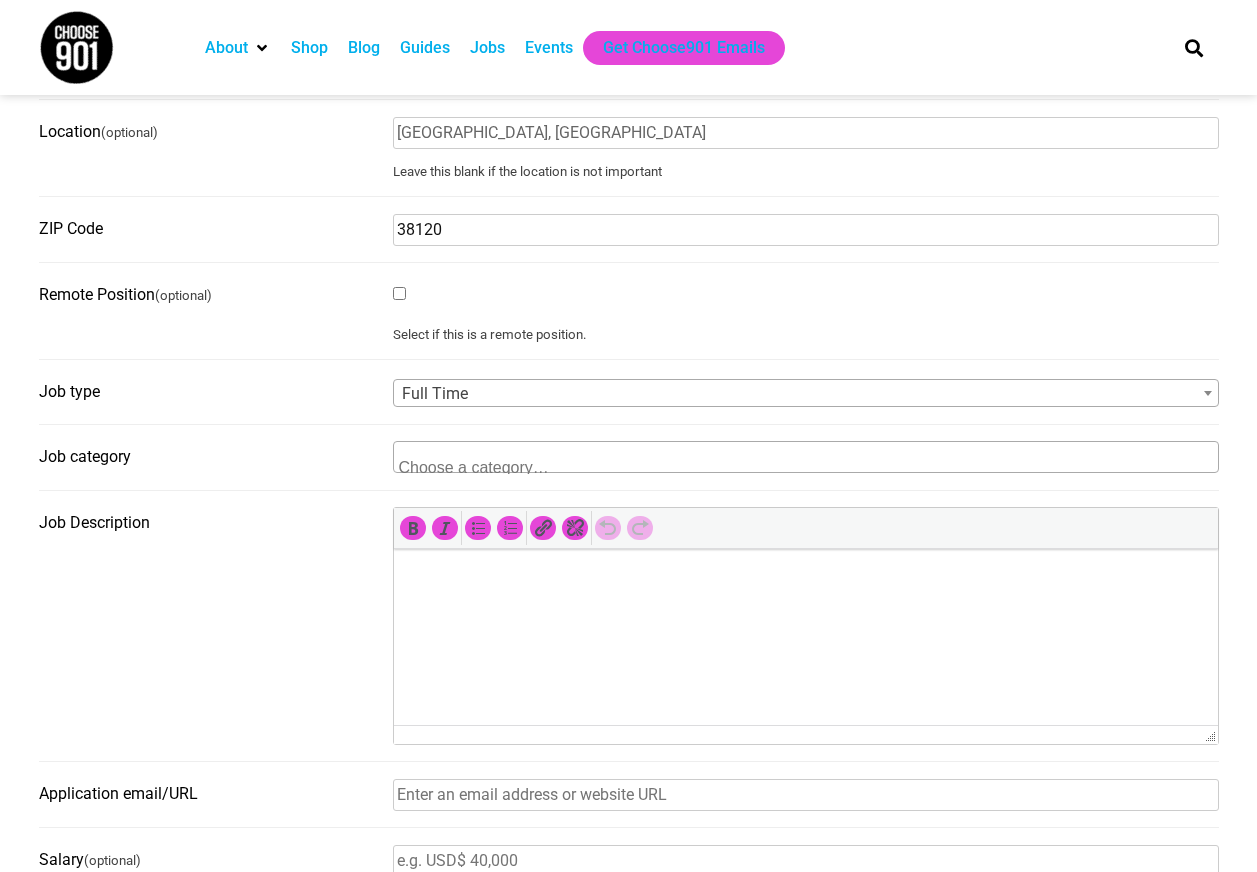 type on "38120" 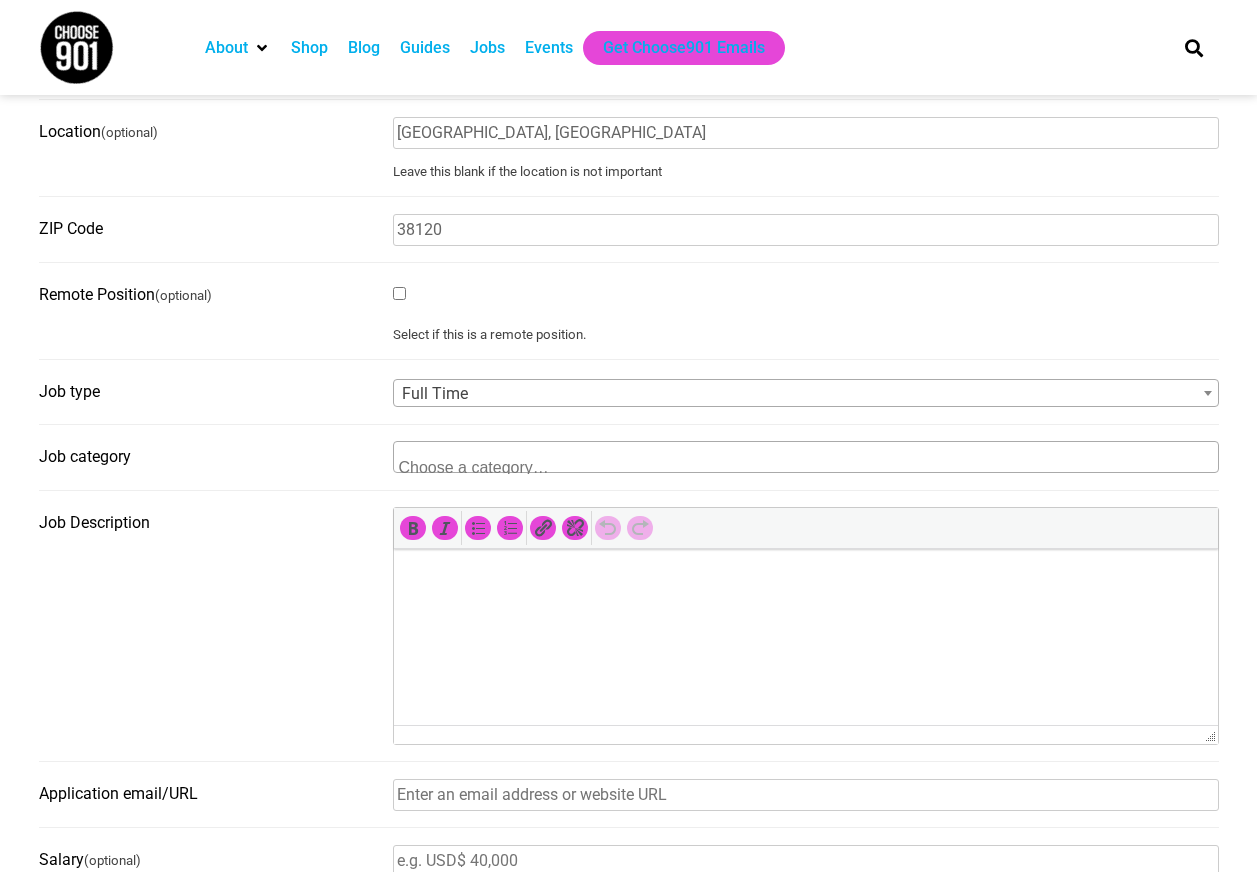 click on "Remote Position  (optional)
Select if this is a remote position." at bounding box center (629, 319) 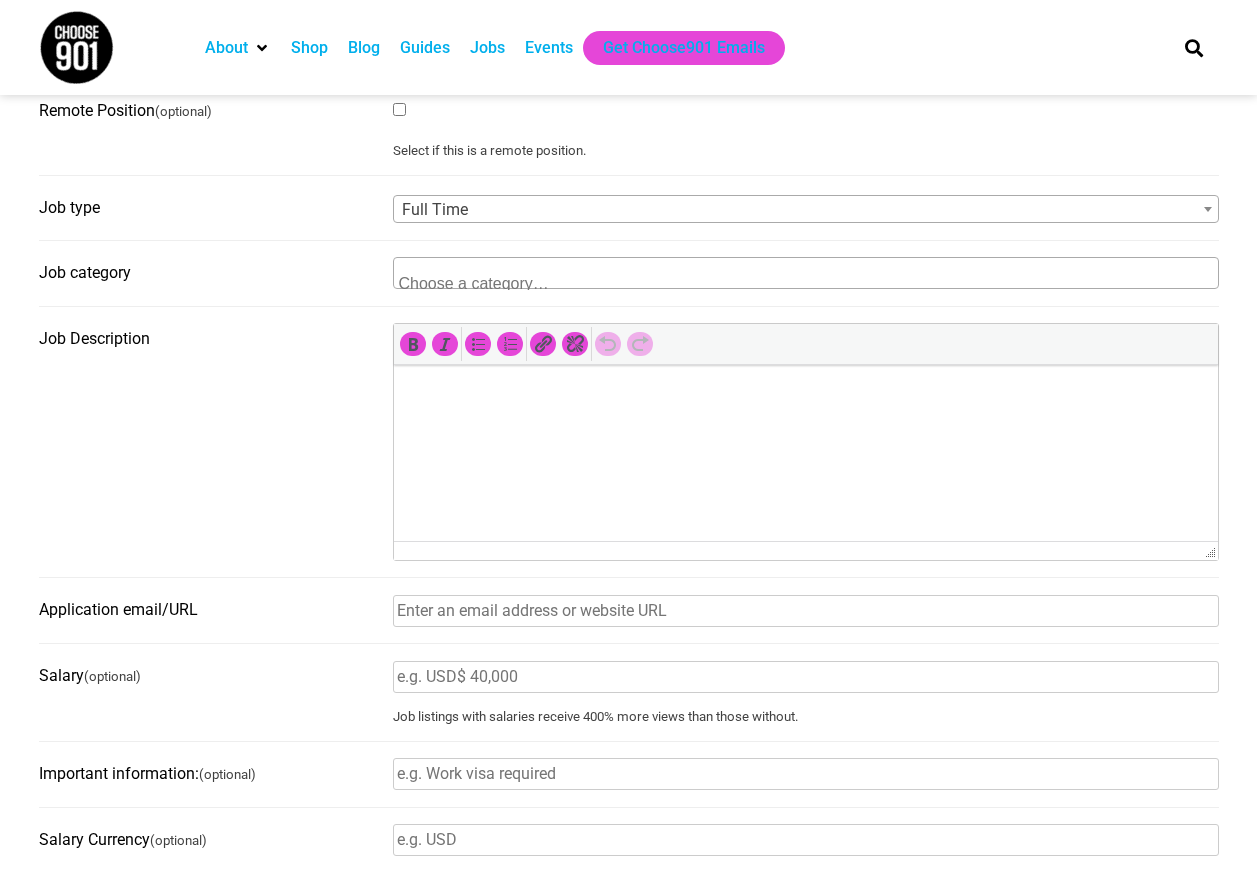 scroll, scrollTop: 600, scrollLeft: 0, axis: vertical 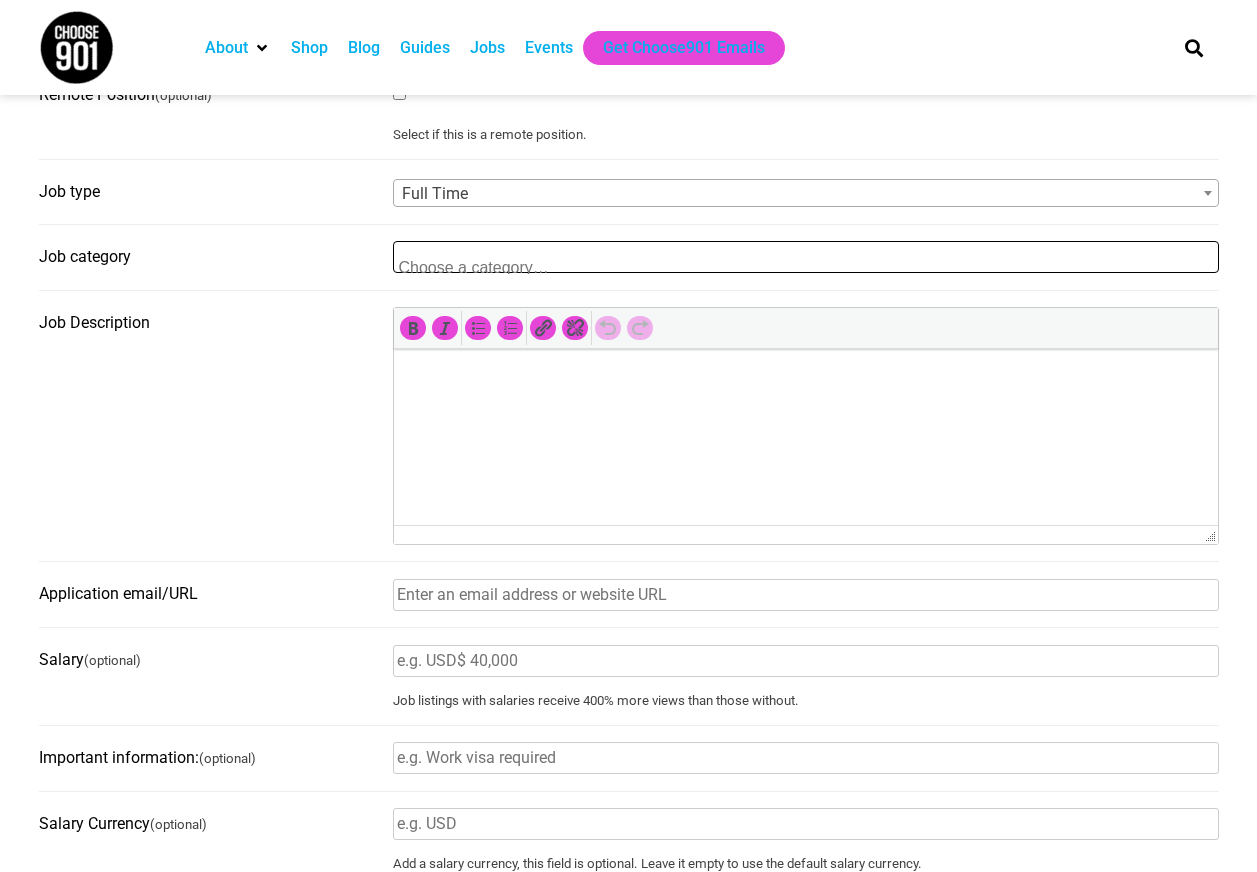 click at bounding box center (496, 265) 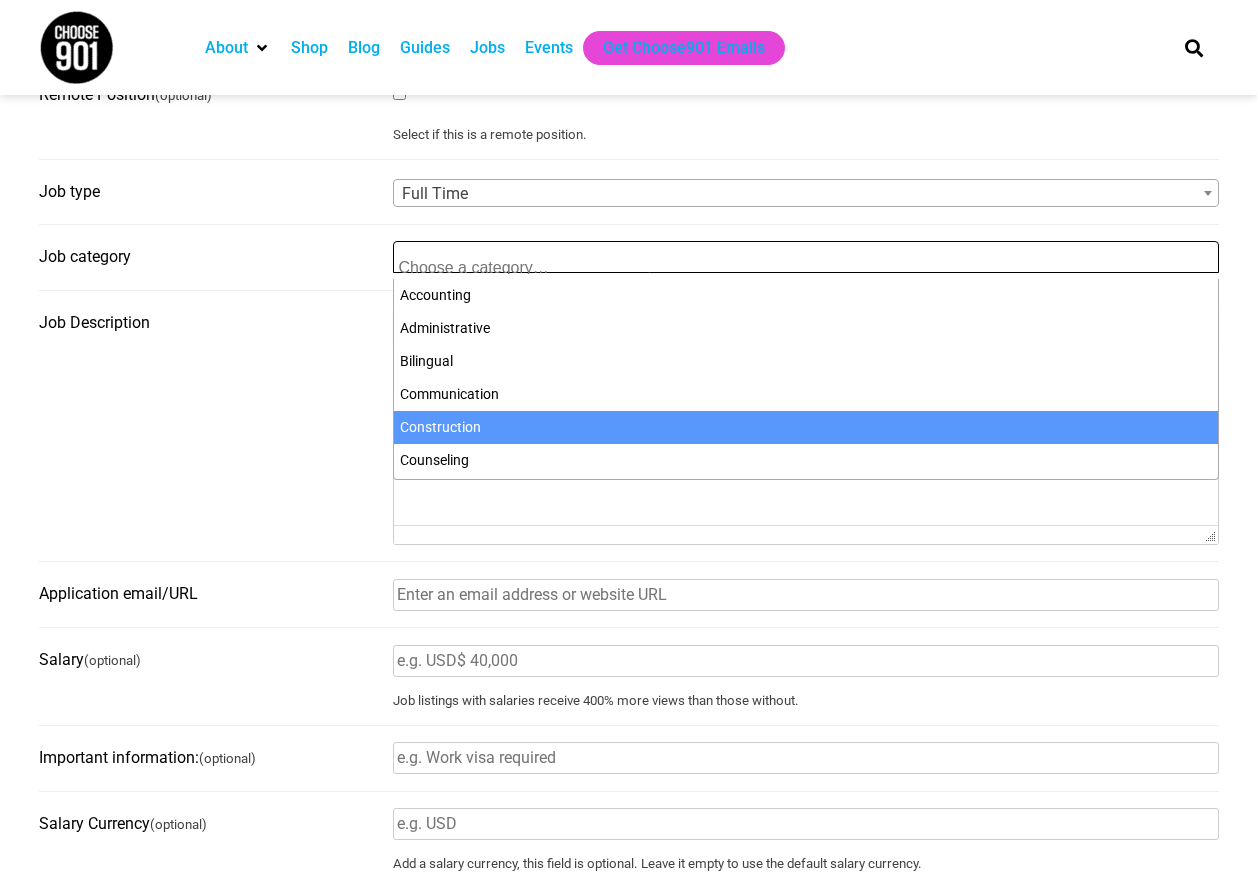 scroll, scrollTop: 175, scrollLeft: 0, axis: vertical 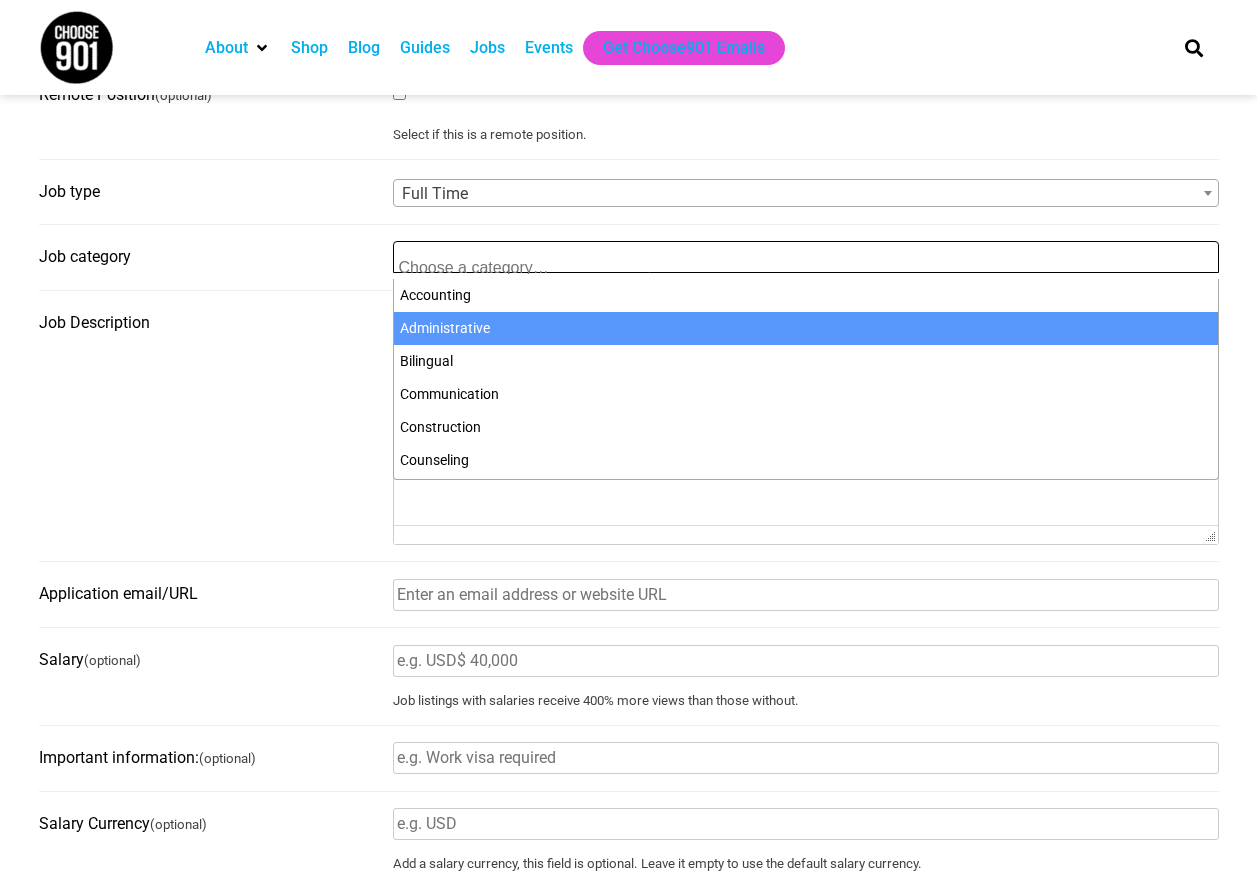 select on "95" 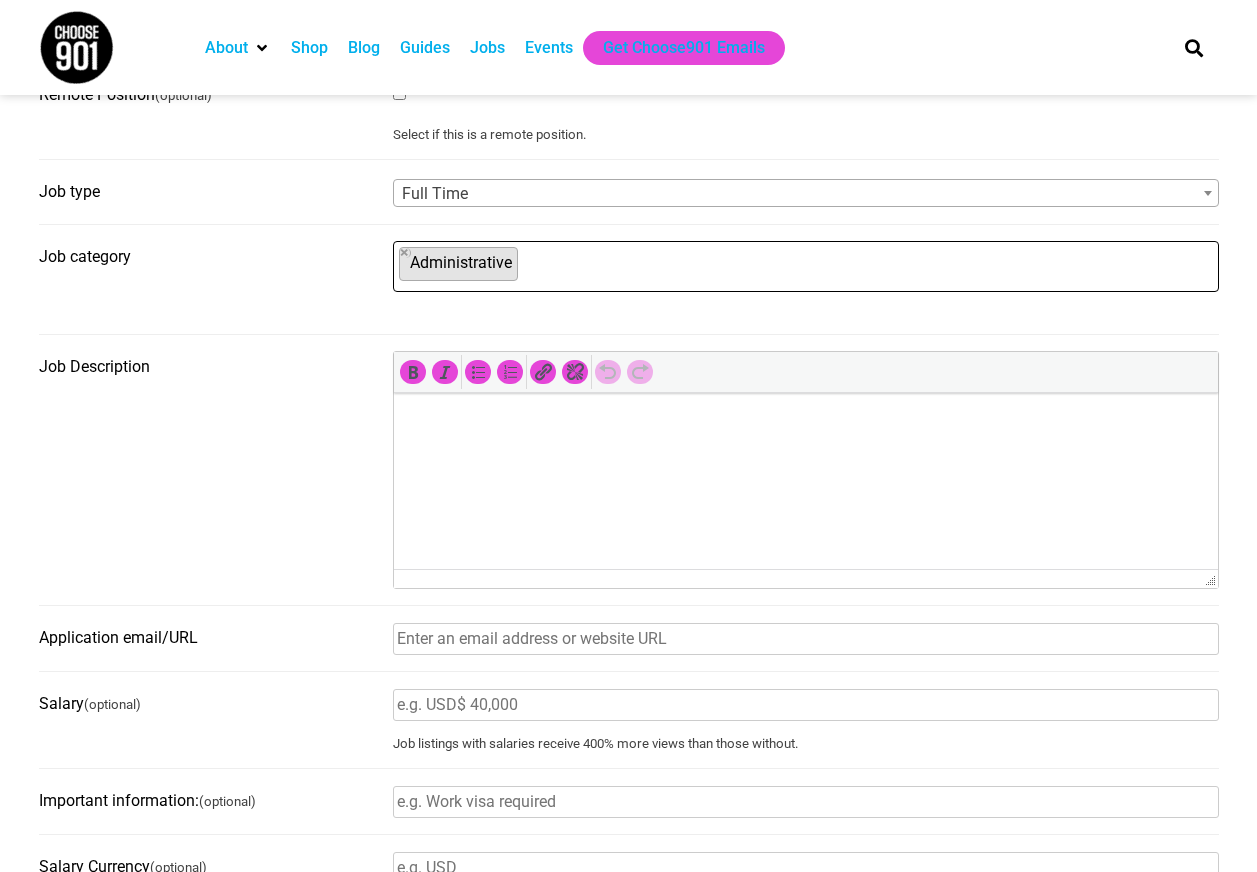 scroll, scrollTop: 3, scrollLeft: 0, axis: vertical 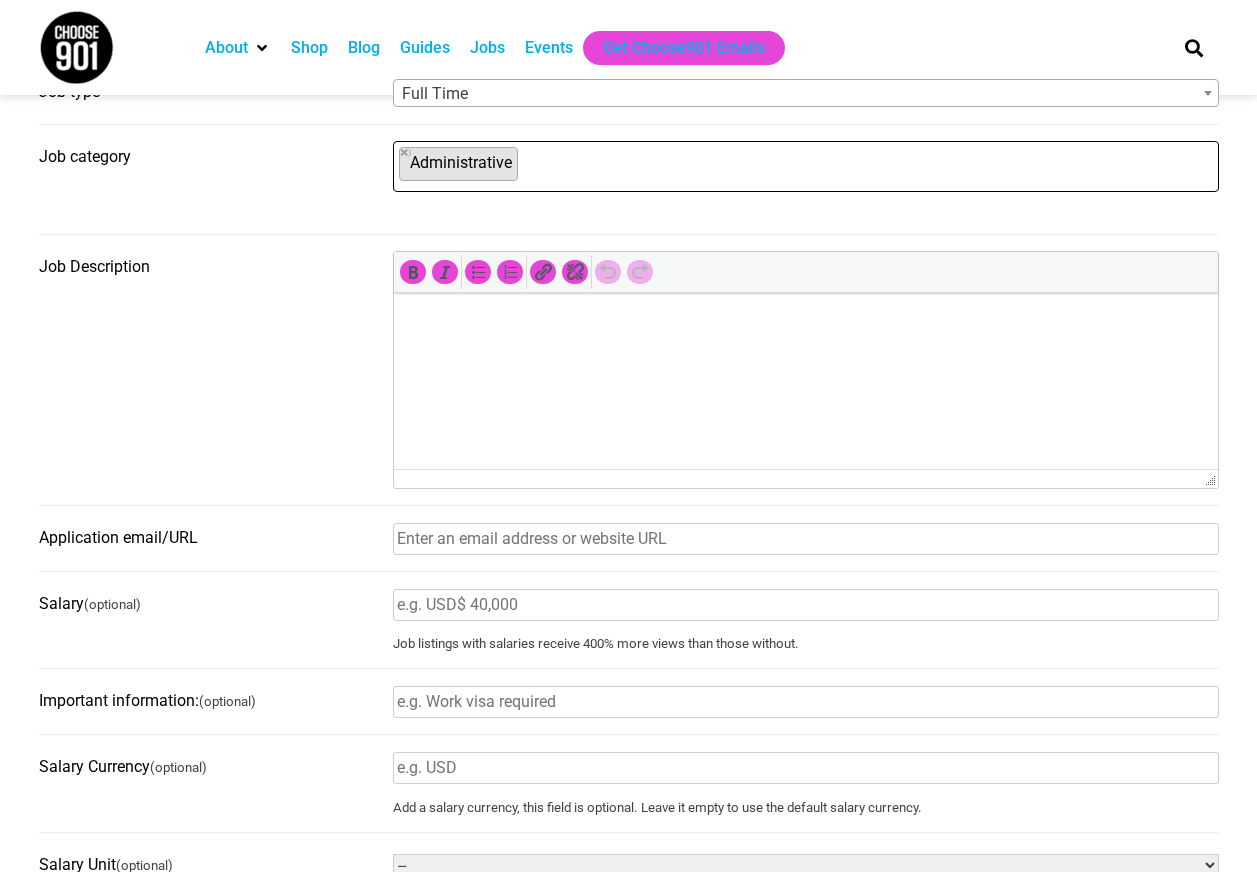 click at bounding box center (805, 321) 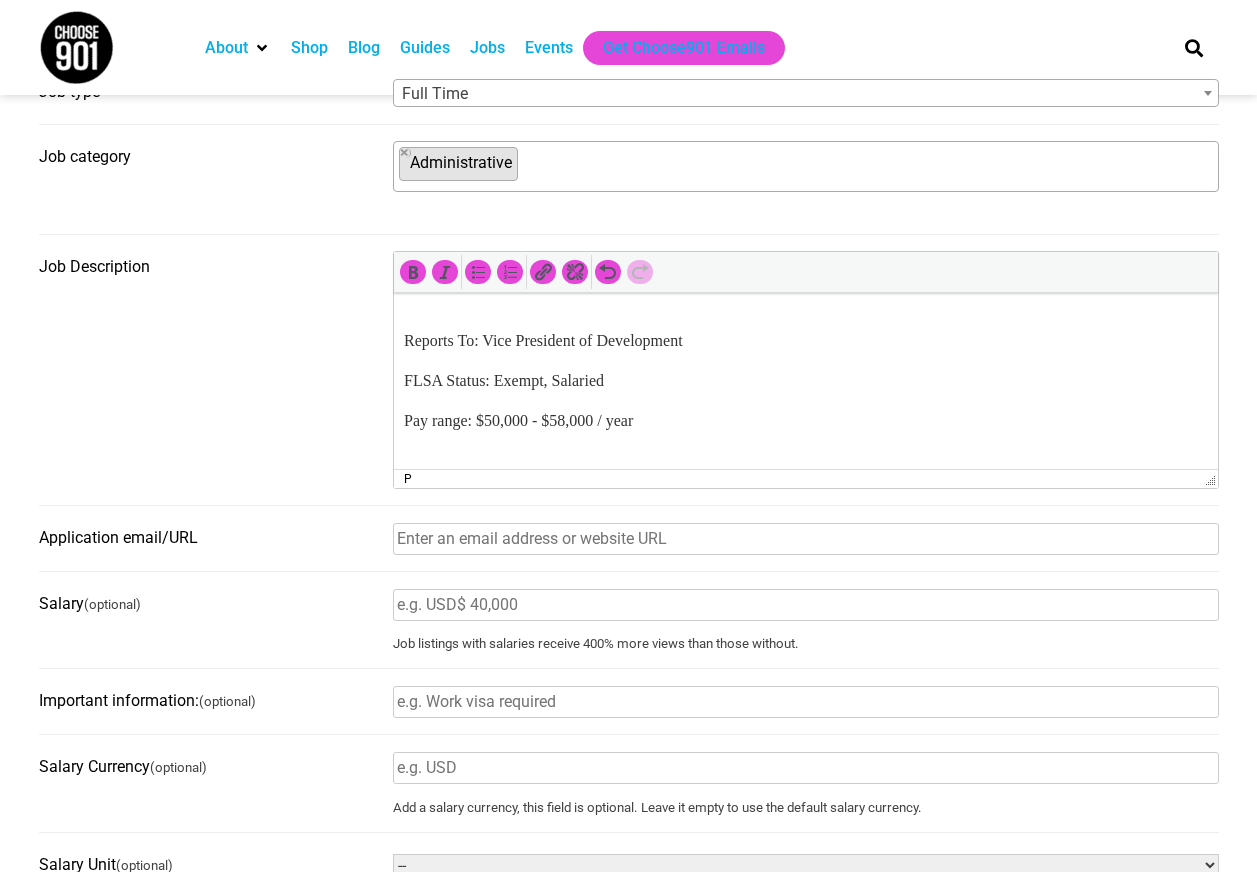 scroll, scrollTop: 0, scrollLeft: 0, axis: both 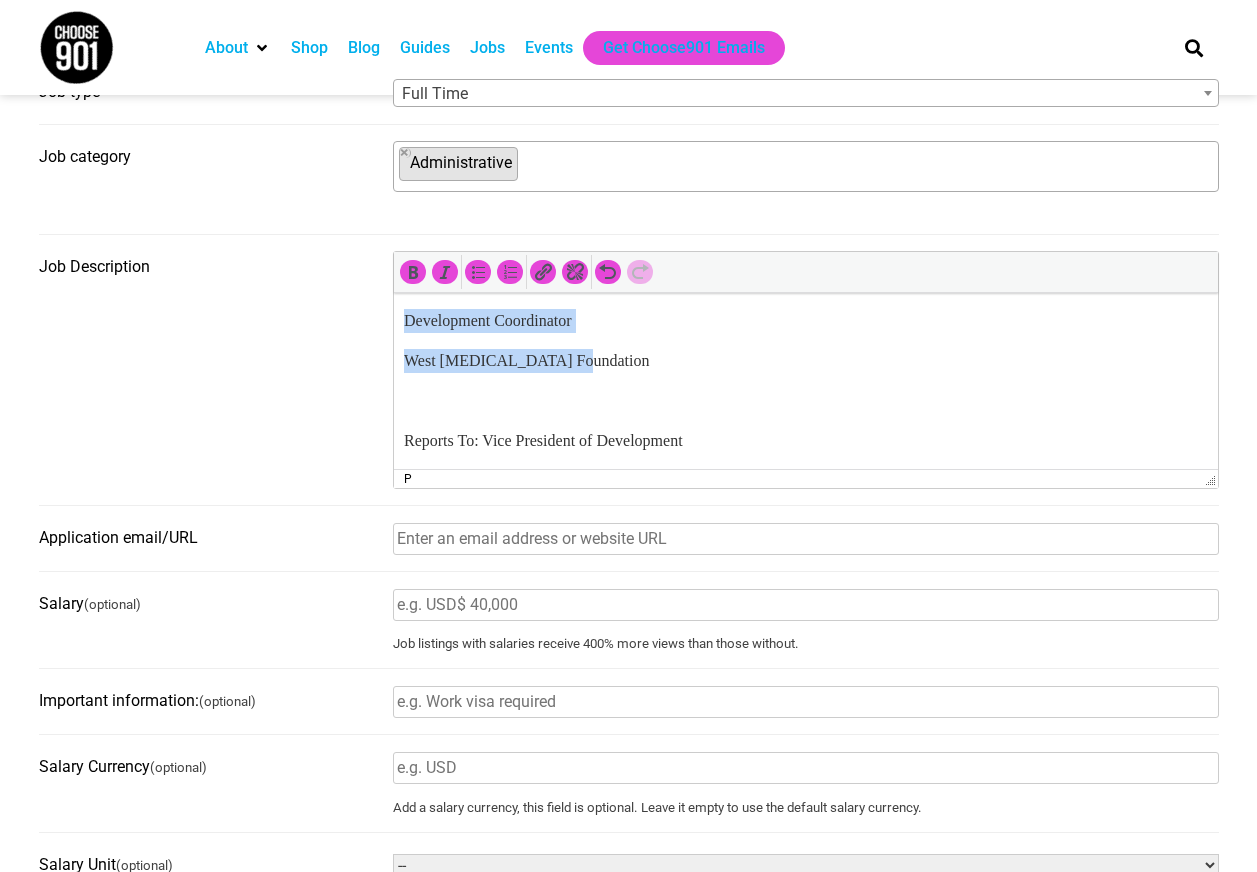 drag, startPoint x: 604, startPoint y: 359, endPoint x: 782, endPoint y: 610, distance: 307.7093 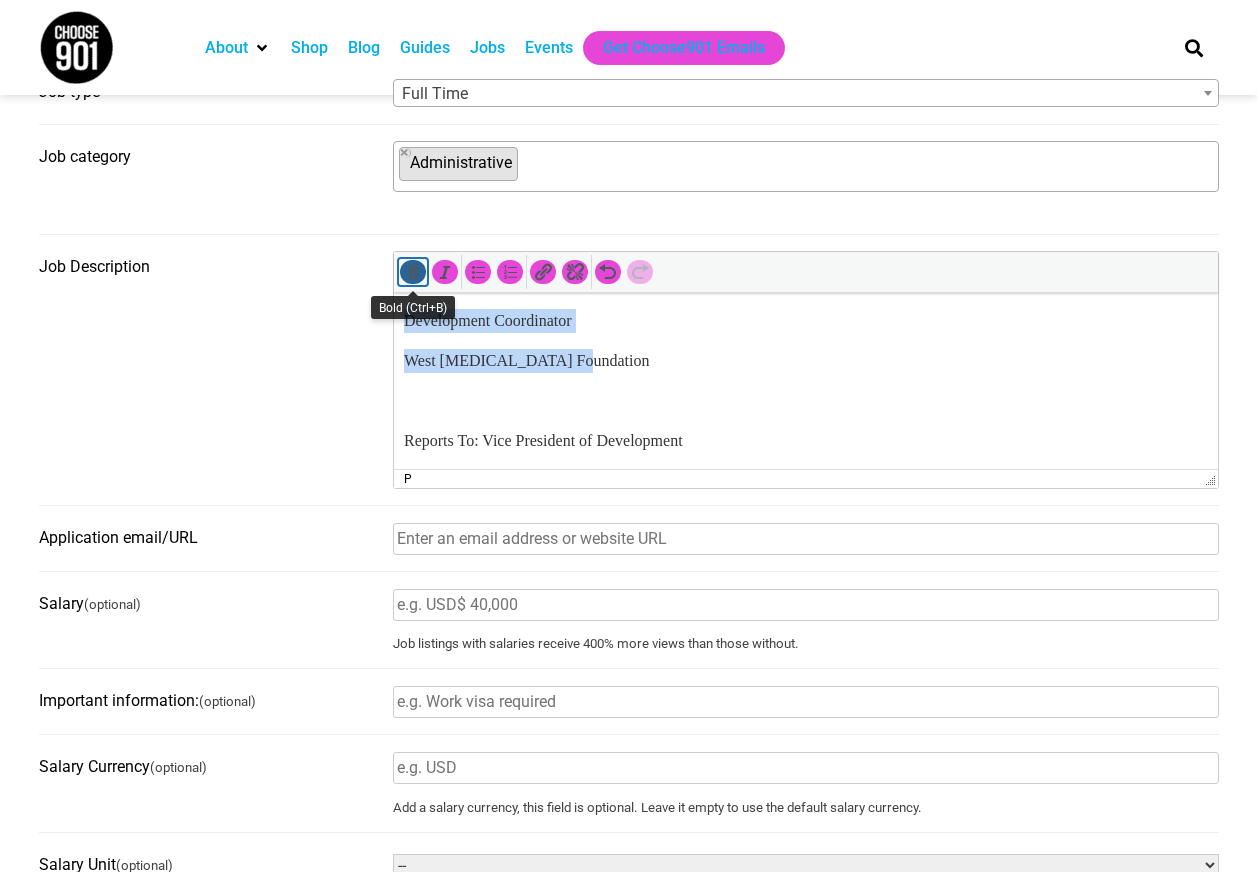 click at bounding box center (413, 272) 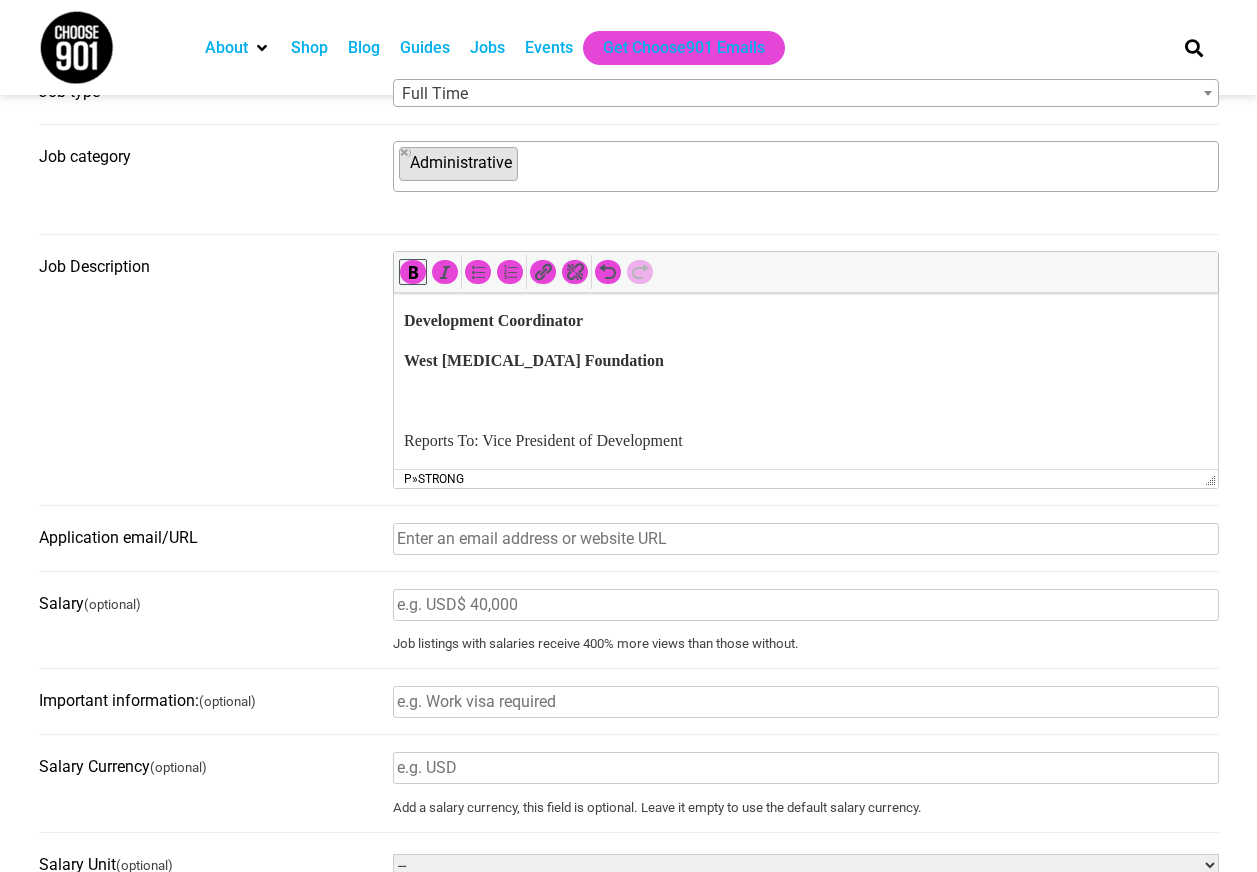 click on "Development Coordinator West Cancer Foundation Reports To: Vice President of Development FLSA Status: Exempt, Salaried Pay range: $50,000 - $58,000 / year Application Link:  https://app.loxo.co/job/MTAyMDItN3Q5MTFpZDhvNzFmN3lkdw==?t=1752000210536 About Us: West Cancer Foundation’s mission is to break through barriers to cancer care and improve patient outcomes by providing accessible patient resources, early detection and education, and community-based research. Position Summary: An efficient Development Coordinator can plan initiatives well in advance, pivot quickly as needed, and work independently while also being an engaged team member. Responsibilities: ·         Plan, organize, and execute fundraising events of all scales from inception to completion. ·         Act as lead project manager for all operations of the signature fundraising event, West Fight On, under the supervision of the VP of Development Requirements: Work Environment / Physical Demands / Travel:" at bounding box center (805, 1533) 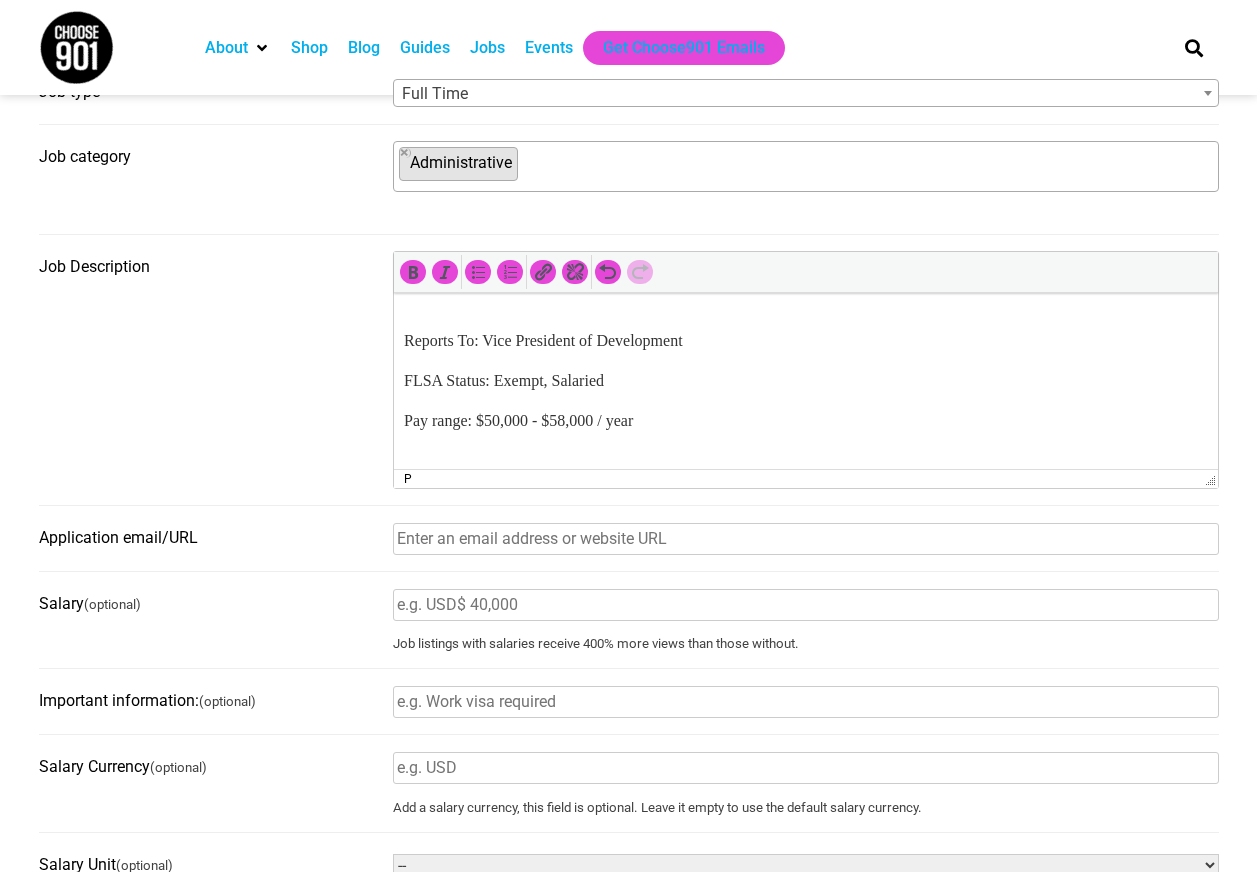 scroll, scrollTop: 200, scrollLeft: 0, axis: vertical 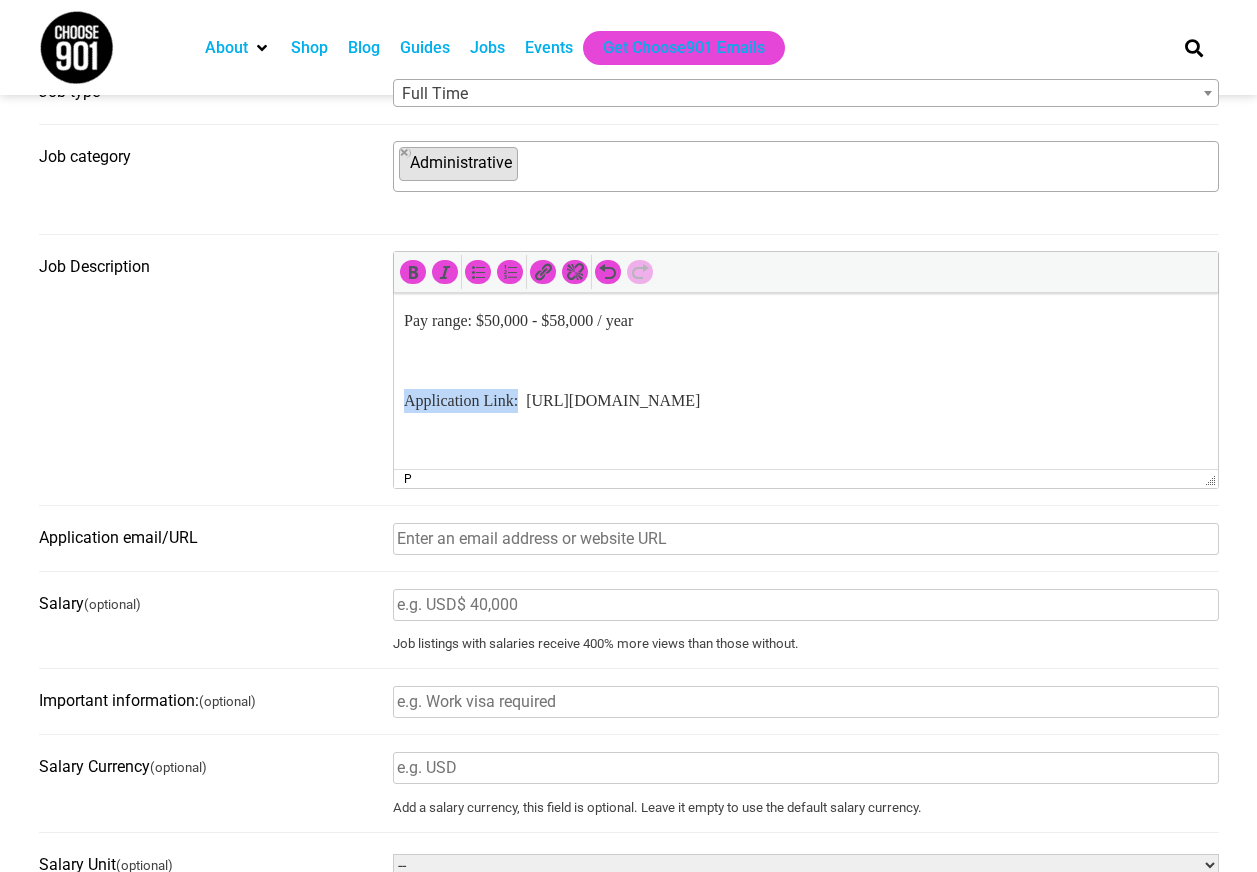 drag, startPoint x: 526, startPoint y: 397, endPoint x: 400, endPoint y: 397, distance: 126 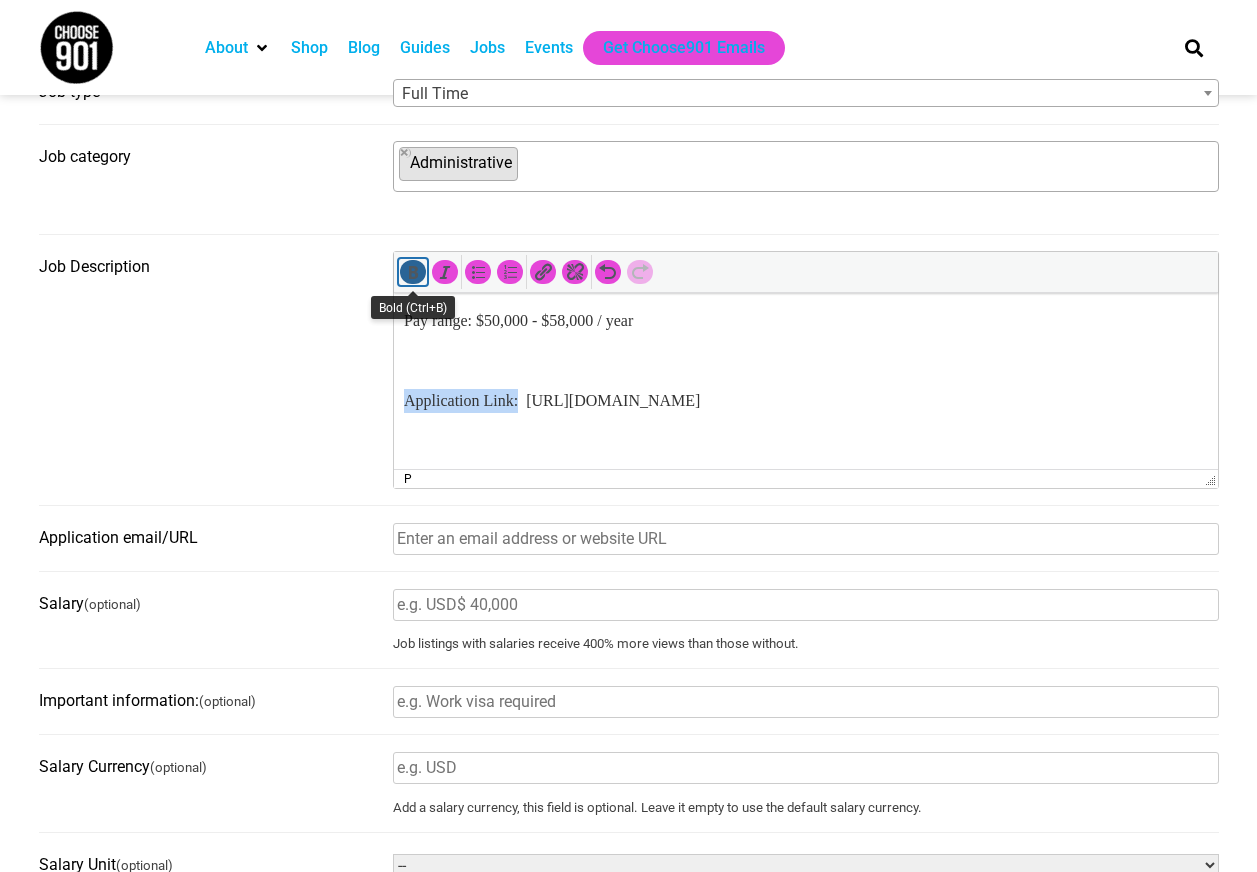 click at bounding box center [413, 272] 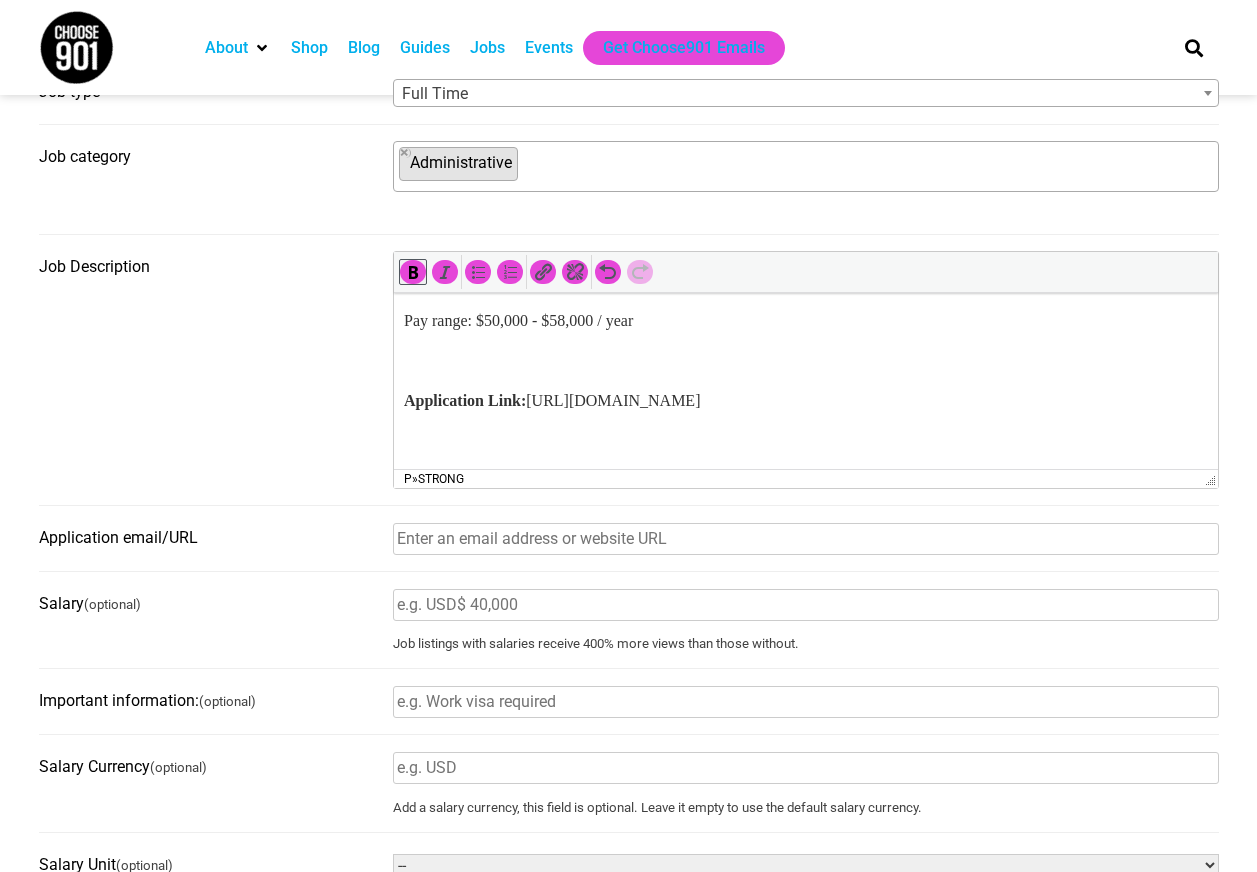 click at bounding box center (805, 441) 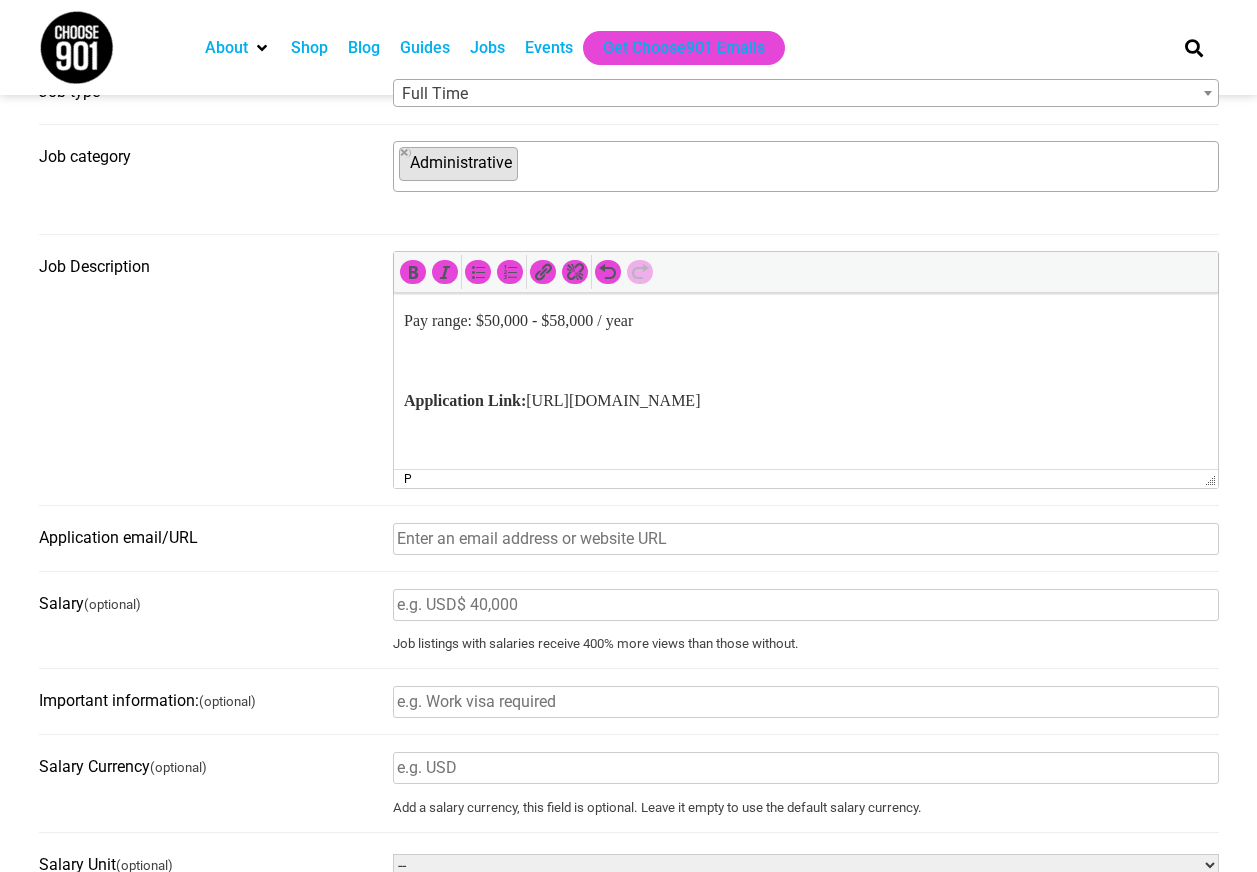 drag, startPoint x: 1193, startPoint y: 402, endPoint x: 812, endPoint y: 401, distance: 381.0013 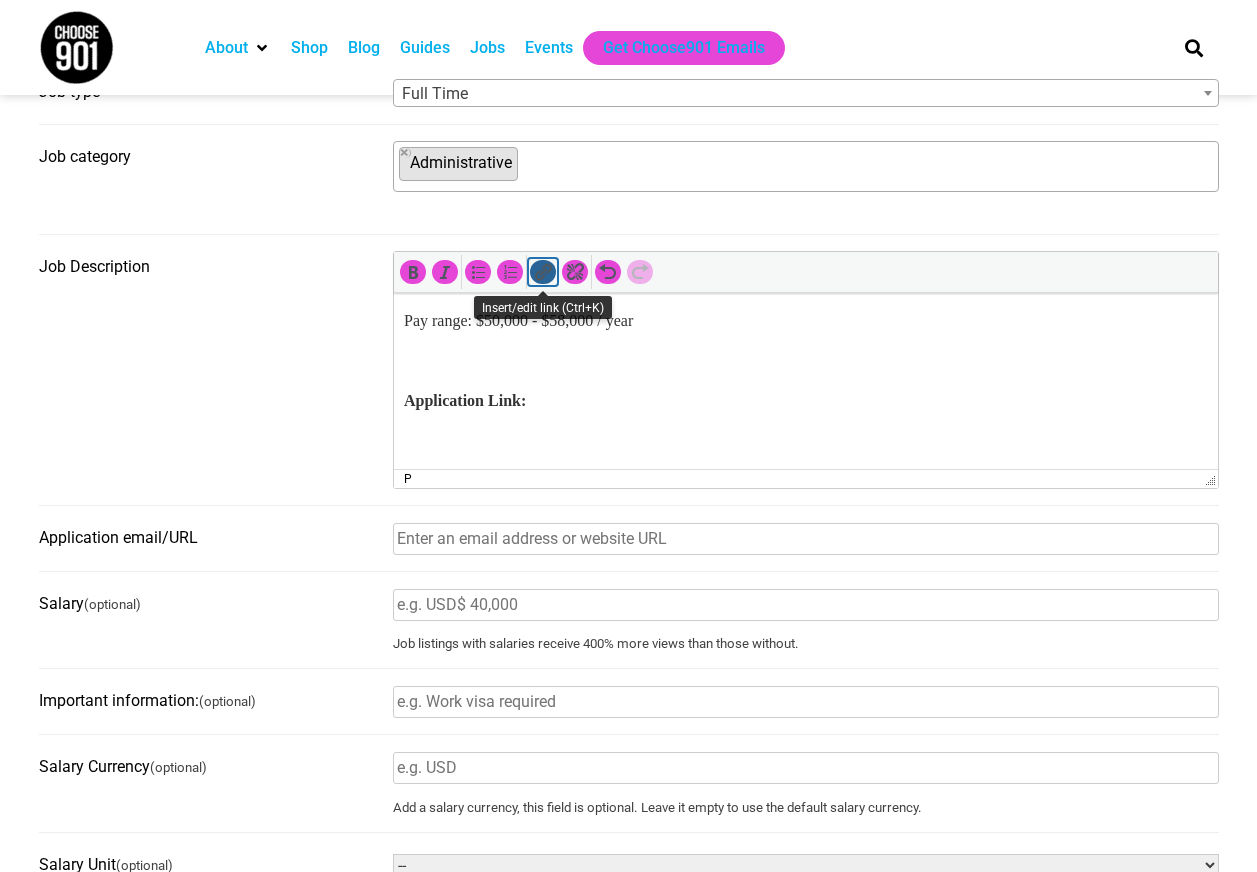 click at bounding box center [543, 272] 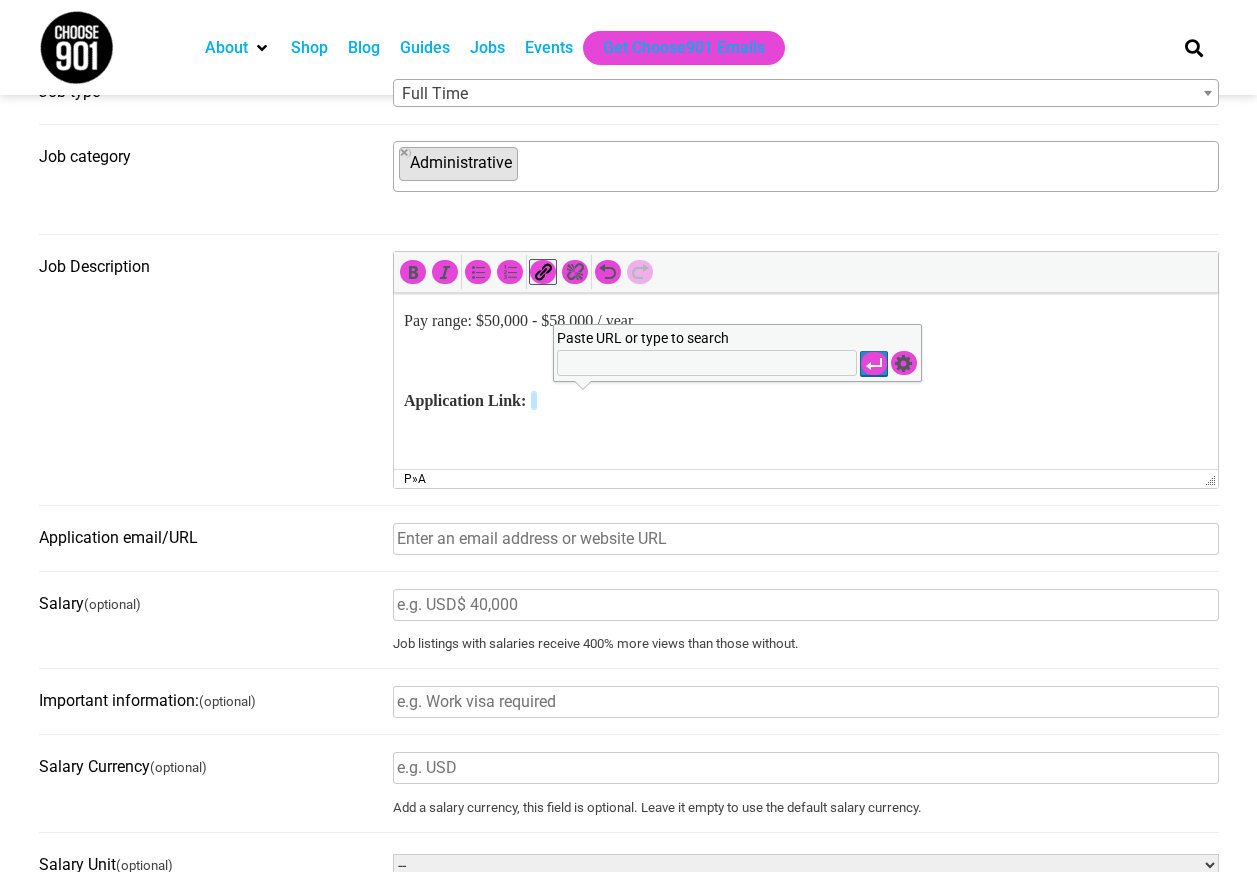 click on "Paste URL or type to search" at bounding box center (707, 363) 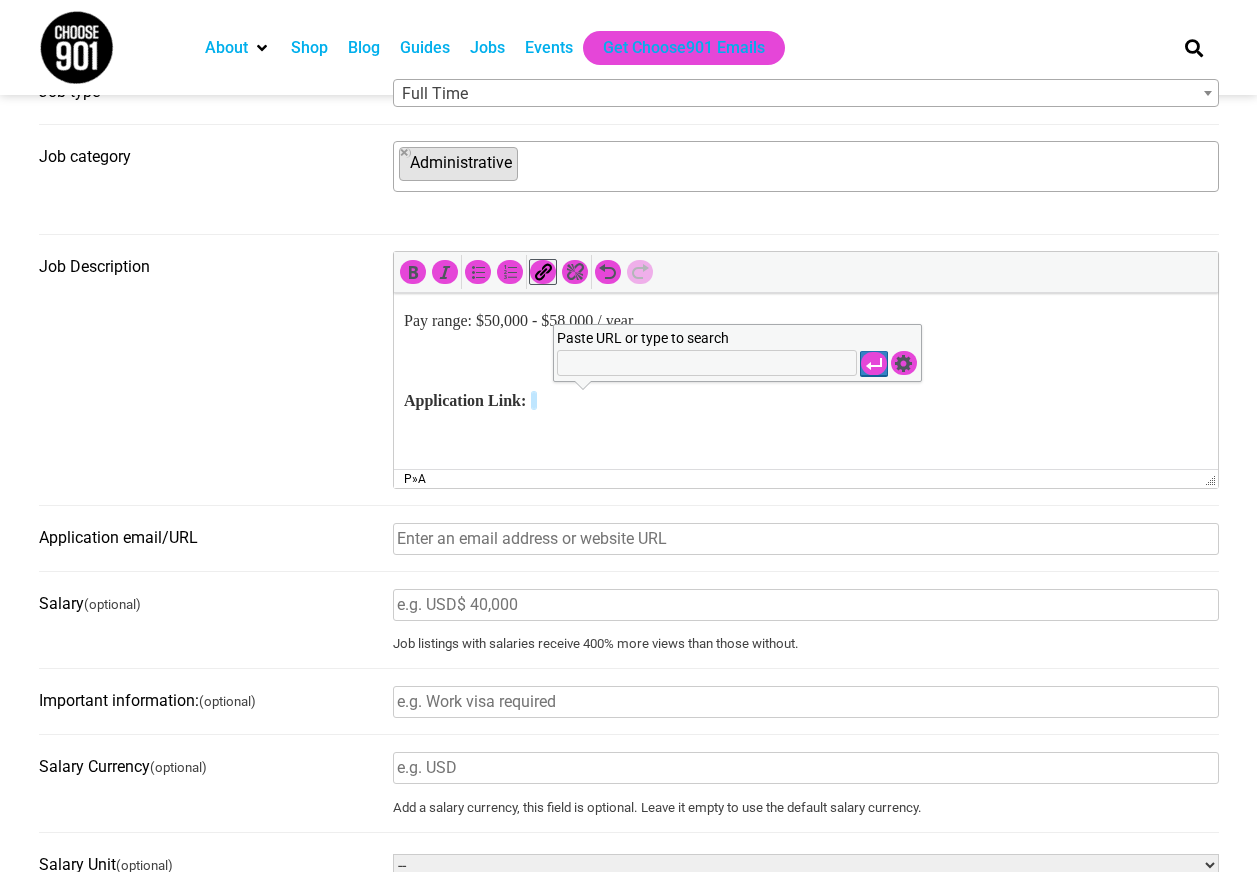 type on "https://app.loxo.co/job/MTAyMDItN3Q5MTFpZDhvNzFmN3lkdw==?t=1752000210536" 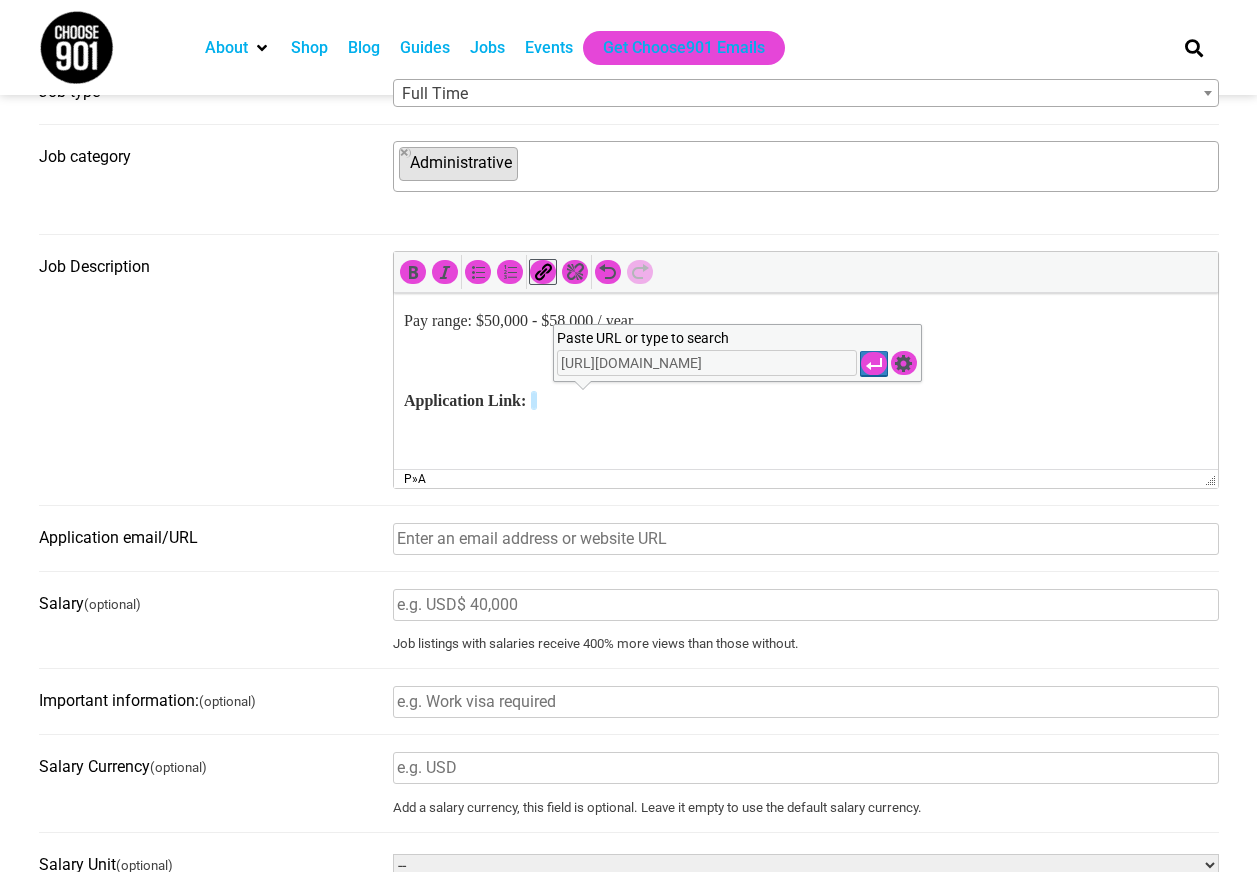 scroll, scrollTop: 0, scrollLeft: 243, axis: horizontal 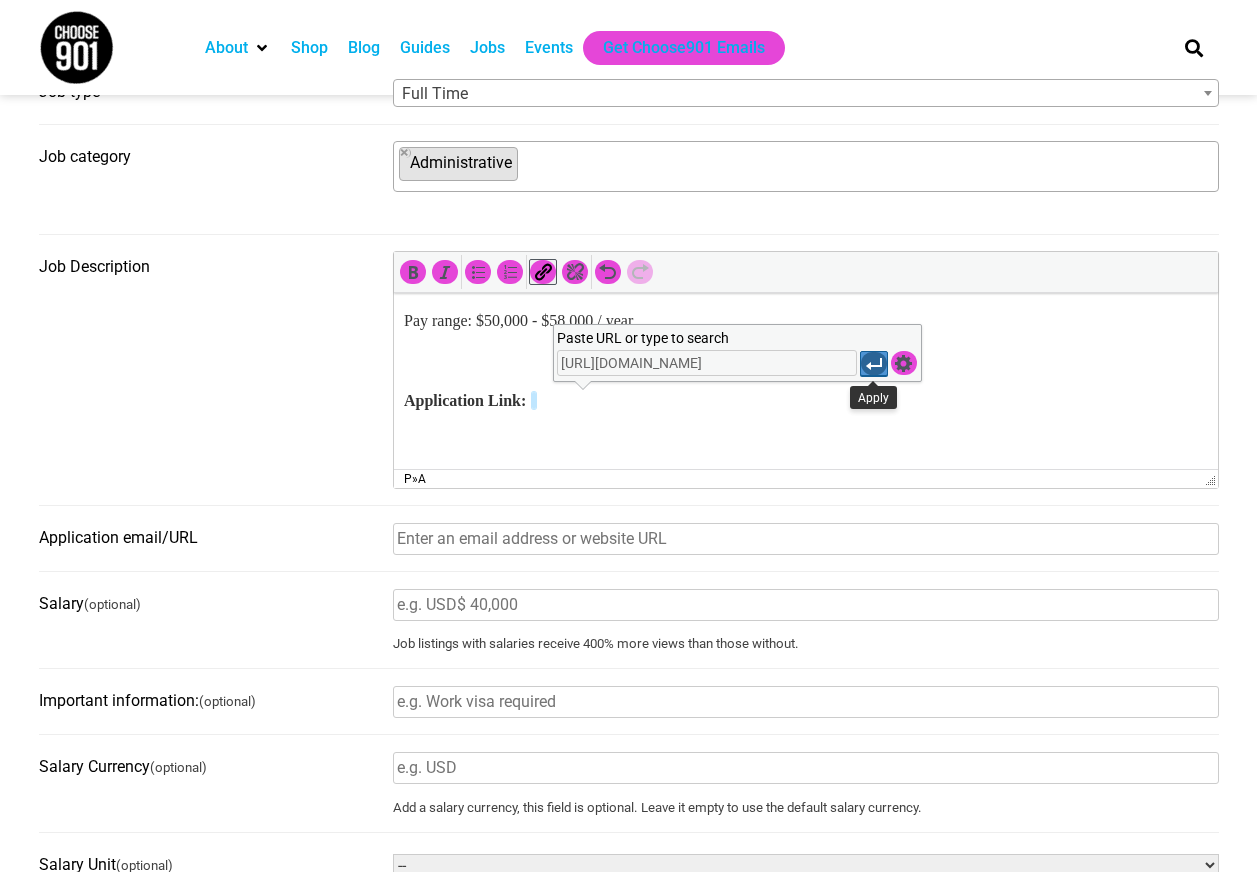 click at bounding box center [874, 364] 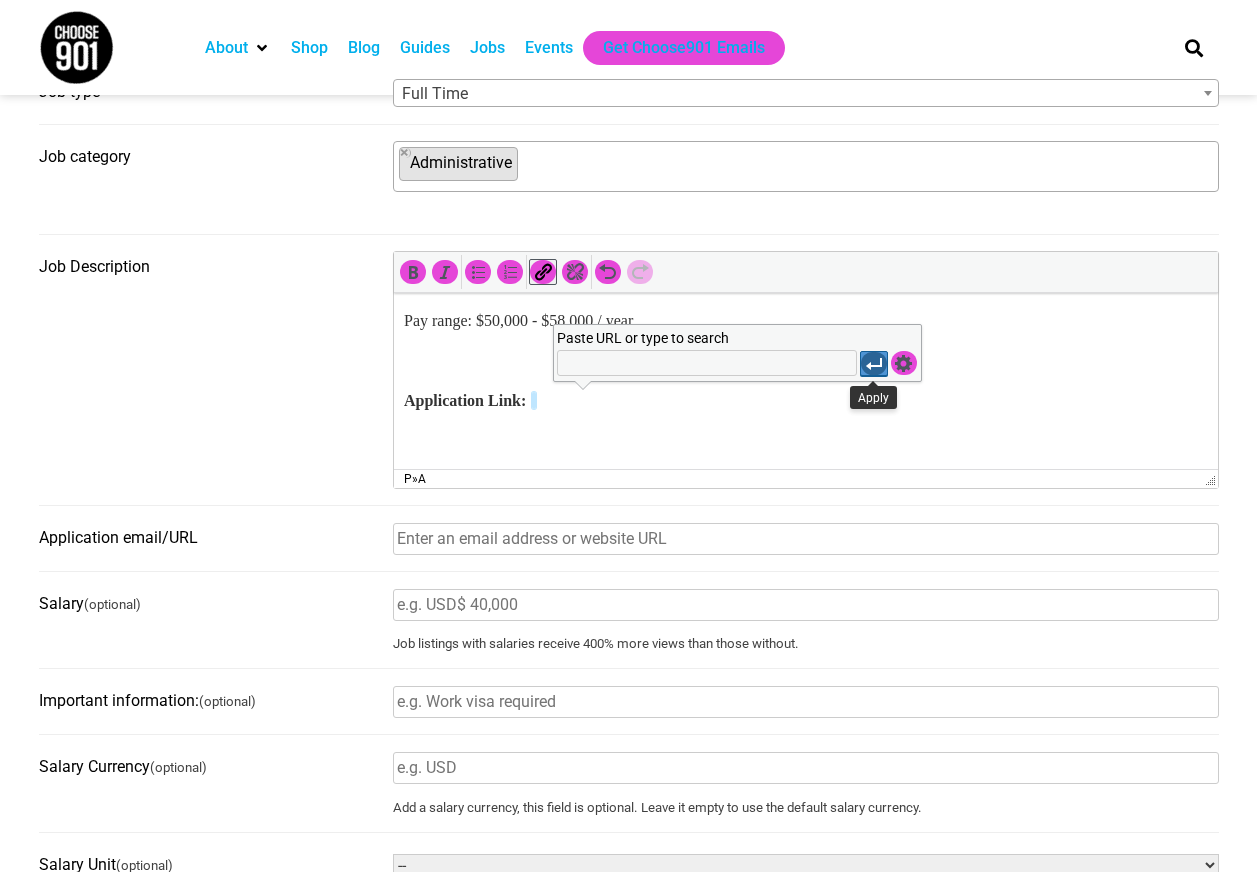 scroll, scrollTop: 0, scrollLeft: 0, axis: both 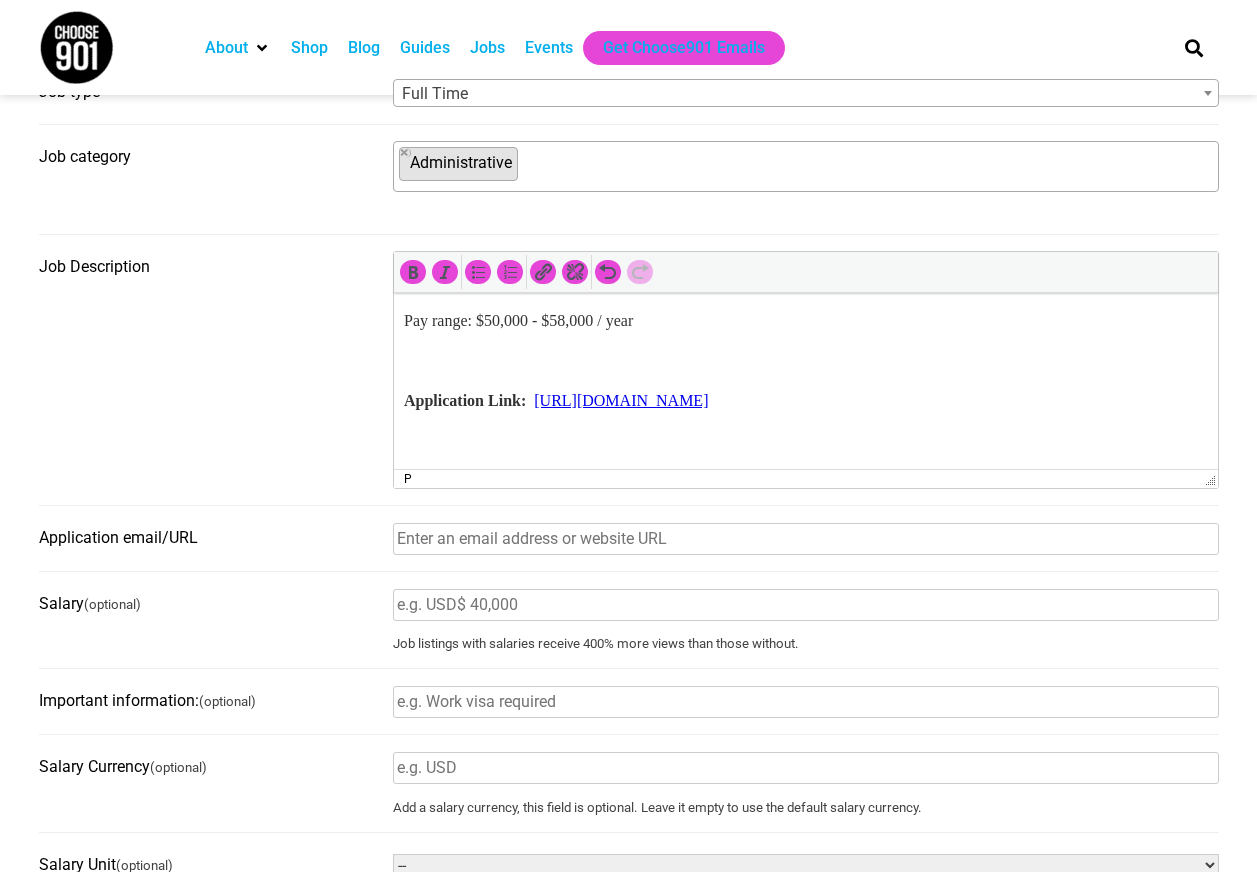 click at bounding box center (805, 441) 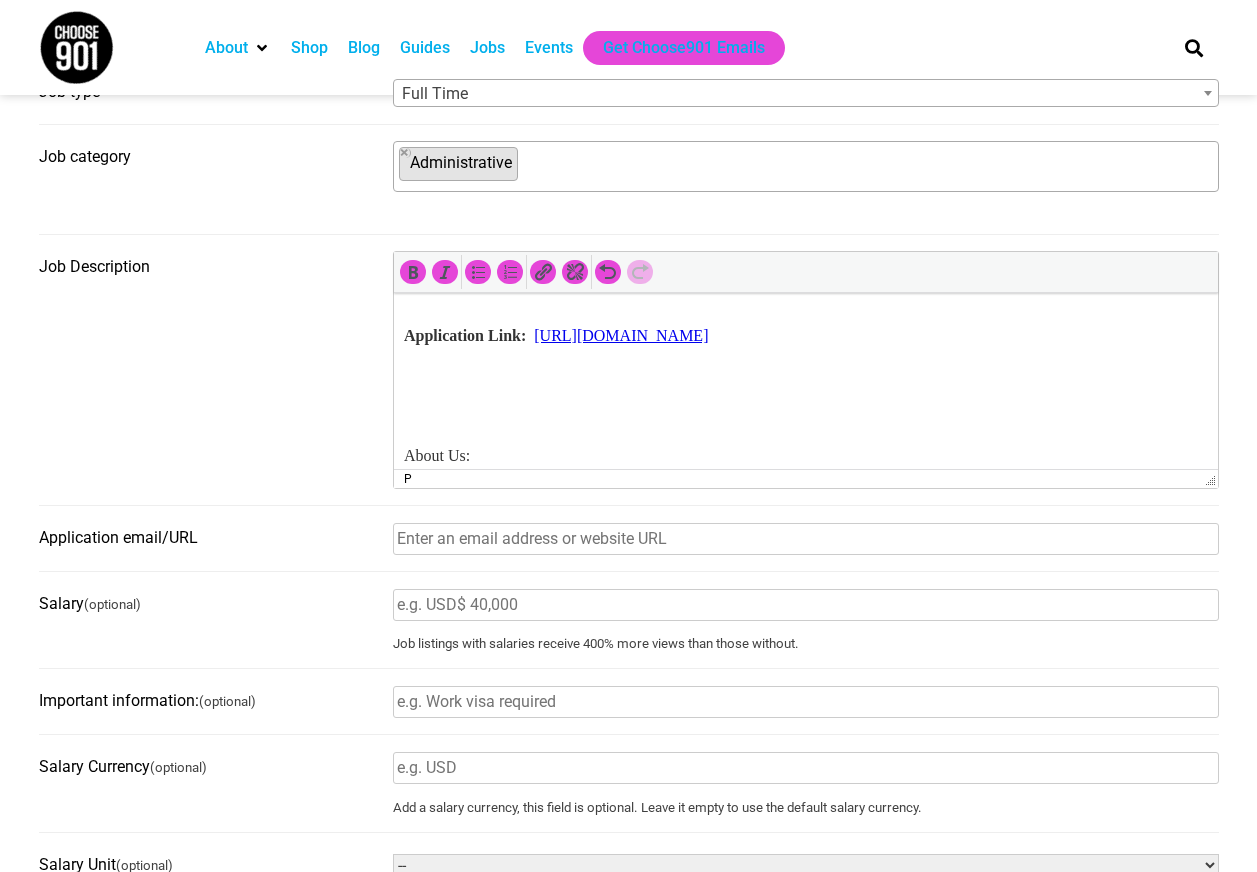 scroll, scrollTop: 300, scrollLeft: 0, axis: vertical 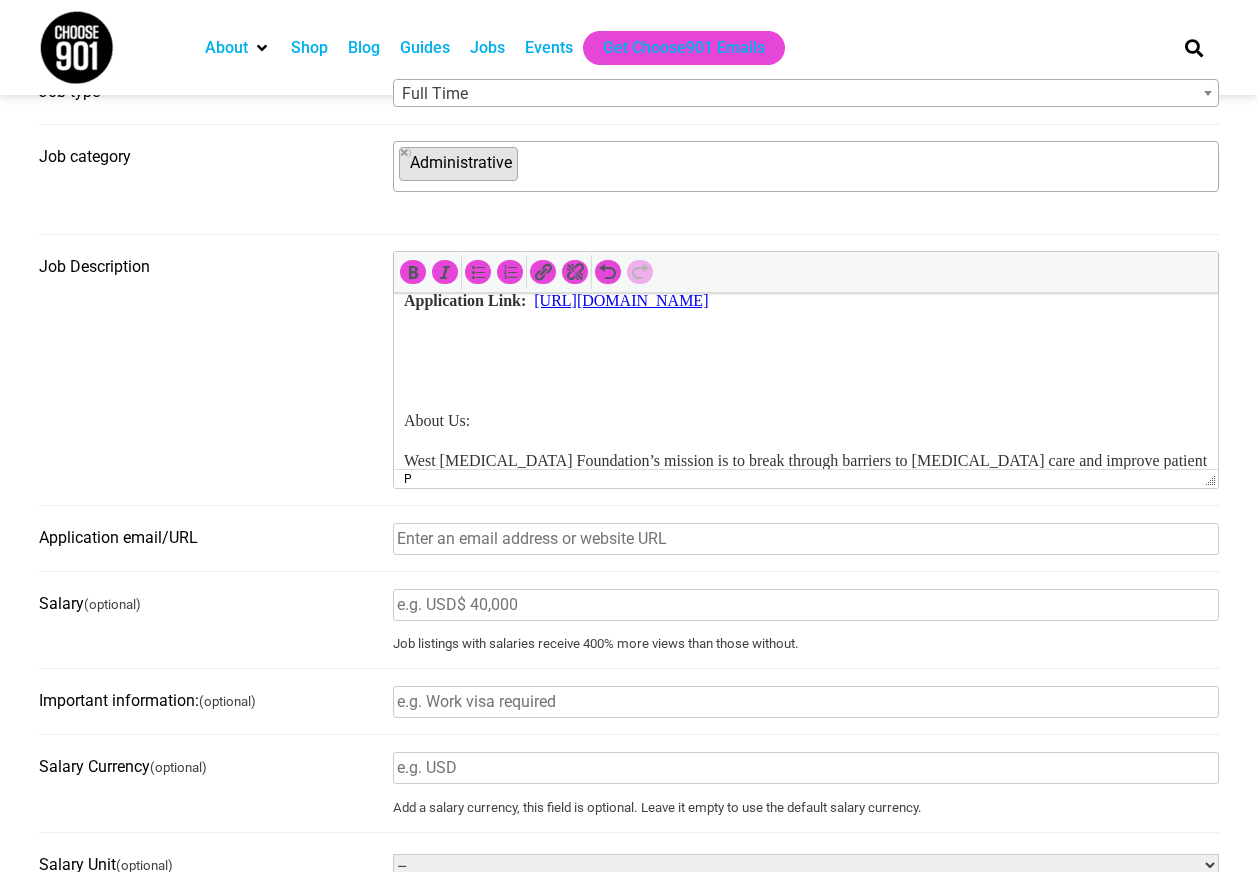 click on "Development Coordinator West Cancer Foundation Reports To: Vice President of Development FLSA Status: Exempt, Salaried Pay range: $50,000 - $58,000 / year Application Link:    https://app.loxo.co/job/MTAyMDItN3Q5MTFpZDhvNzFmN3lkdw==?t=1752000210536 About Us: West Cancer Foundation’s mission is to break through barriers to cancer care and improve patient outcomes by providing accessible patient resources, early detection and education, and community-based research. Position Summary: An efficient Development Coordinator can plan initiatives well in advance, pivot quickly as needed, and work independently while also being an engaged team member. Responsibilities: ·         Plan, organize, and execute fundraising events of all scales from inception to completion. ·         Act as lead project manager for all operations of the signature fundraising event, West Fight On, under the supervision of the VP of Development Requirements: Work Environment / Physical Demands / Travel:" at bounding box center [805, 1233] 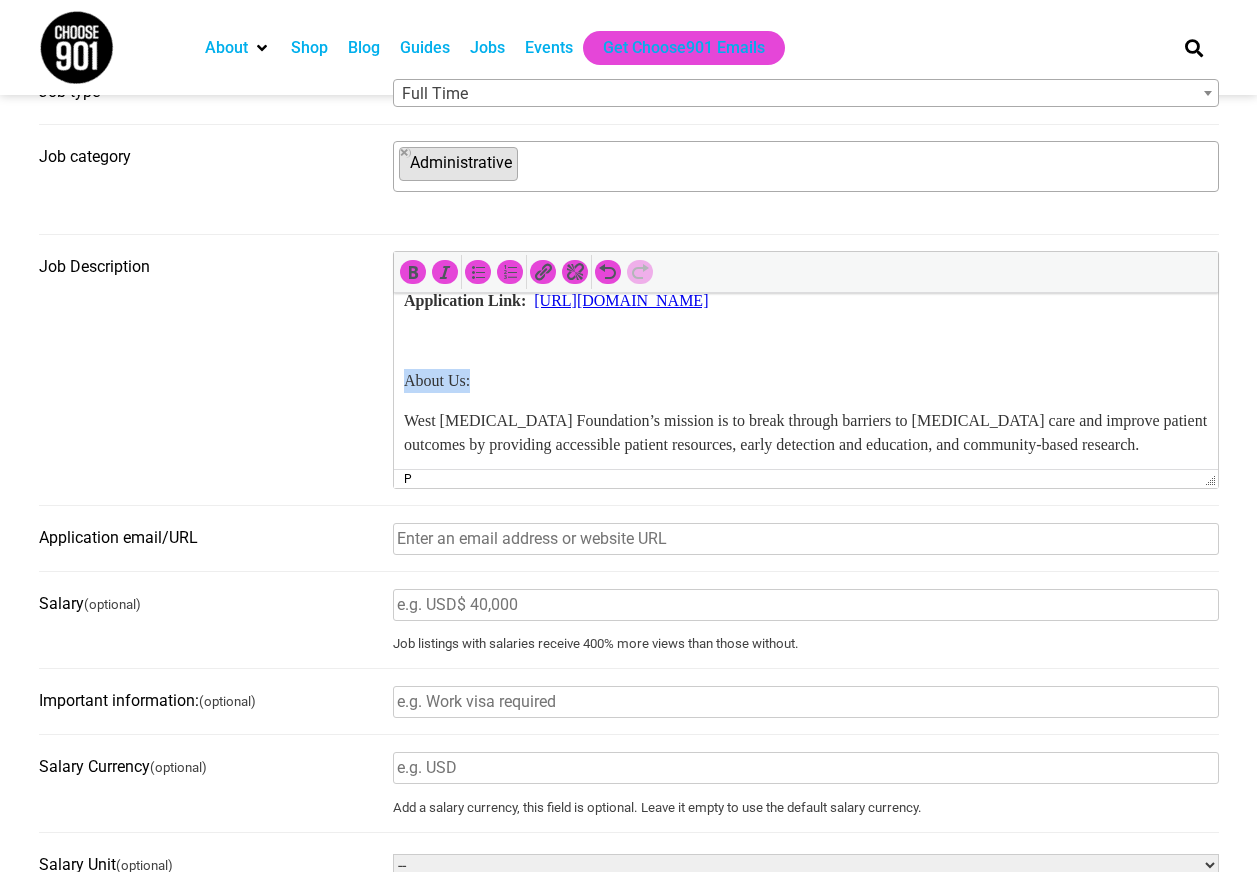 drag, startPoint x: 487, startPoint y: 376, endPoint x: 396, endPoint y: 375, distance: 91.00549 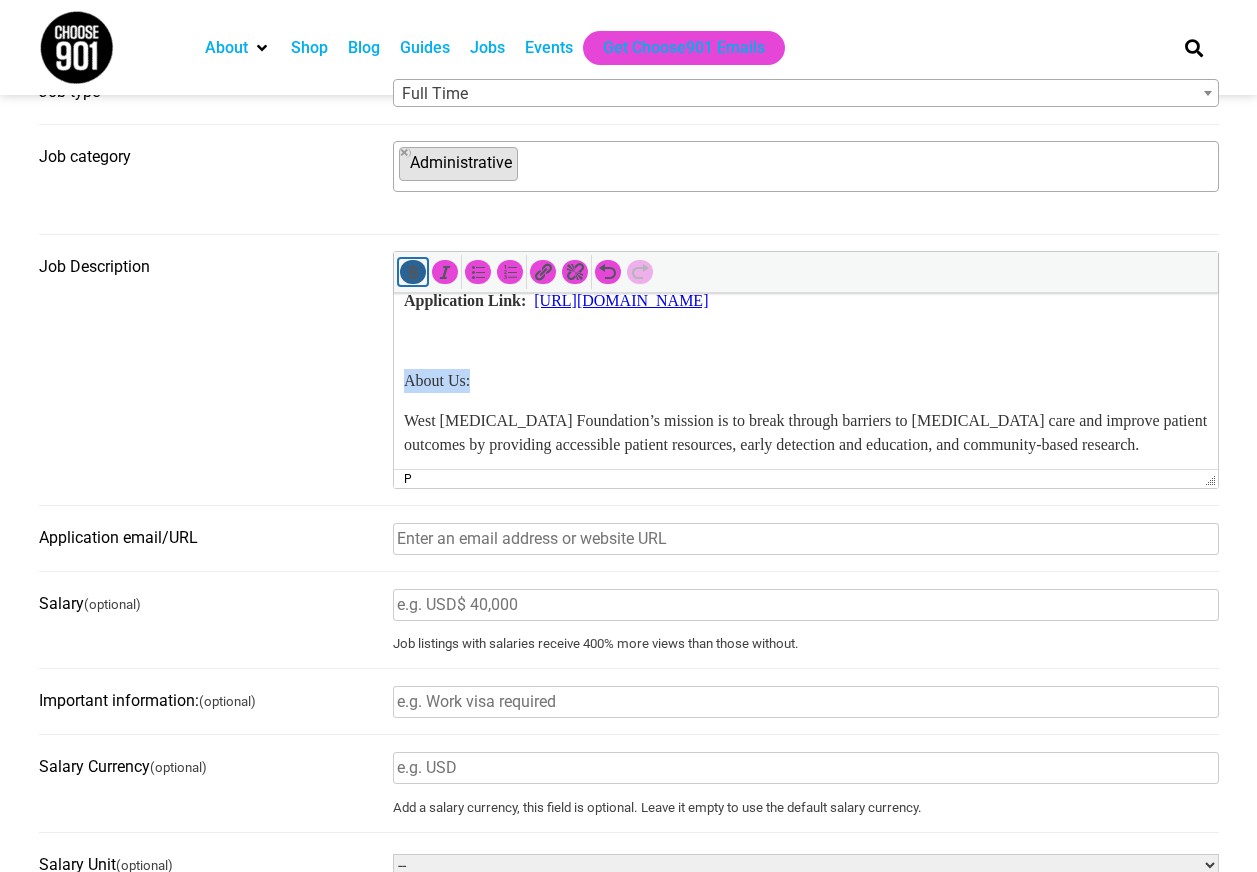 click at bounding box center (413, 272) 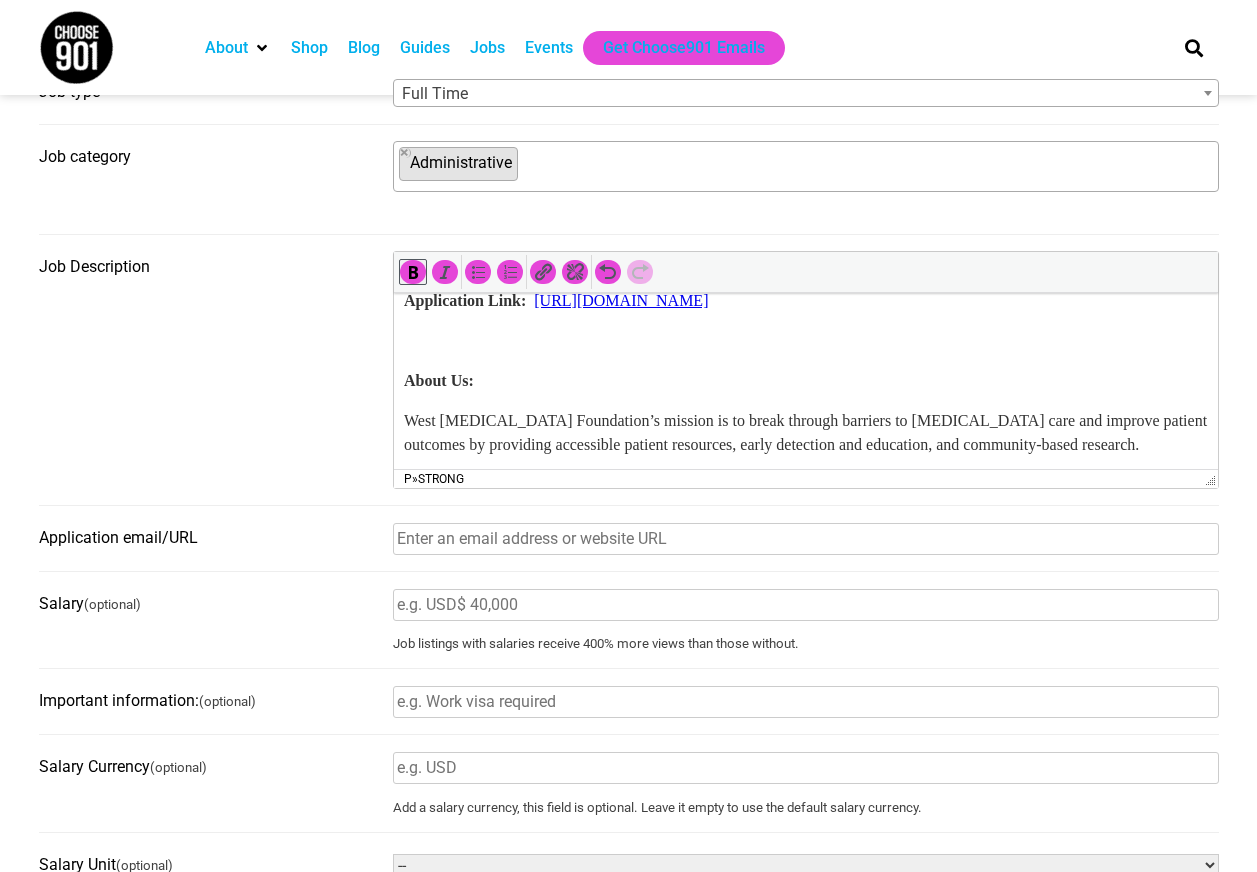 click at bounding box center [805, 341] 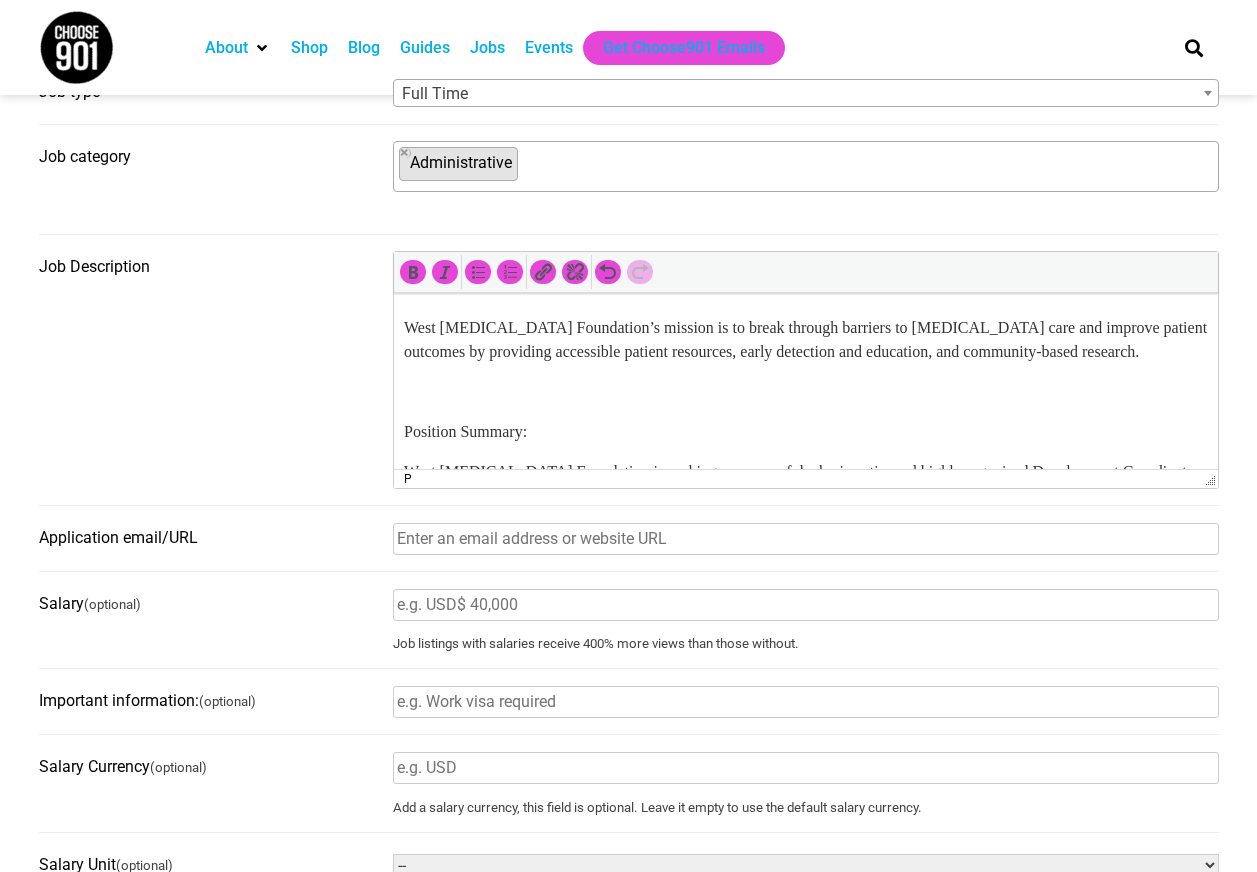 scroll, scrollTop: 400, scrollLeft: 0, axis: vertical 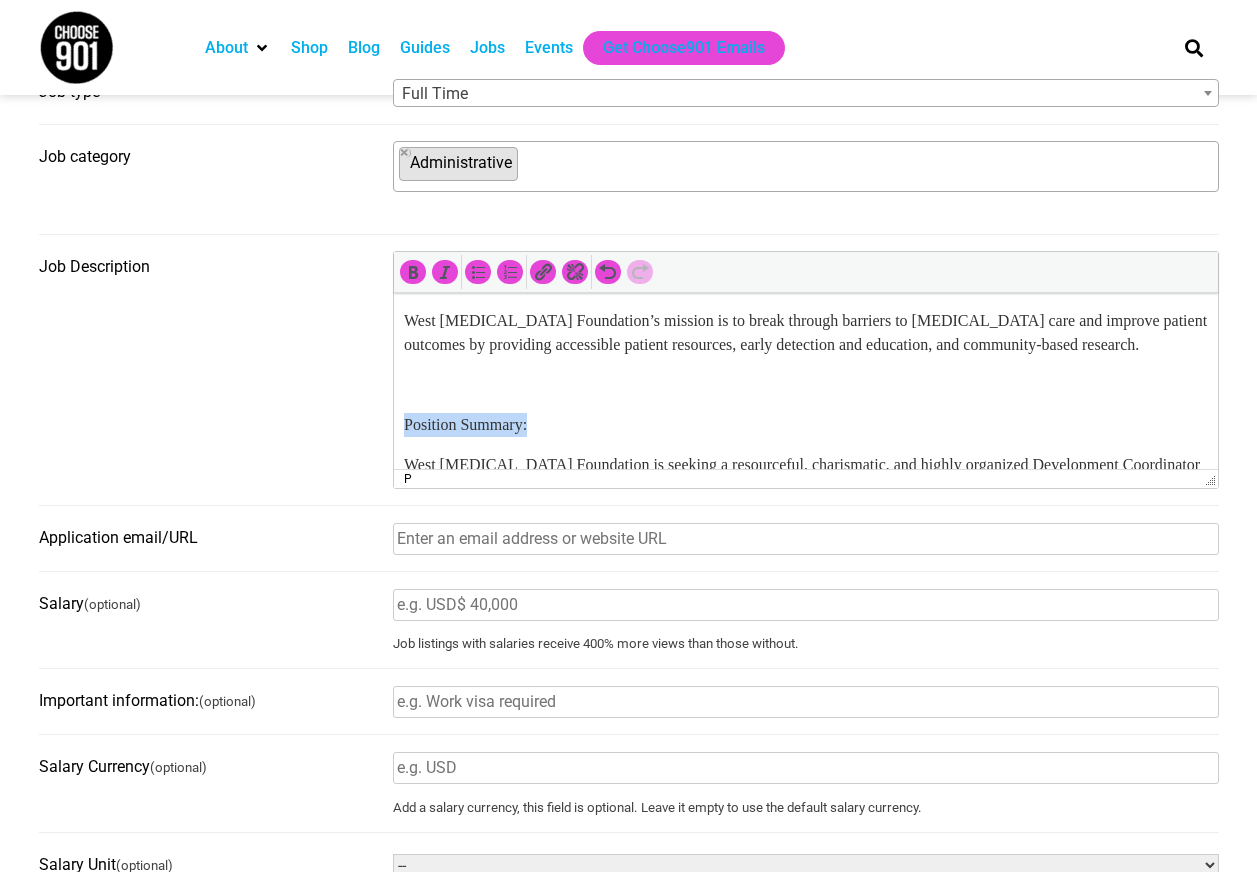 drag, startPoint x: 558, startPoint y: 429, endPoint x: 399, endPoint y: 423, distance: 159.11317 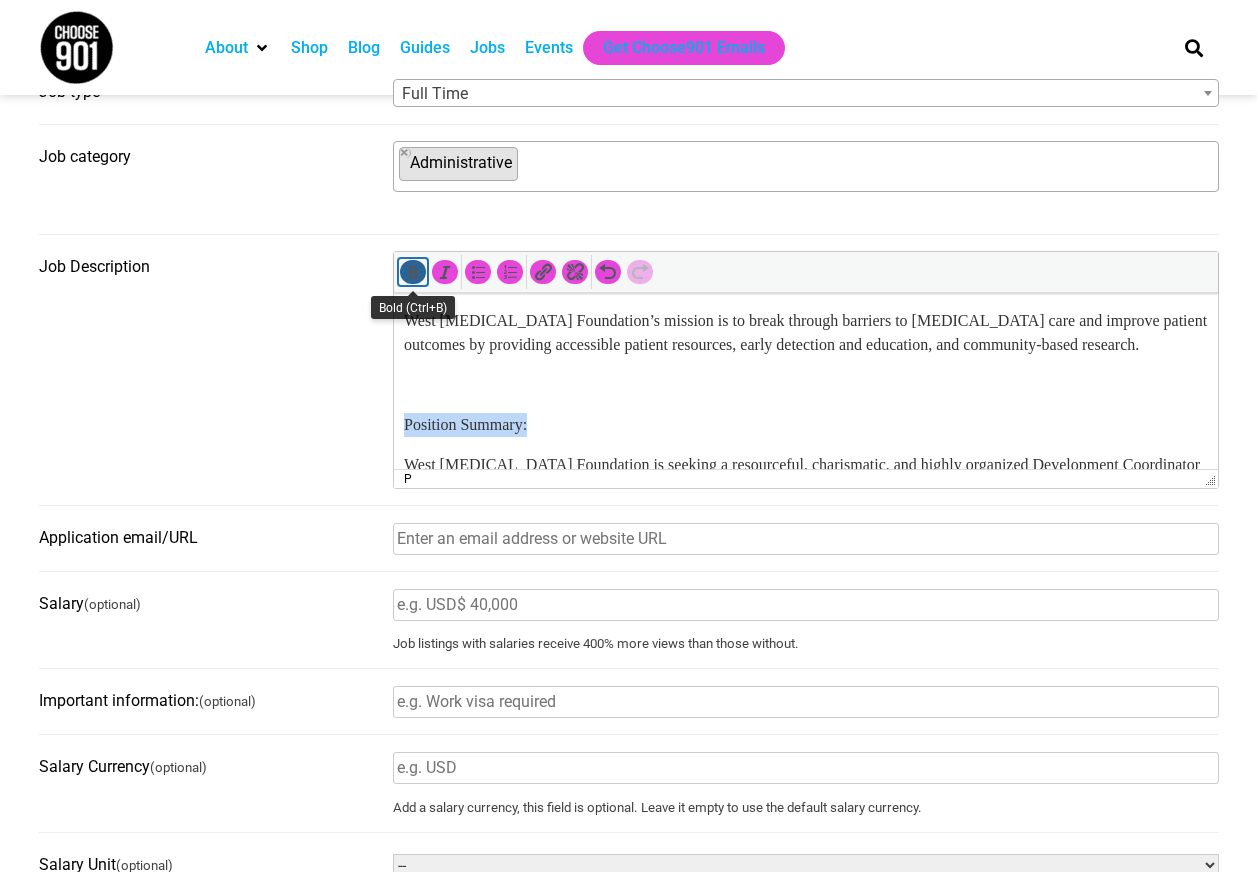 click at bounding box center (413, 272) 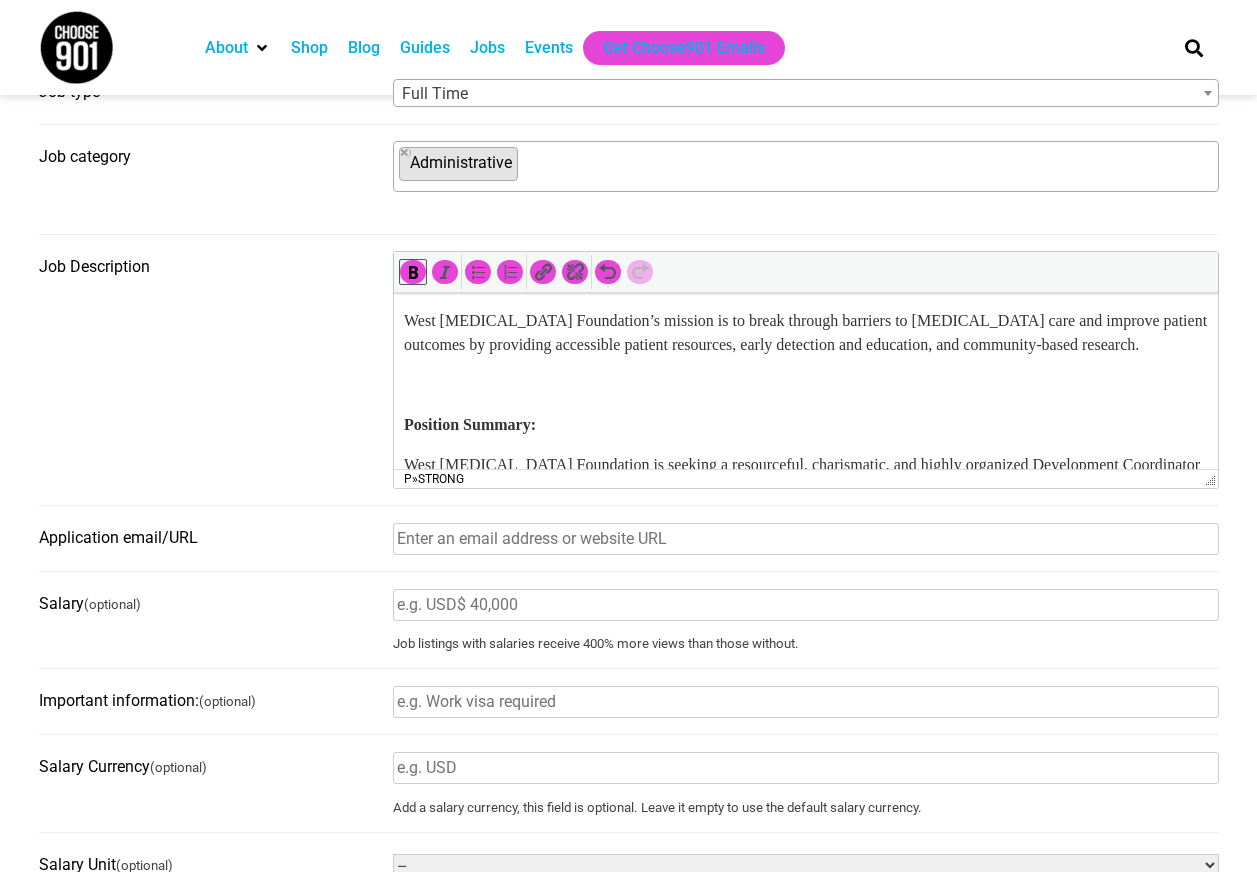 click at bounding box center (805, 385) 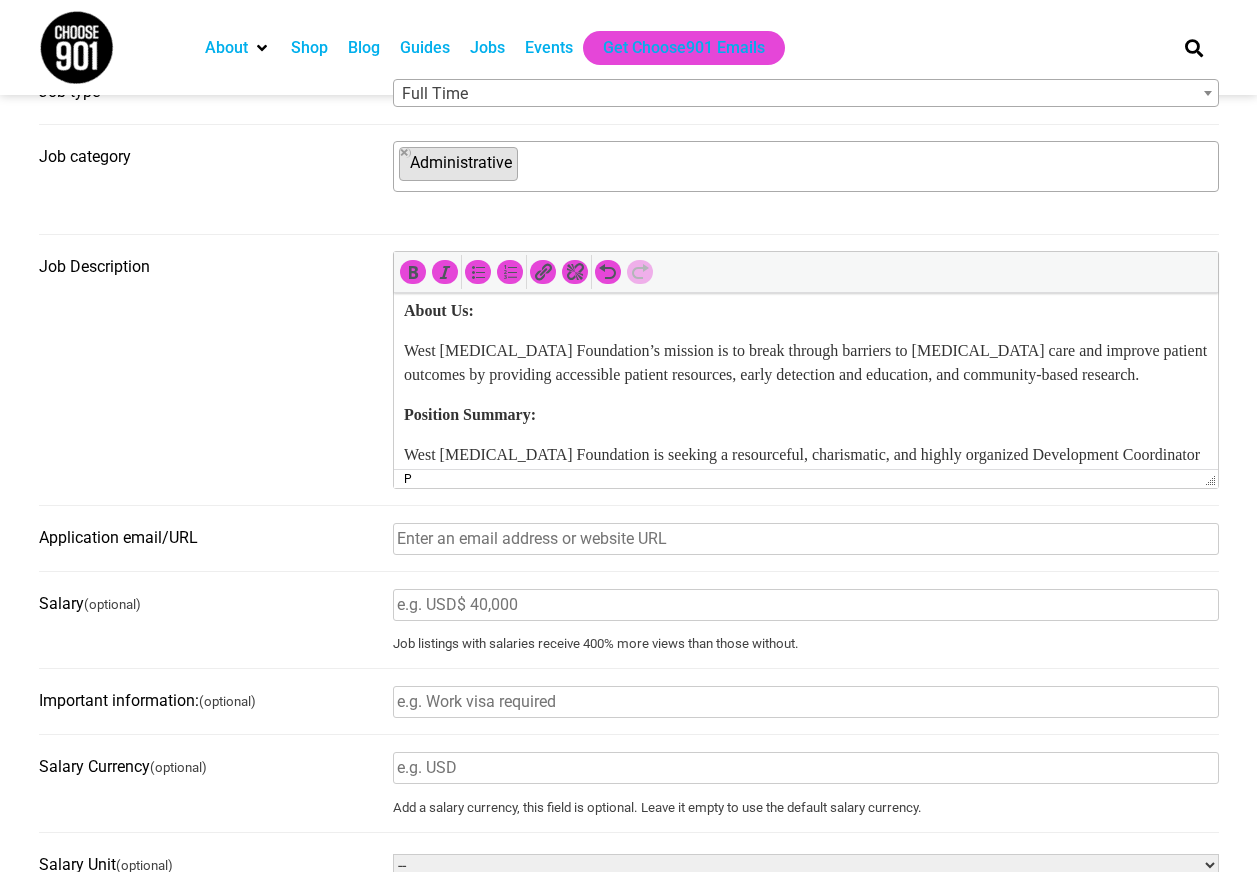 scroll, scrollTop: 400, scrollLeft: 0, axis: vertical 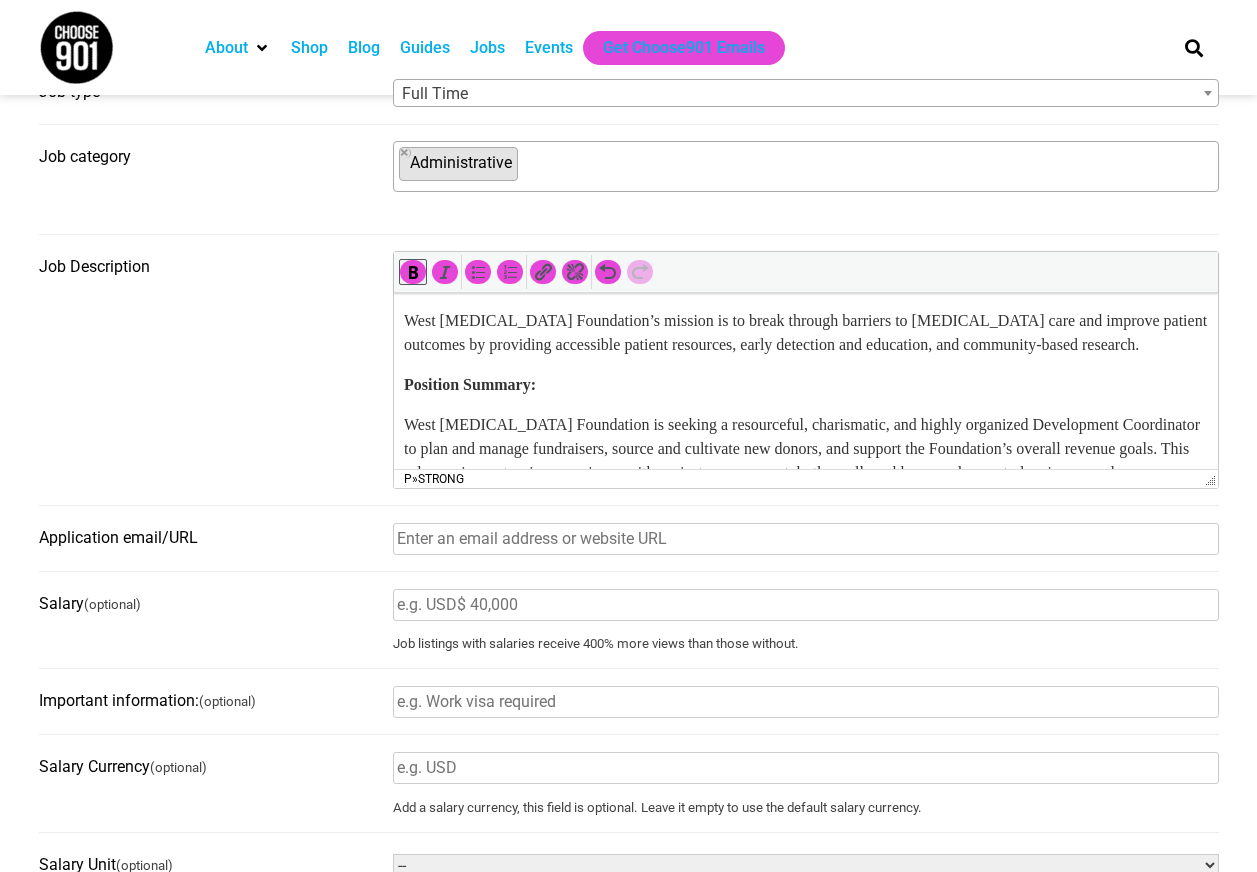 click on "Position Summary:" at bounding box center [469, 384] 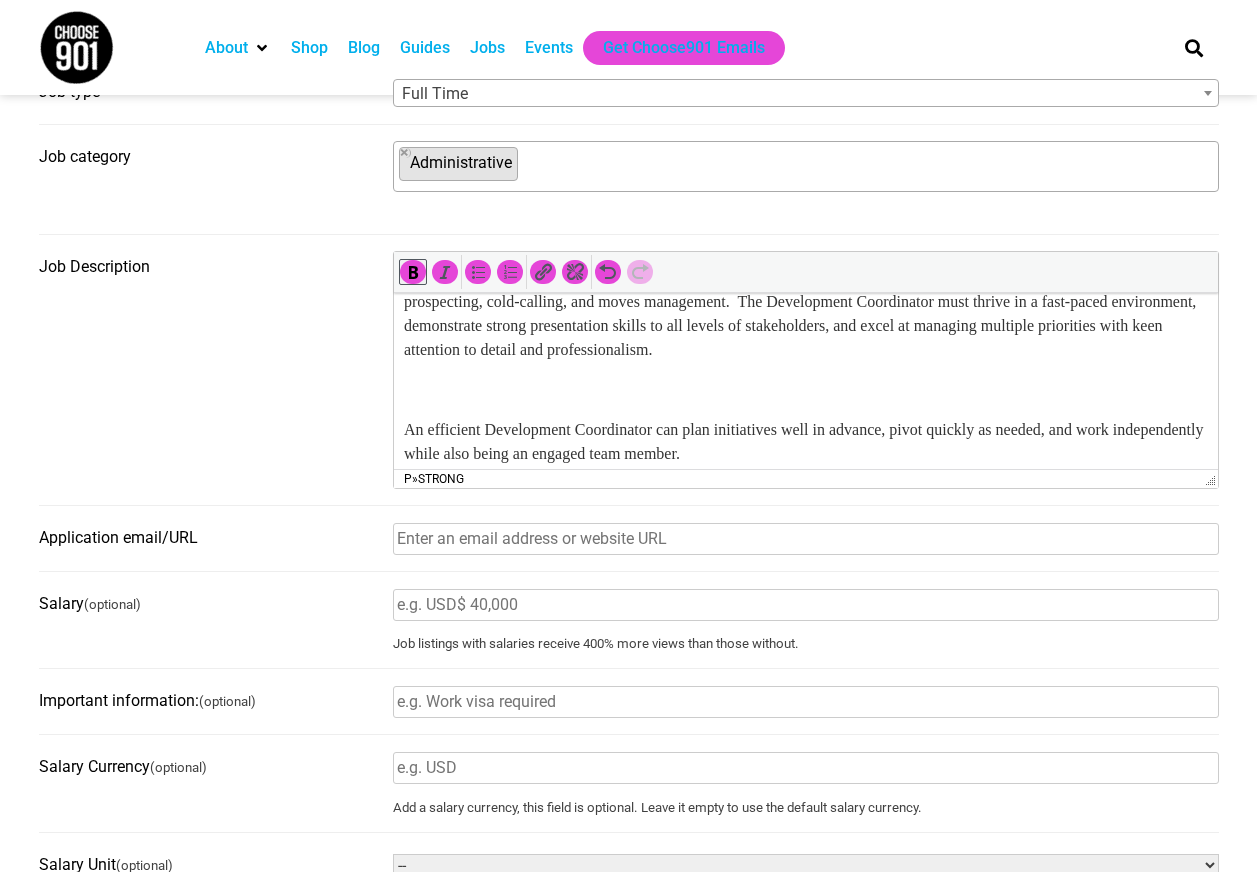 scroll, scrollTop: 600, scrollLeft: 0, axis: vertical 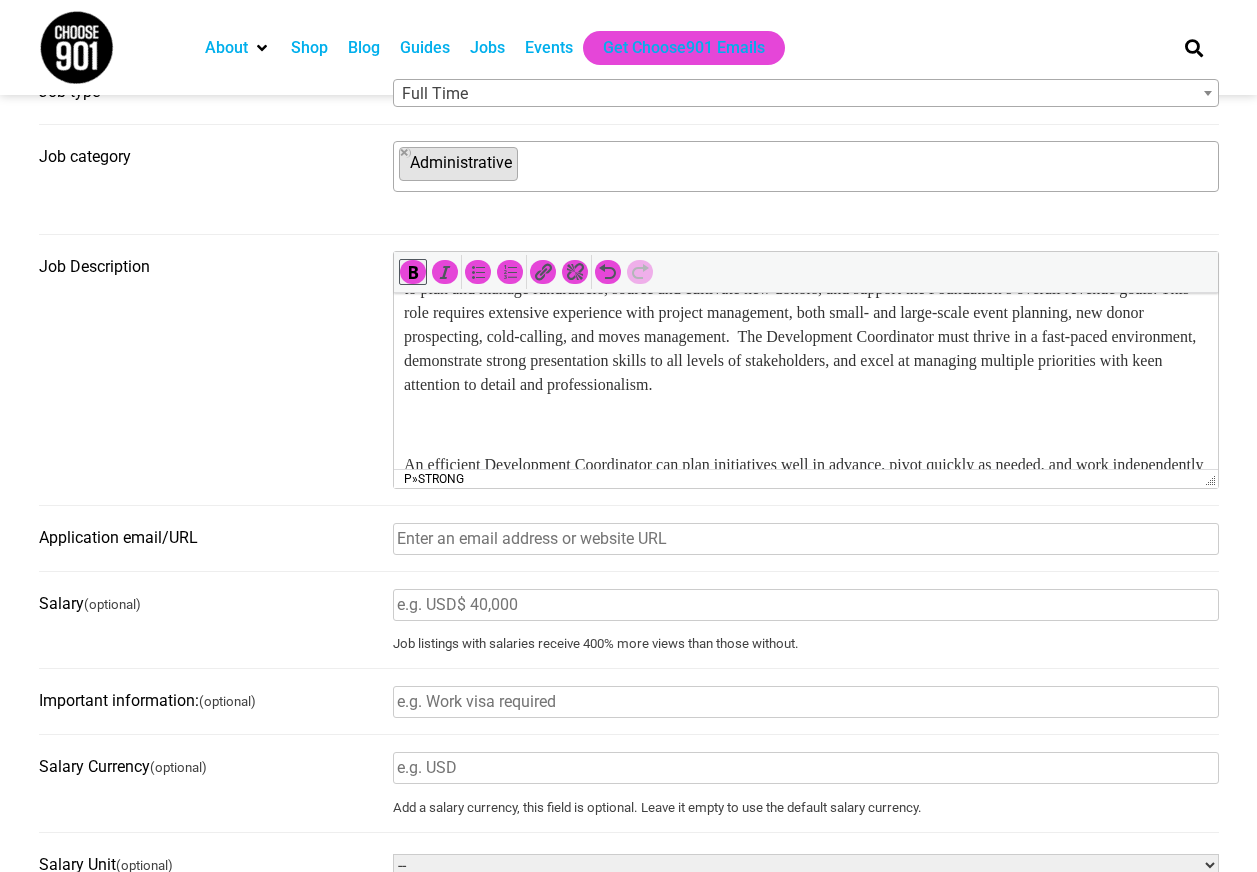 click at bounding box center (805, 425) 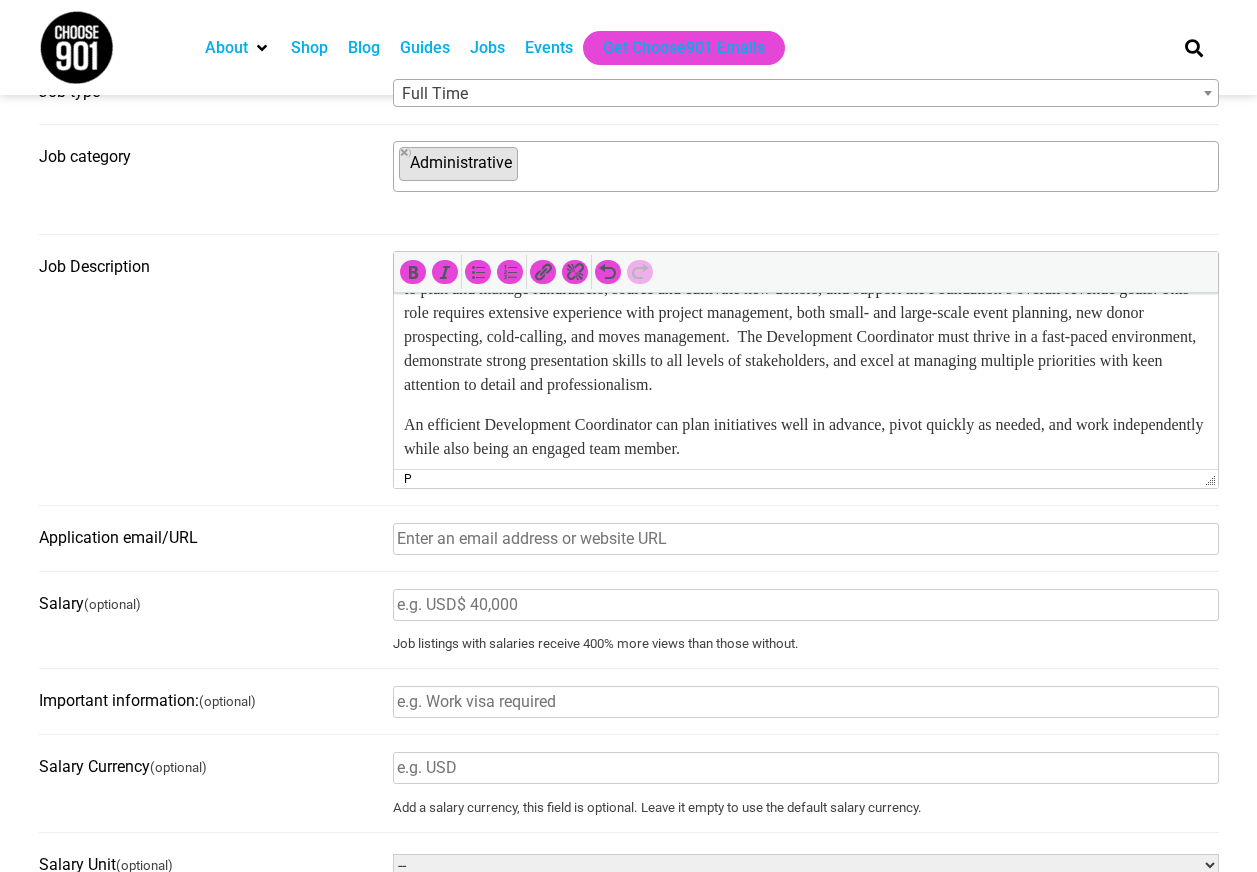 click on "An efficient Development Coordinator can plan initiatives well in advance, pivot quickly as needed, and work independently while also being an engaged team member." at bounding box center (805, 437) 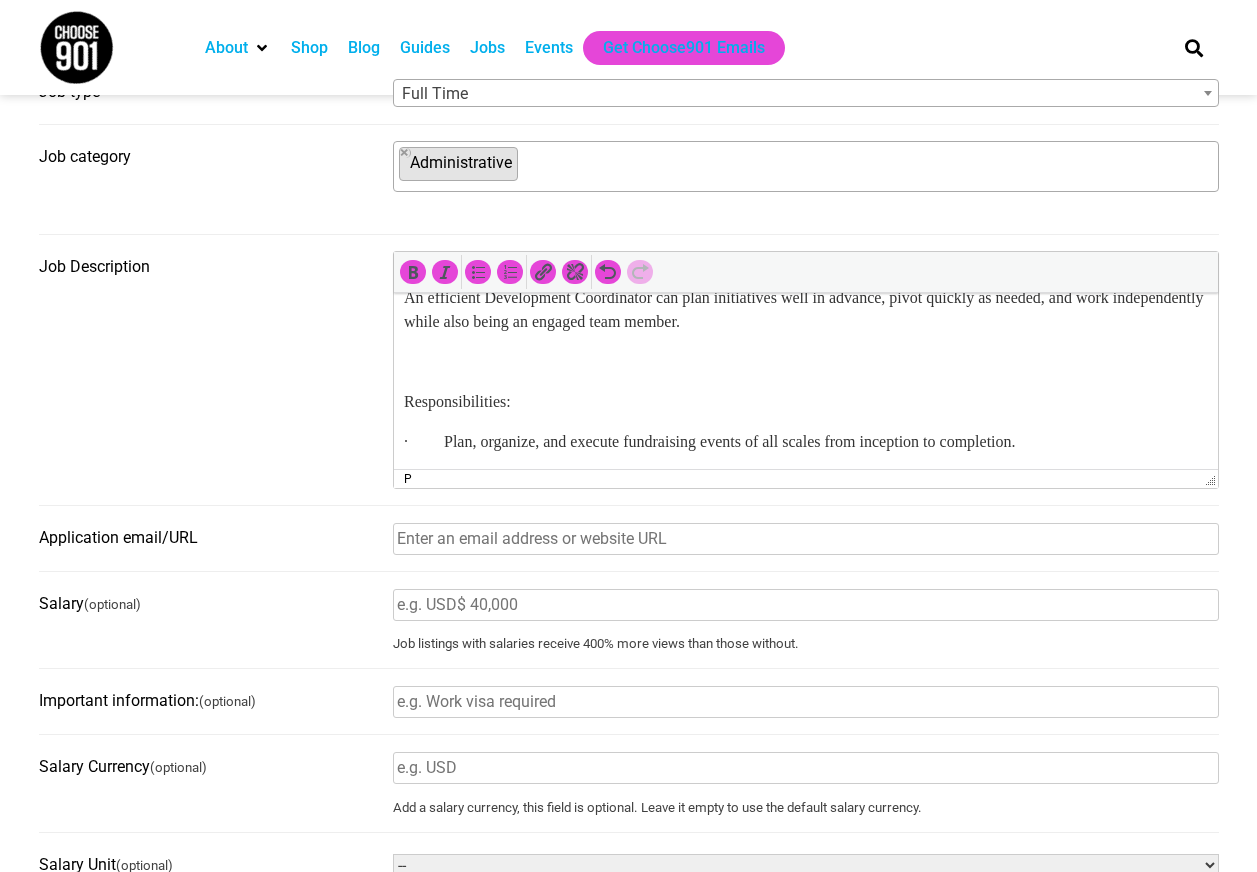 scroll, scrollTop: 809, scrollLeft: 0, axis: vertical 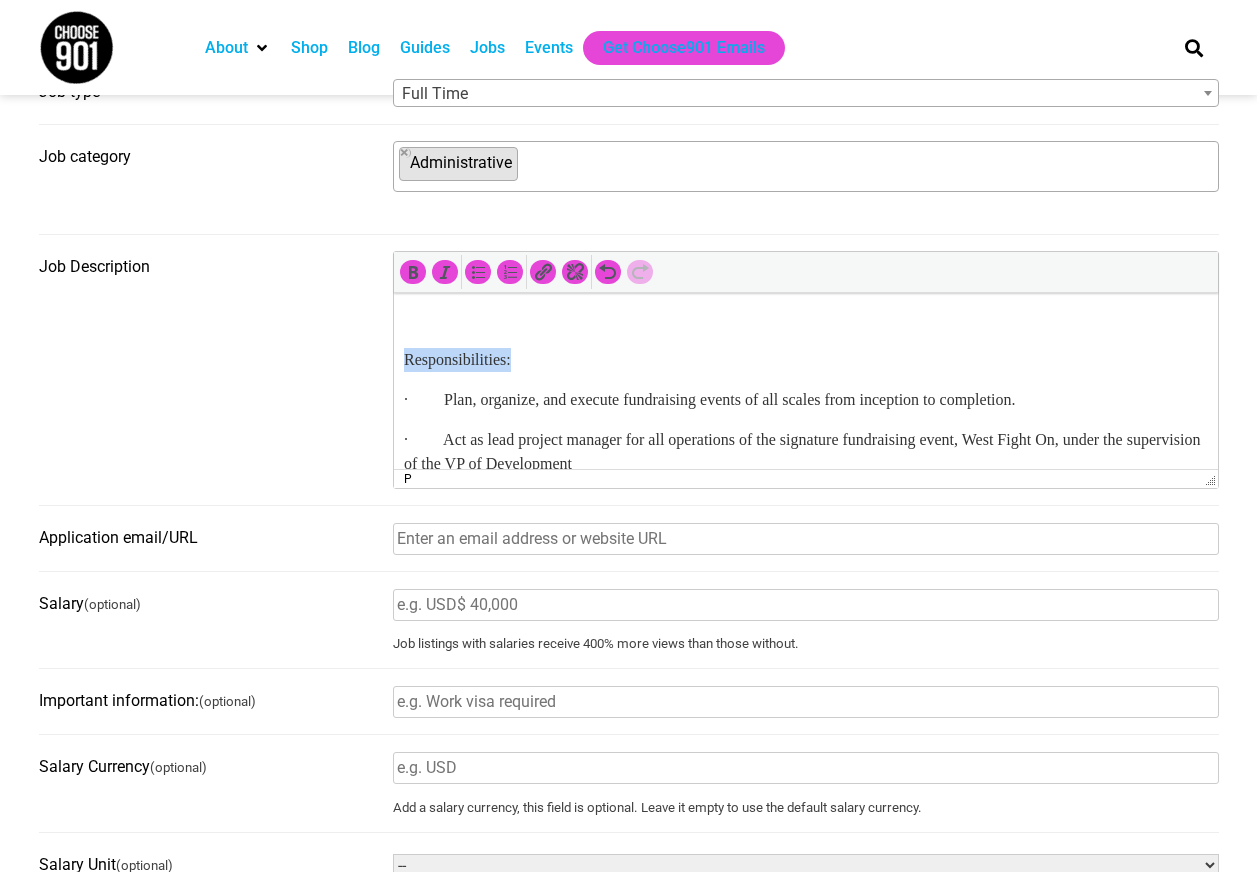 drag, startPoint x: 527, startPoint y: 361, endPoint x: 397, endPoint y: 368, distance: 130.18832 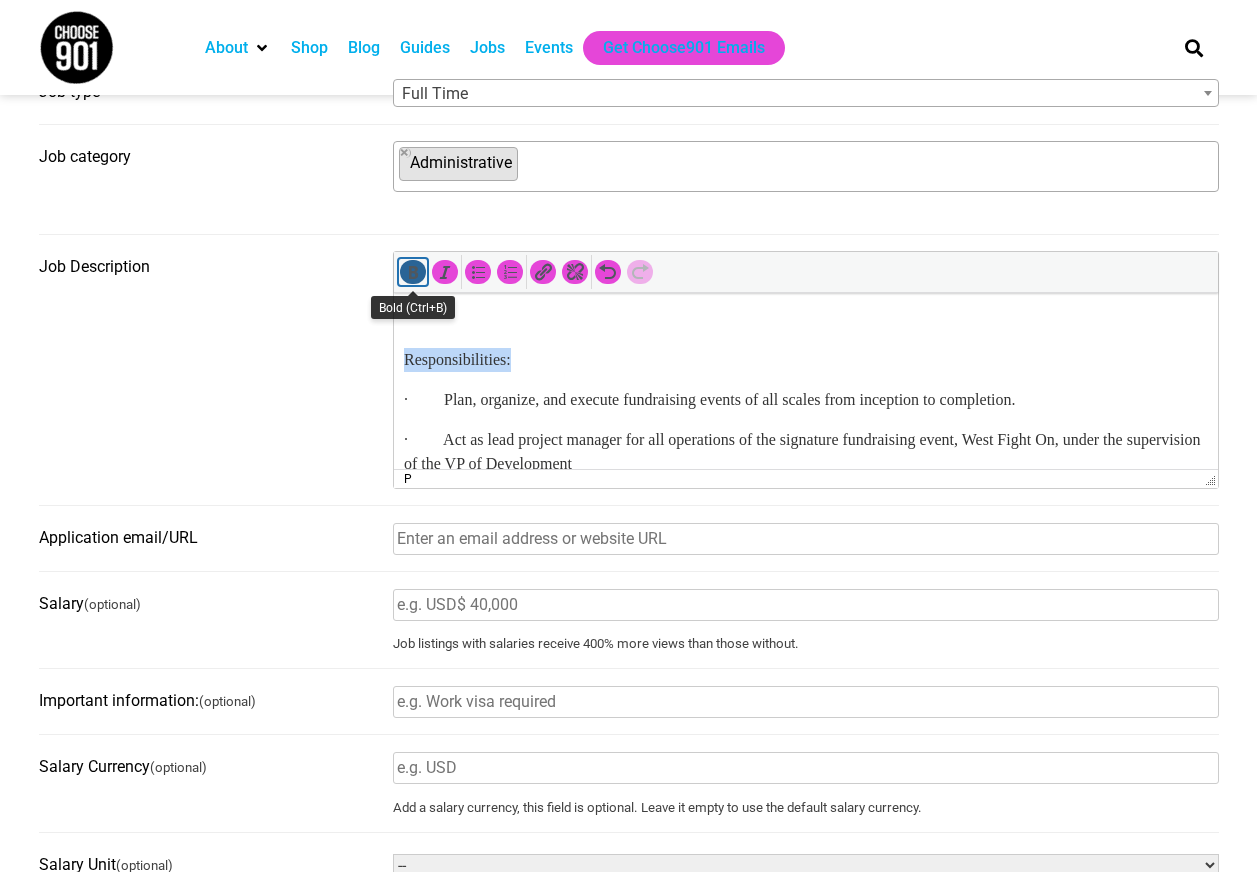 click at bounding box center [413, 272] 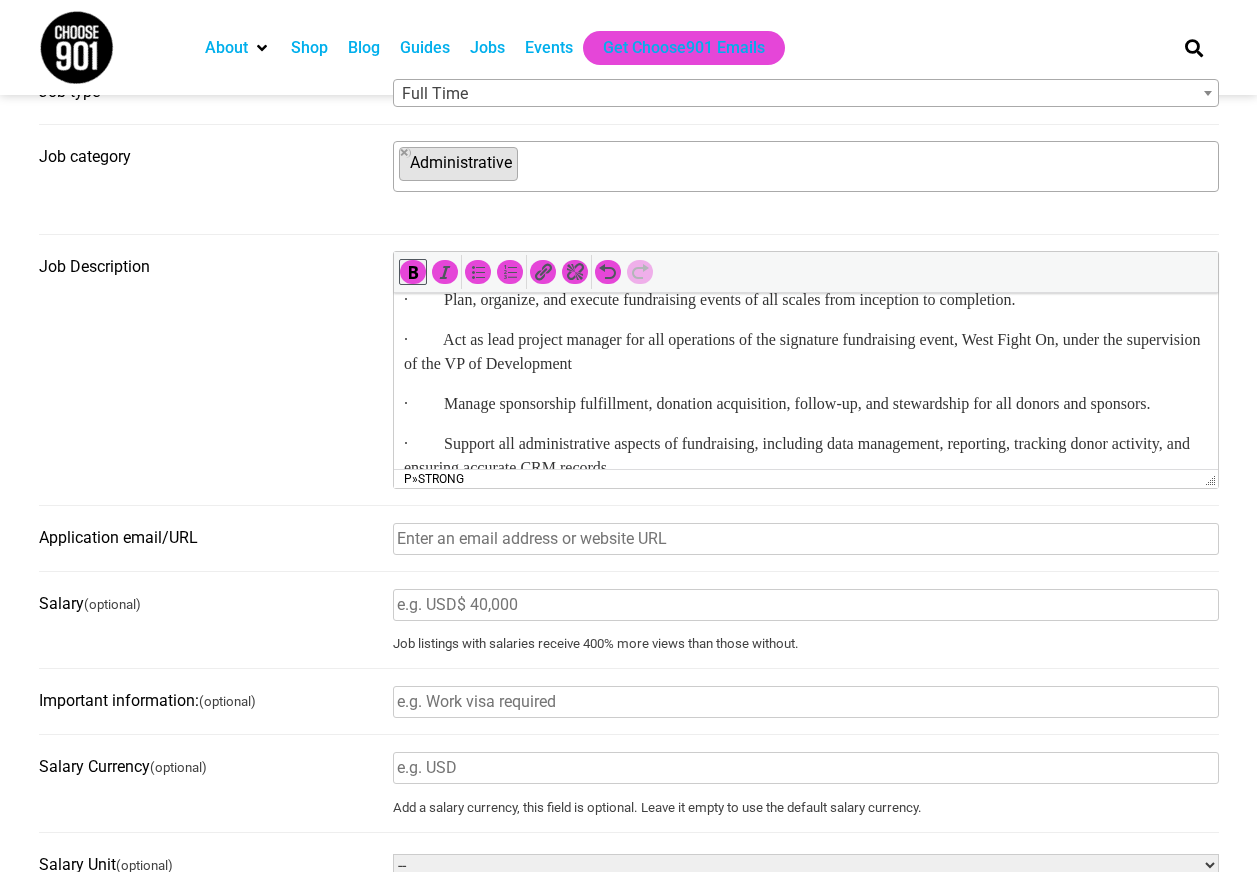scroll, scrollTop: 809, scrollLeft: 0, axis: vertical 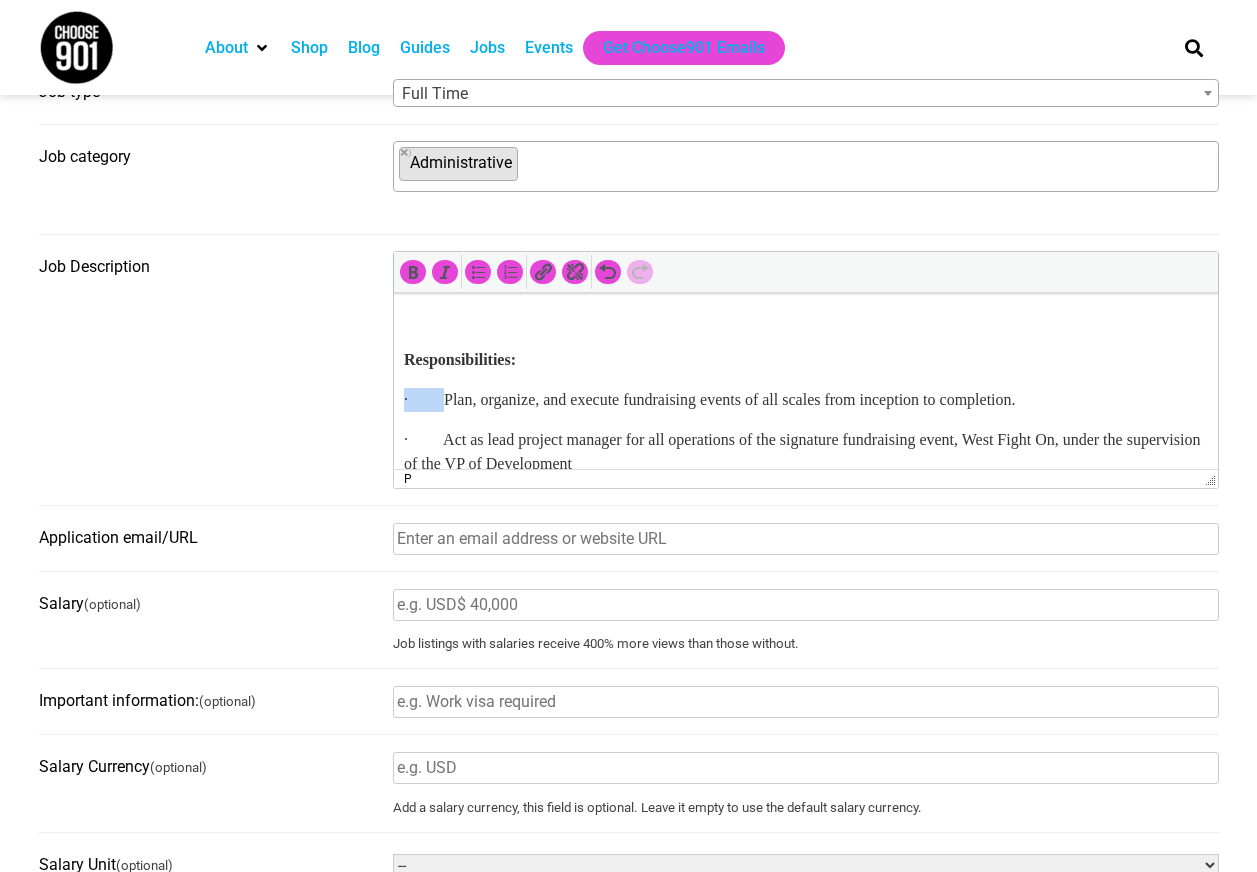 drag, startPoint x: 444, startPoint y: 400, endPoint x: 356, endPoint y: 398, distance: 88.02273 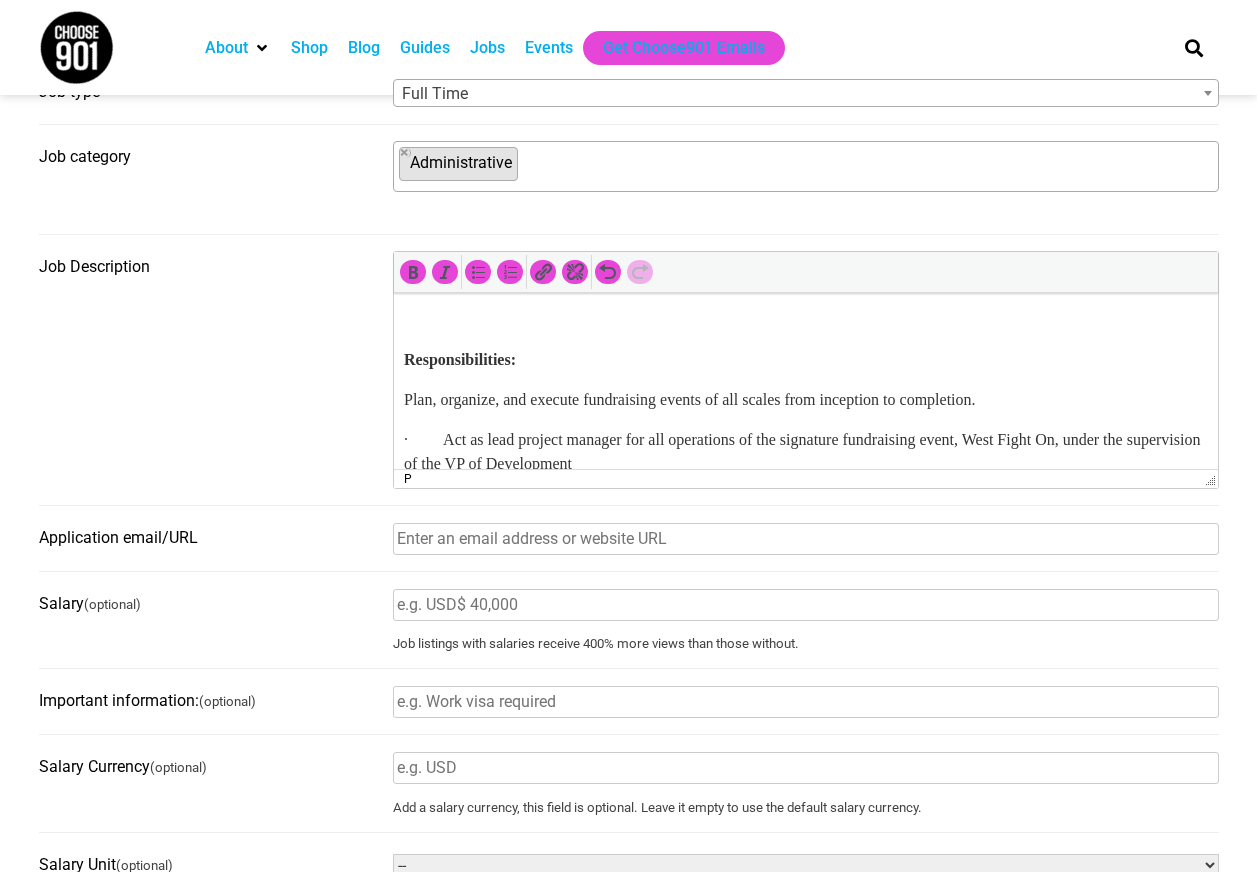 drag, startPoint x: 447, startPoint y: 437, endPoint x: 784, endPoint y: 732, distance: 447.87723 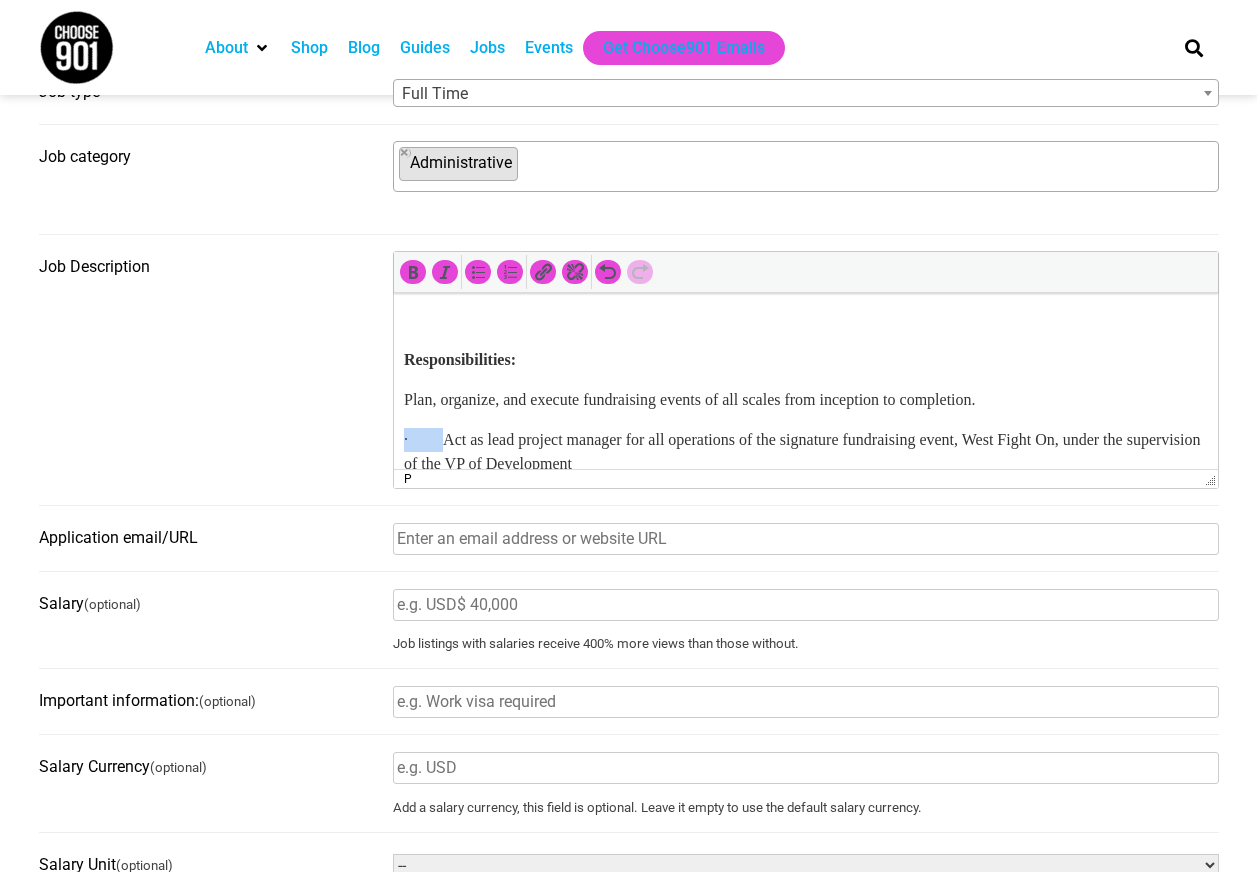drag, startPoint x: 443, startPoint y: 438, endPoint x: 784, endPoint y: 735, distance: 452.20572 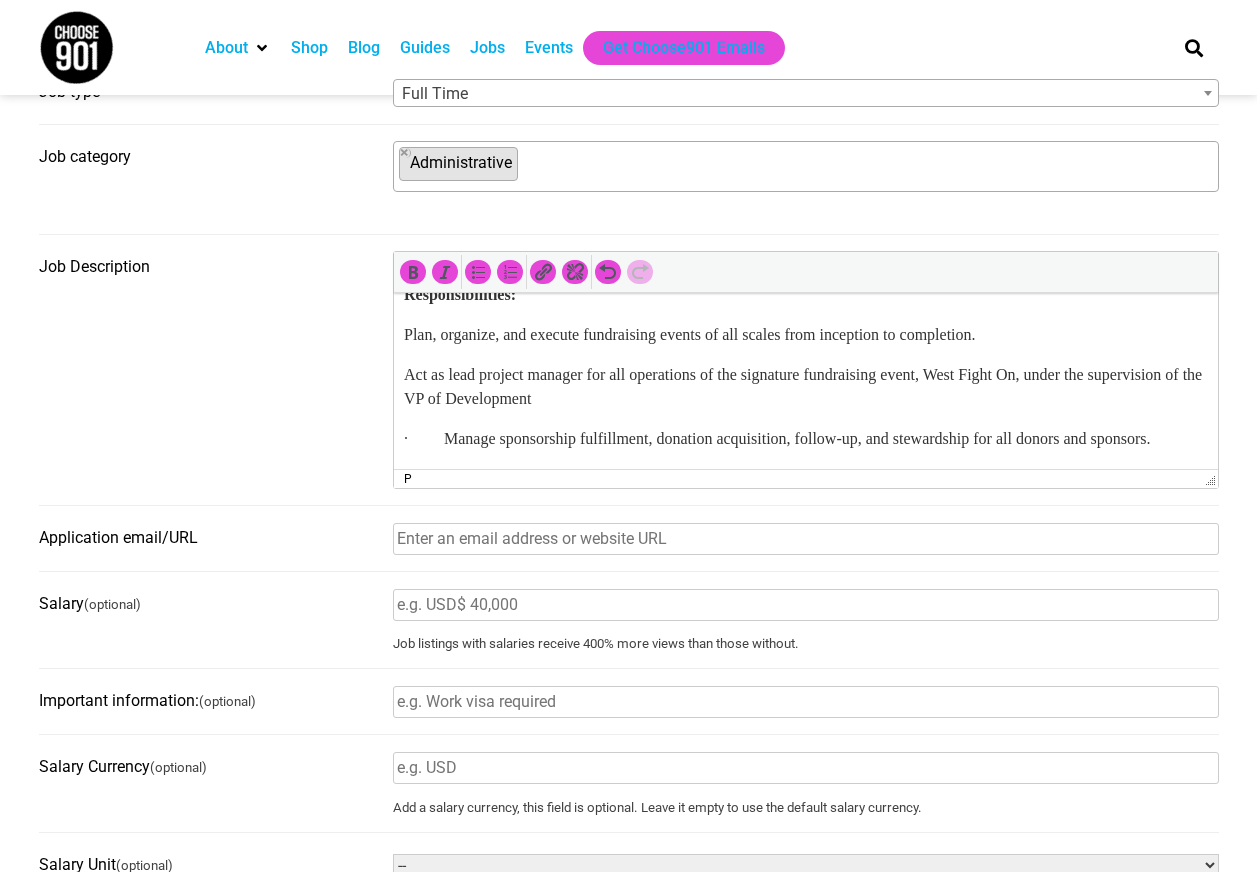 scroll, scrollTop: 909, scrollLeft: 0, axis: vertical 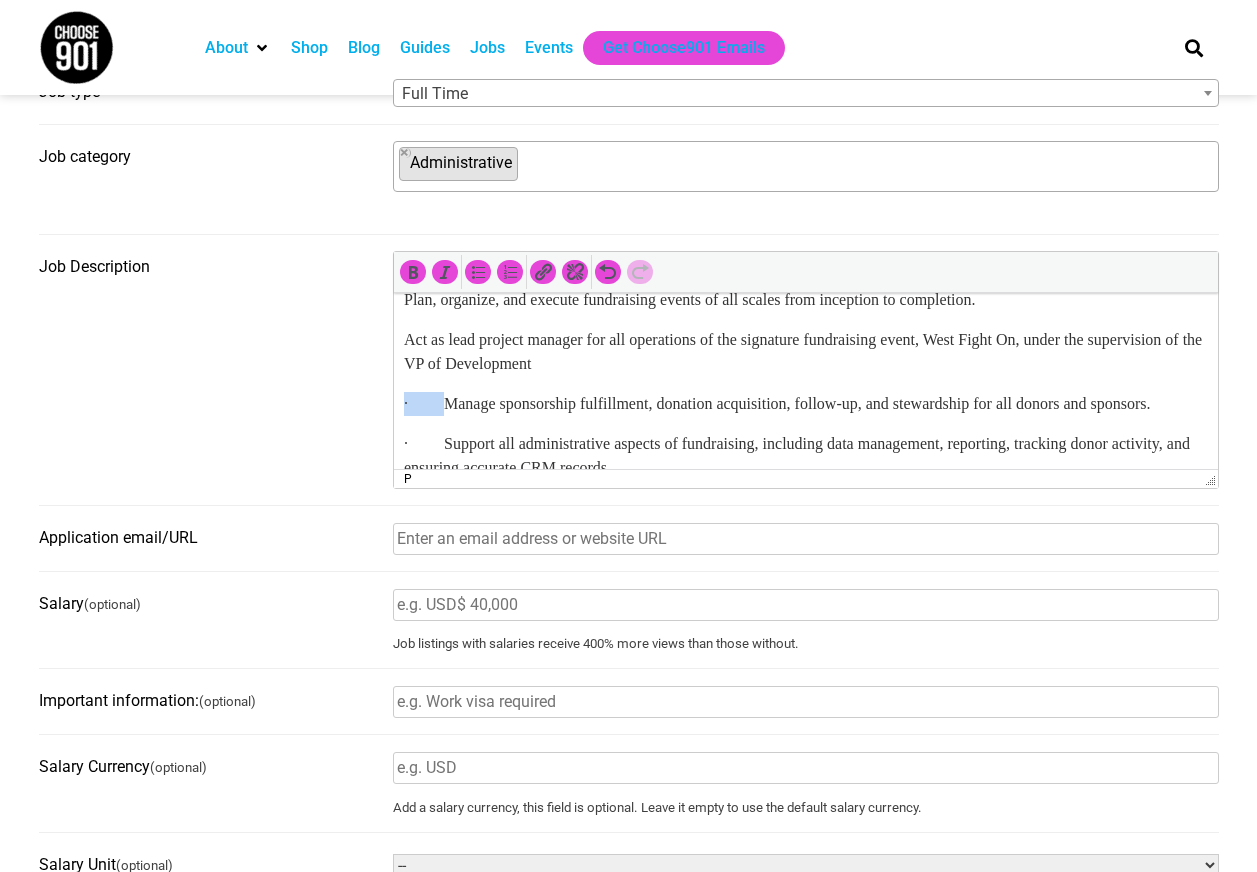 drag, startPoint x: 444, startPoint y: 399, endPoint x: 398, endPoint y: 401, distance: 46.043457 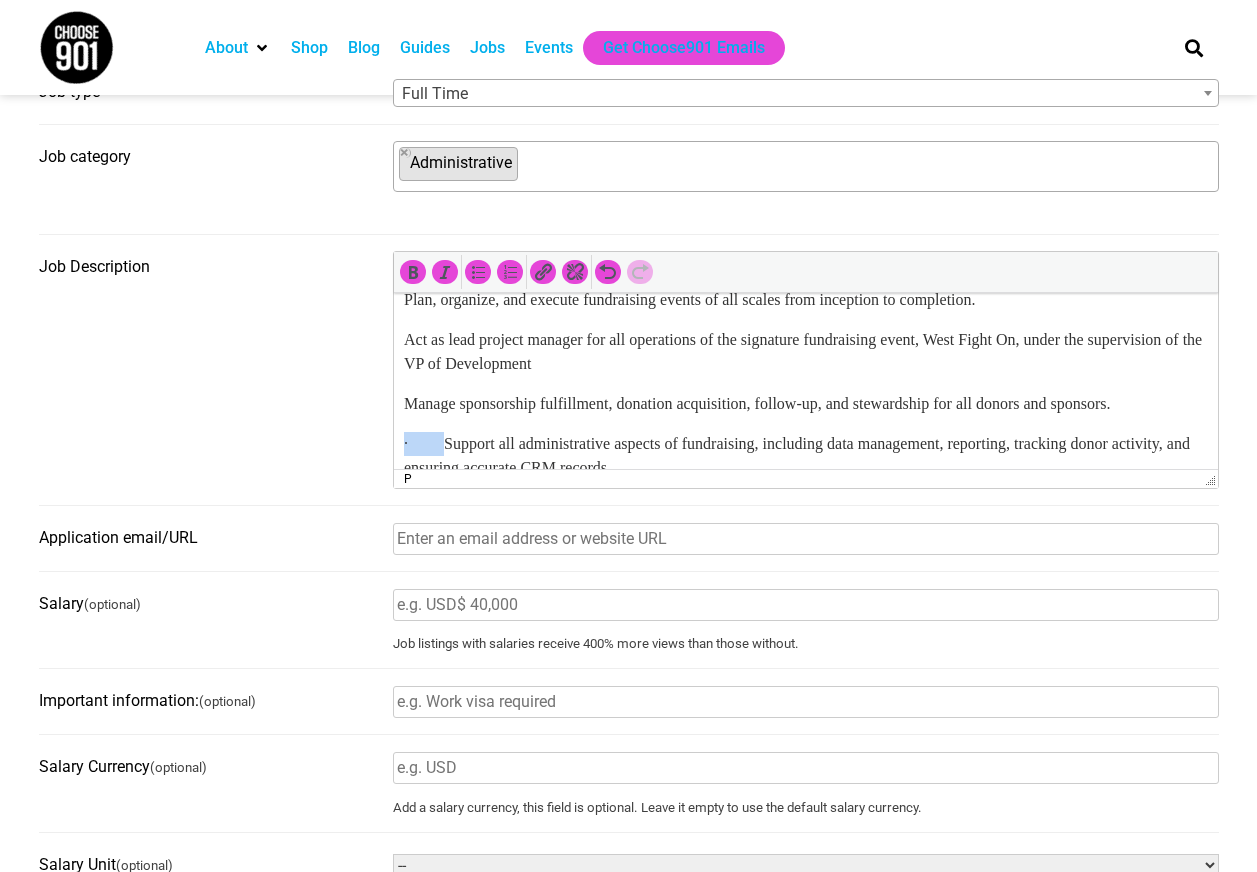 drag, startPoint x: 443, startPoint y: 443, endPoint x: 785, endPoint y: 739, distance: 452.3052 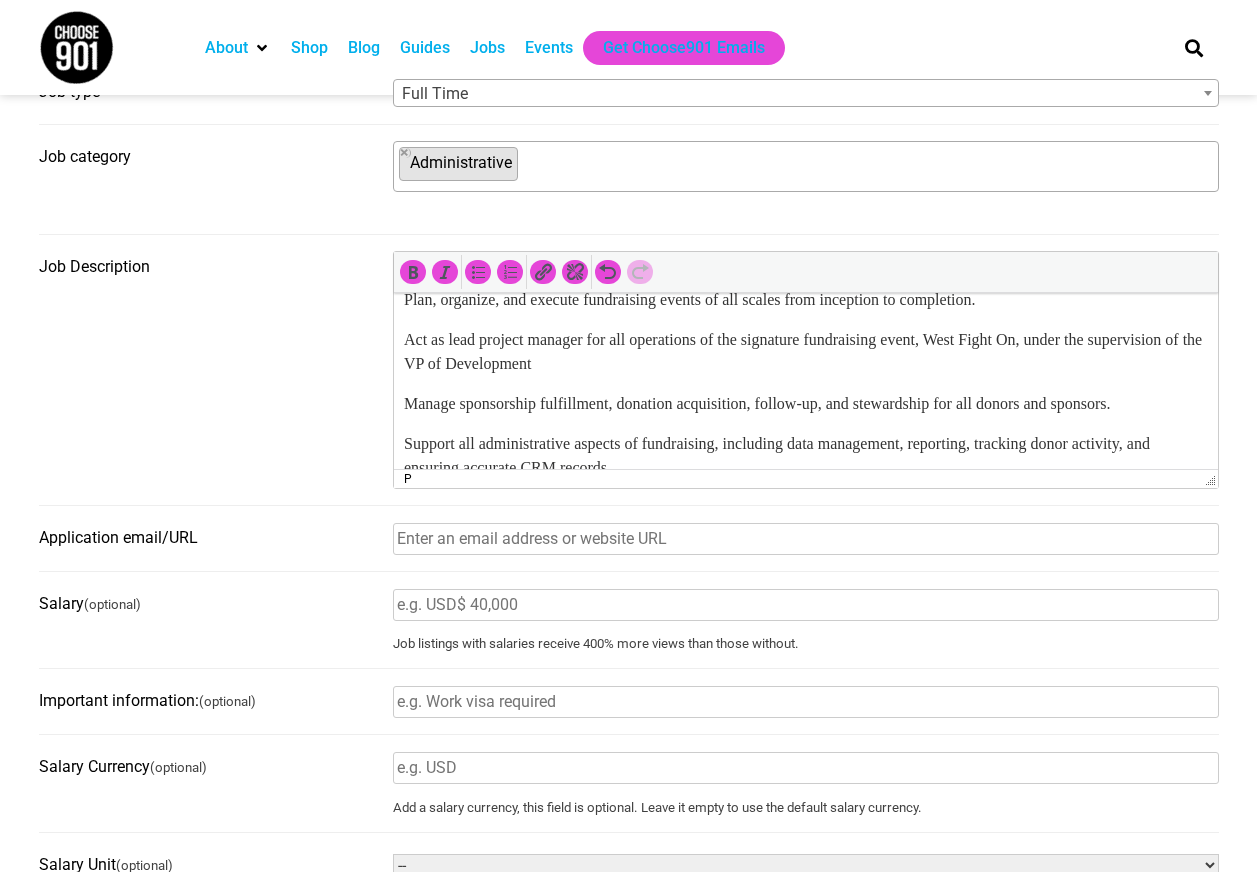 scroll, scrollTop: 1009, scrollLeft: 0, axis: vertical 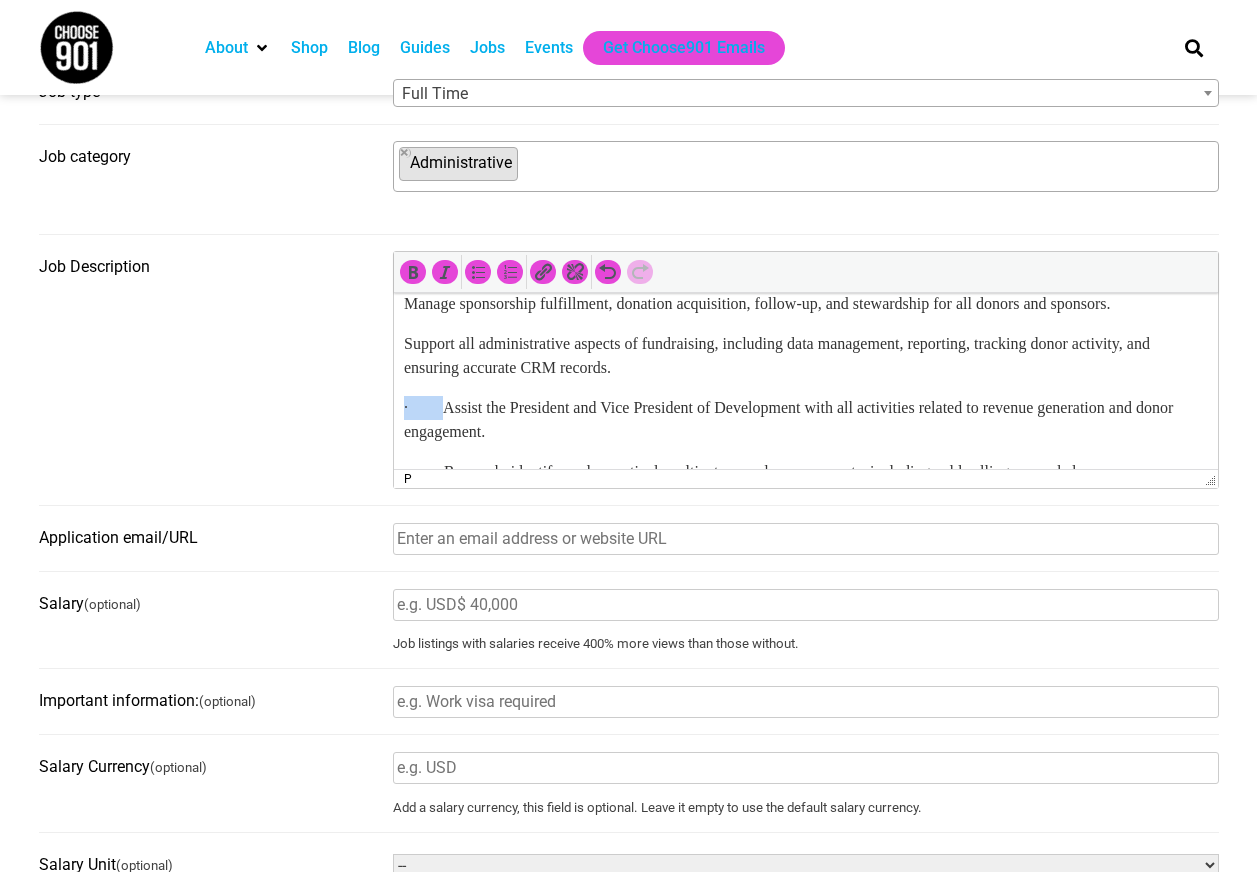 drag, startPoint x: 444, startPoint y: 409, endPoint x: 772, endPoint y: 706, distance: 442.48502 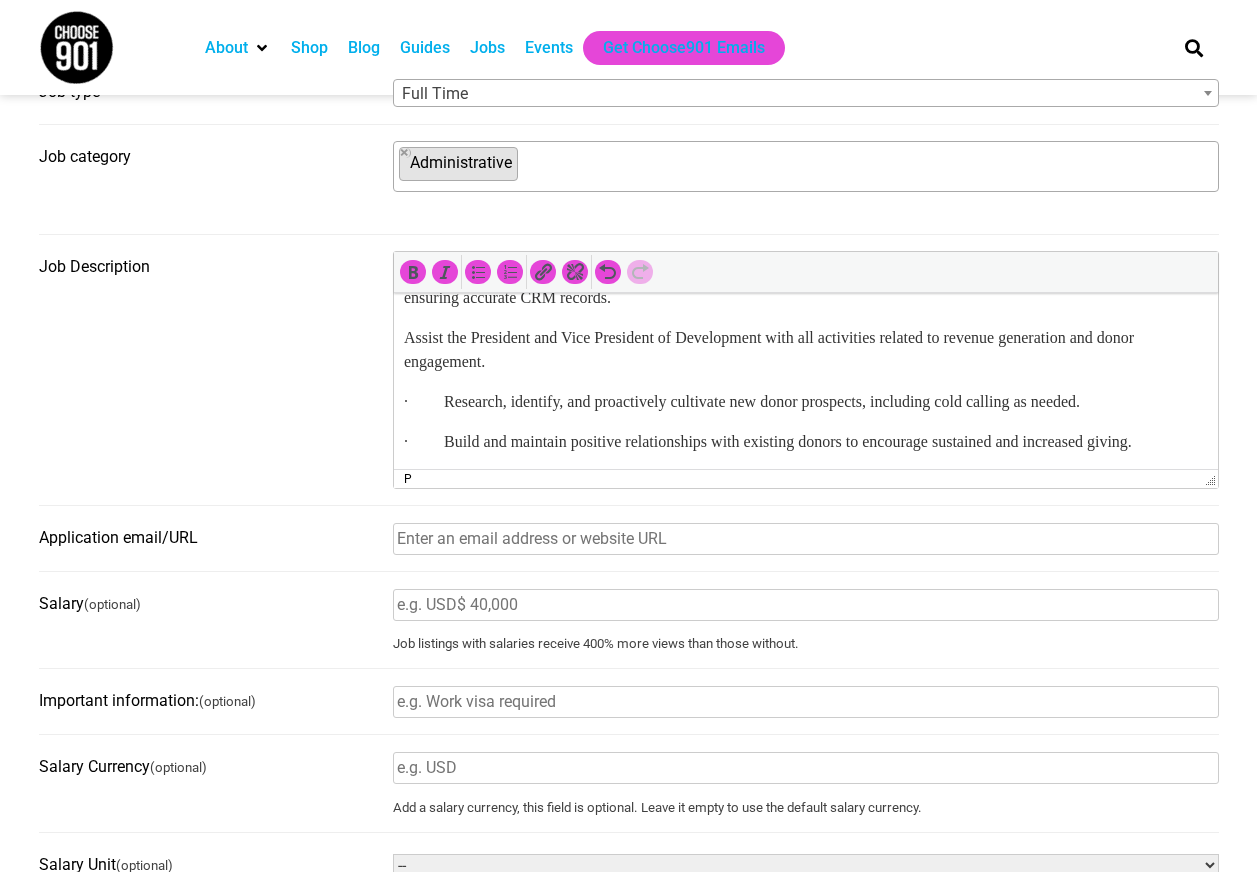scroll, scrollTop: 1109, scrollLeft: 0, axis: vertical 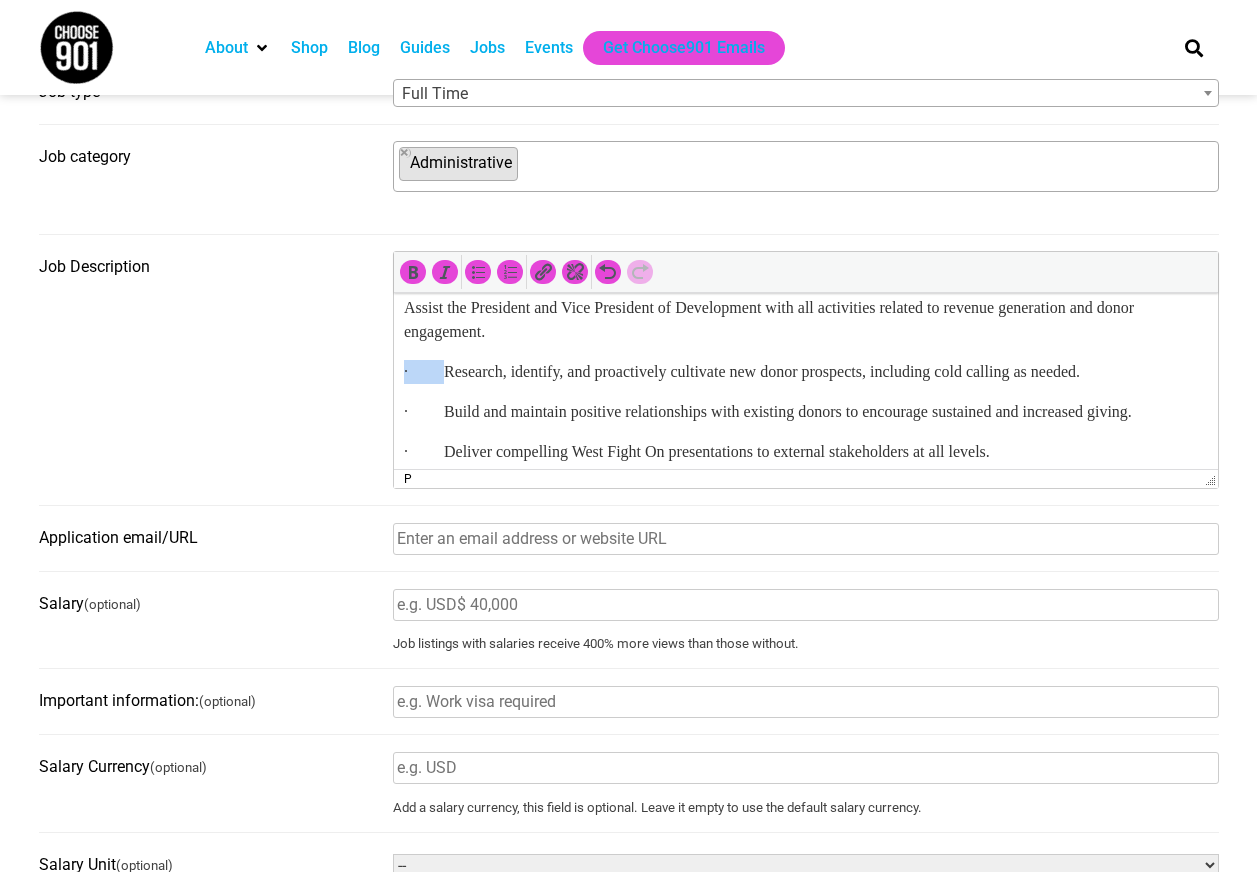drag, startPoint x: 443, startPoint y: 373, endPoint x: 374, endPoint y: 374, distance: 69.00725 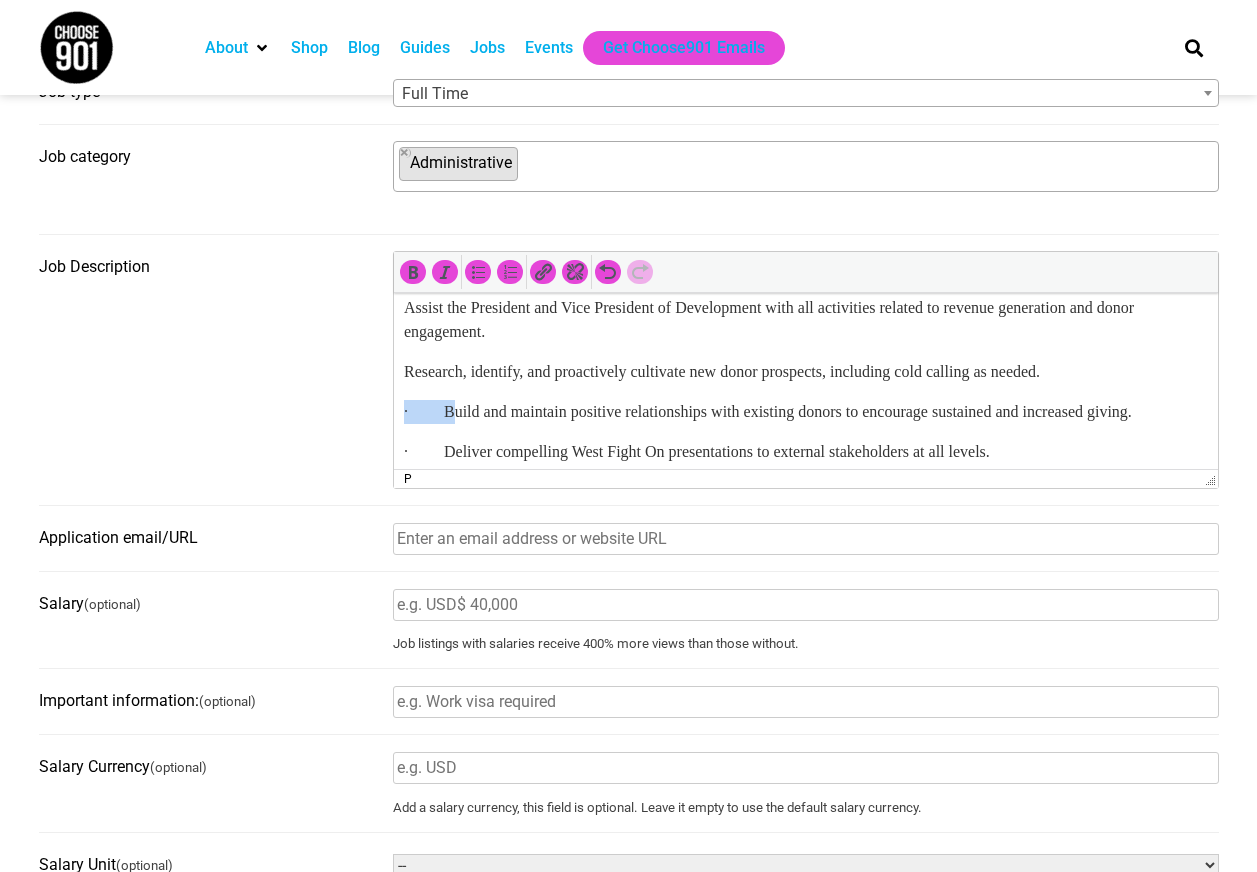 drag, startPoint x: 447, startPoint y: 410, endPoint x: 785, endPoint y: 708, distance: 450.6085 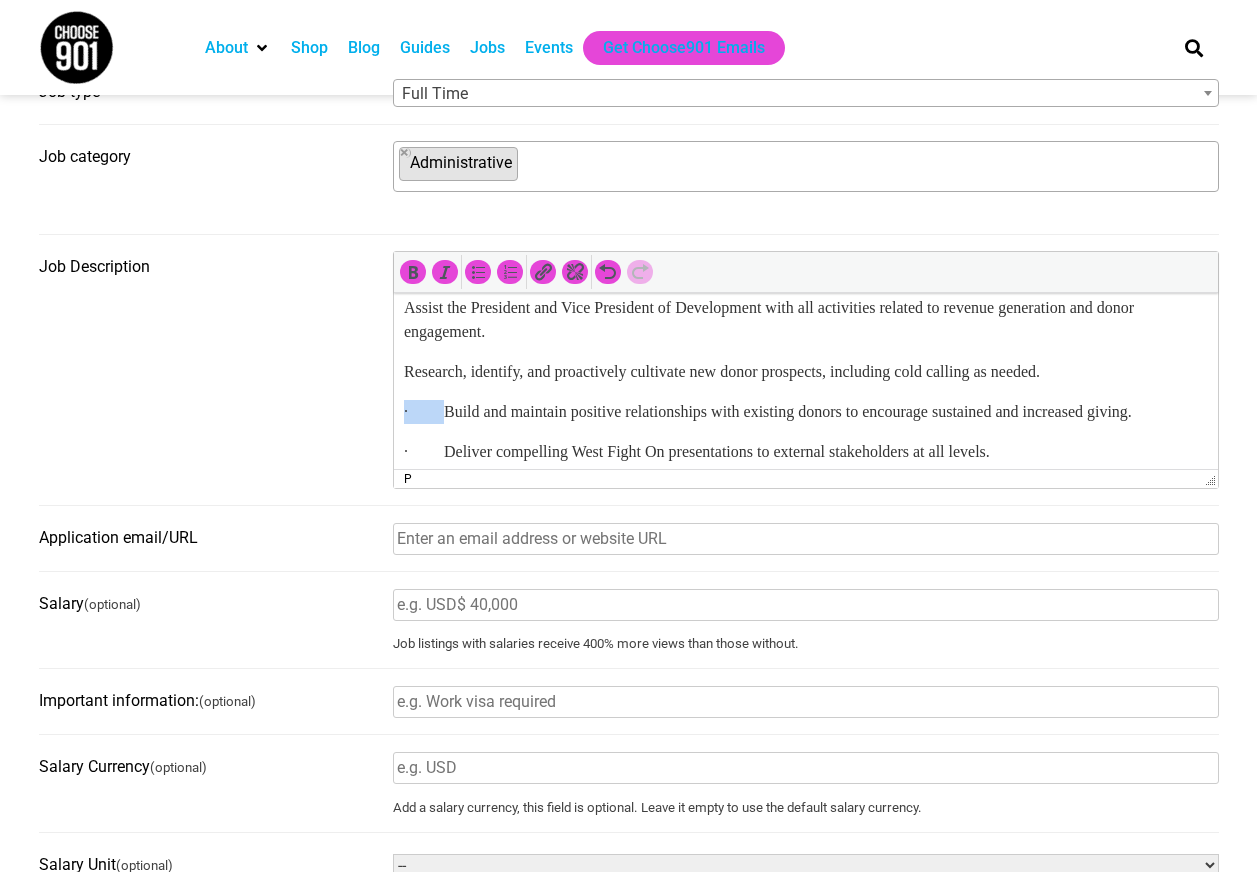 drag, startPoint x: 446, startPoint y: 410, endPoint x: 767, endPoint y: 706, distance: 436.64288 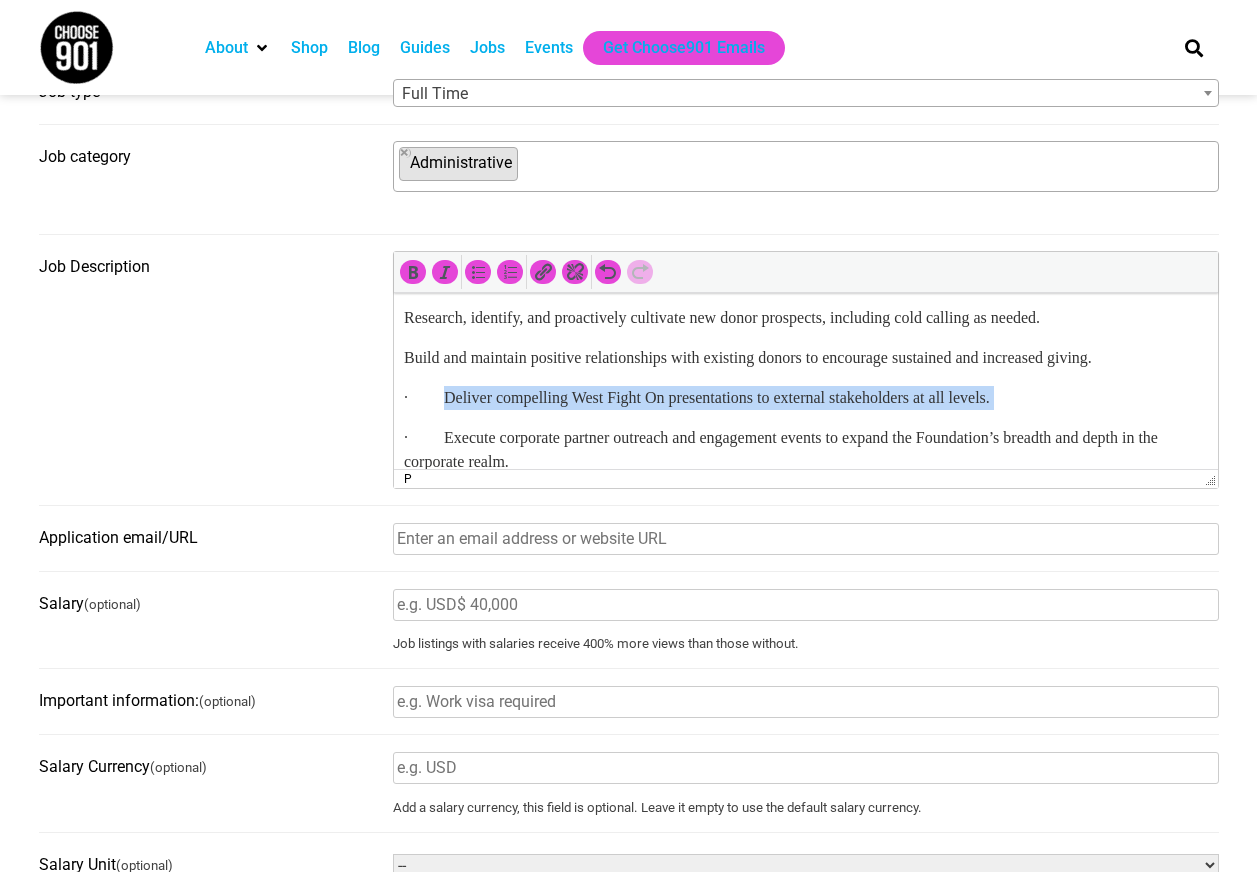 scroll, scrollTop: 1169, scrollLeft: 0, axis: vertical 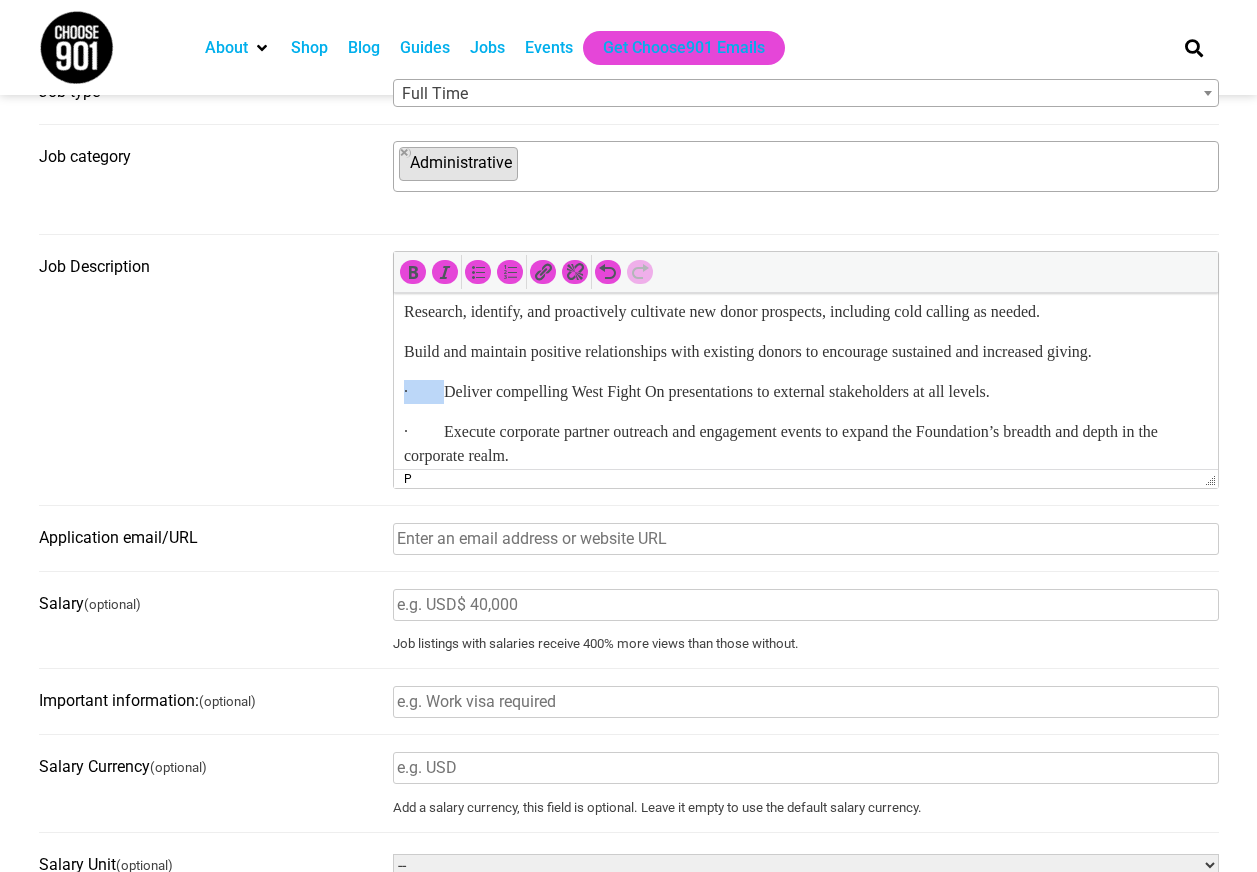 drag, startPoint x: 445, startPoint y: 450, endPoint x: 403, endPoint y: 384, distance: 78.23043 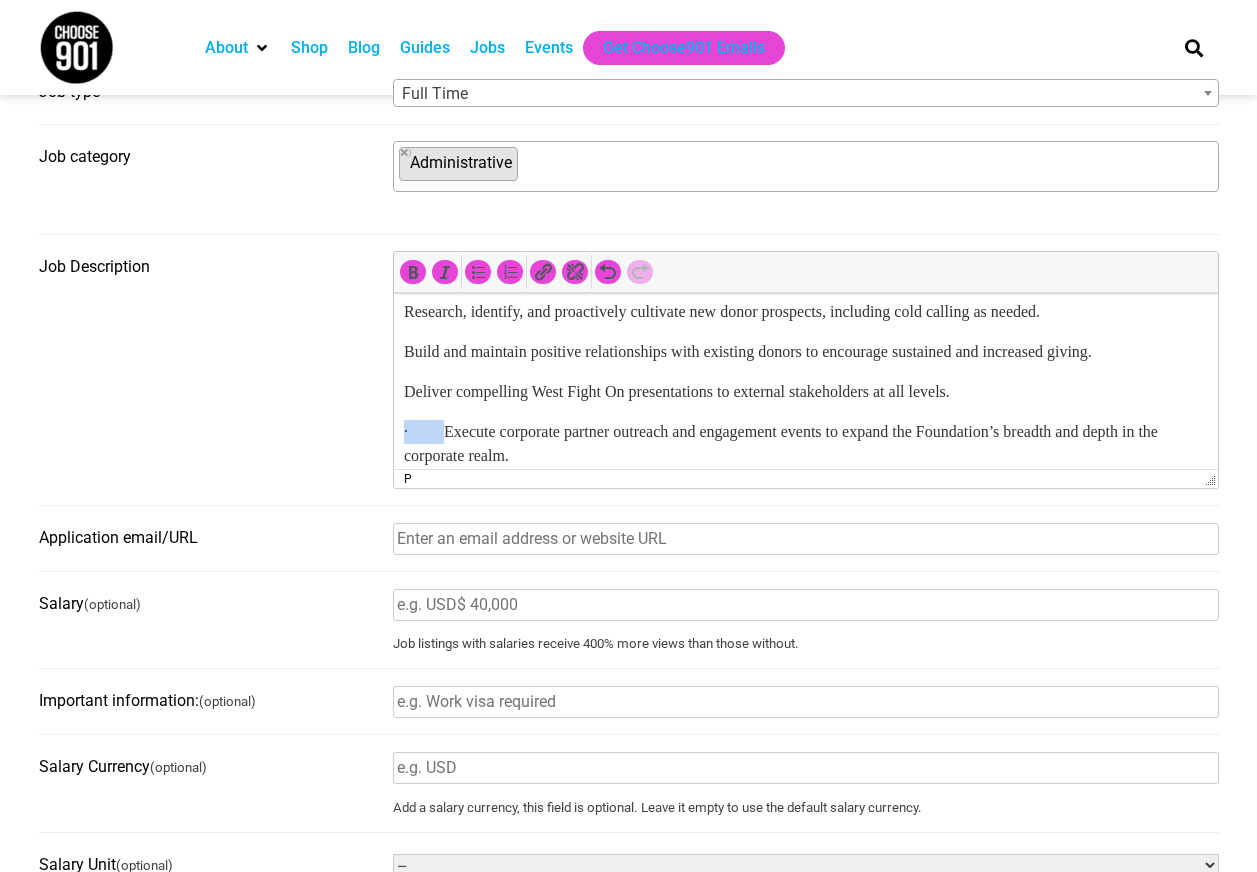 drag, startPoint x: 445, startPoint y: 433, endPoint x: 778, endPoint y: 719, distance: 438.95898 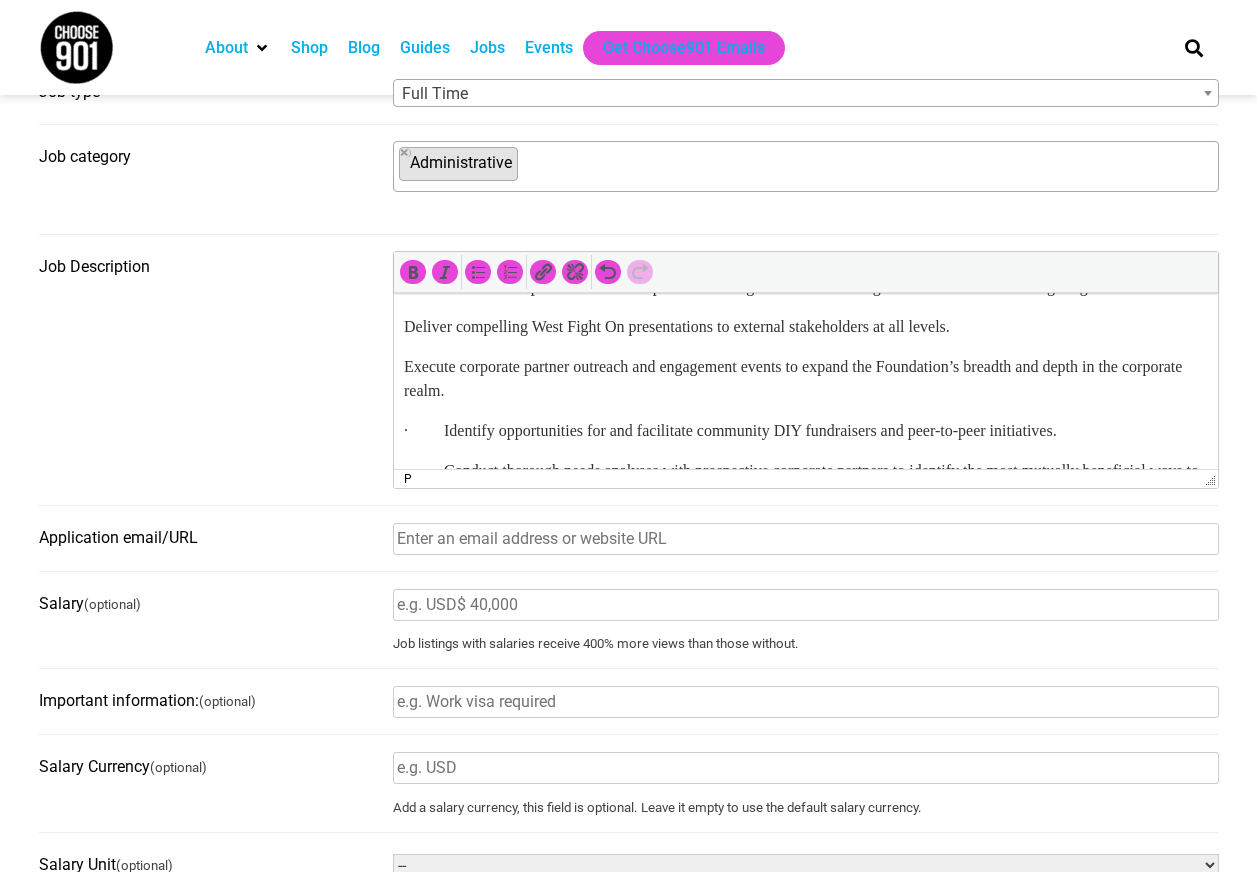 scroll, scrollTop: 1269, scrollLeft: 0, axis: vertical 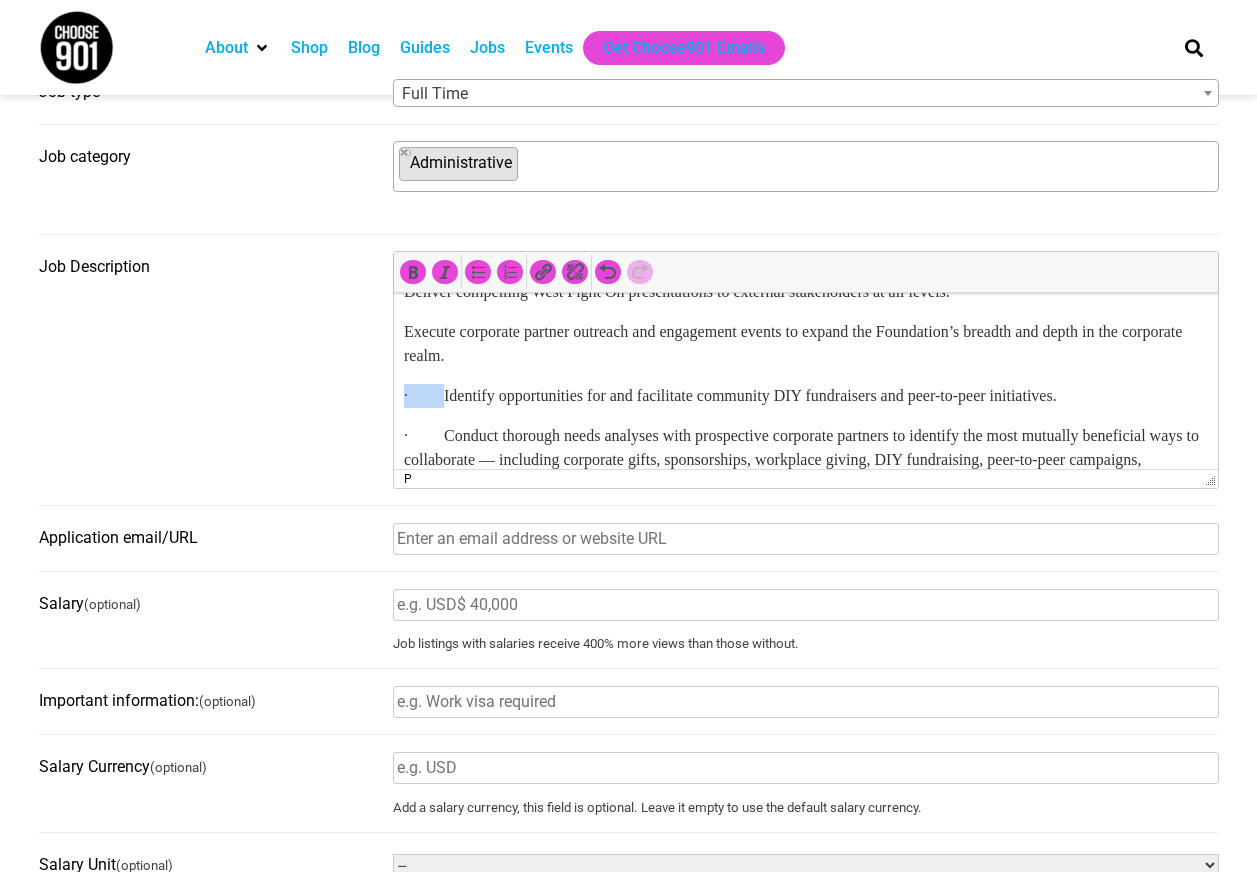 drag, startPoint x: 443, startPoint y: 397, endPoint x: 403, endPoint y: 397, distance: 40 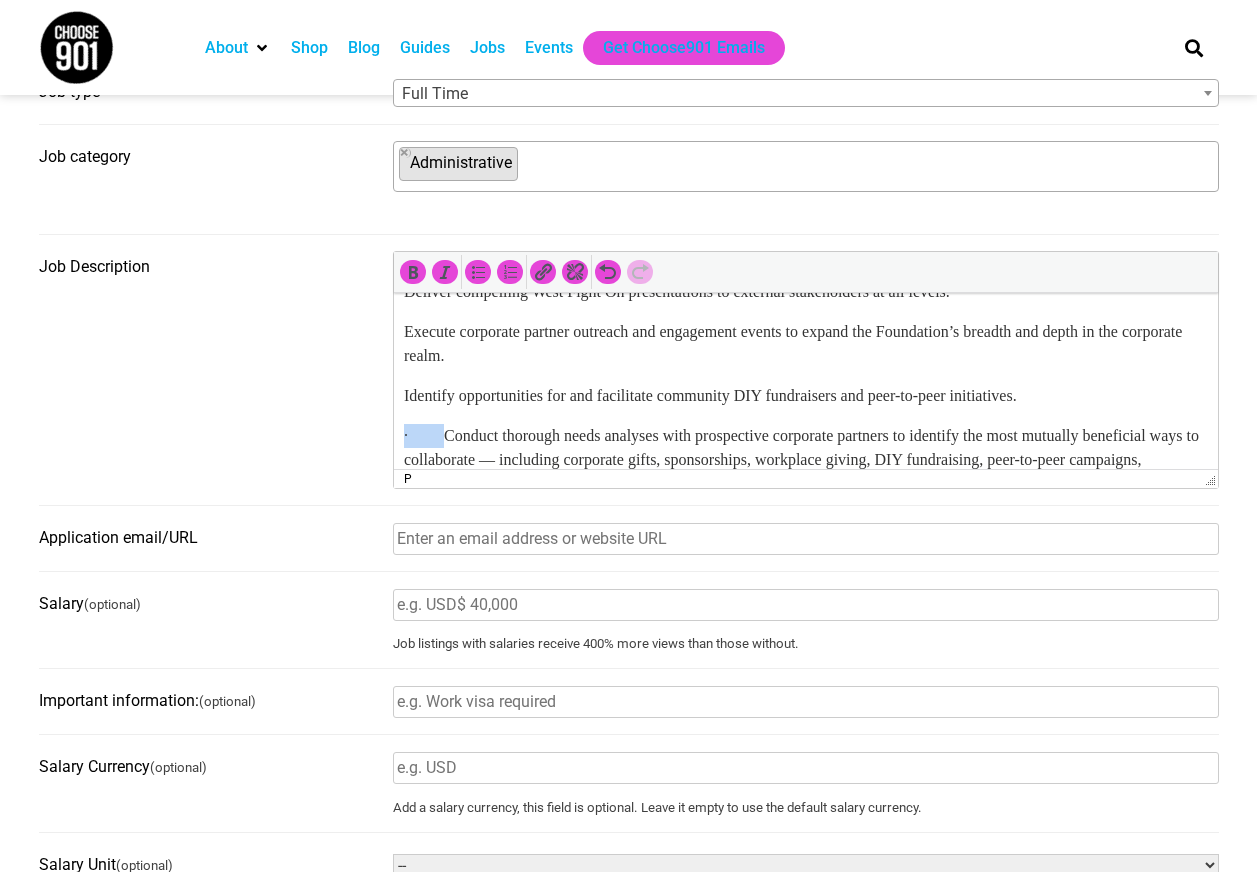 drag, startPoint x: 445, startPoint y: 436, endPoint x: 782, endPoint y: 731, distance: 447.87723 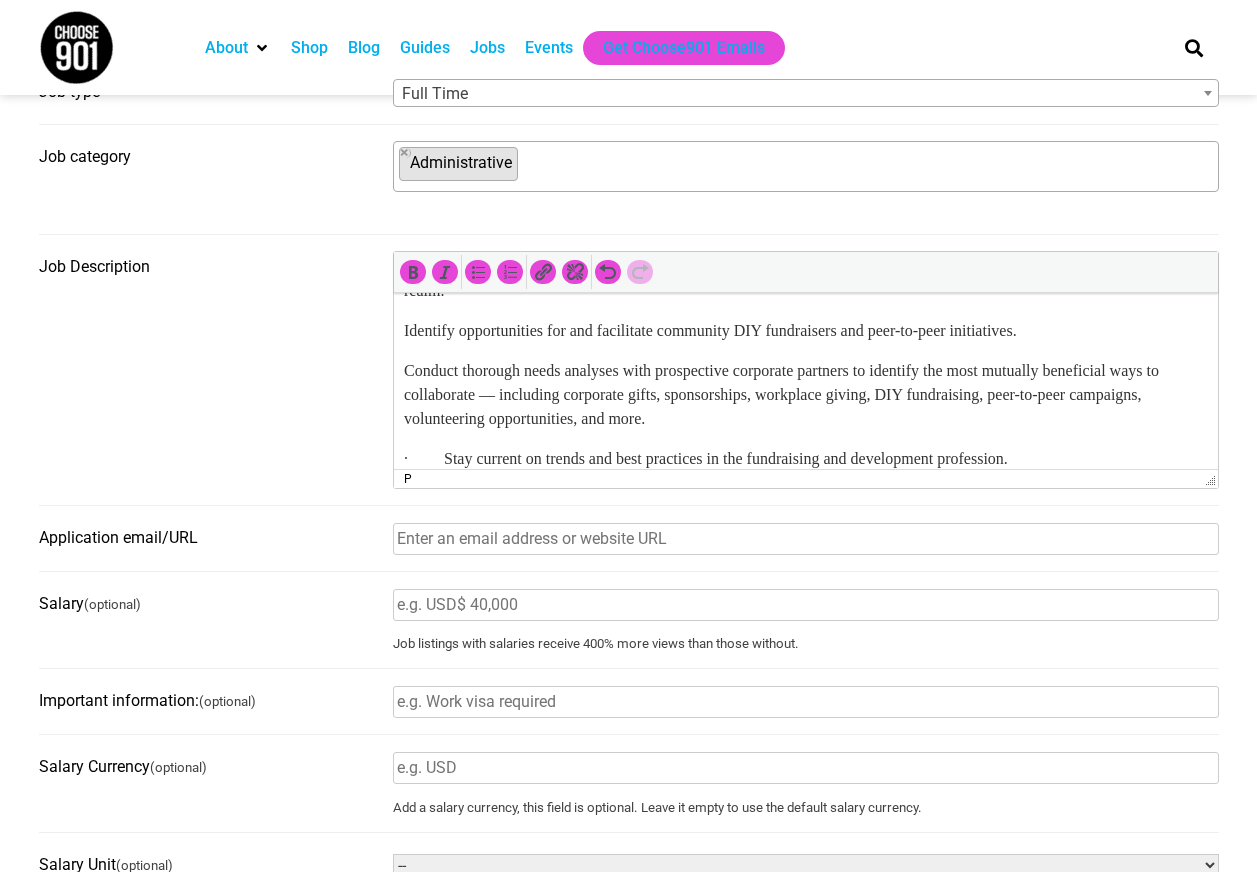 scroll, scrollTop: 1369, scrollLeft: 0, axis: vertical 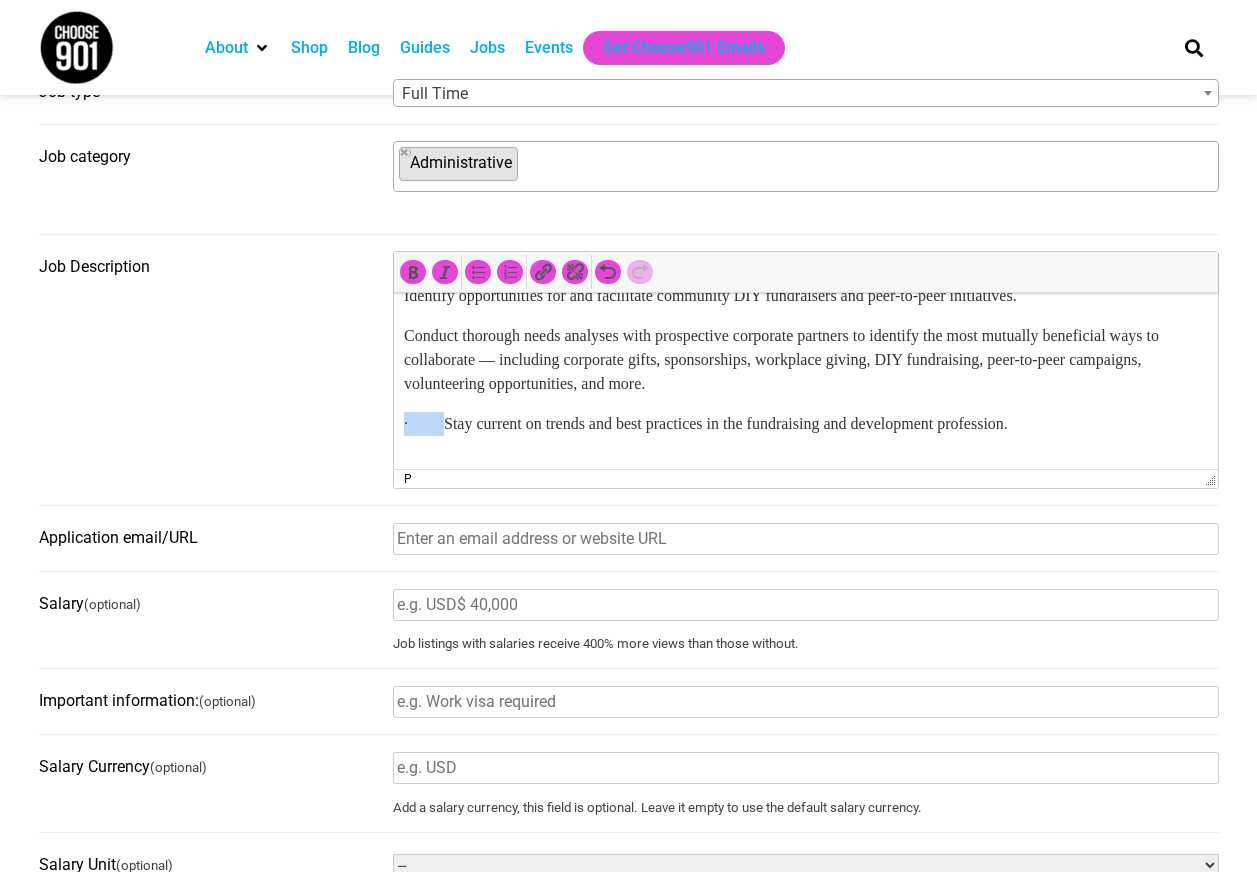 drag, startPoint x: 444, startPoint y: 421, endPoint x: 779, endPoint y: 719, distance: 448.36258 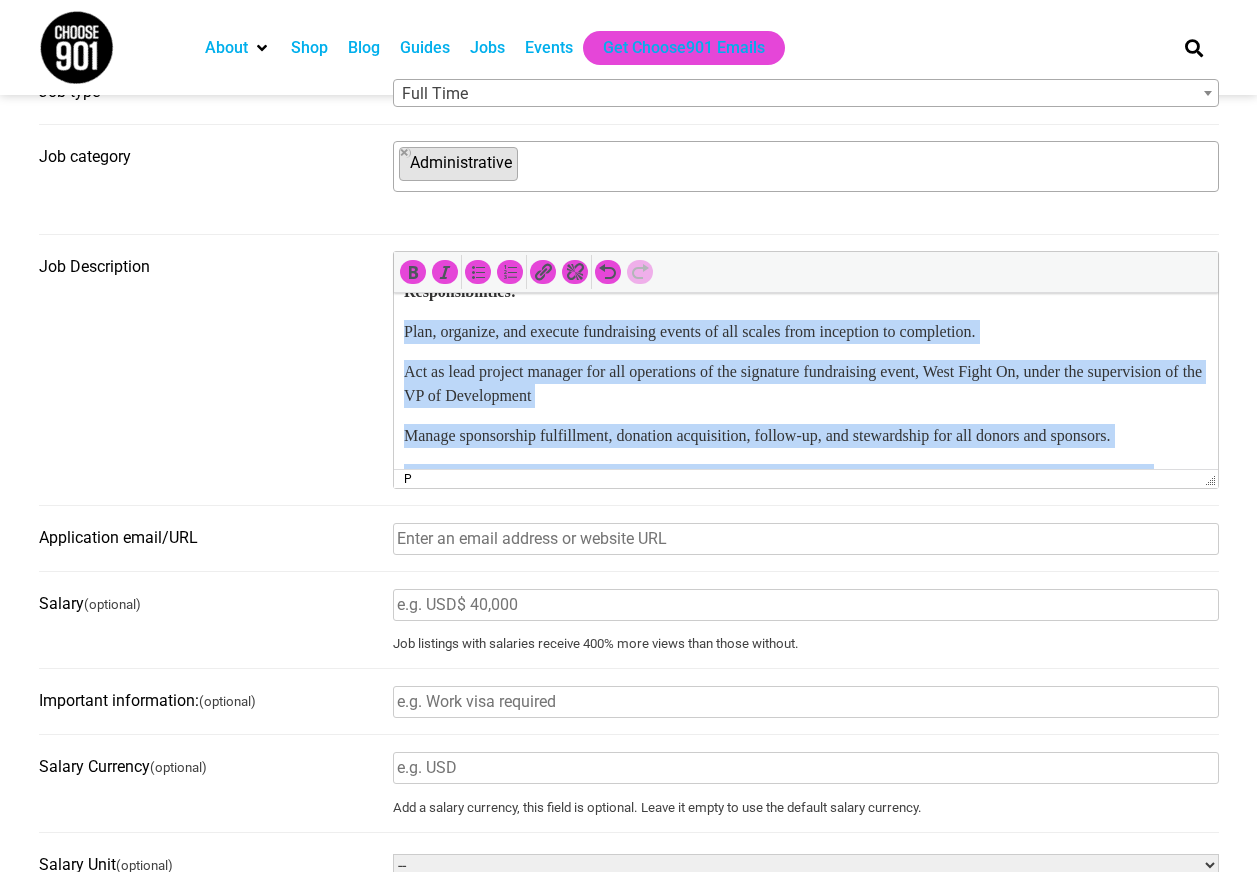 scroll, scrollTop: 868, scrollLeft: 0, axis: vertical 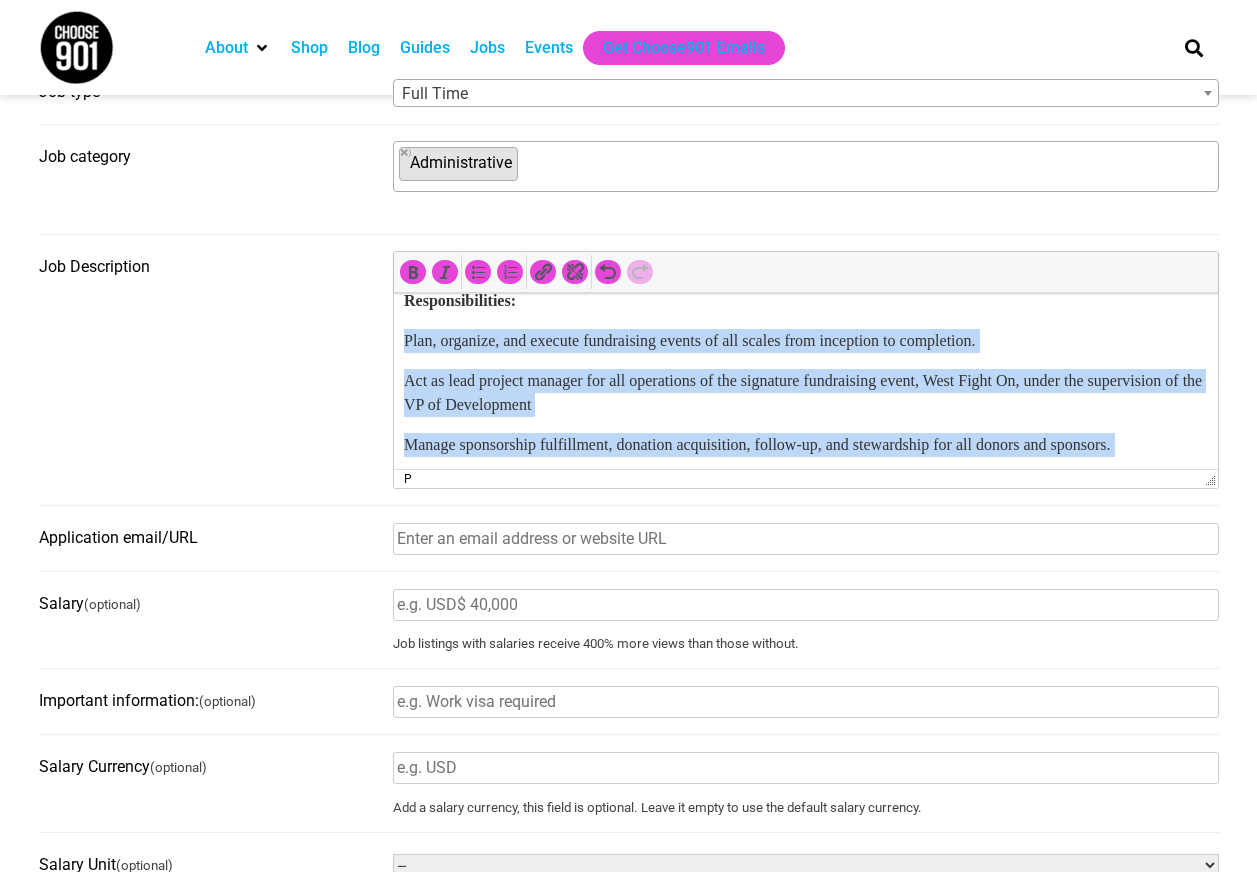 drag, startPoint x: 1041, startPoint y: 426, endPoint x: 400, endPoint y: 352, distance: 645.2573 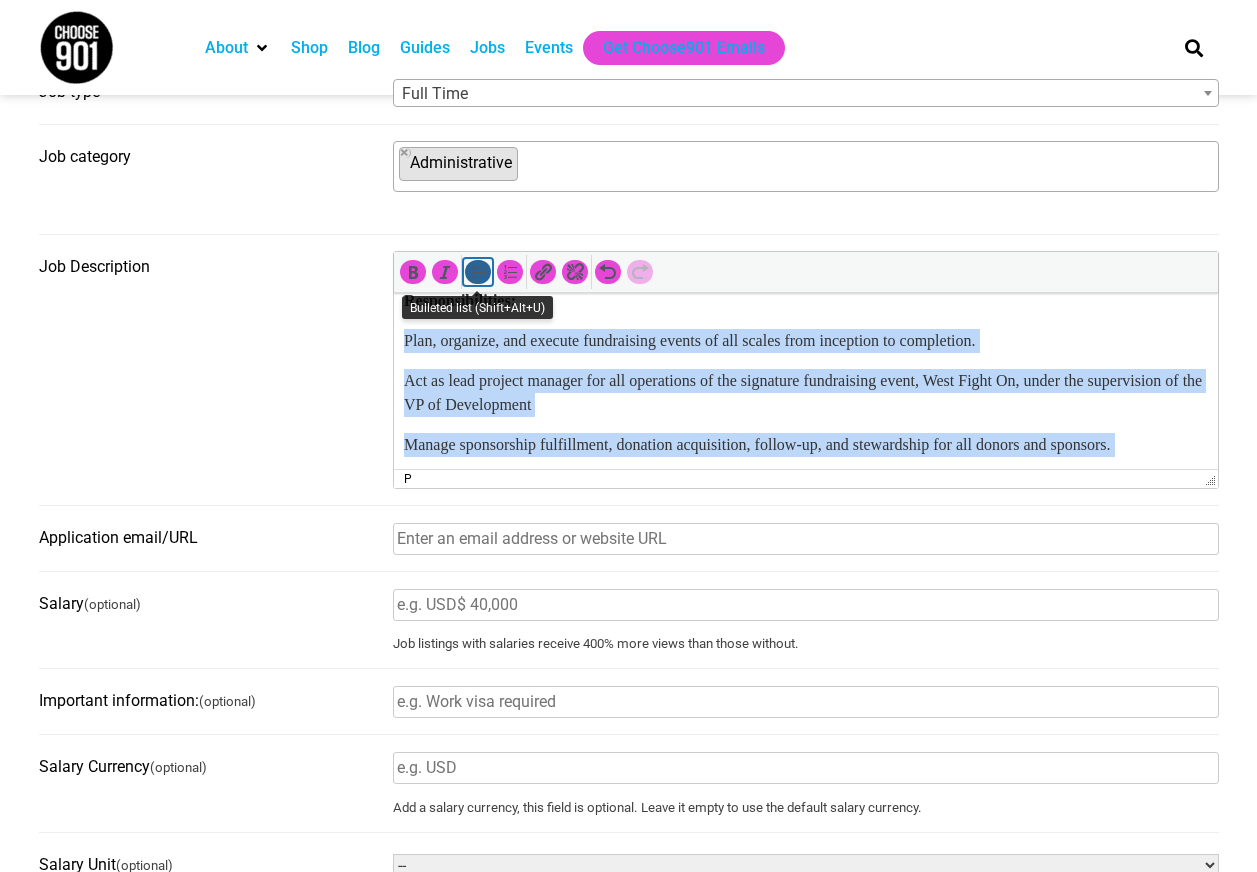 click at bounding box center [478, 272] 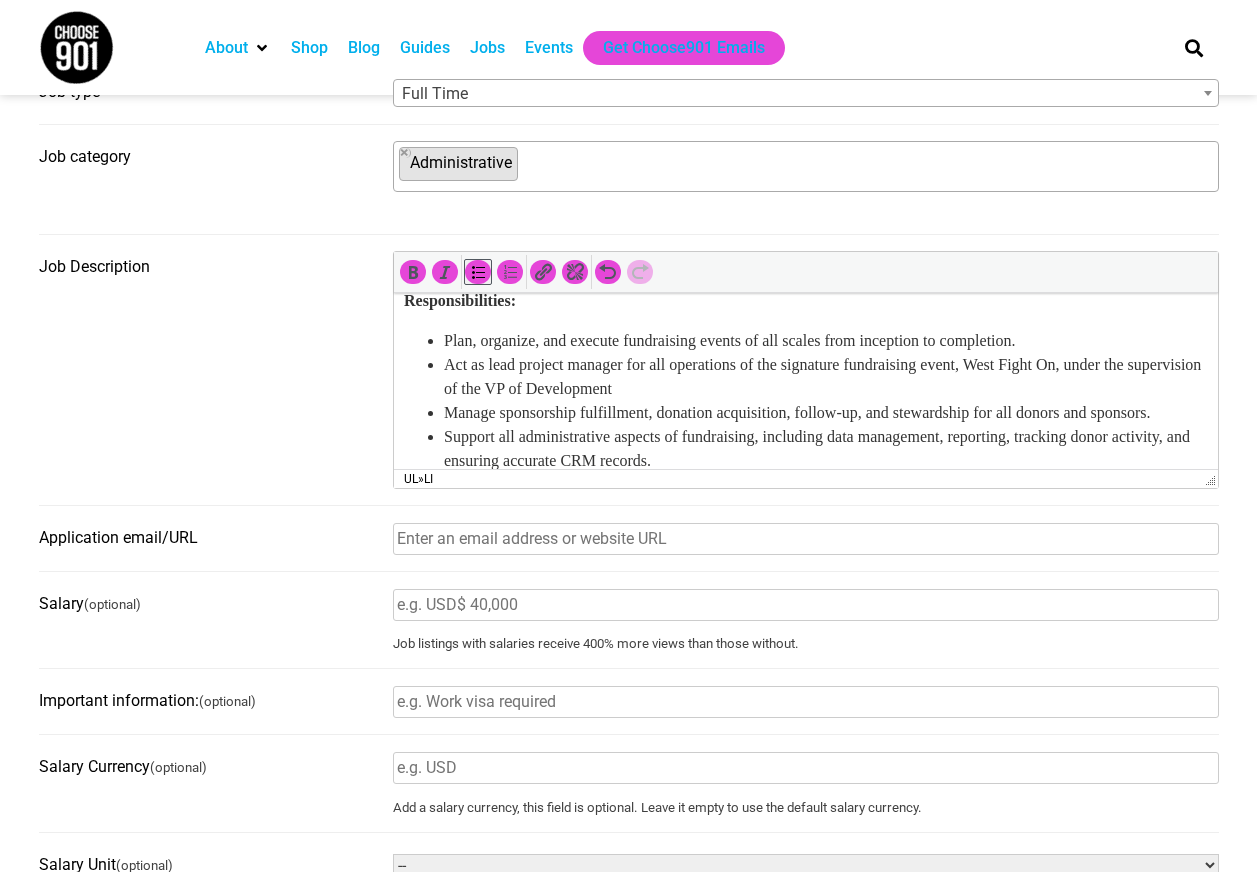 click on "Plan, organize, and execute fundraising events of all scales from inception to completion." at bounding box center (825, 341) 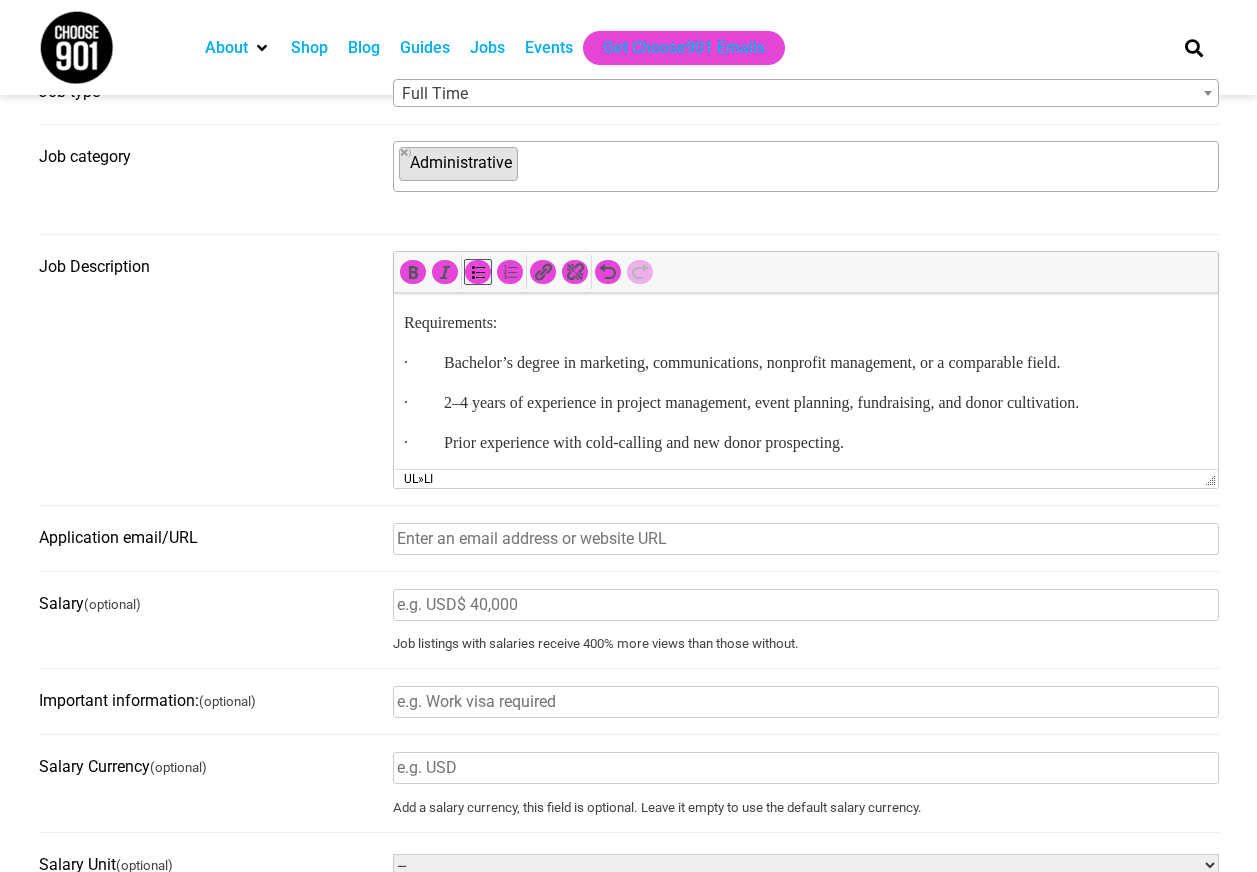 scroll, scrollTop: 1368, scrollLeft: 0, axis: vertical 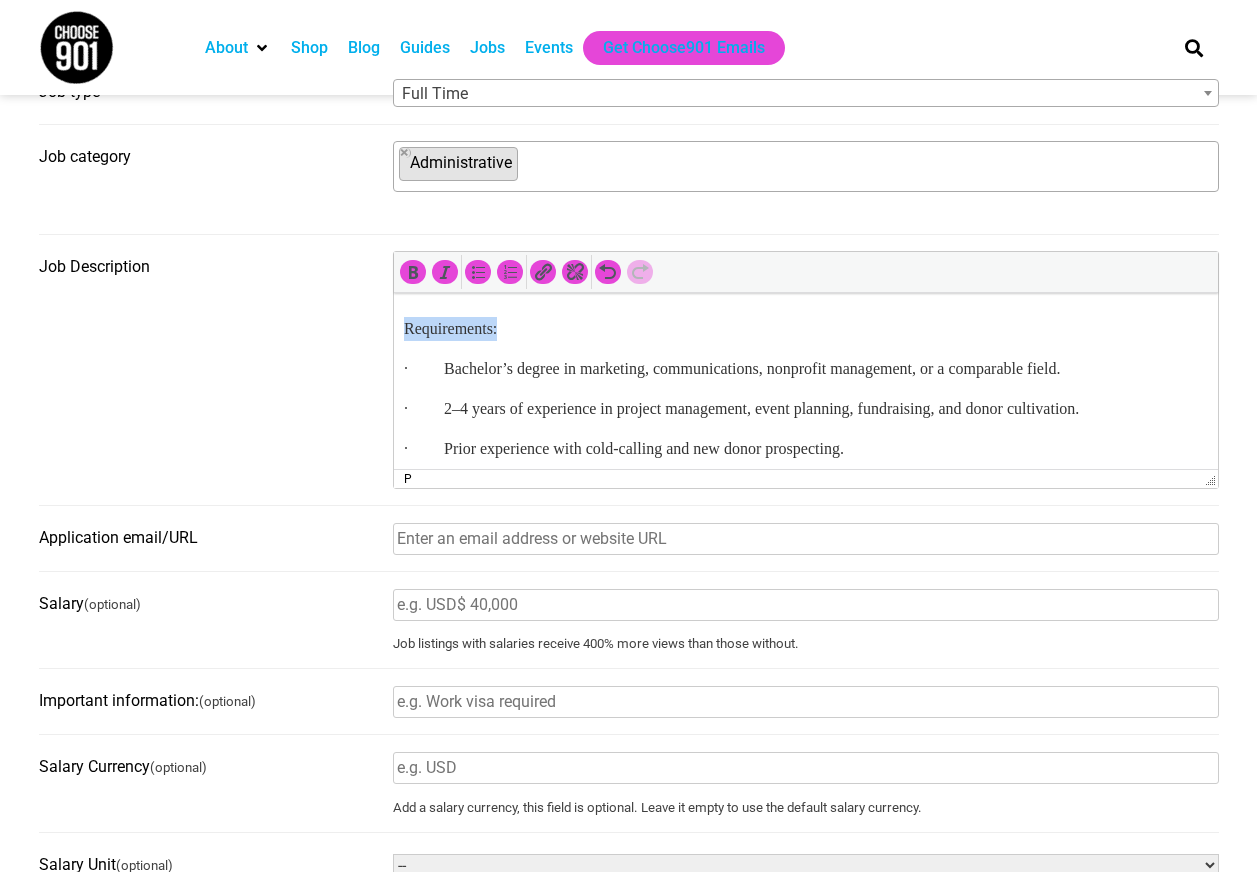 drag, startPoint x: 516, startPoint y: 374, endPoint x: 785, endPoint y: 633, distance: 373.41934 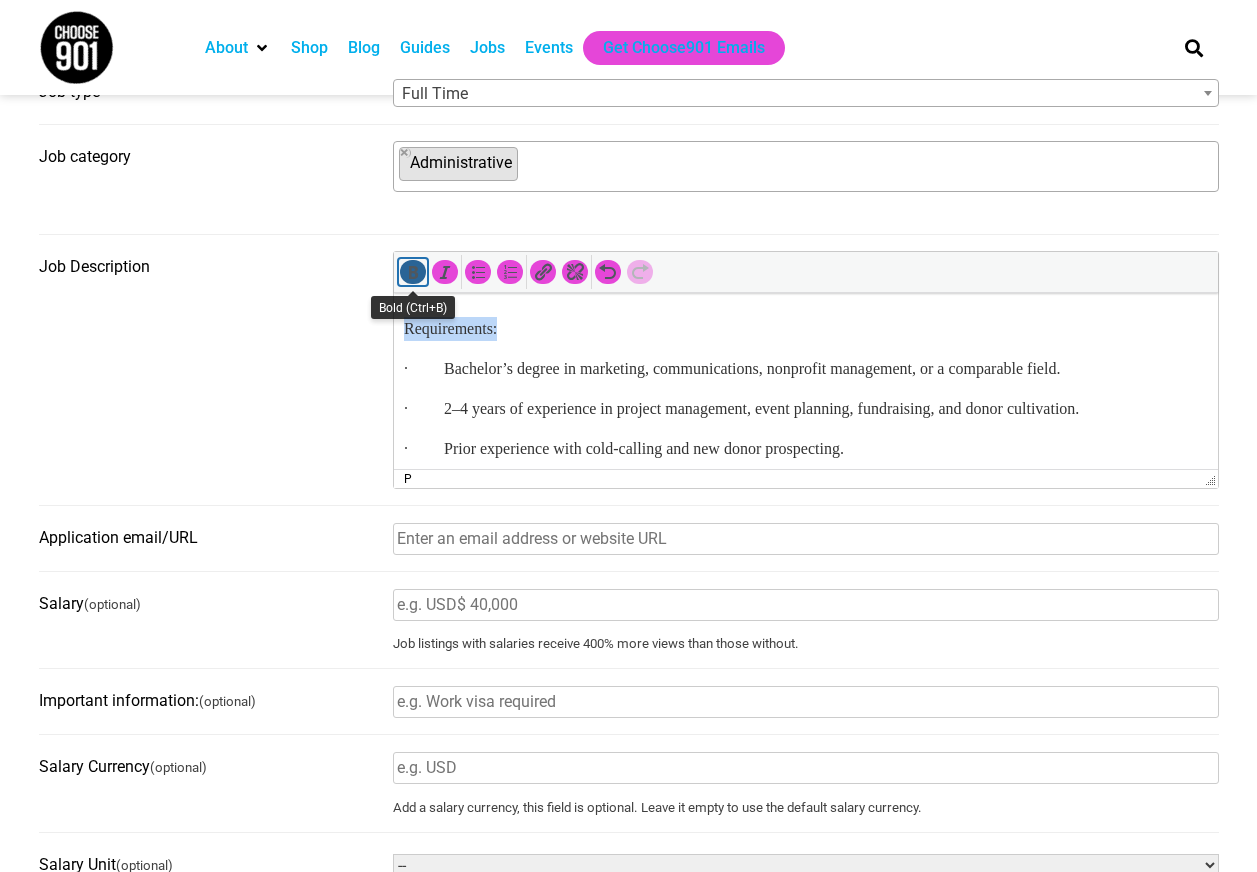 click at bounding box center [413, 272] 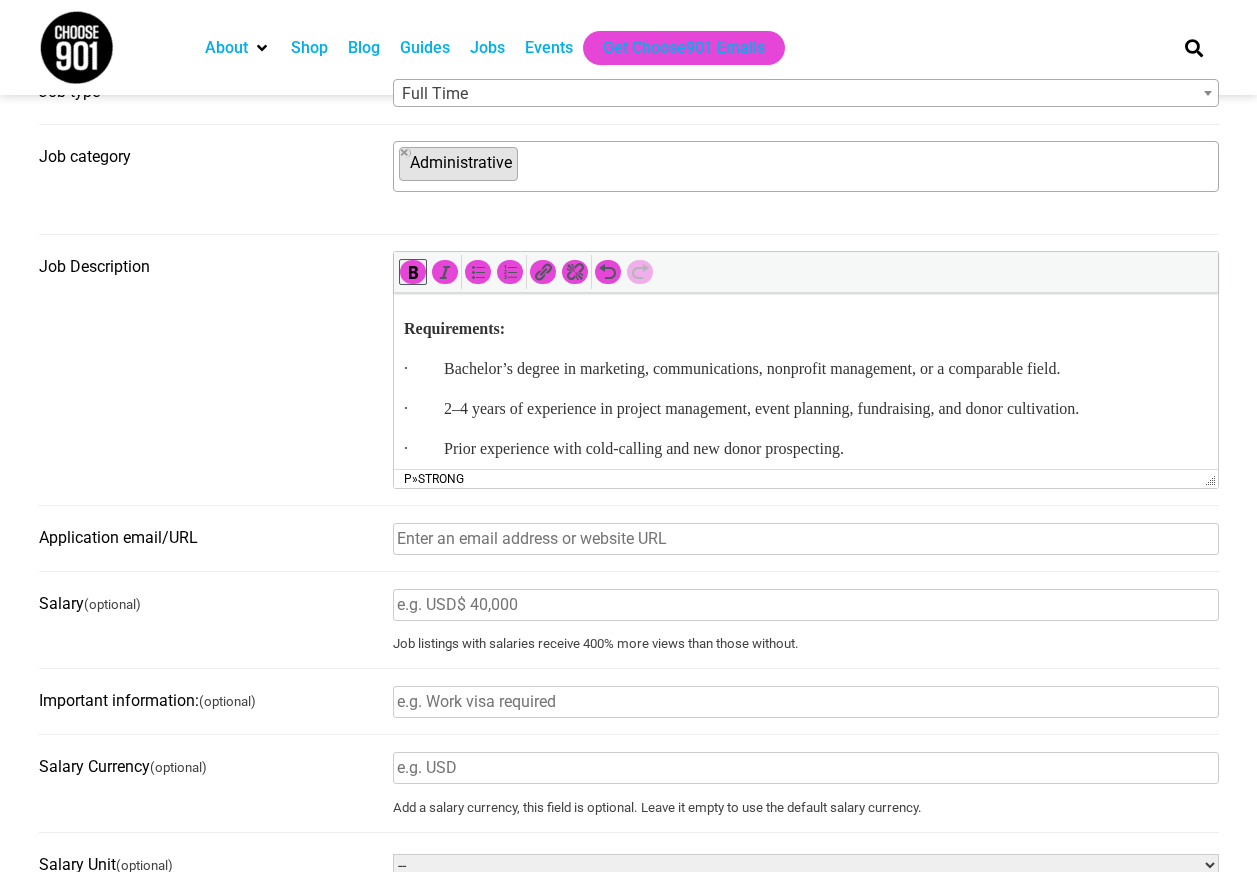 click on "·         Bachelor’s degree in marketing, communications, nonprofit management, or a comparable field." at bounding box center (805, 369) 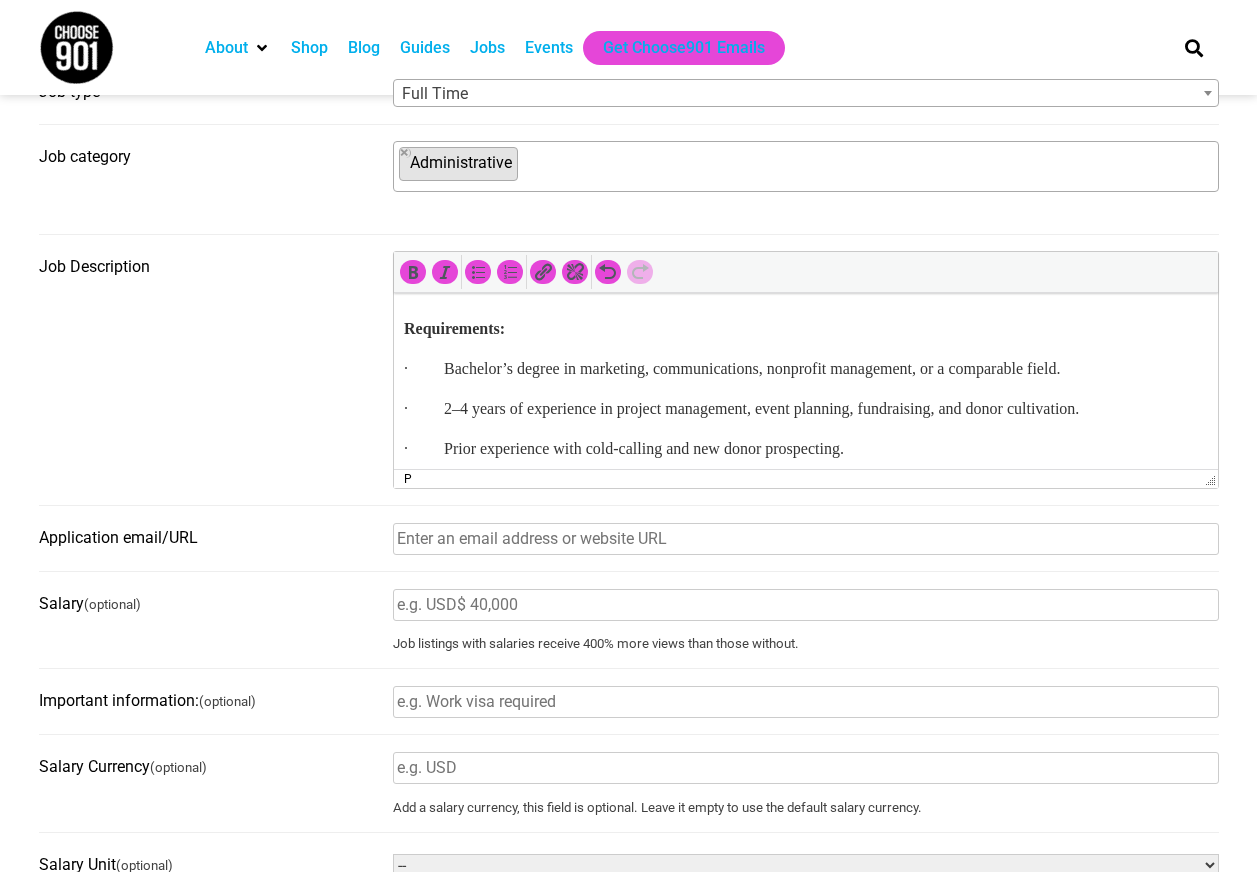 scroll, scrollTop: 1468, scrollLeft: 0, axis: vertical 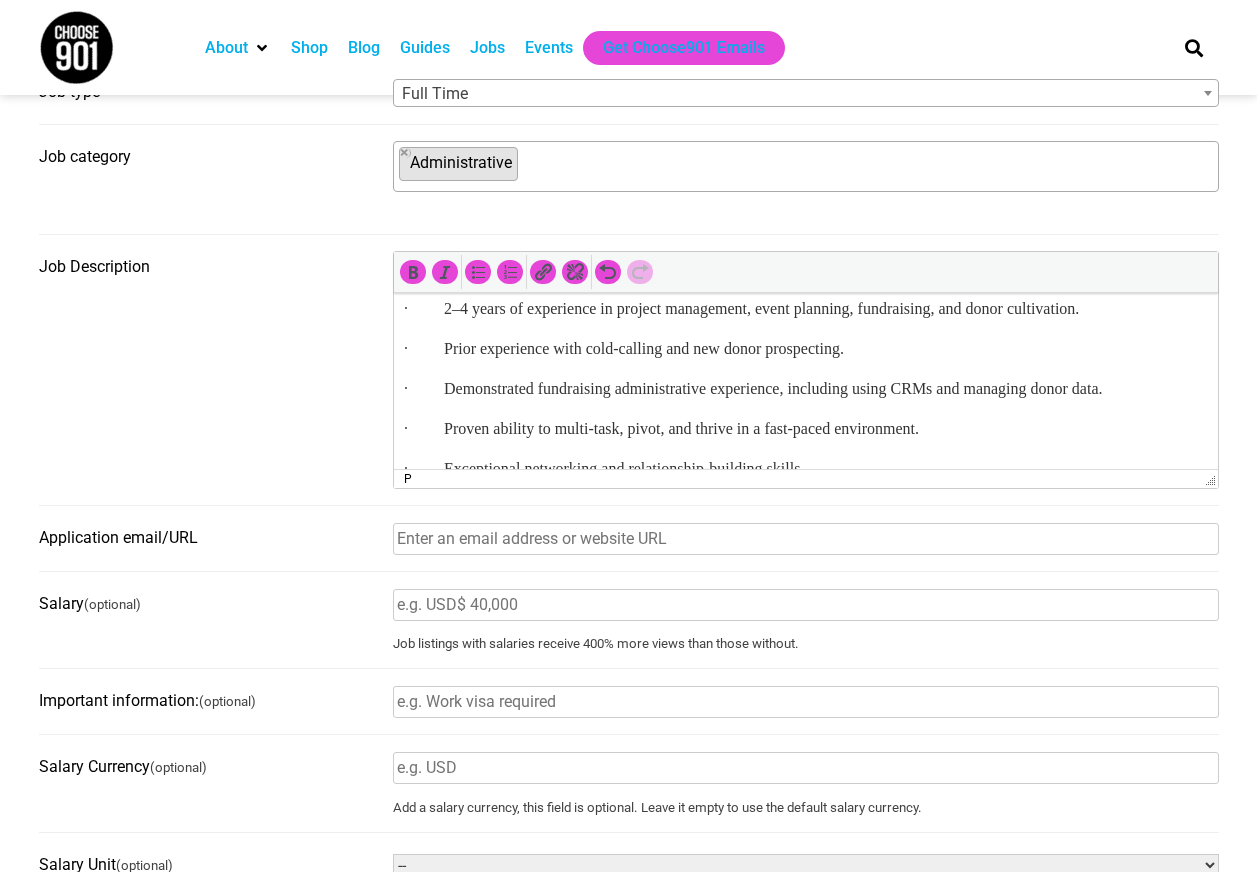 drag, startPoint x: 446, startPoint y: 315, endPoint x: 398, endPoint y: 315, distance: 48 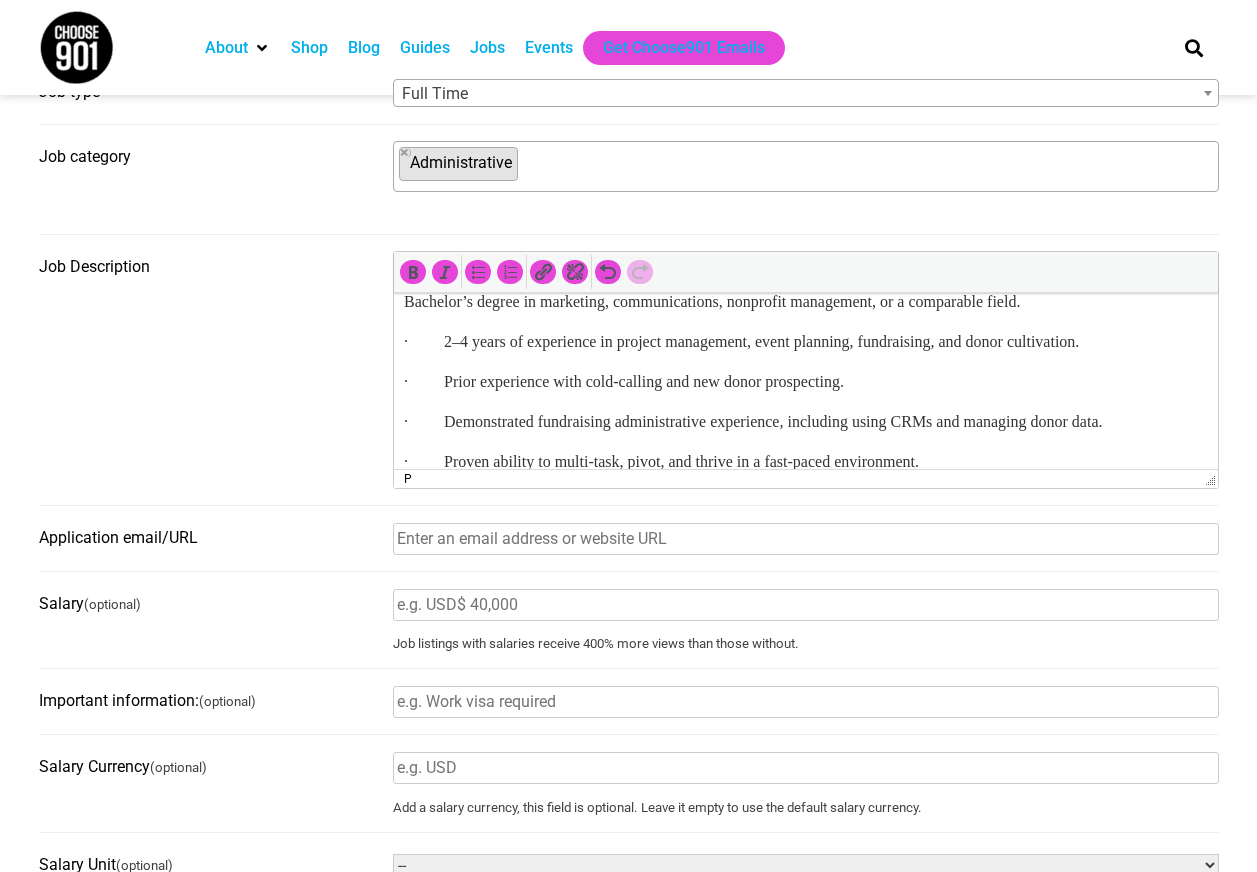 scroll, scrollTop: 1468, scrollLeft: 0, axis: vertical 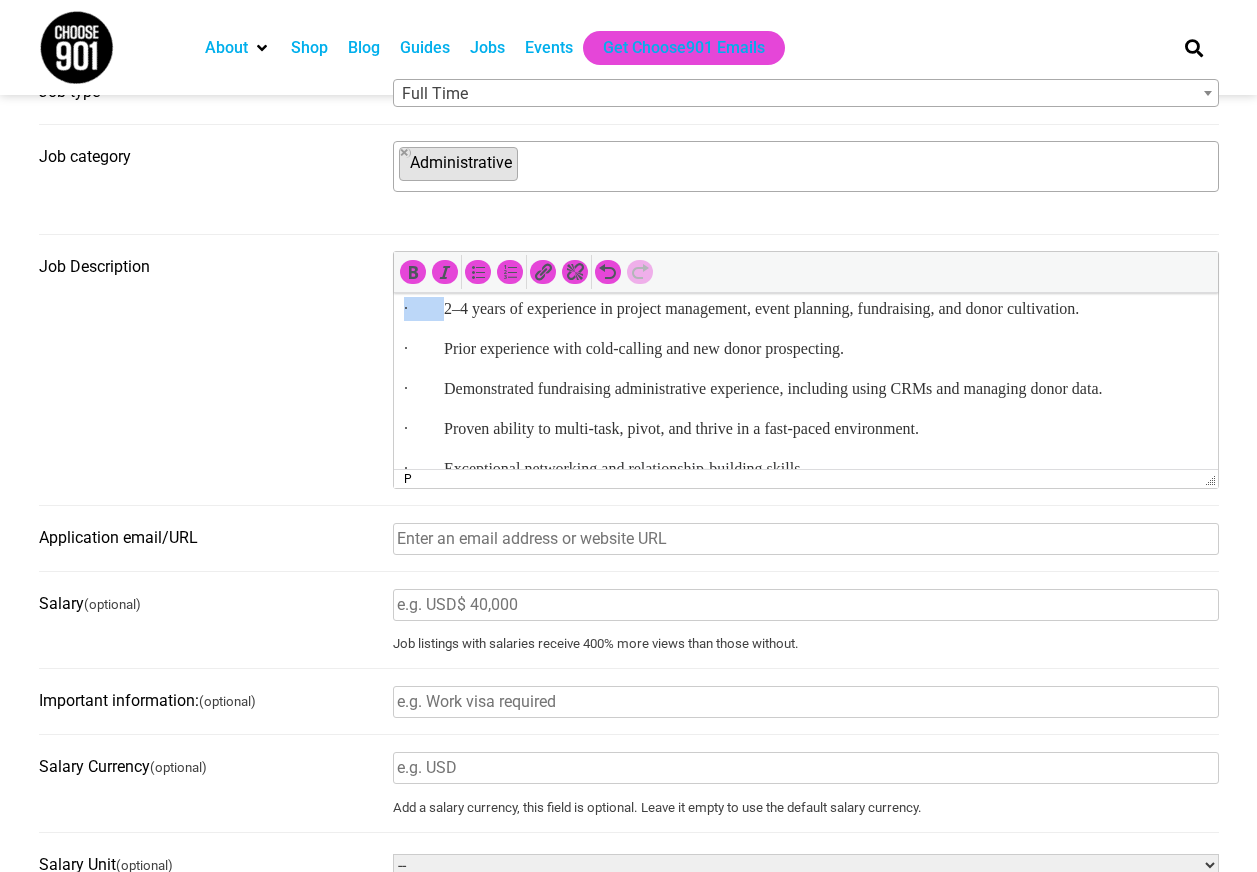 drag, startPoint x: 444, startPoint y: 360, endPoint x: 779, endPoint y: 673, distance: 458.46918 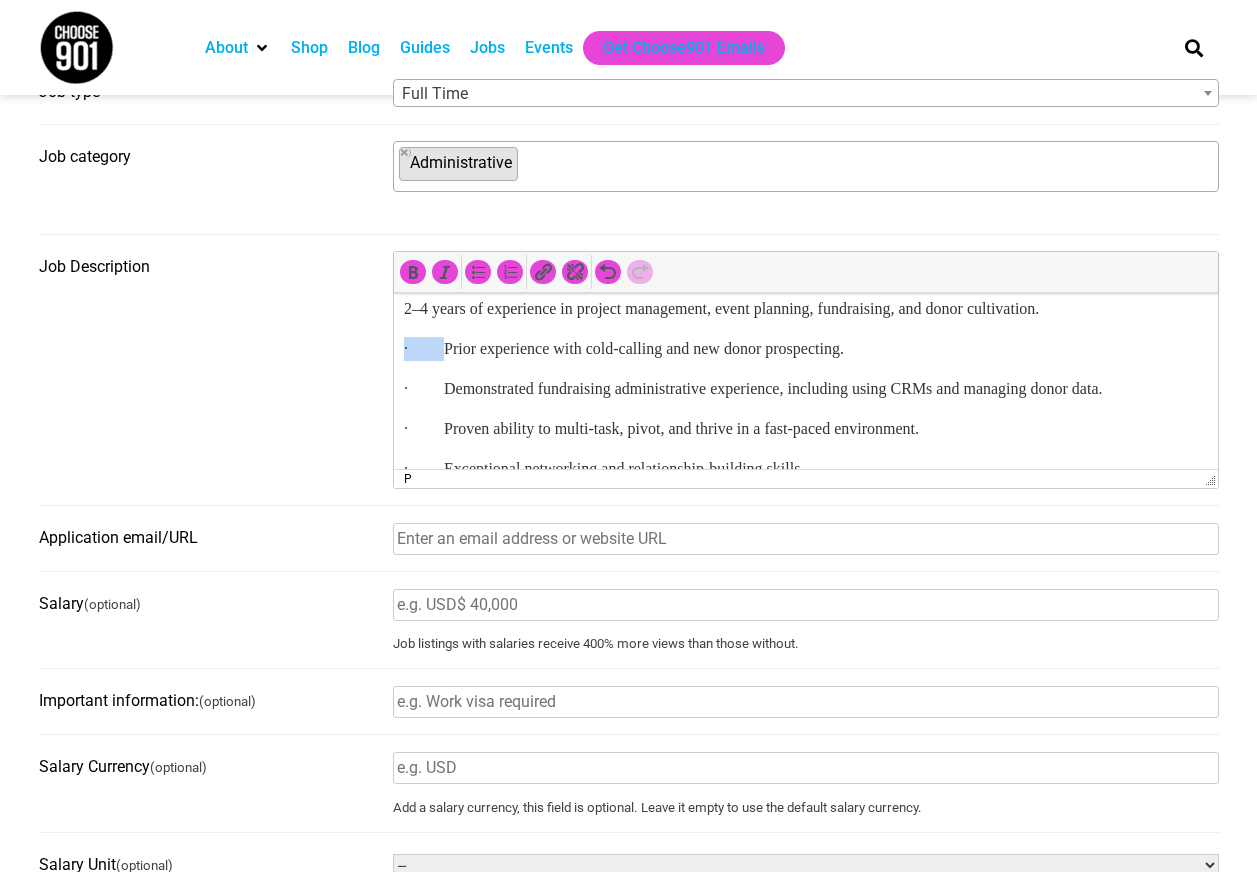 drag, startPoint x: 445, startPoint y: 392, endPoint x: 389, endPoint y: 395, distance: 56.0803 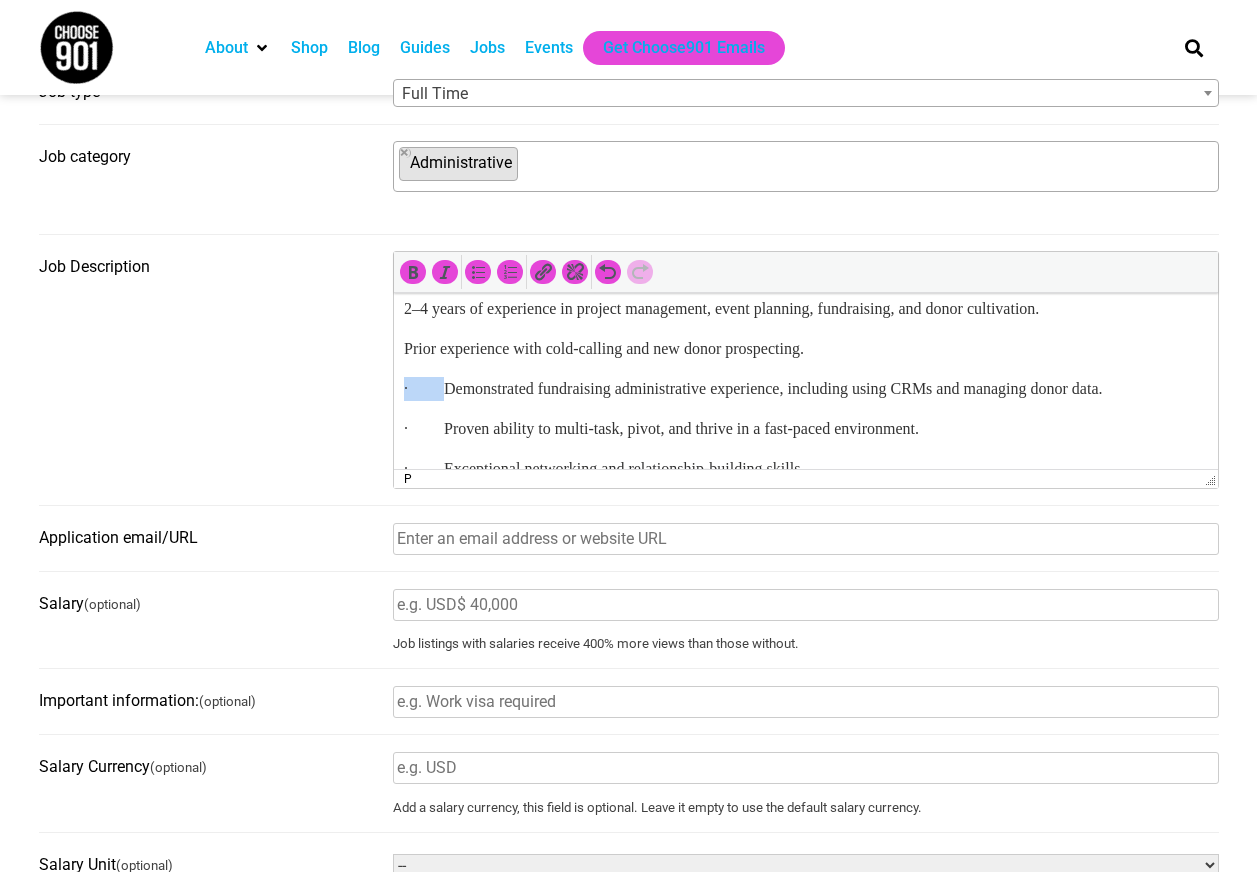 drag, startPoint x: 443, startPoint y: 435, endPoint x: 391, endPoint y: 435, distance: 52 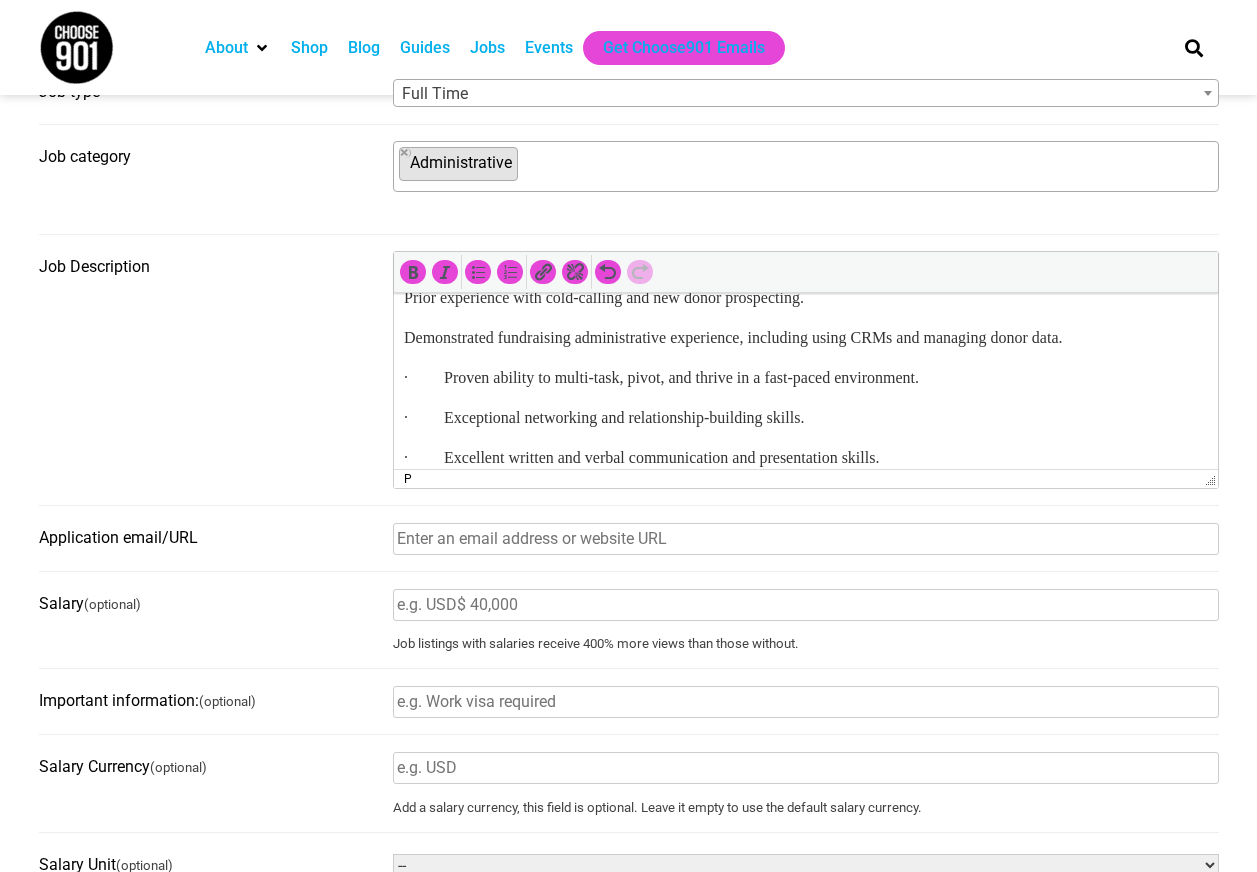 scroll, scrollTop: 1568, scrollLeft: 0, axis: vertical 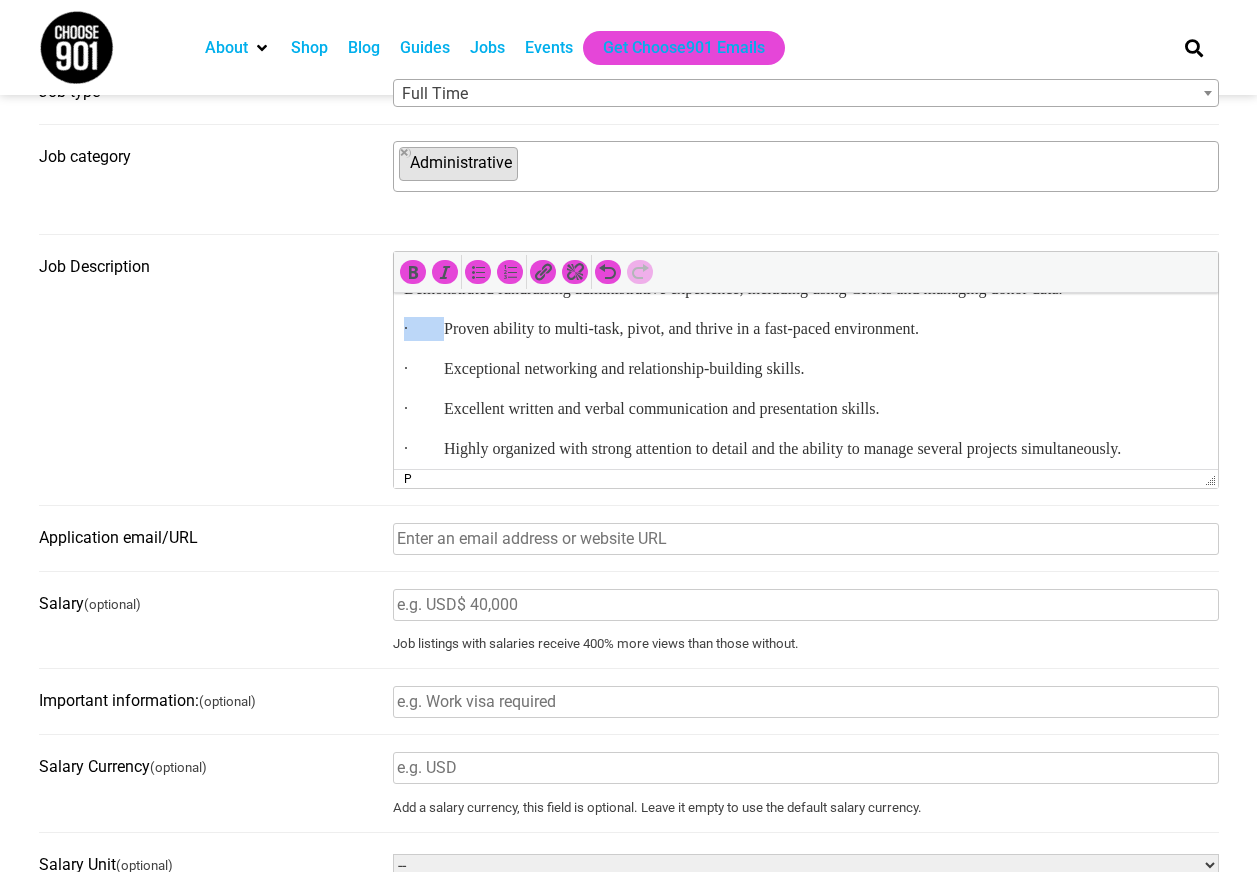 drag, startPoint x: 445, startPoint y: 376, endPoint x: 390, endPoint y: 376, distance: 55 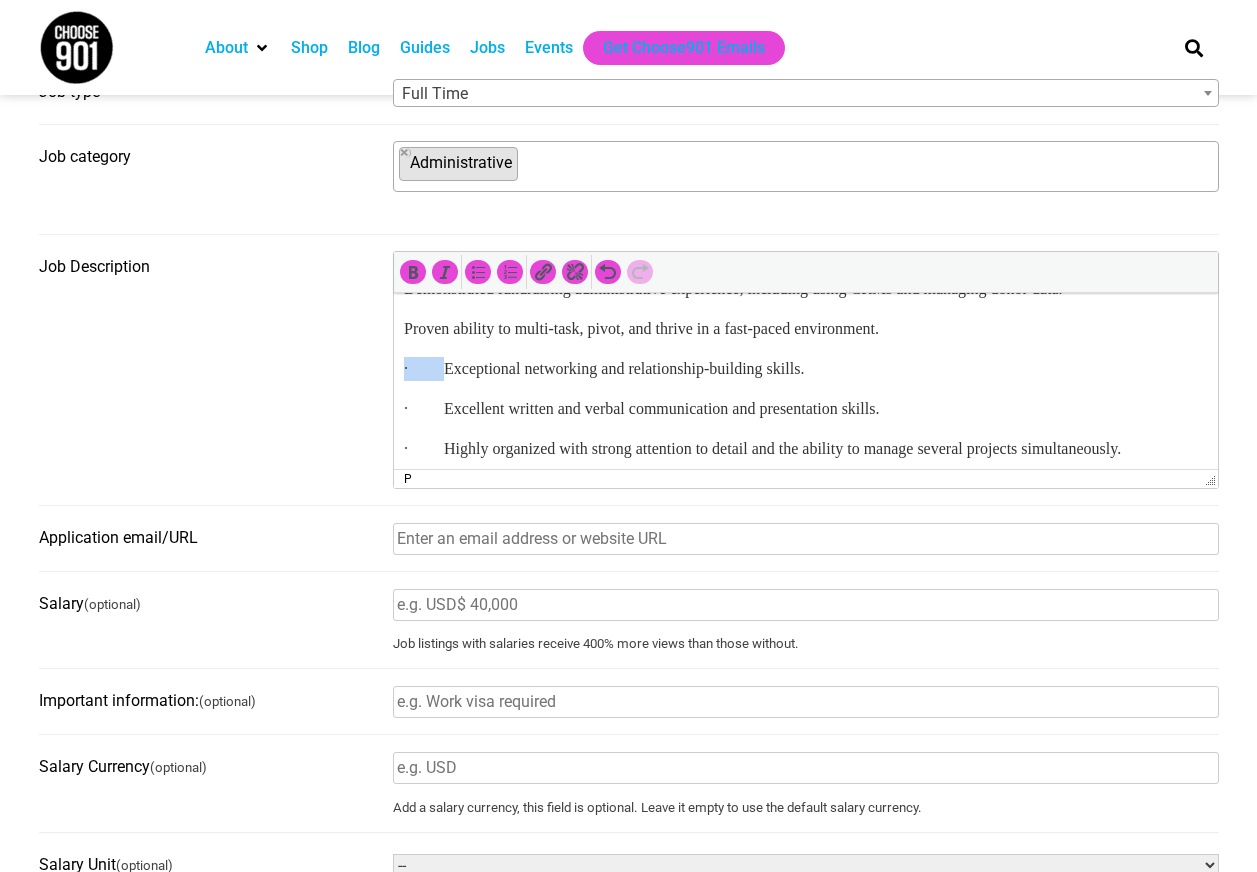 drag, startPoint x: 445, startPoint y: 414, endPoint x: 402, endPoint y: 414, distance: 43 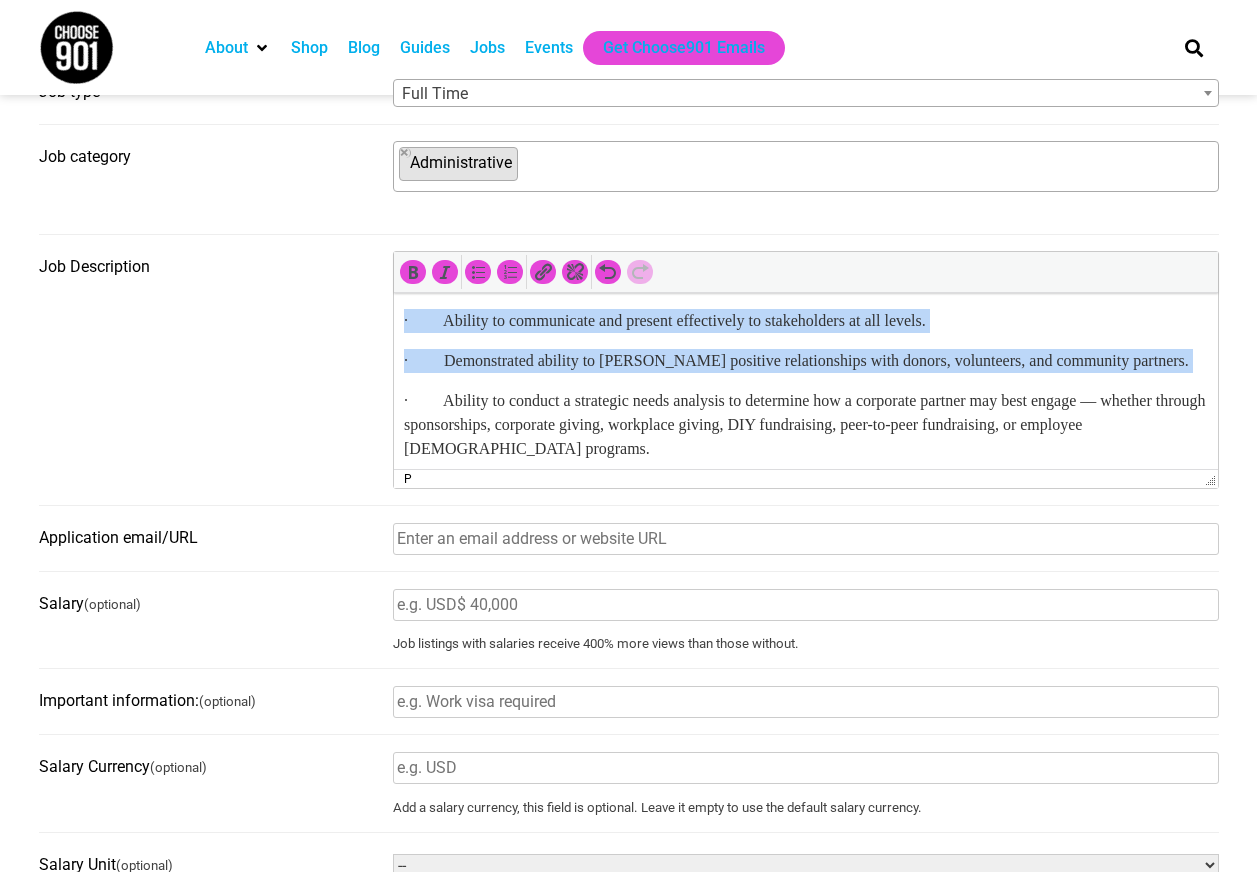 scroll, scrollTop: 1781, scrollLeft: 0, axis: vertical 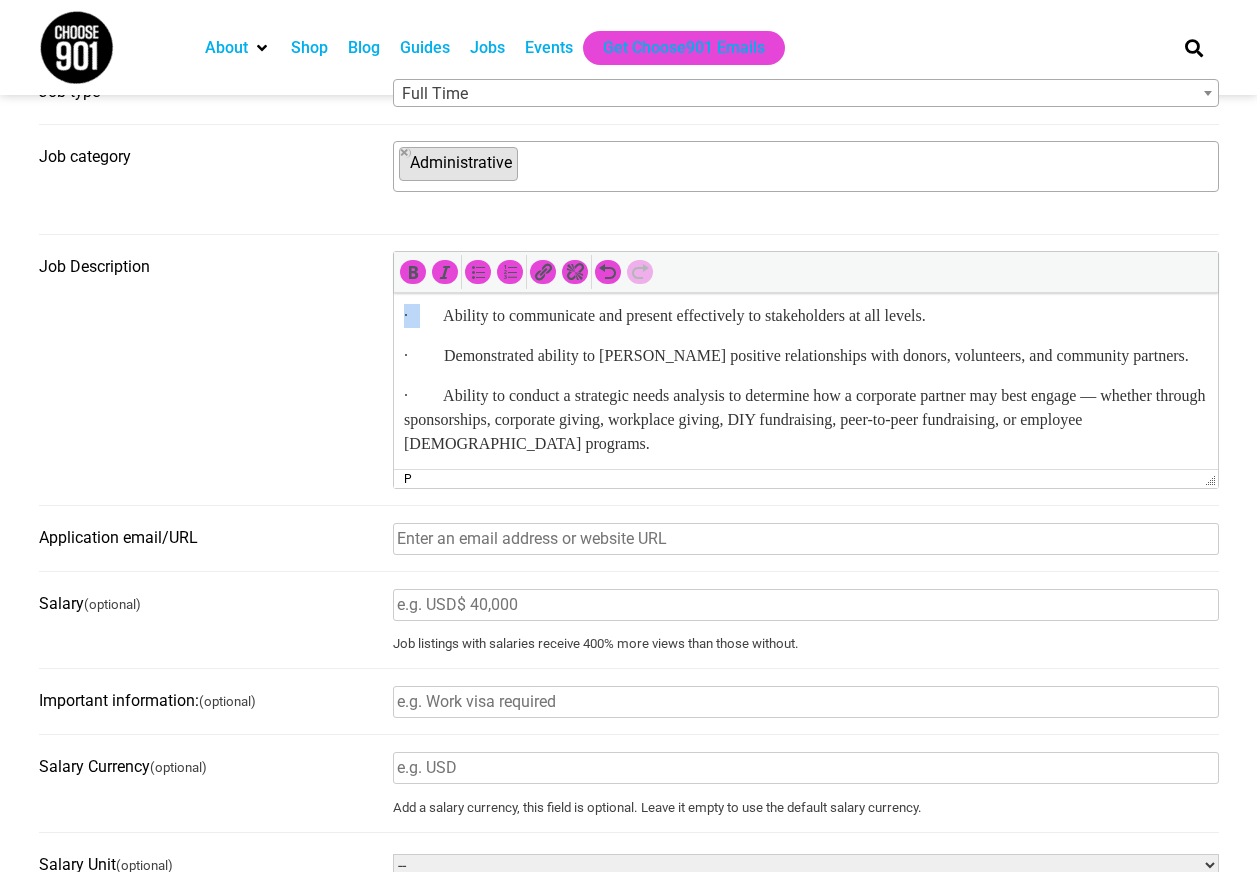 drag, startPoint x: 443, startPoint y: 454, endPoint x: 417, endPoint y: 358, distance: 99.458534 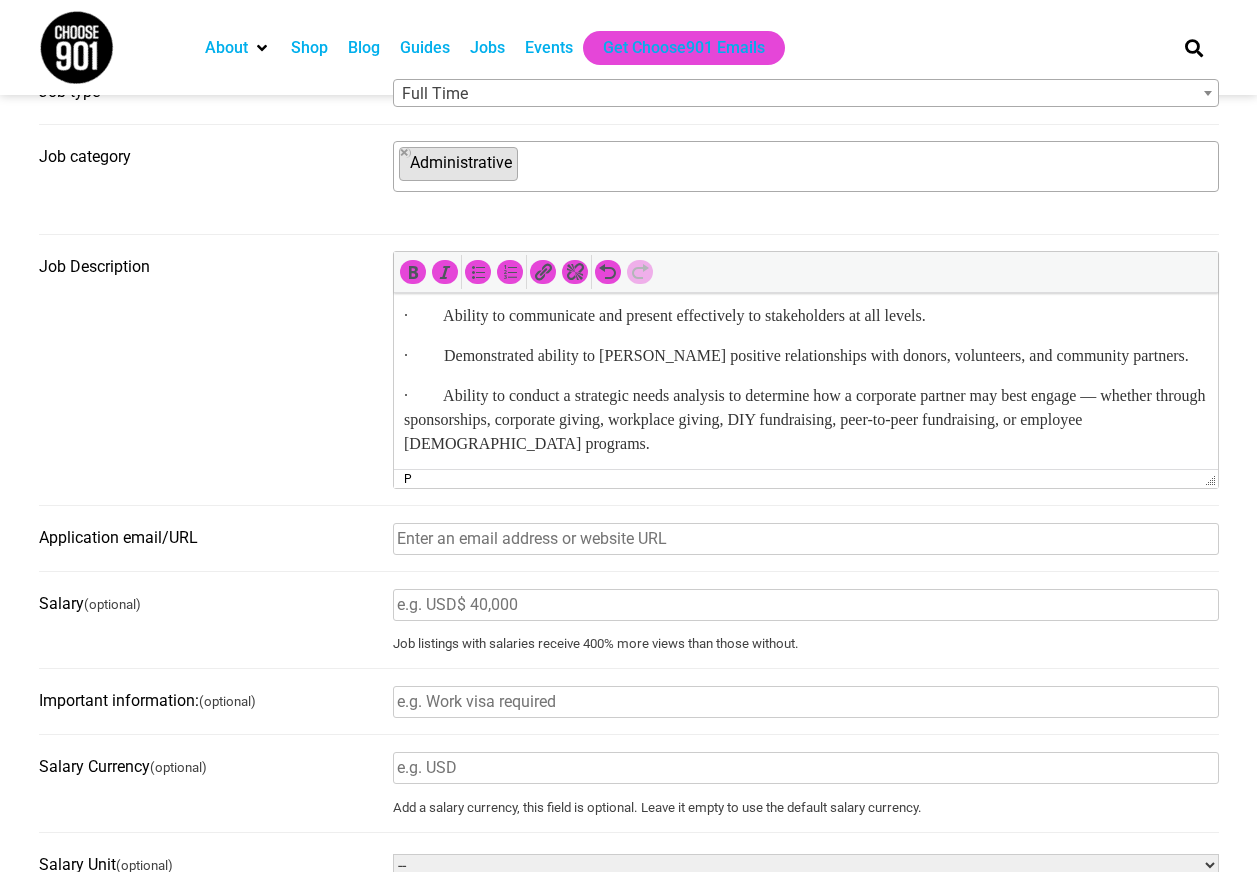 click on "·         Ability to communicate and present effectively to stakeholders at all levels." at bounding box center [805, 316] 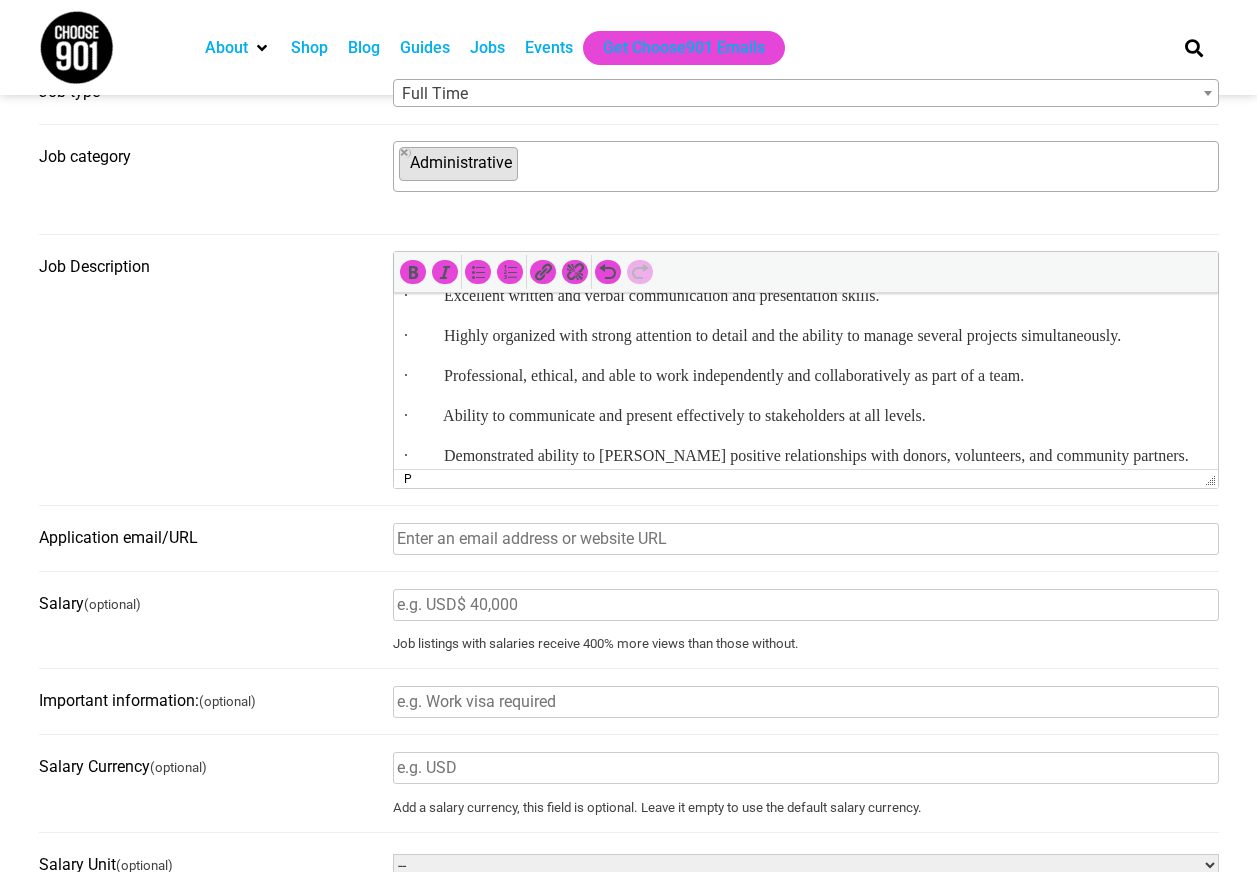 scroll, scrollTop: 1581, scrollLeft: 0, axis: vertical 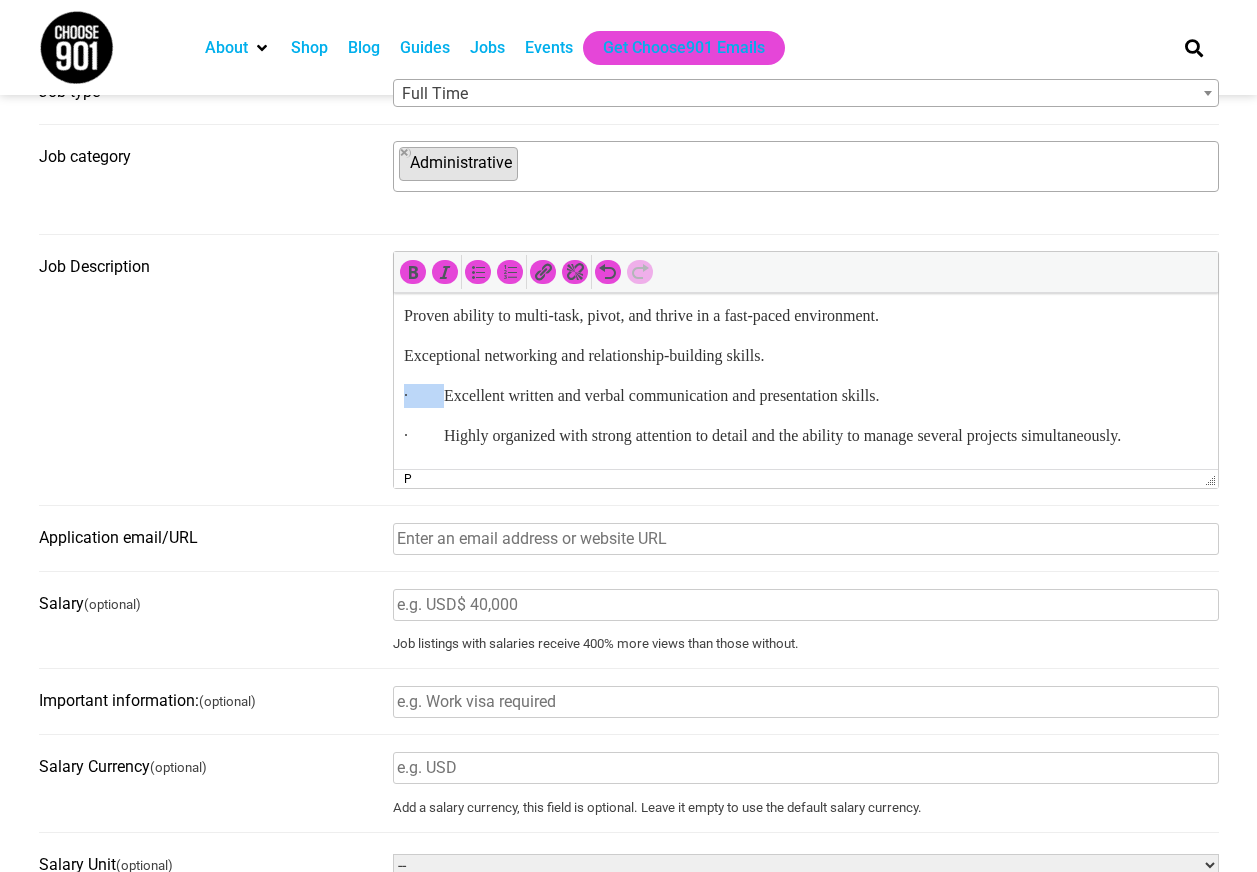 drag, startPoint x: 445, startPoint y: 438, endPoint x: 393, endPoint y: 439, distance: 52.009613 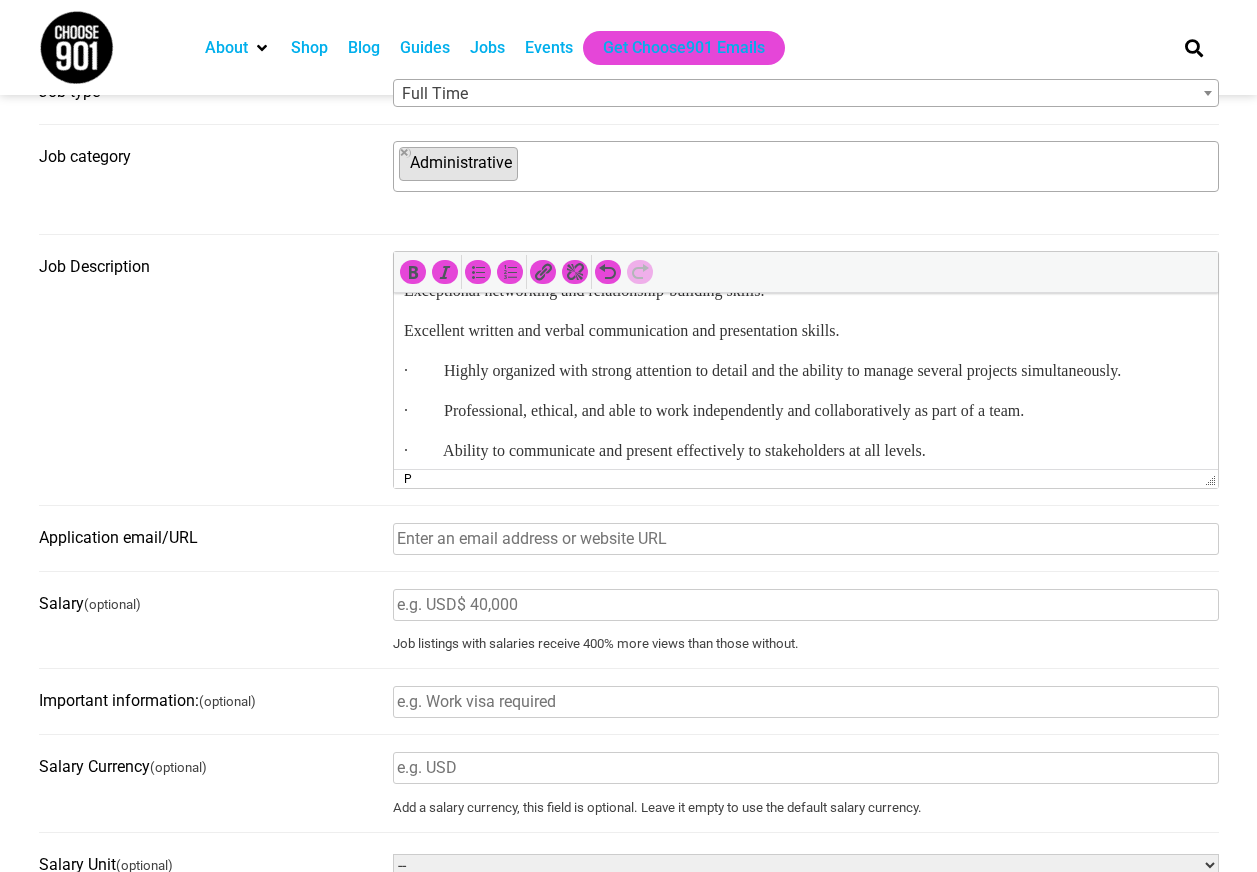 scroll, scrollTop: 1681, scrollLeft: 0, axis: vertical 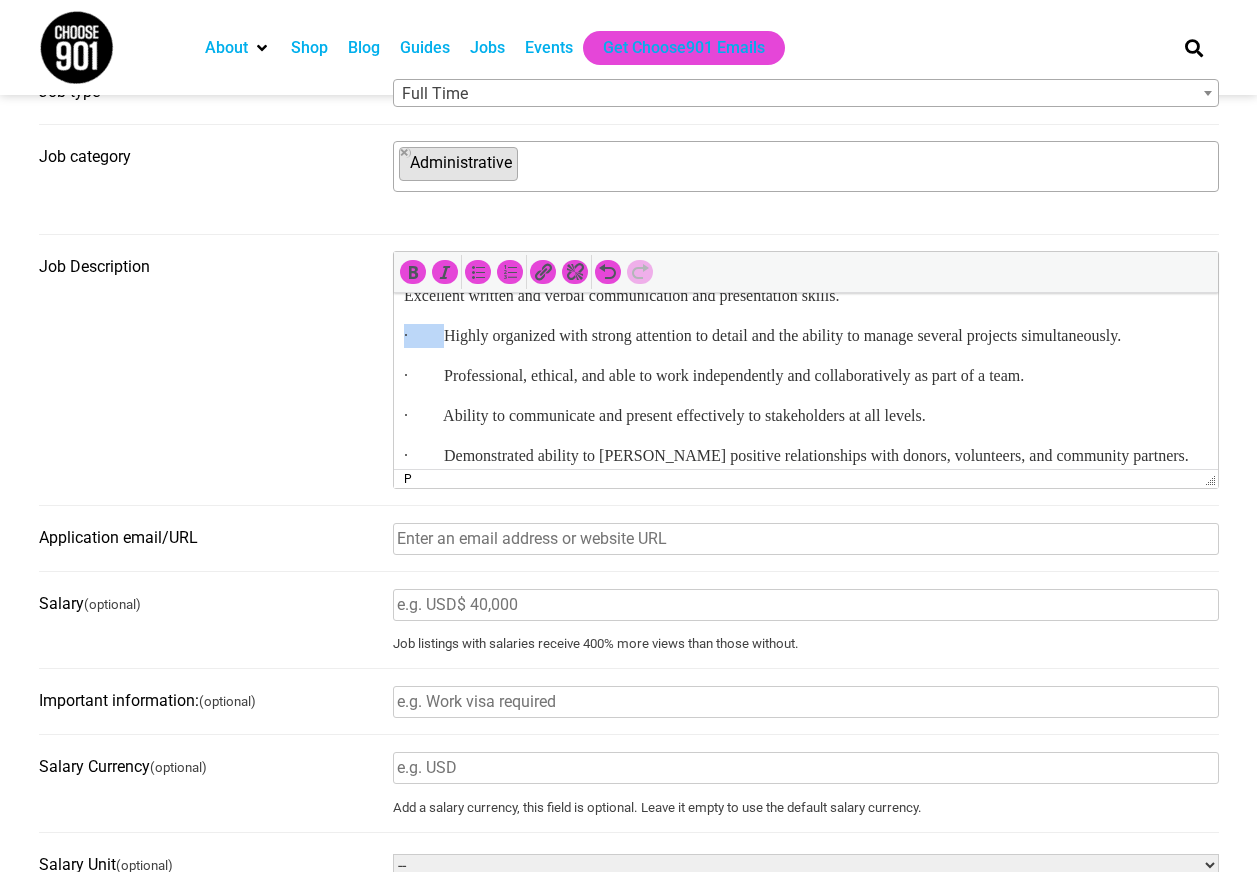 drag, startPoint x: 444, startPoint y: 383, endPoint x: 401, endPoint y: 380, distance: 43.104523 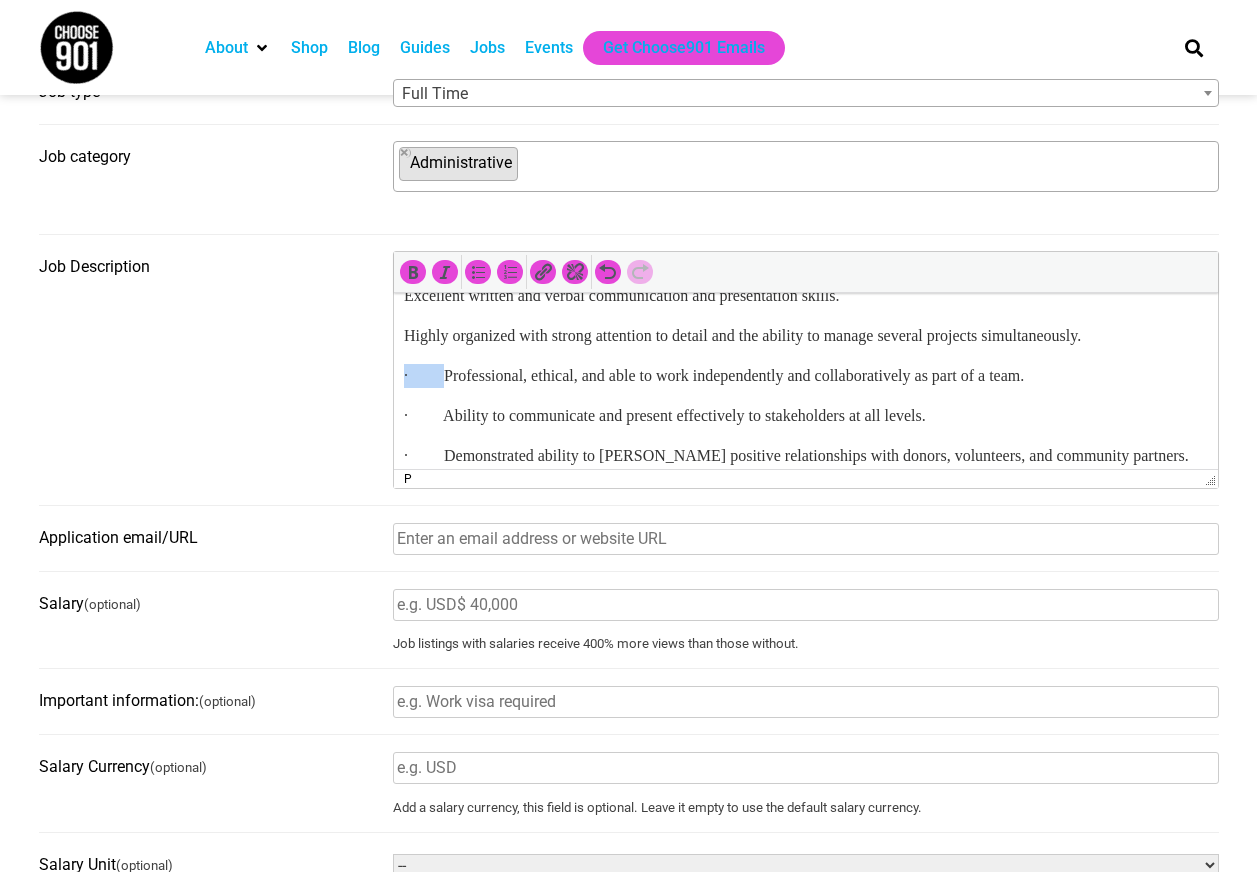 drag, startPoint x: 444, startPoint y: 423, endPoint x: 396, endPoint y: 423, distance: 48 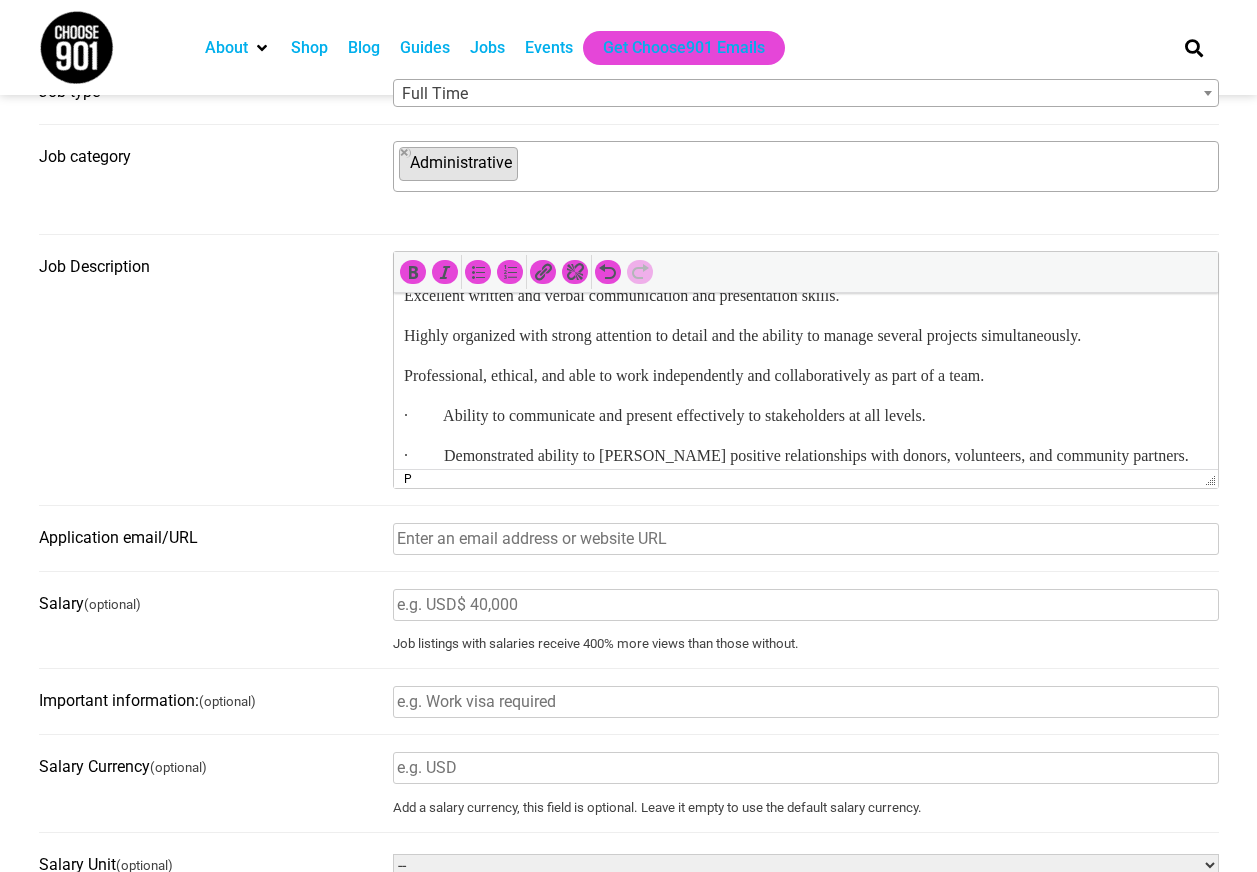 scroll, scrollTop: 1781, scrollLeft: 0, axis: vertical 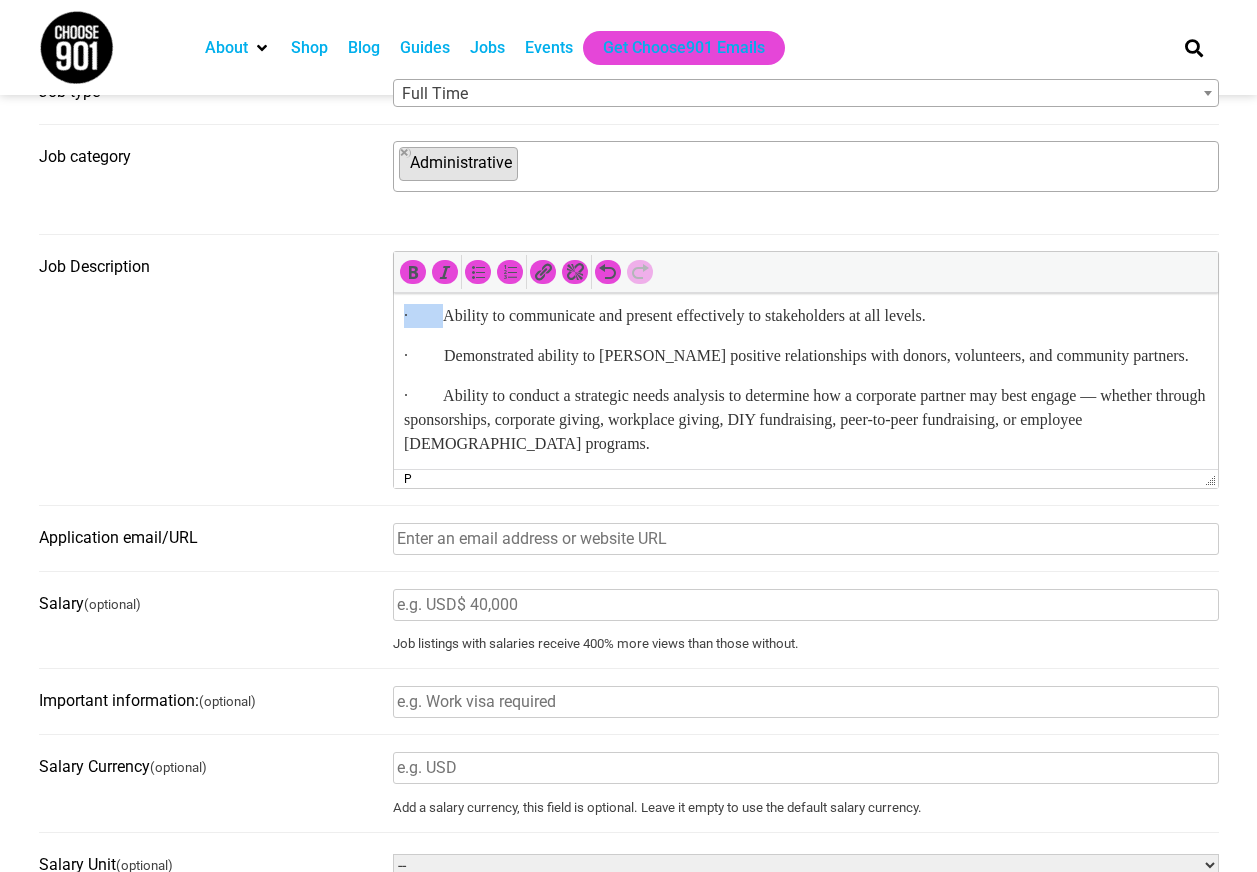 drag, startPoint x: 444, startPoint y: 365, endPoint x: 391, endPoint y: 365, distance: 53 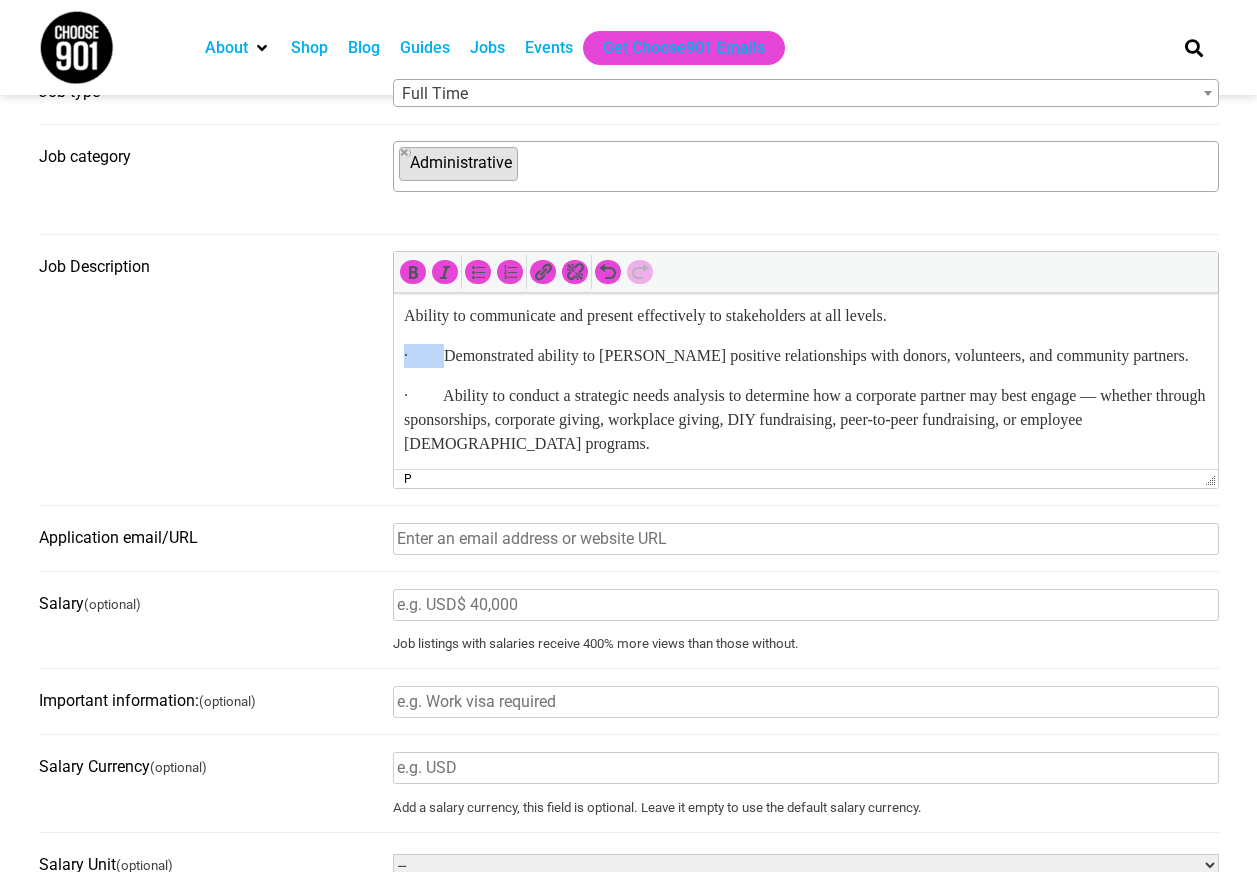 drag, startPoint x: 445, startPoint y: 400, endPoint x: 781, endPoint y: 698, distance: 449.11023 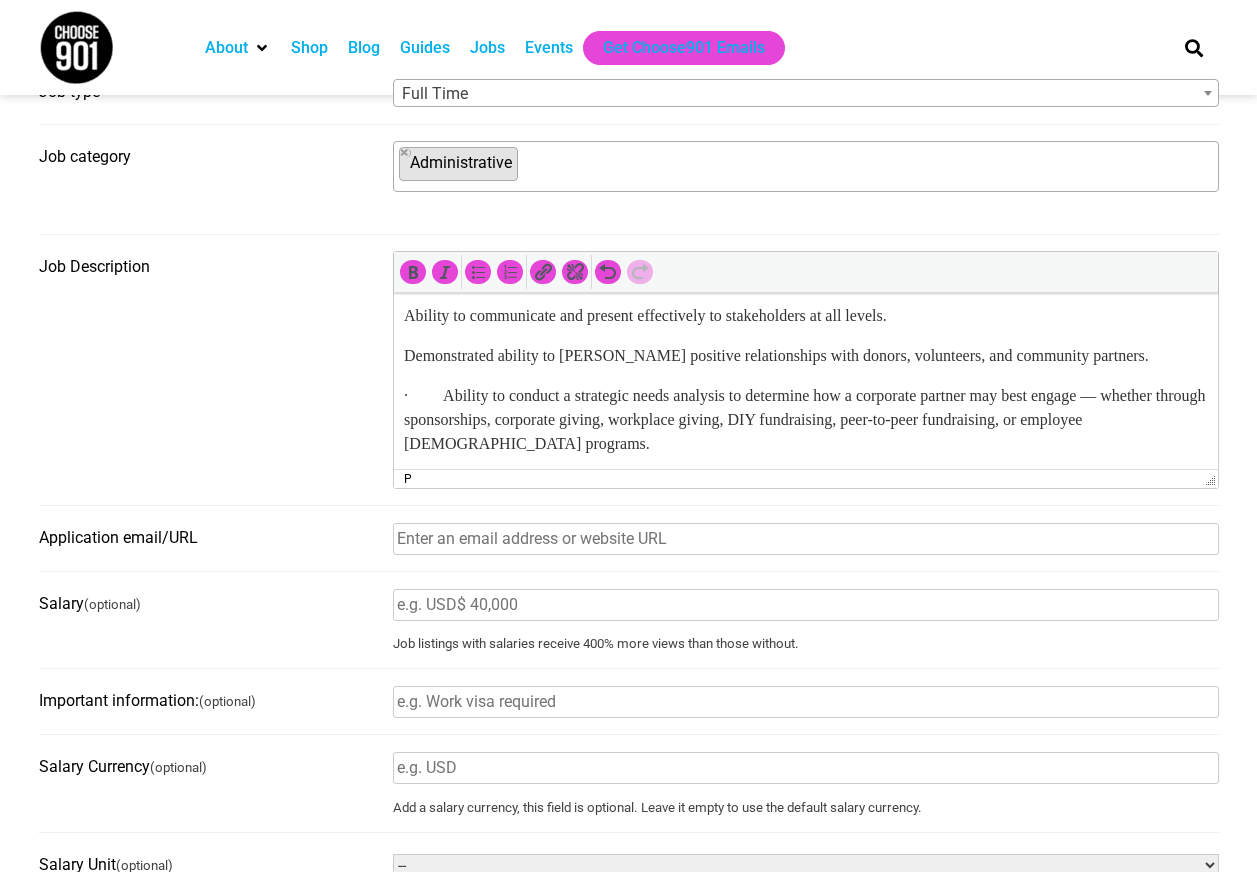 scroll, scrollTop: 1881, scrollLeft: 0, axis: vertical 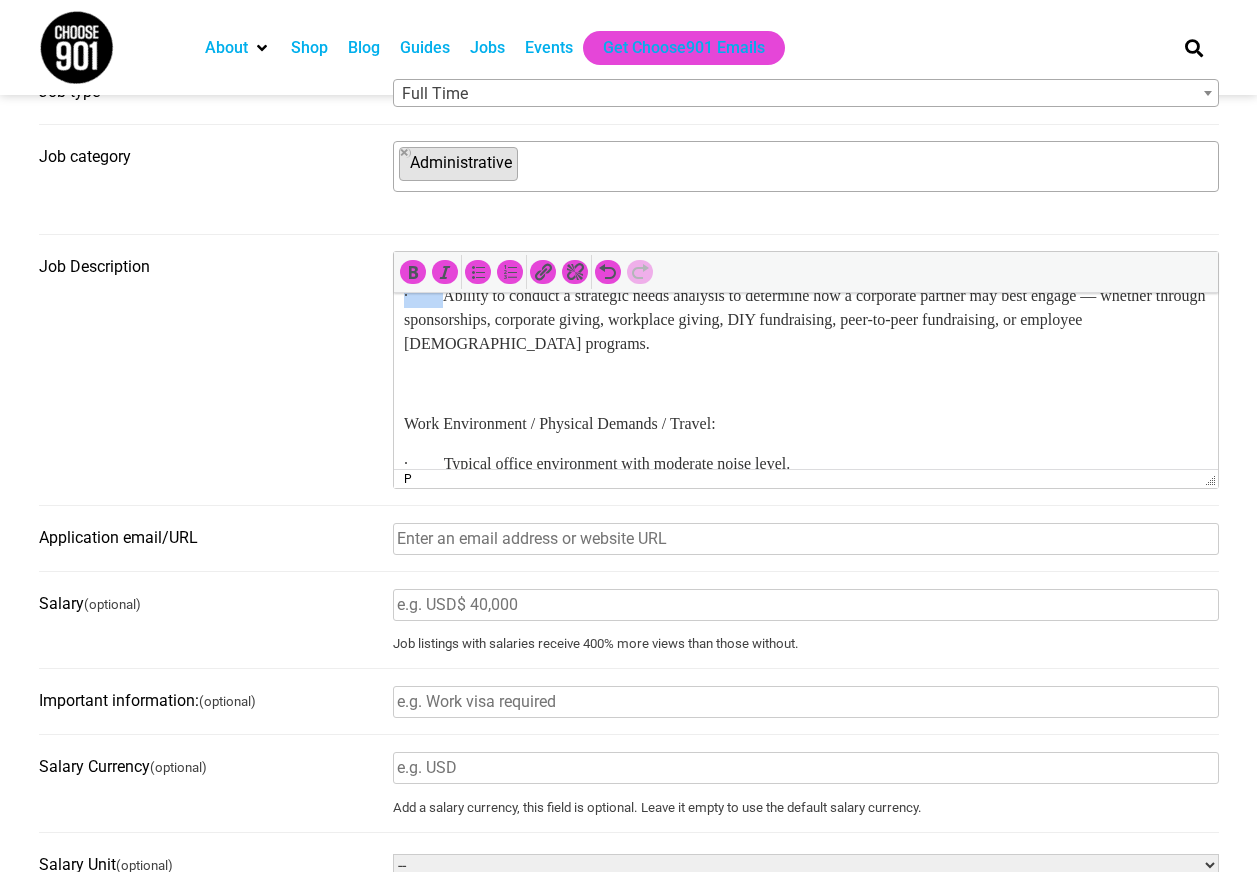 drag, startPoint x: 445, startPoint y: 342, endPoint x: 386, endPoint y: 342, distance: 59 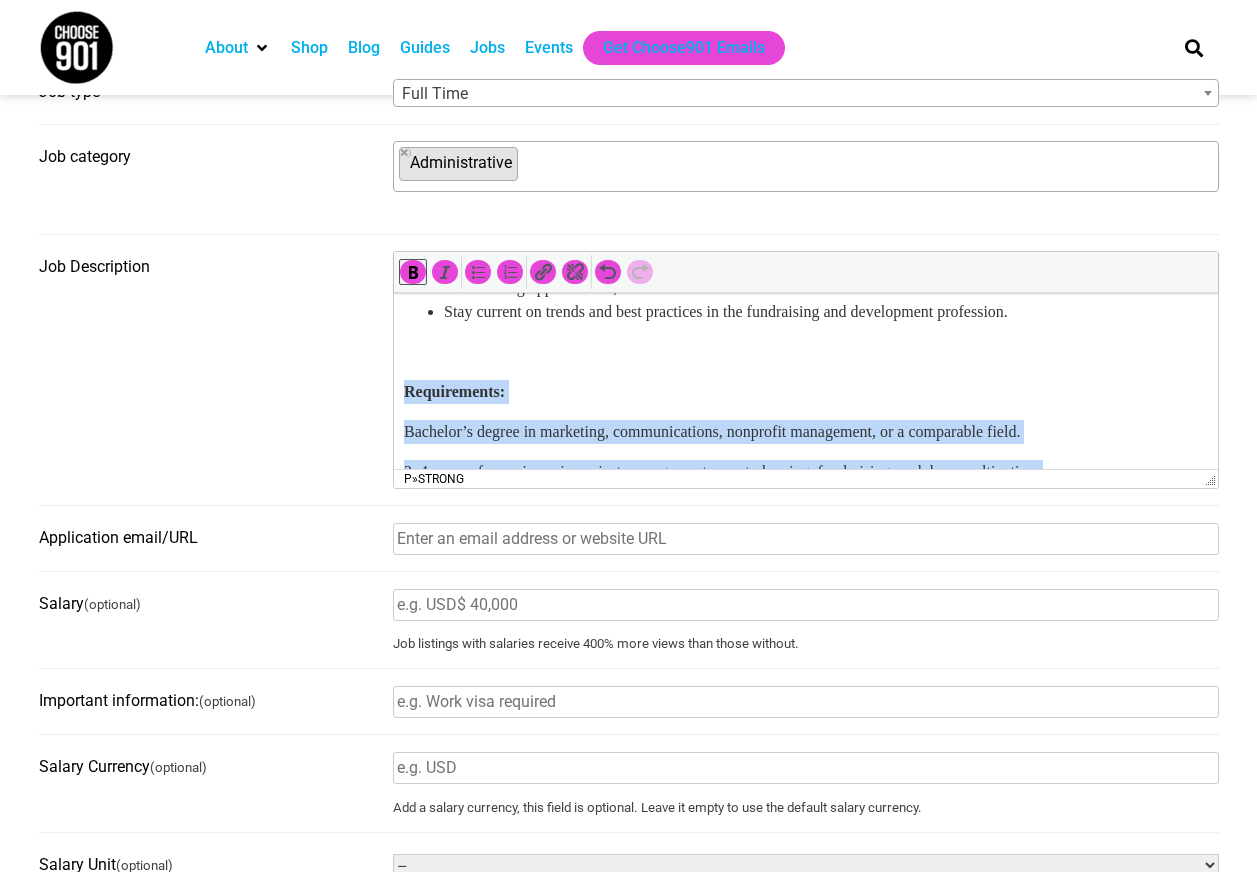 scroll, scrollTop: 1315, scrollLeft: 0, axis: vertical 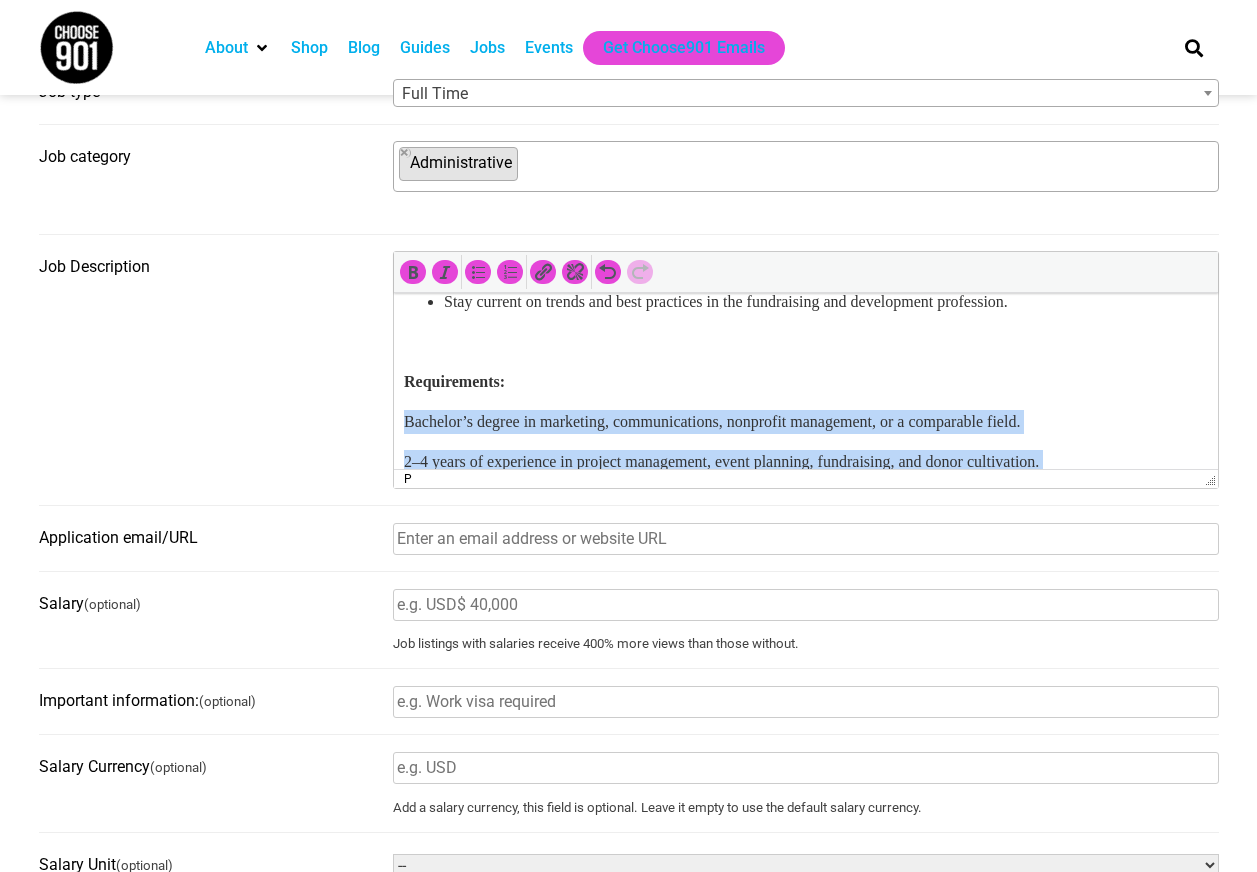 drag, startPoint x: 639, startPoint y: 387, endPoint x: 399, endPoint y: 446, distance: 247.1457 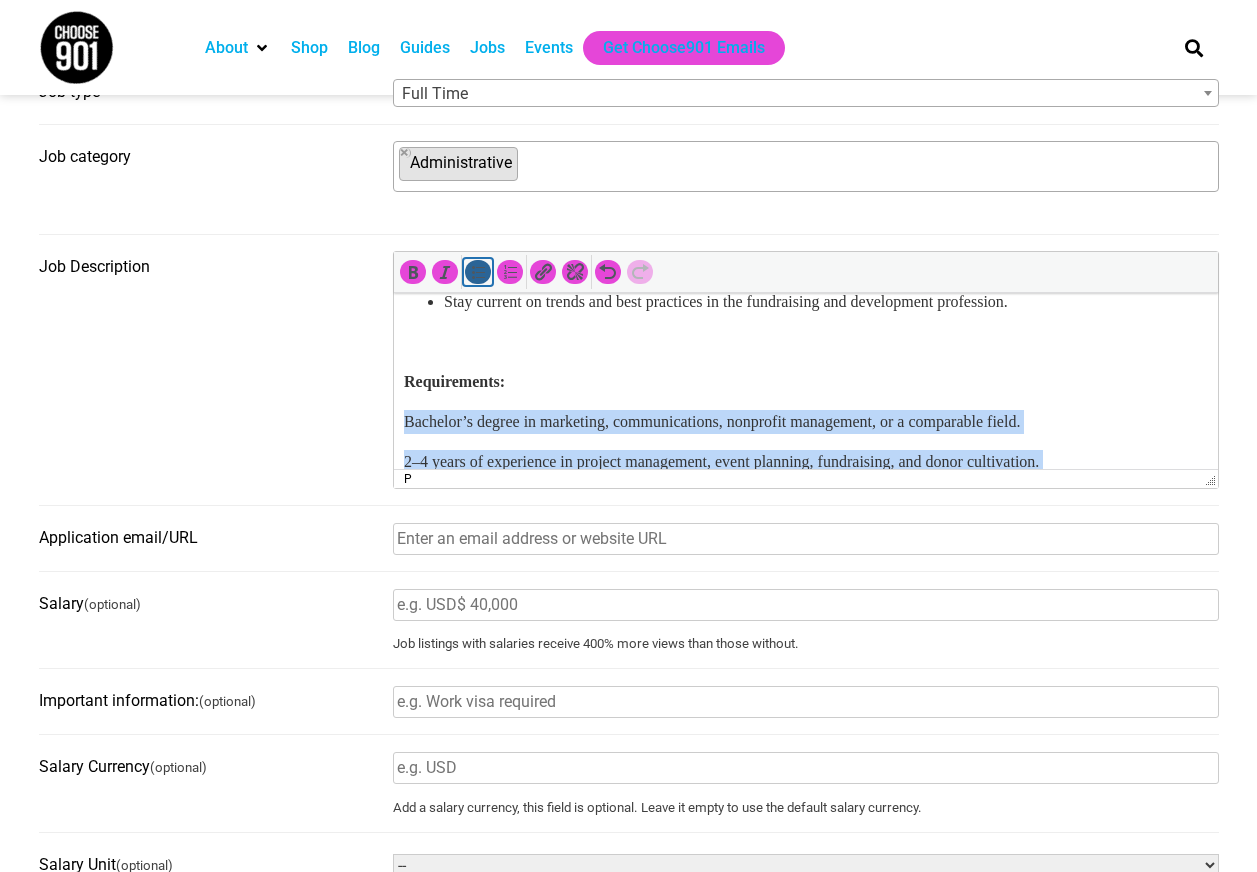 click at bounding box center (478, 272) 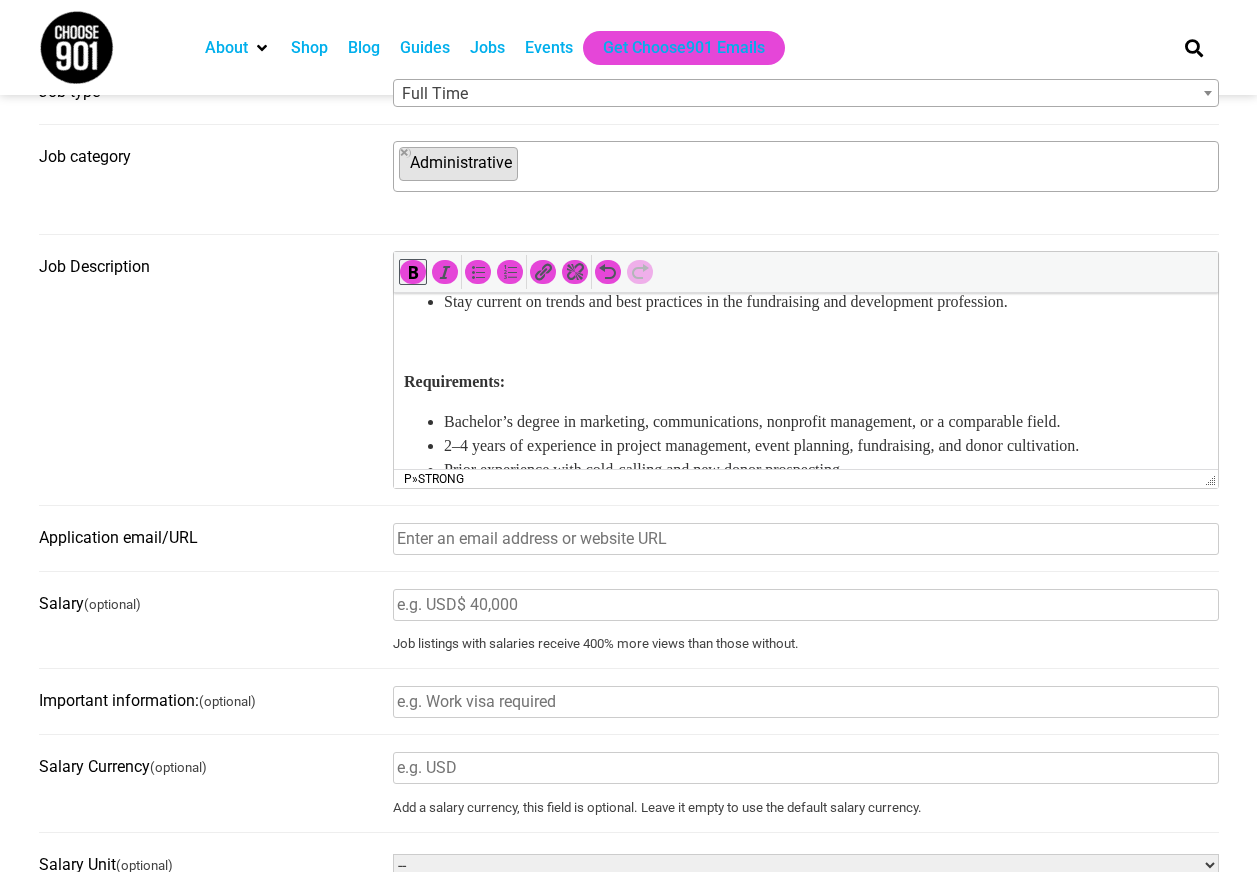 click on "Requirements:" at bounding box center [805, 382] 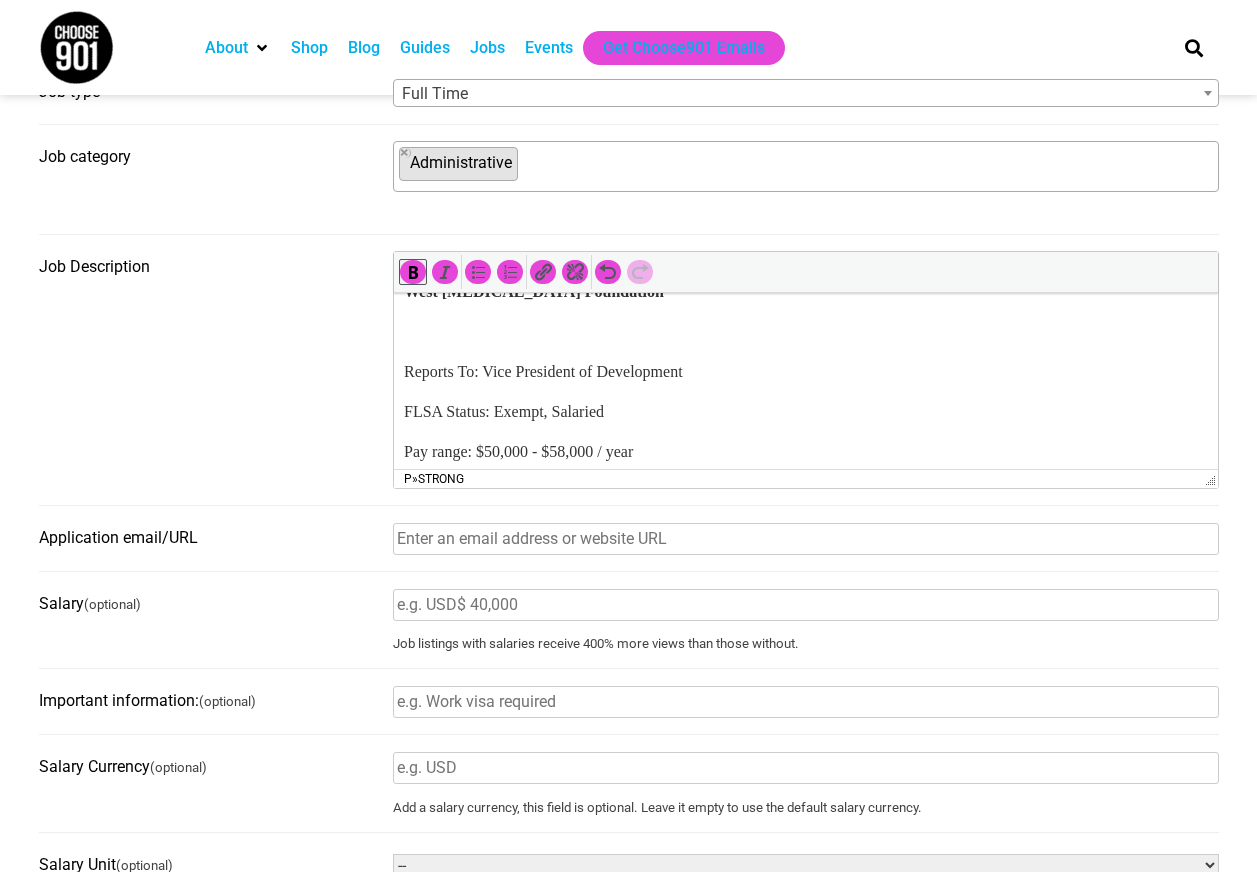 scroll, scrollTop: 100, scrollLeft: 0, axis: vertical 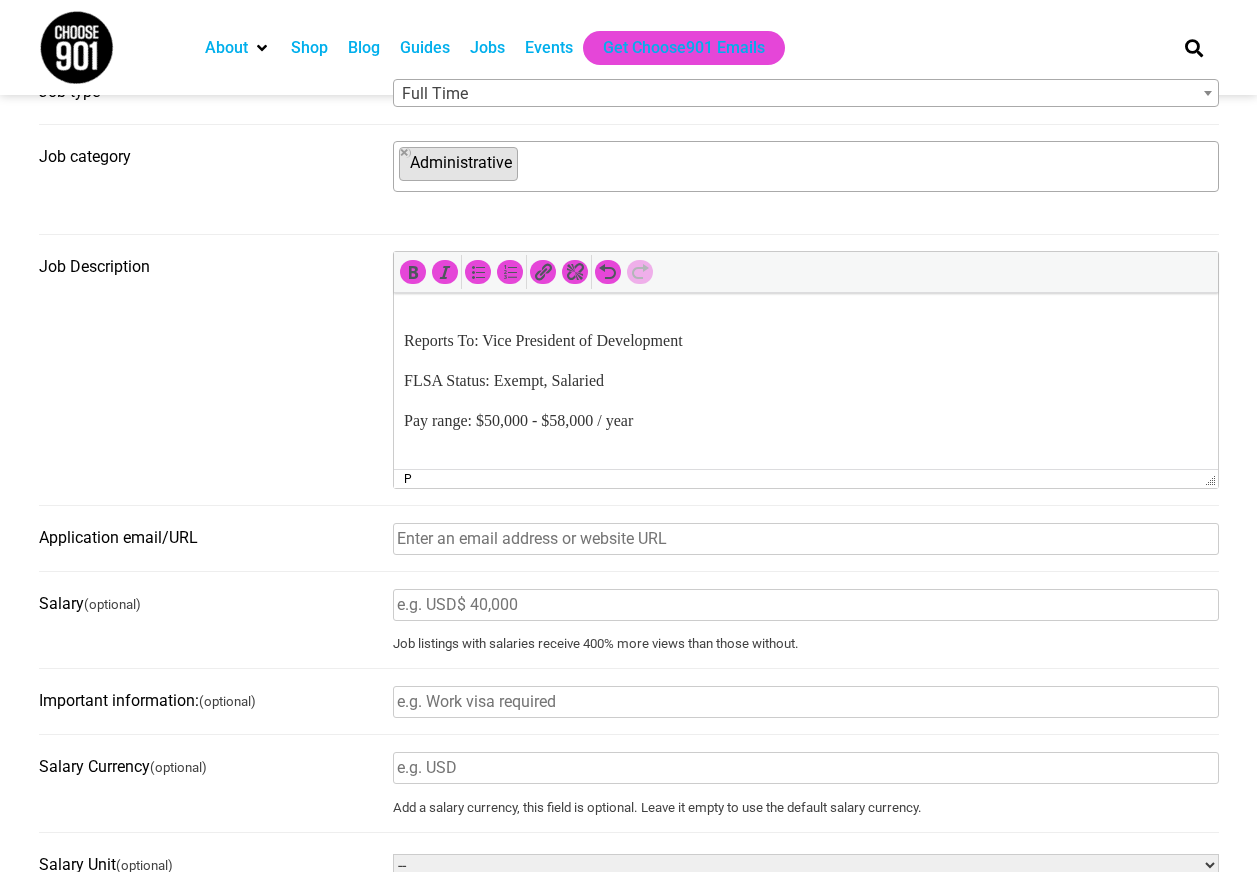 click on "Pay range: $50,000 - $58,000 / year" at bounding box center [805, 421] 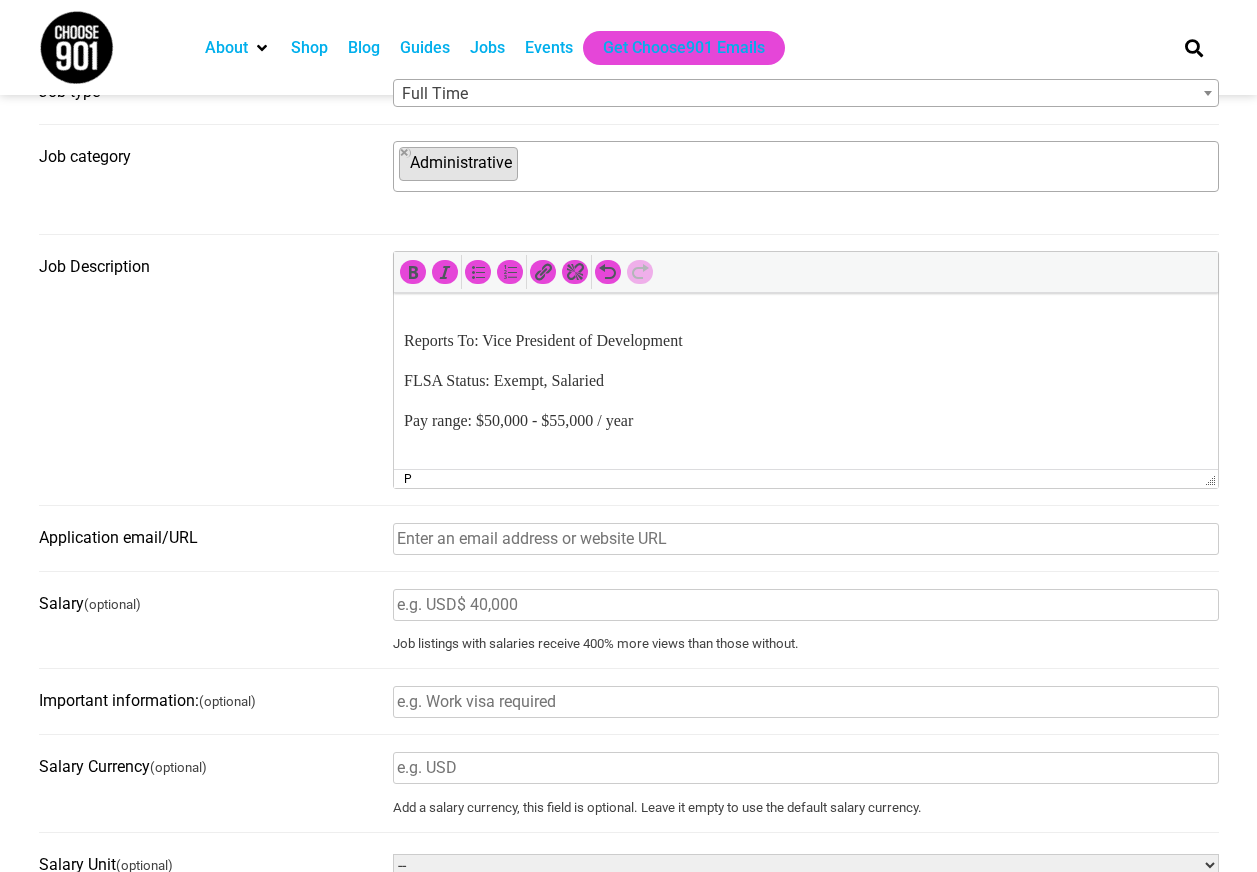 click at bounding box center [805, 461] 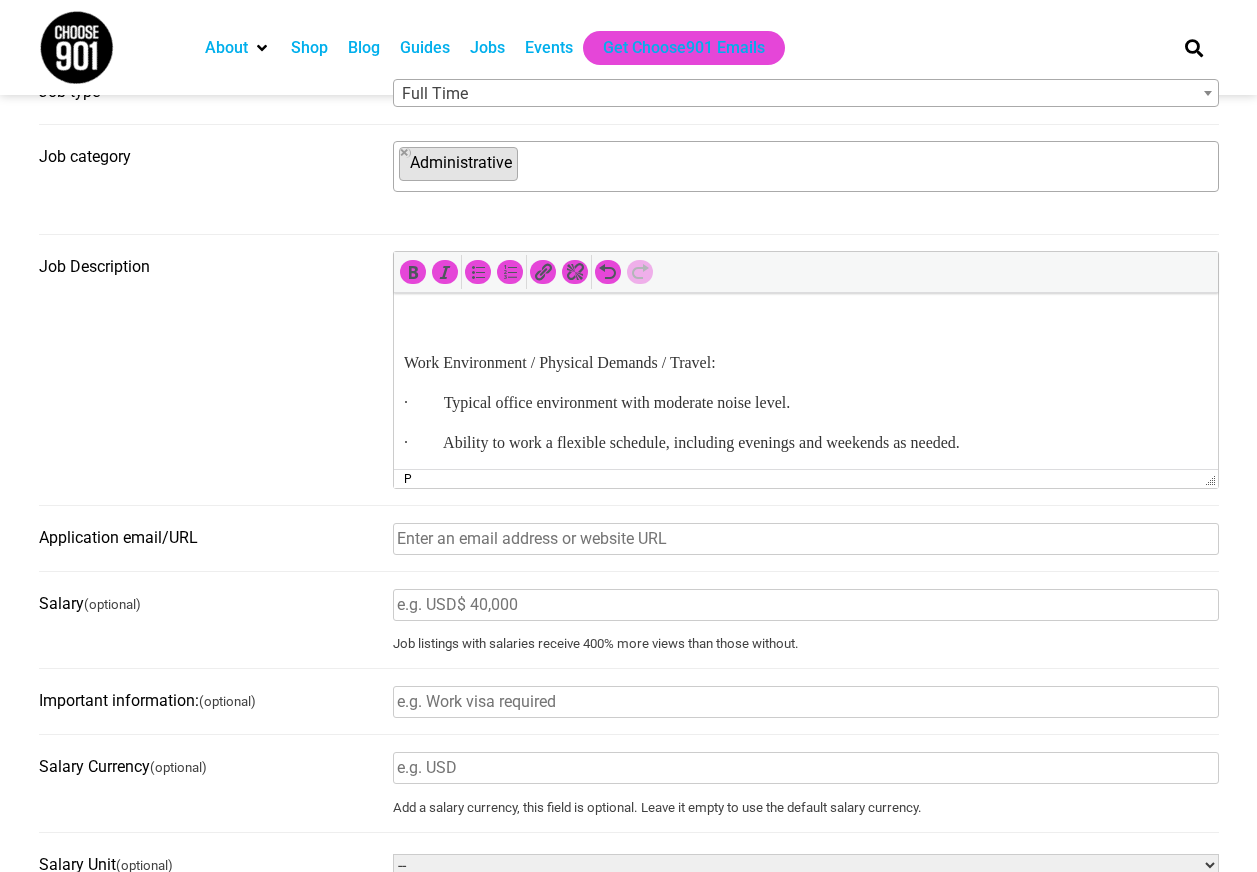 scroll, scrollTop: 1800, scrollLeft: 0, axis: vertical 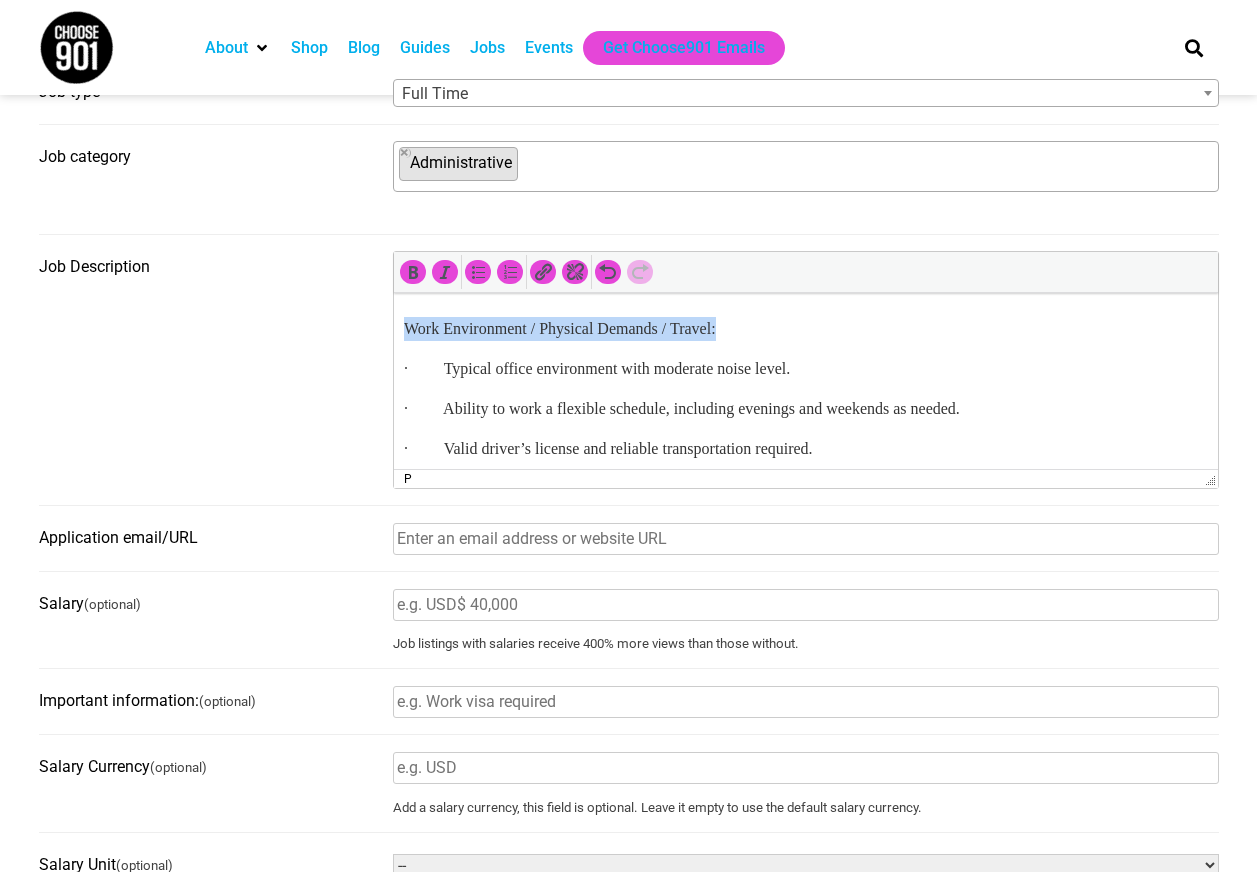 drag, startPoint x: 771, startPoint y: 375, endPoint x: 393, endPoint y: 373, distance: 378.00528 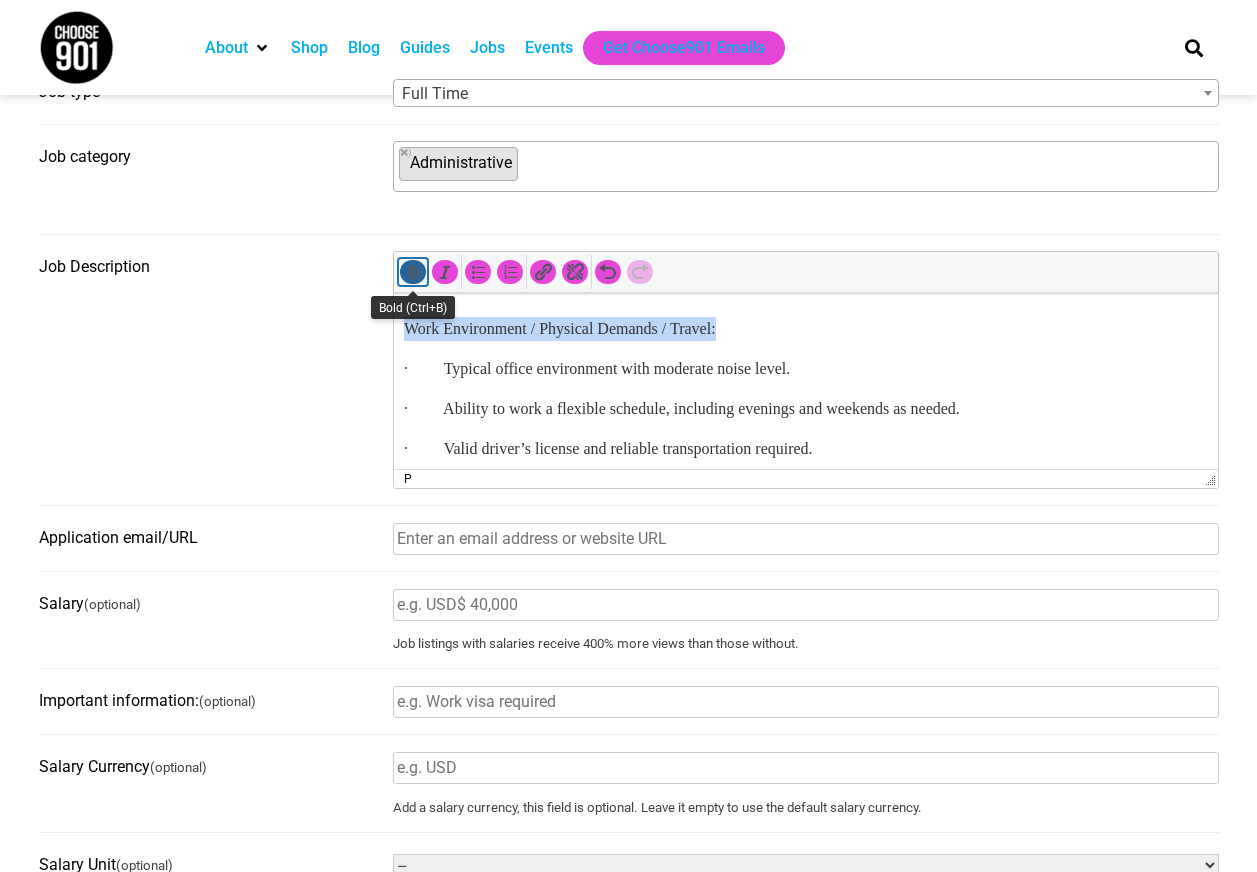 click at bounding box center [413, 272] 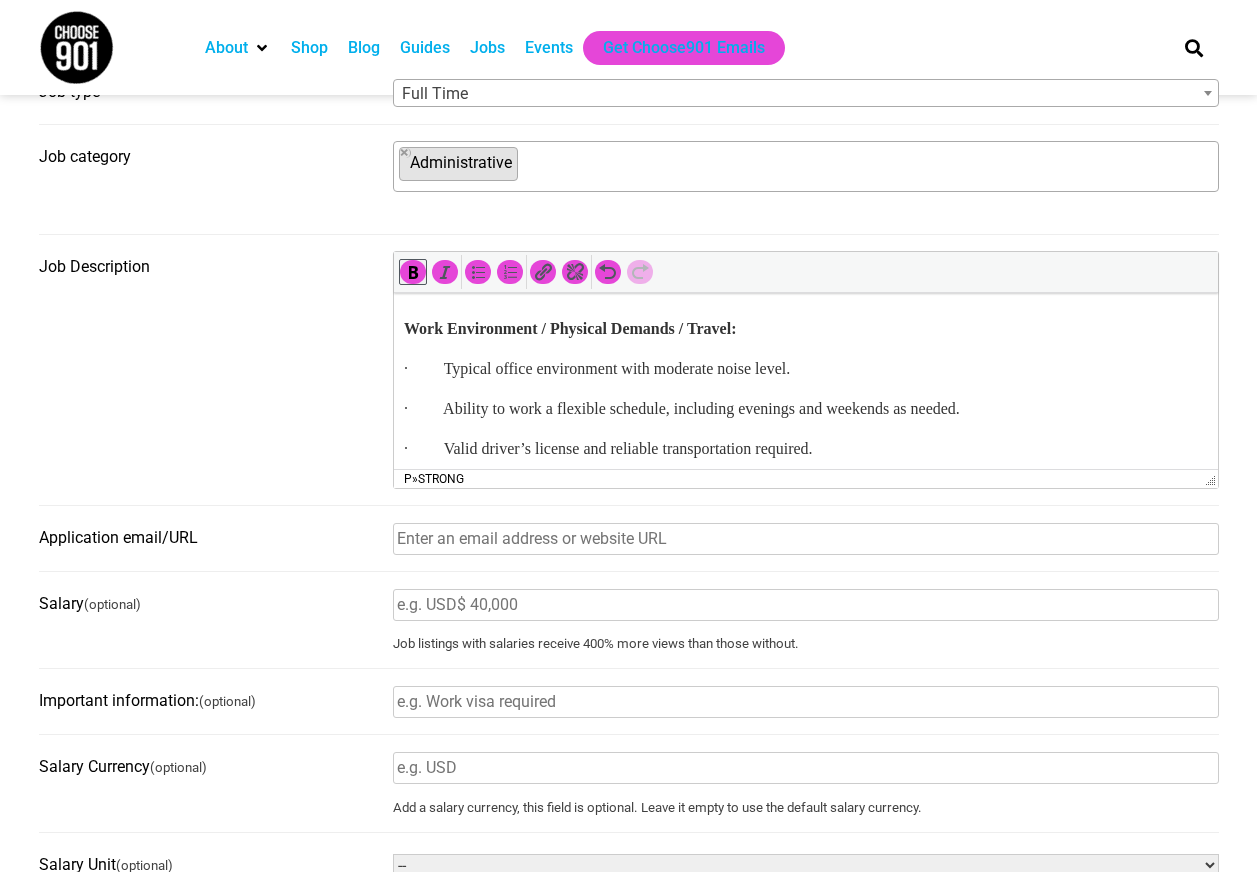 click at bounding box center (805, 289) 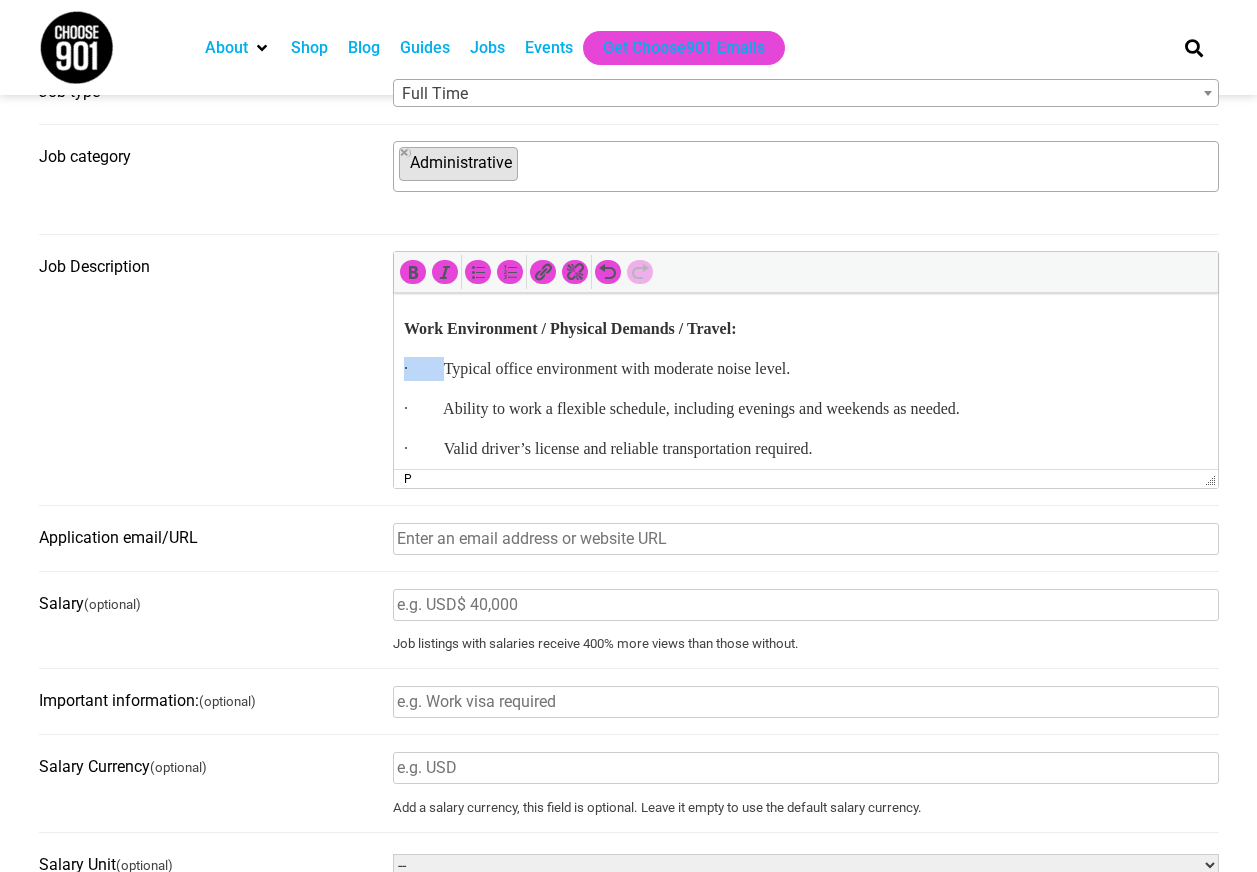drag, startPoint x: 446, startPoint y: 414, endPoint x: 764, endPoint y: 711, distance: 435.1241 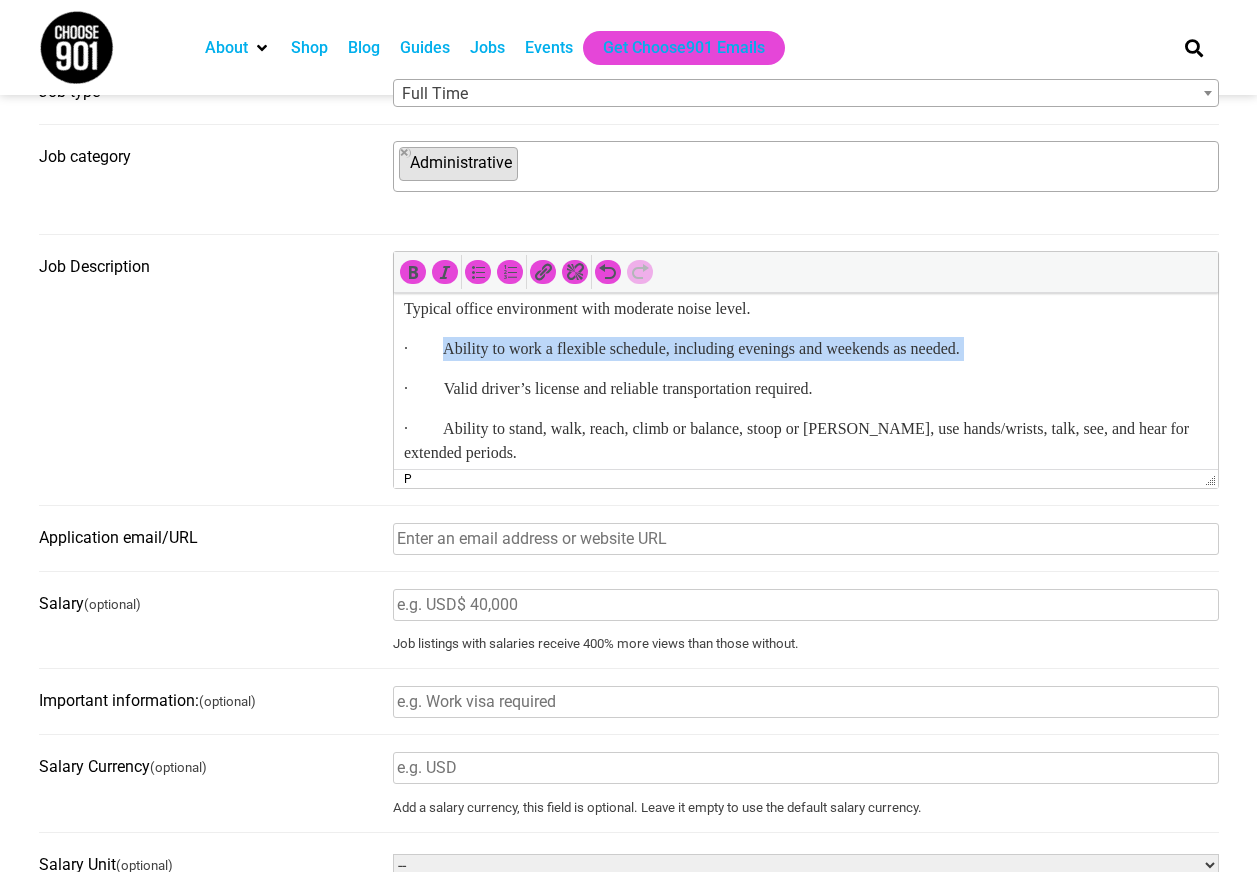 scroll, scrollTop: 1864, scrollLeft: 0, axis: vertical 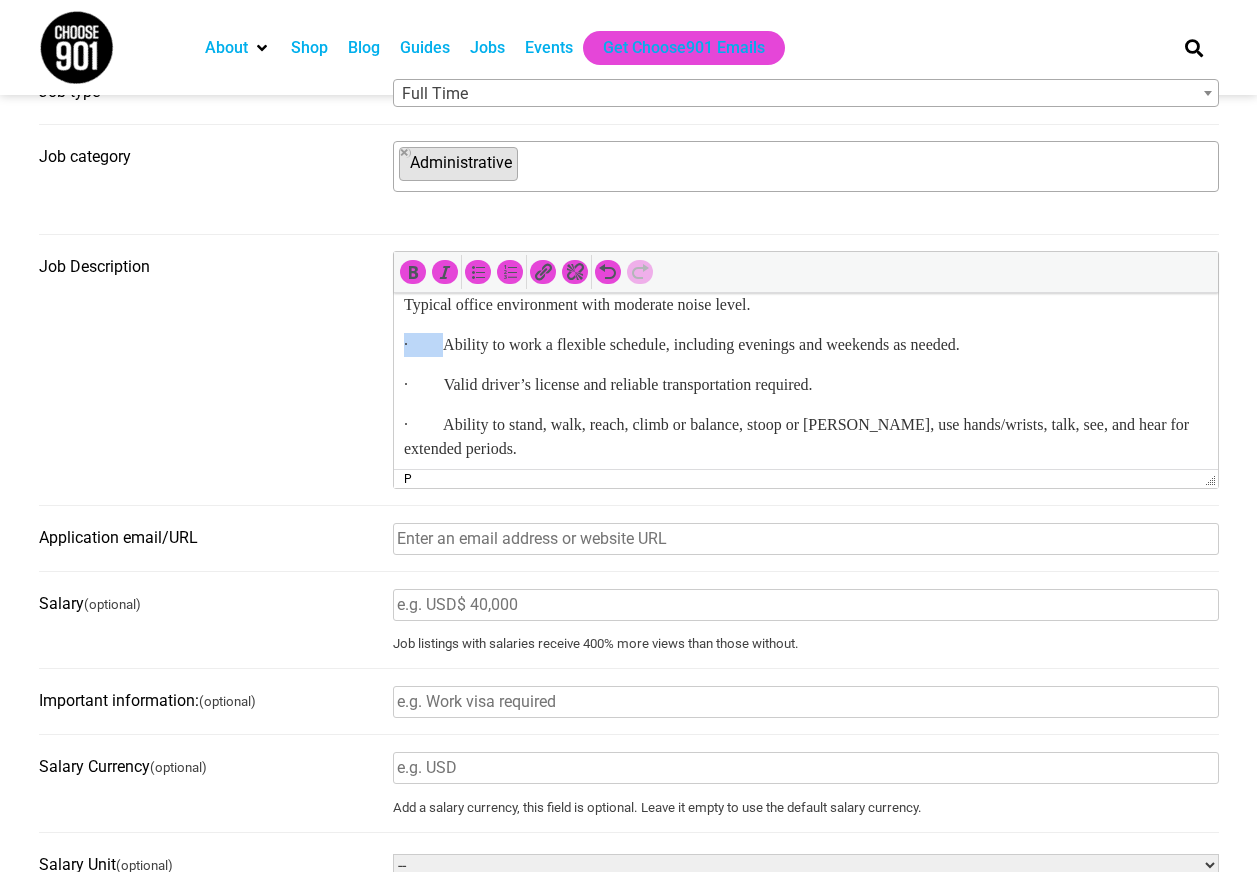 drag, startPoint x: 444, startPoint y: 456, endPoint x: 391, endPoint y: 388, distance: 86.21485 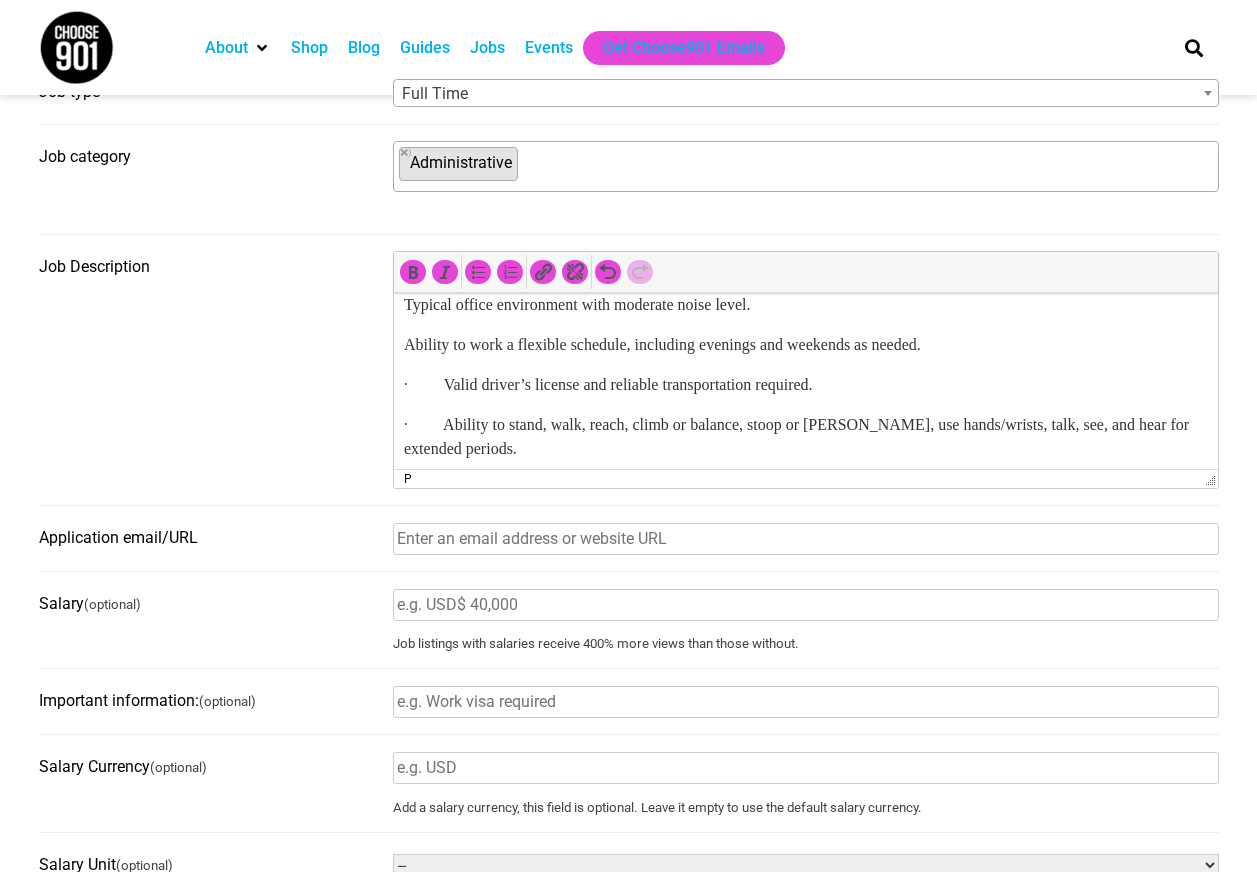 click on "Typical office environment with moderate noise level." at bounding box center (805, 305) 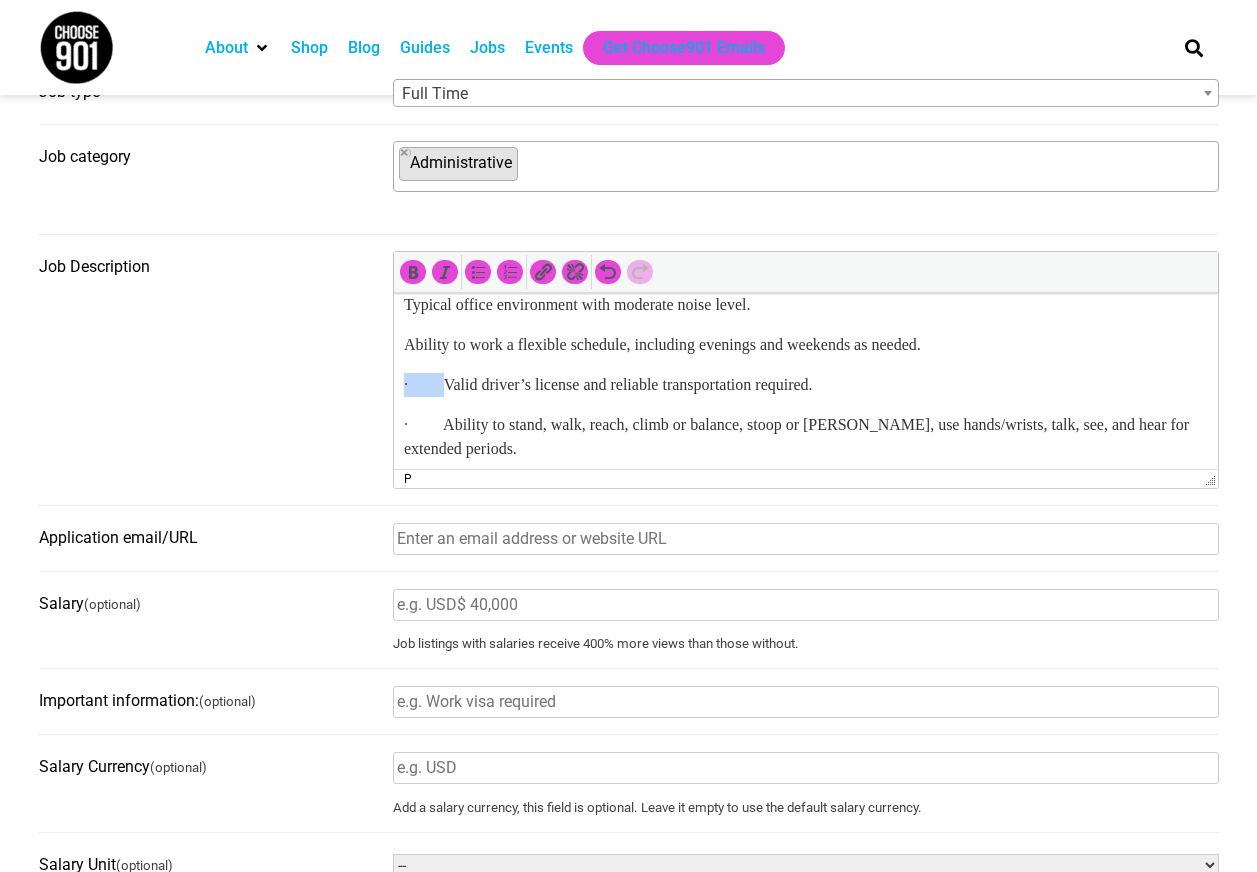 drag, startPoint x: 445, startPoint y: 428, endPoint x: 758, endPoint y: 724, distance: 430.79578 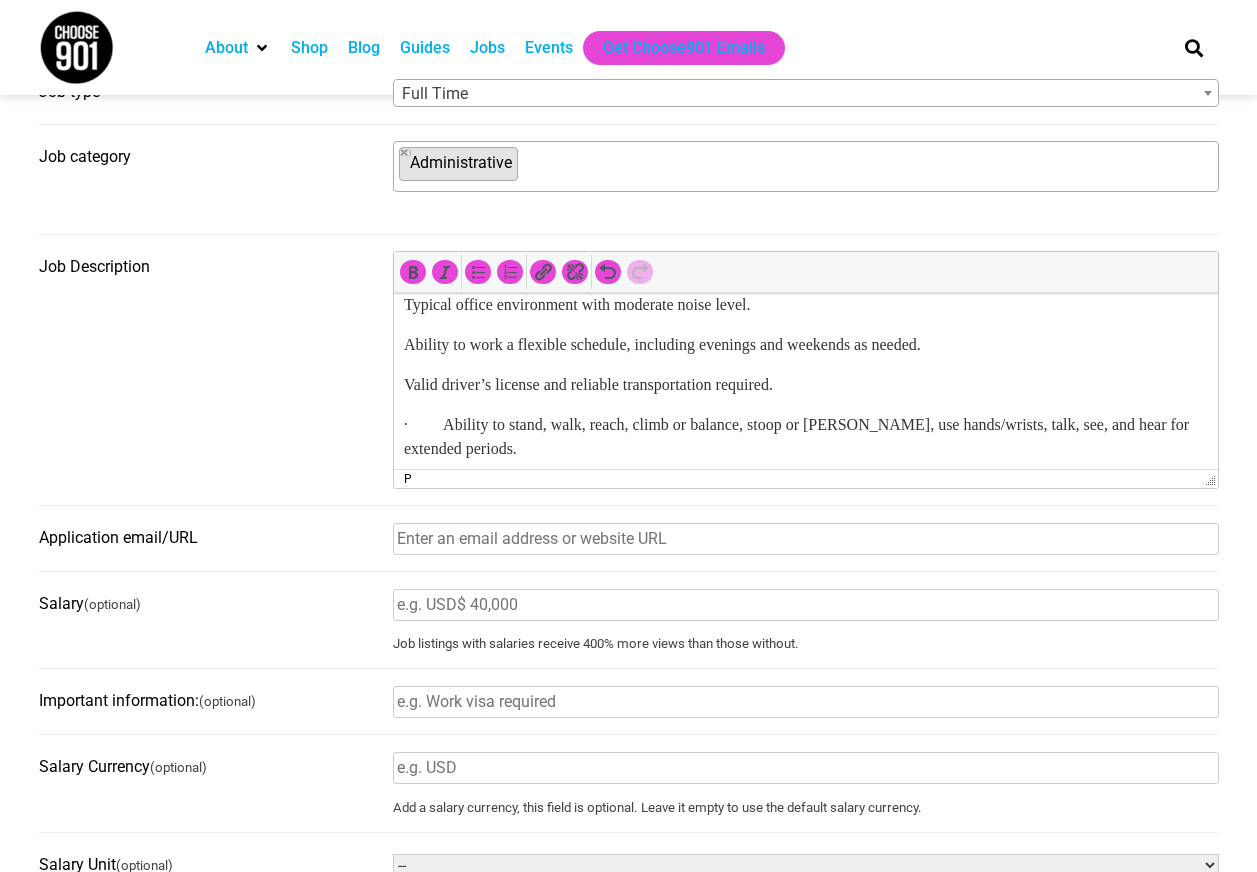 scroll, scrollTop: 1960, scrollLeft: 0, axis: vertical 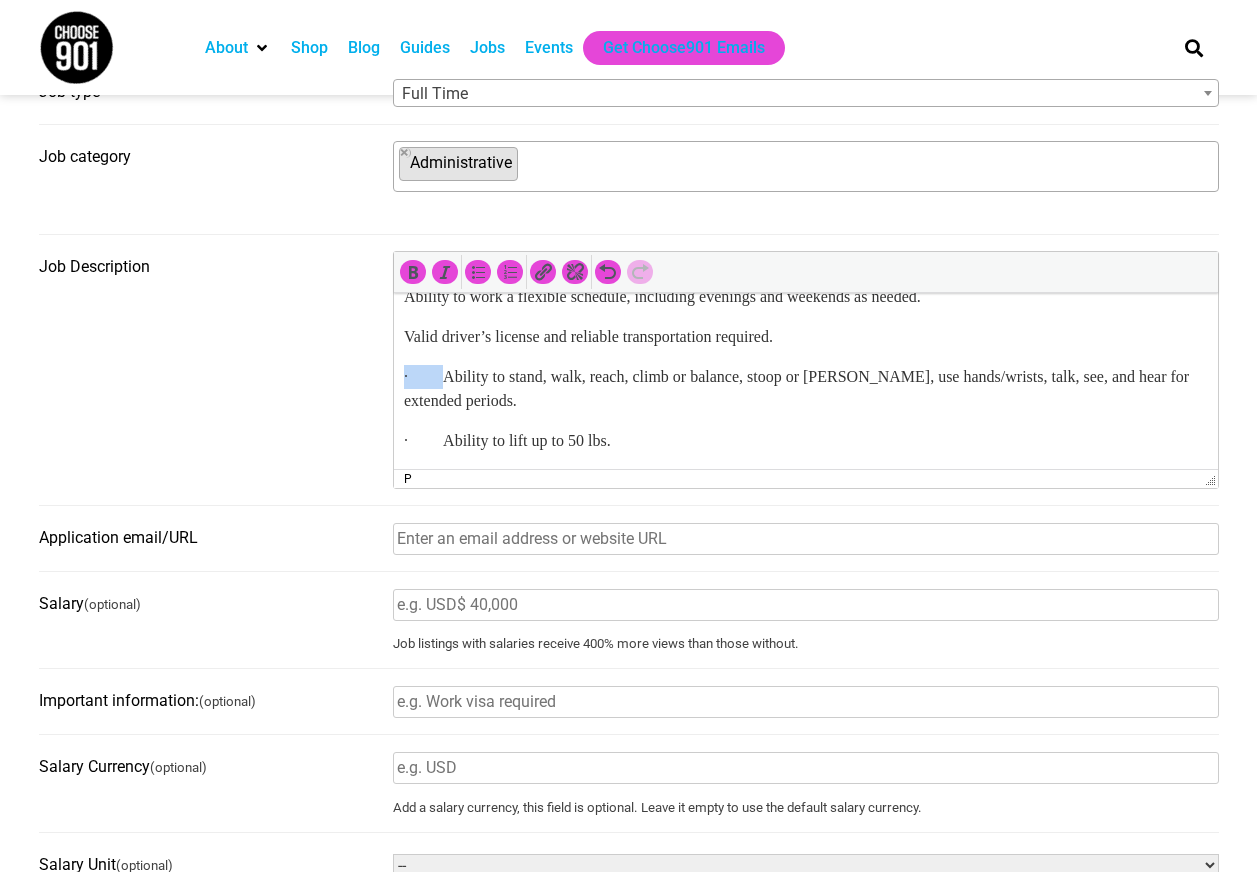 drag, startPoint x: 445, startPoint y: 373, endPoint x: 379, endPoint y: 373, distance: 66 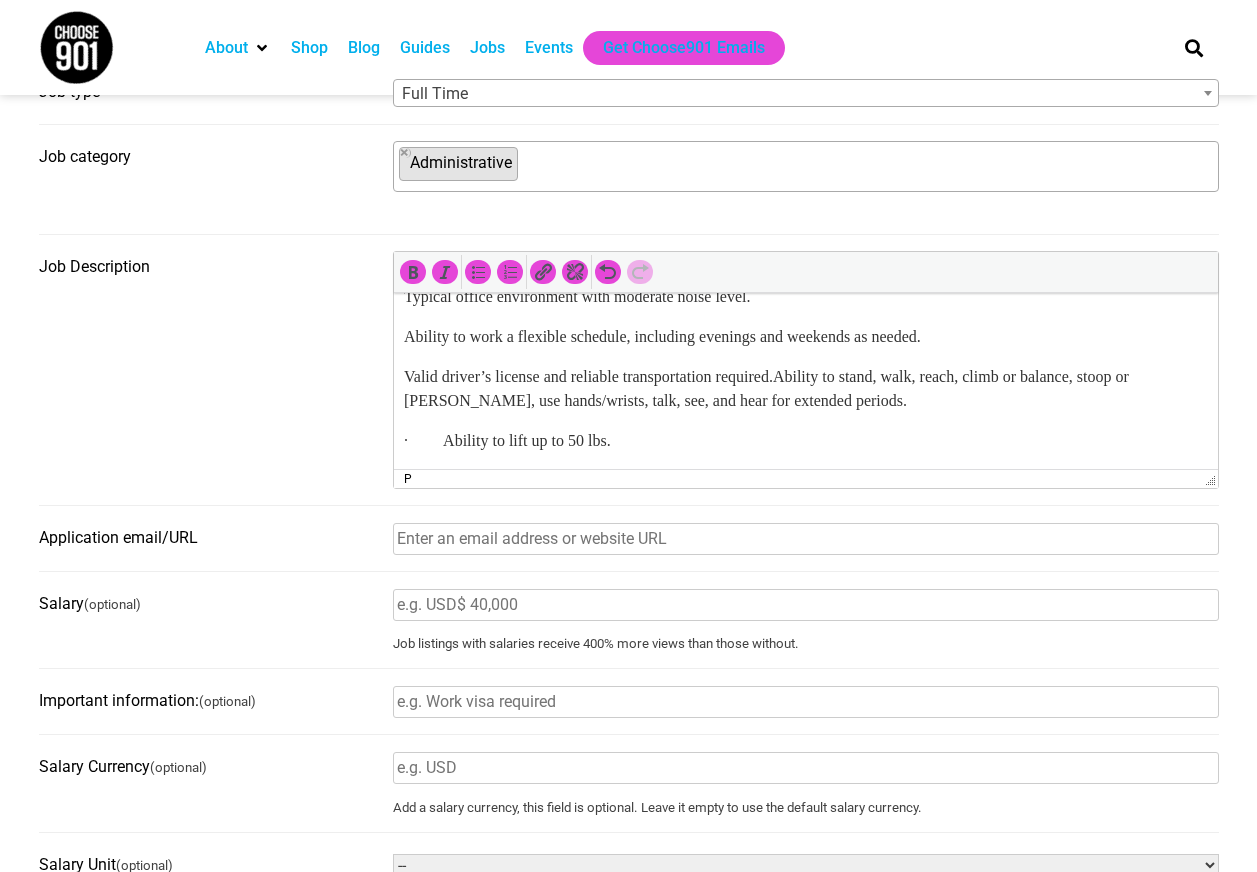 scroll, scrollTop: 1960, scrollLeft: 0, axis: vertical 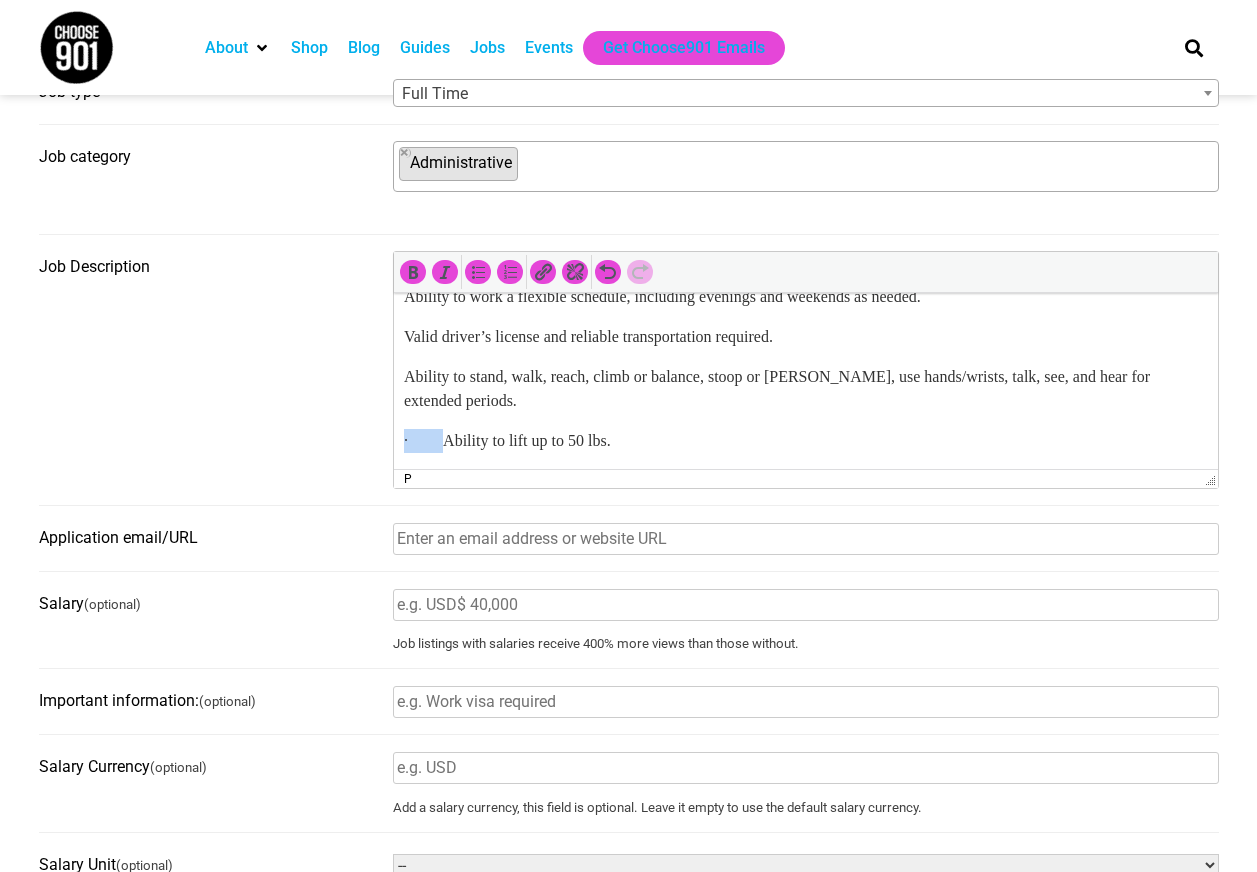 drag, startPoint x: 445, startPoint y: 441, endPoint x: 375, endPoint y: 439, distance: 70.028564 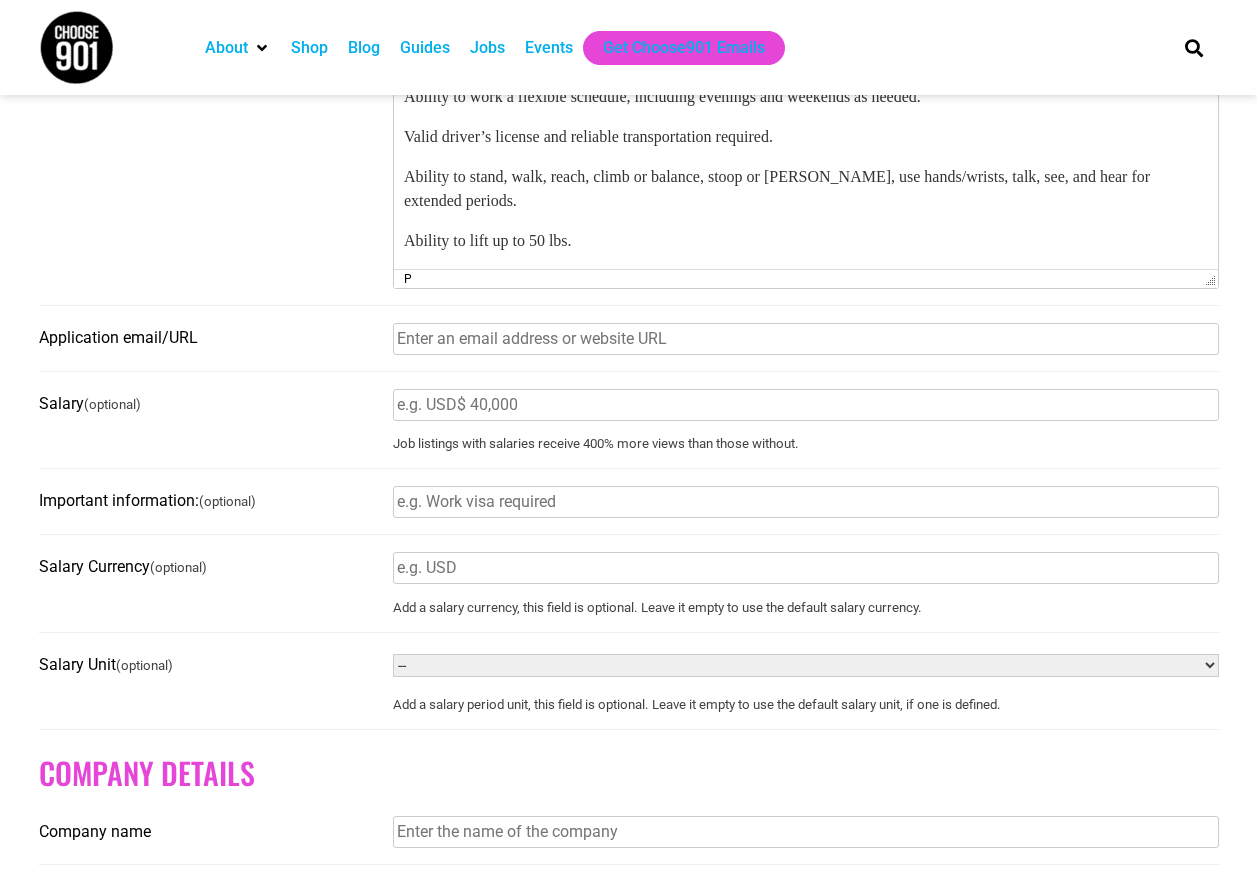 scroll, scrollTop: 800, scrollLeft: 0, axis: vertical 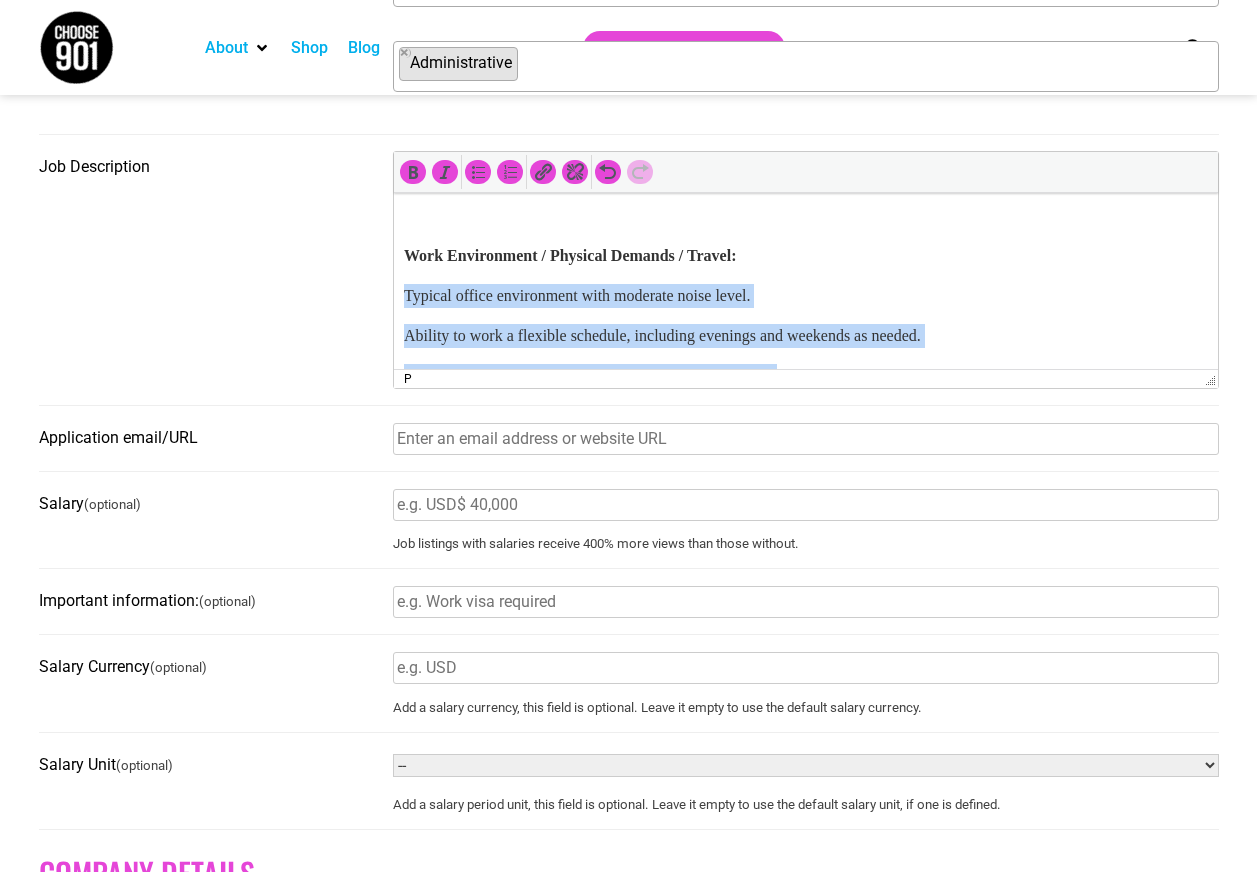 drag, startPoint x: 594, startPoint y: 342, endPoint x: 407, endPoint y: 336, distance: 187.09624 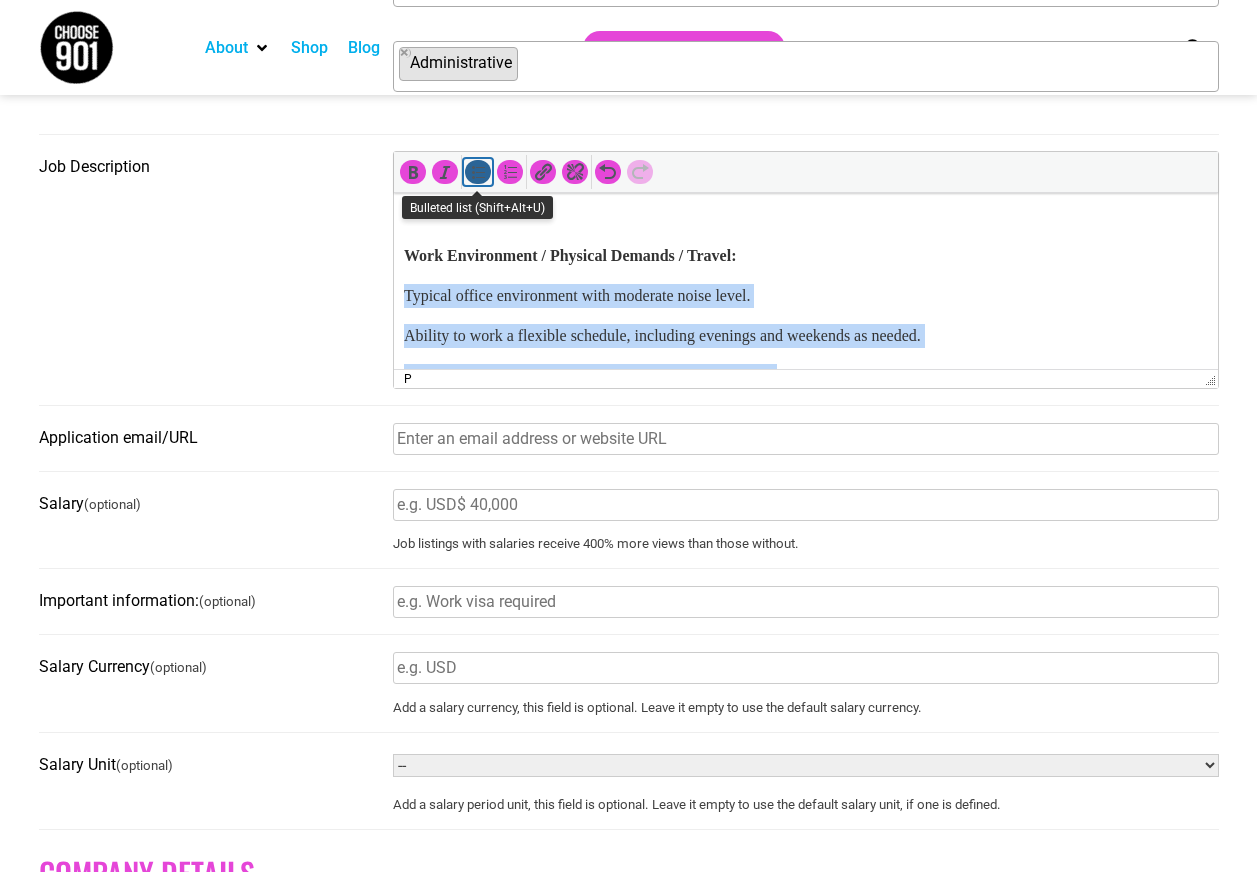 click at bounding box center [478, 172] 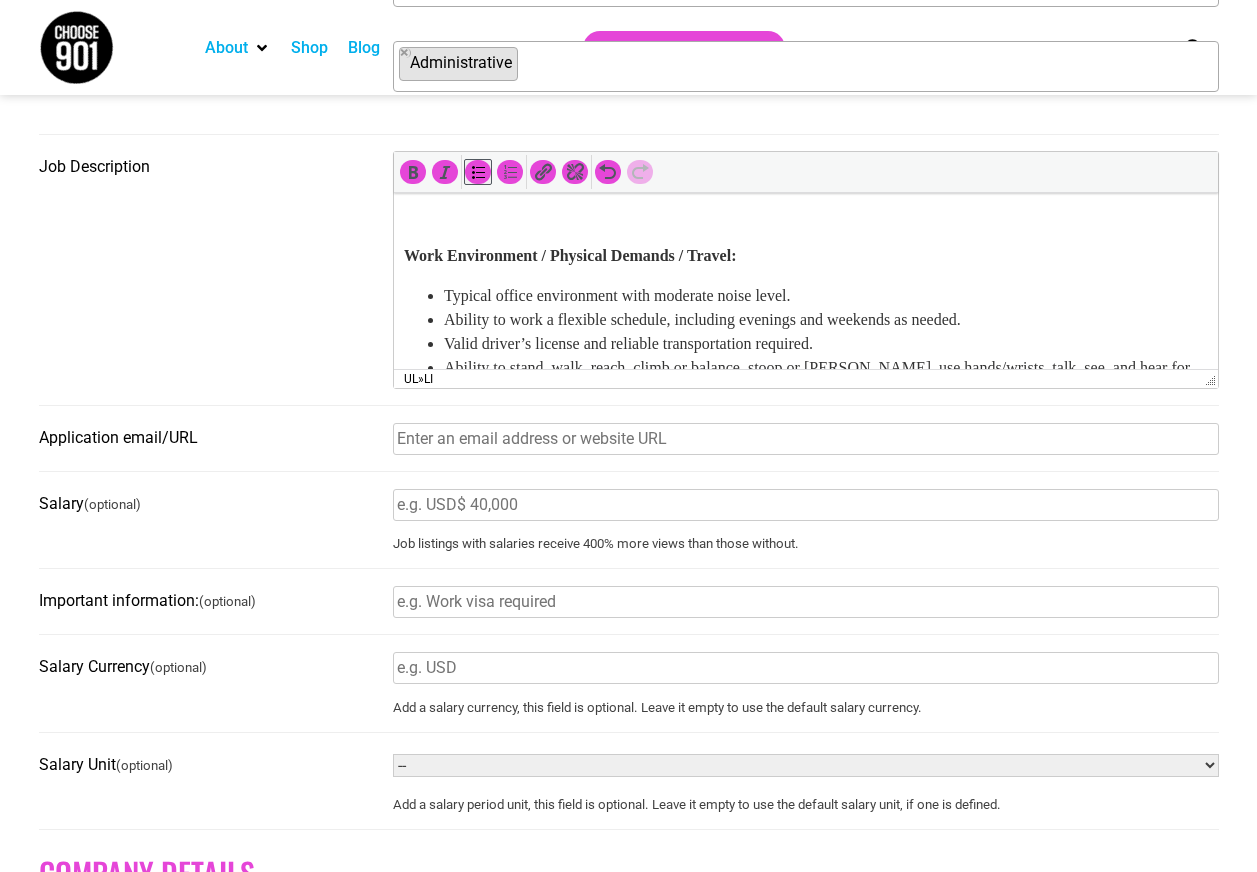 click on "Development Coordinator West Cancer Foundation Reports To: Vice President of Development FLSA Status: Exempt, Salaried Pay range: $50,000 - $55,000 / year Application Link:    https://app.loxo.co/job/MTAyMDItN3Q5MTFpZDhvNzFmN3lkdw==?t=1752000210536 About Us: West Cancer Foundation’s mission is to break through barriers to cancer care and improve patient outcomes by providing accessible patient resources, early detection and education, and community-based research. Position Summary: An efficient Development Coordinator can plan initiatives well in advance, pivot quickly as needed, and work independently while also being an engaged team member. Responsibilities: Plan, organize, and execute fundraising events of all scales from inception to completion. Act as lead project manager for all operations of the signature fundraising event, West Fight On, under the supervision of the VP of Development Manage sponsorship fulfillment, donation acquisition, follow-up, and stewardship for all donors and sponsors." at bounding box center [805, -568] 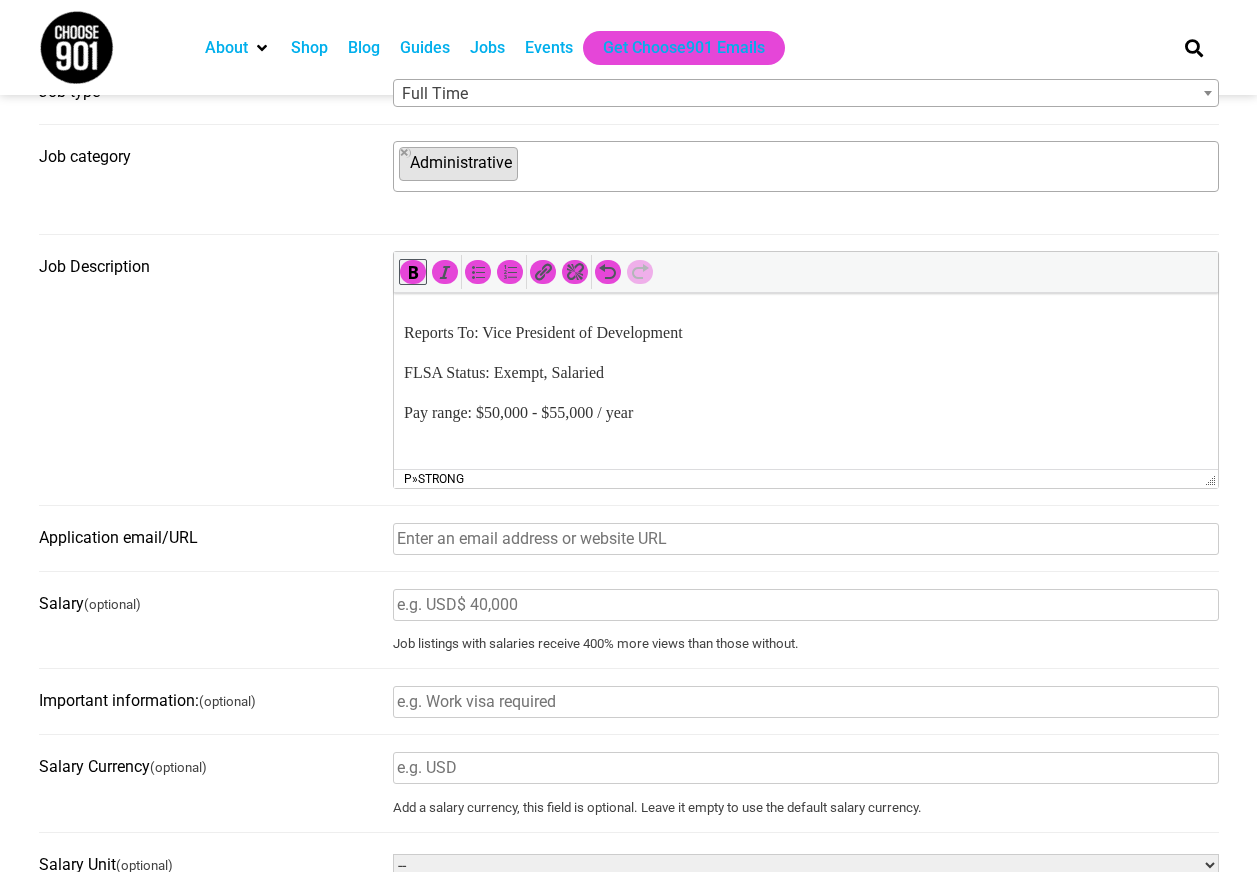 scroll, scrollTop: 0, scrollLeft: 0, axis: both 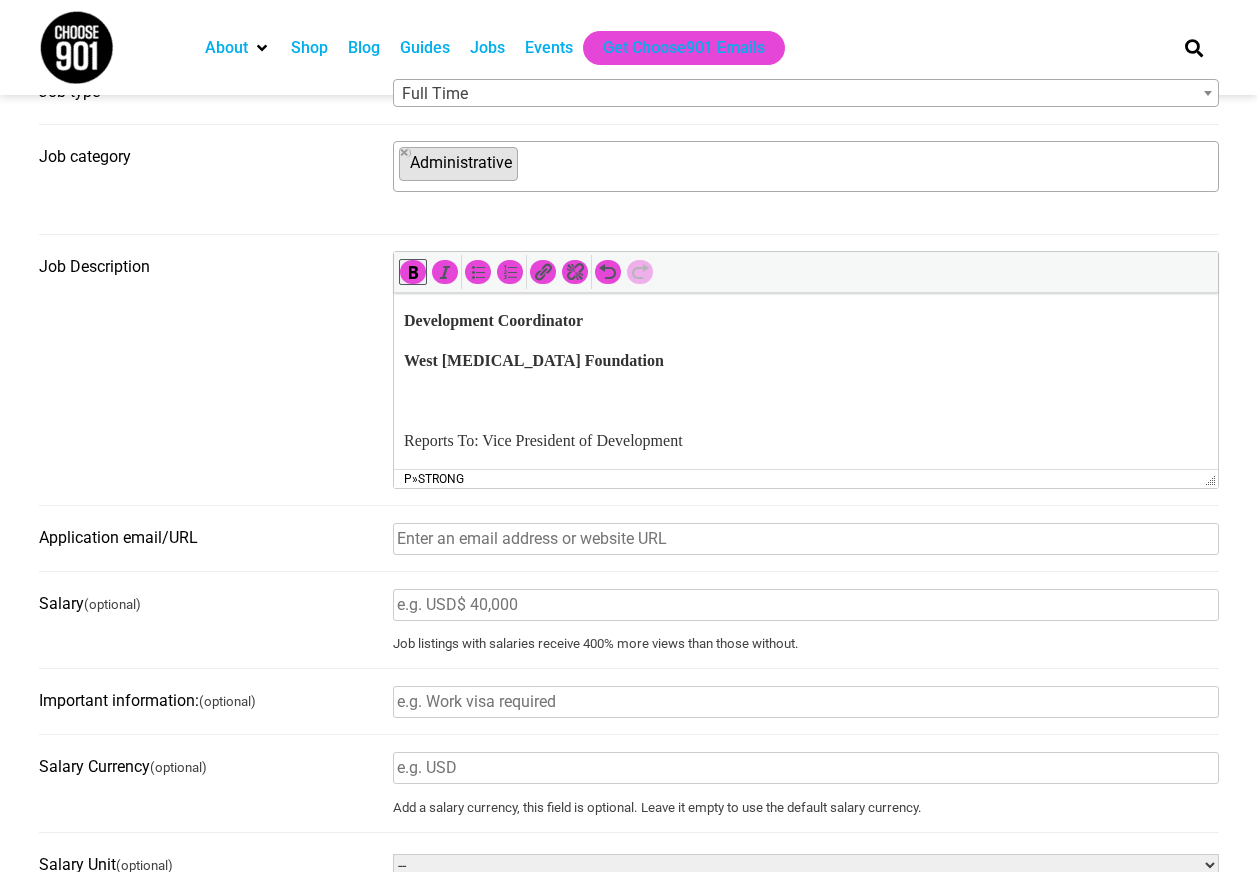 click on "Job Description
p  »  strong" at bounding box center (629, 378) 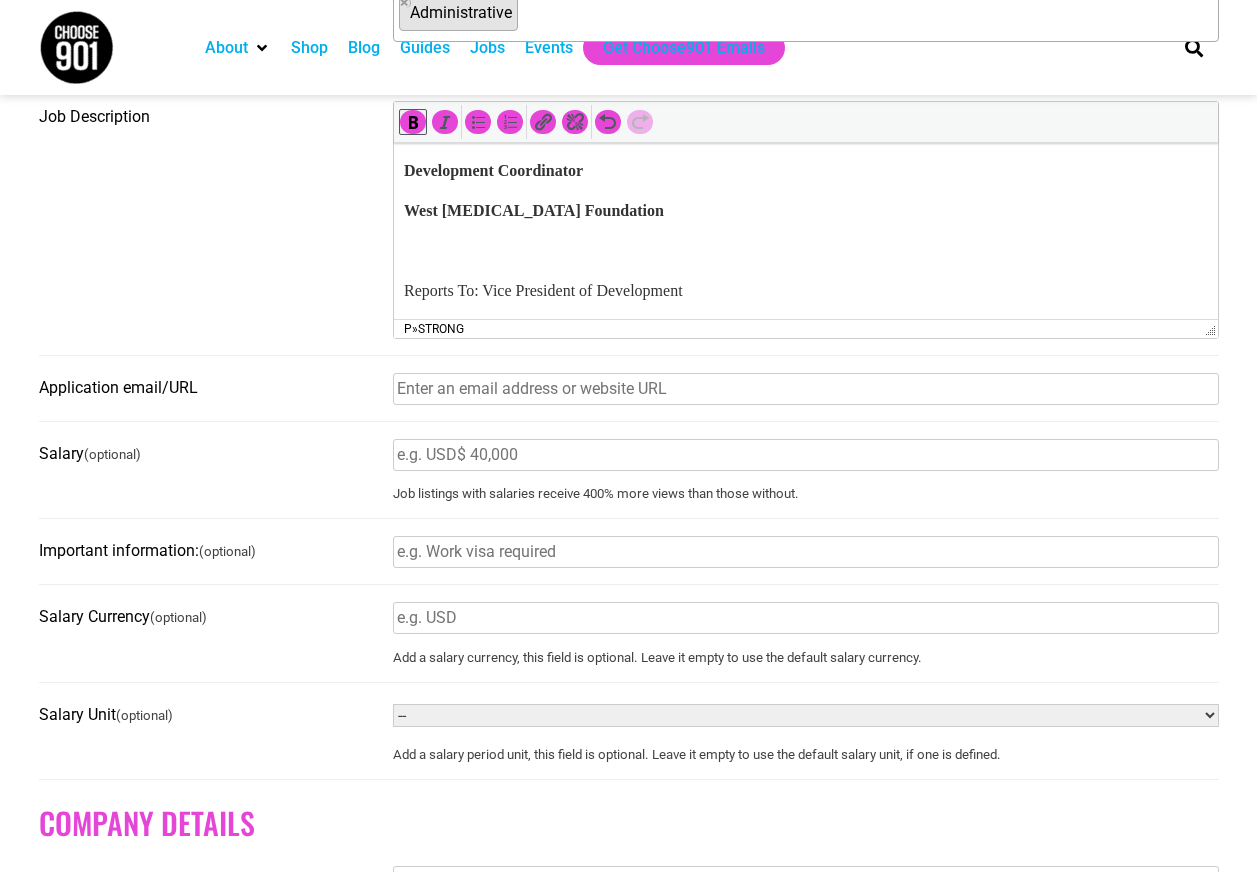 scroll, scrollTop: 900, scrollLeft: 0, axis: vertical 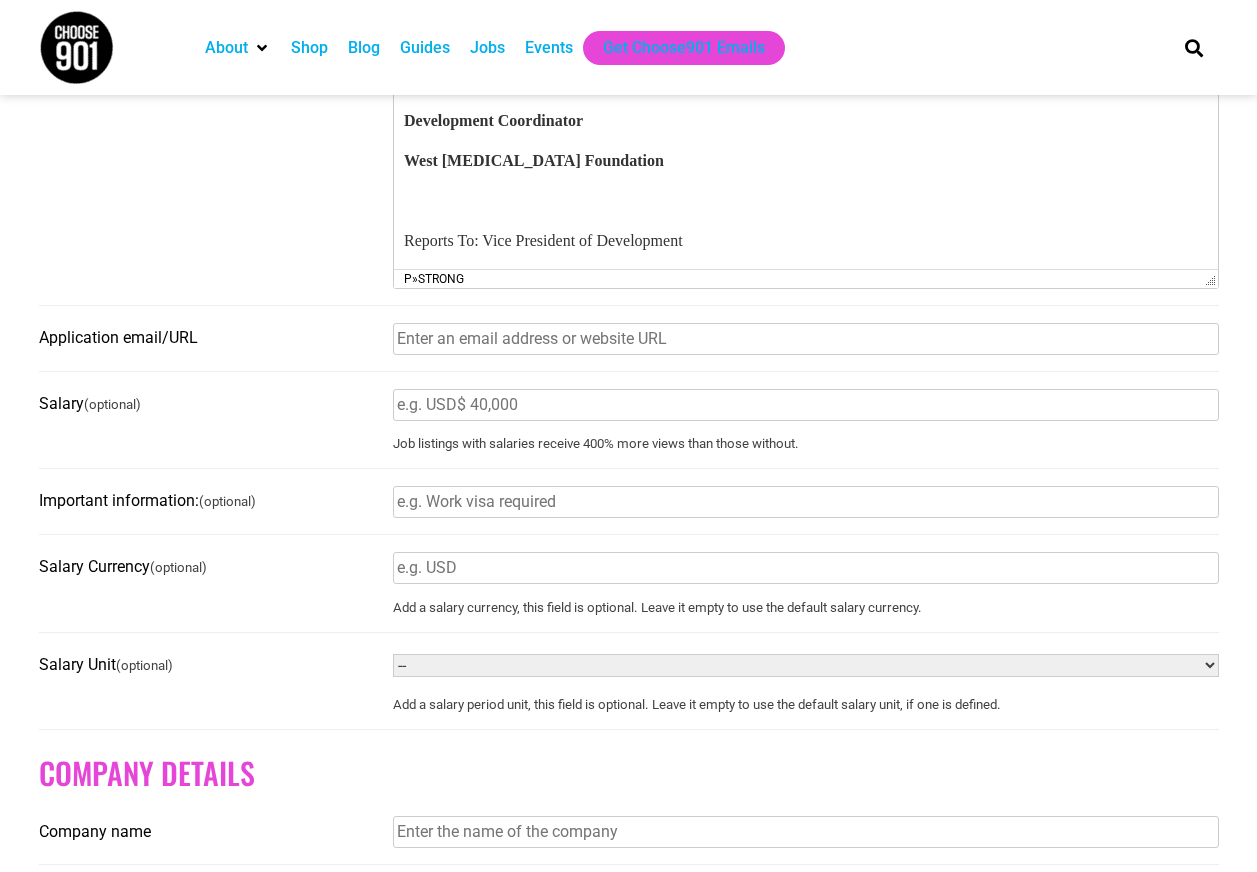 click on "Application email/URL" at bounding box center (806, 339) 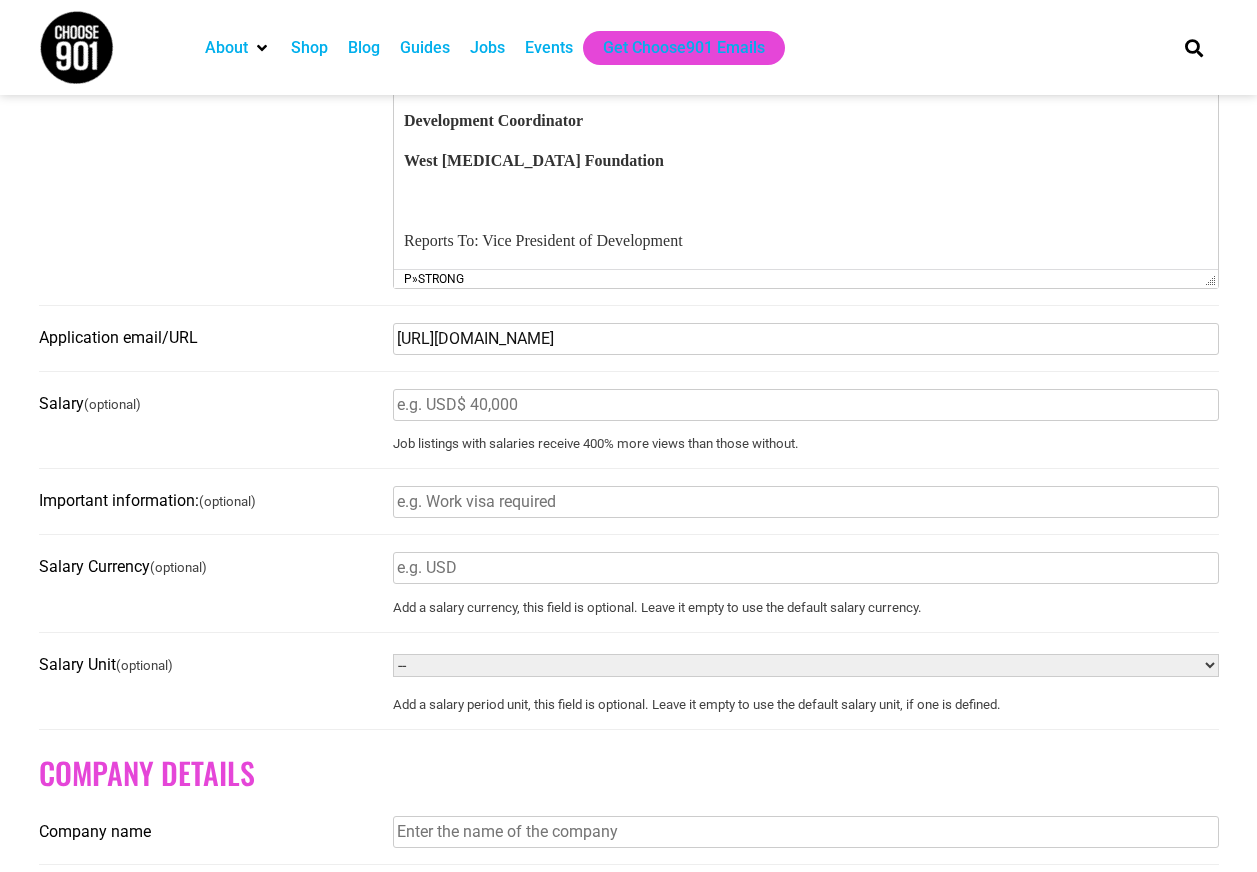 type on "https://app.loxo.co/job/MTAyMDItN3Q5MTFpZDhvNzFmN3lkdw==?t=1752000857030" 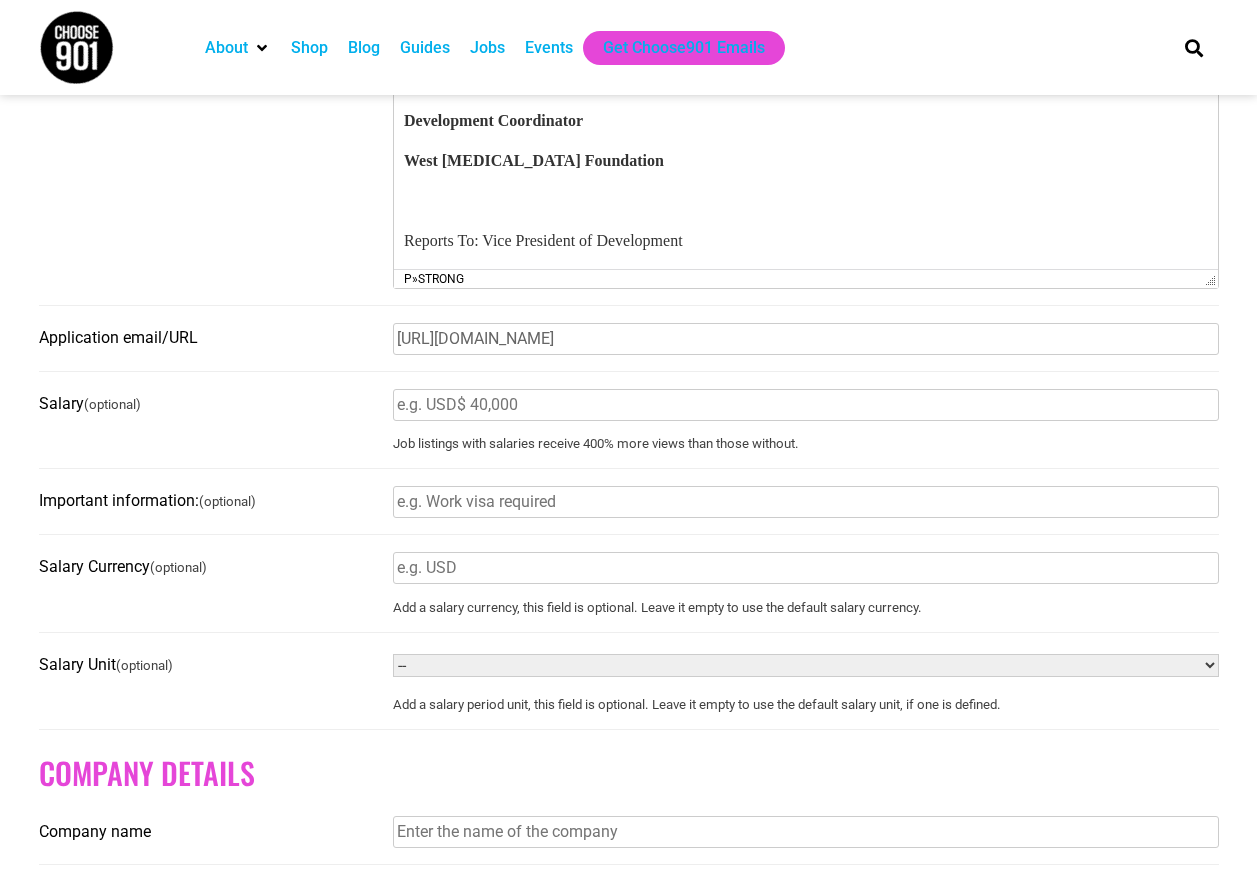 click on "Salary  (optional)" at bounding box center [210, 404] 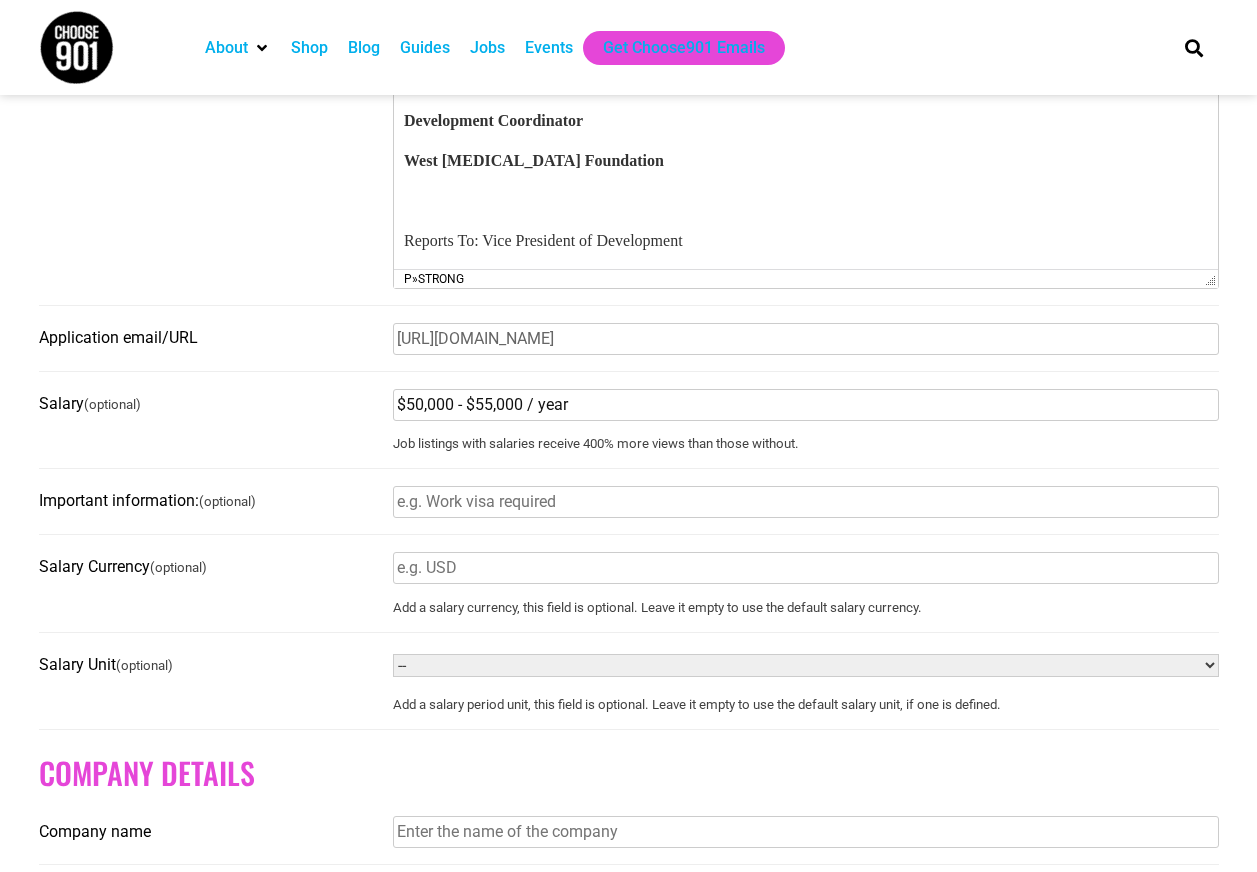 type on "$50,000 - $55,000 / year" 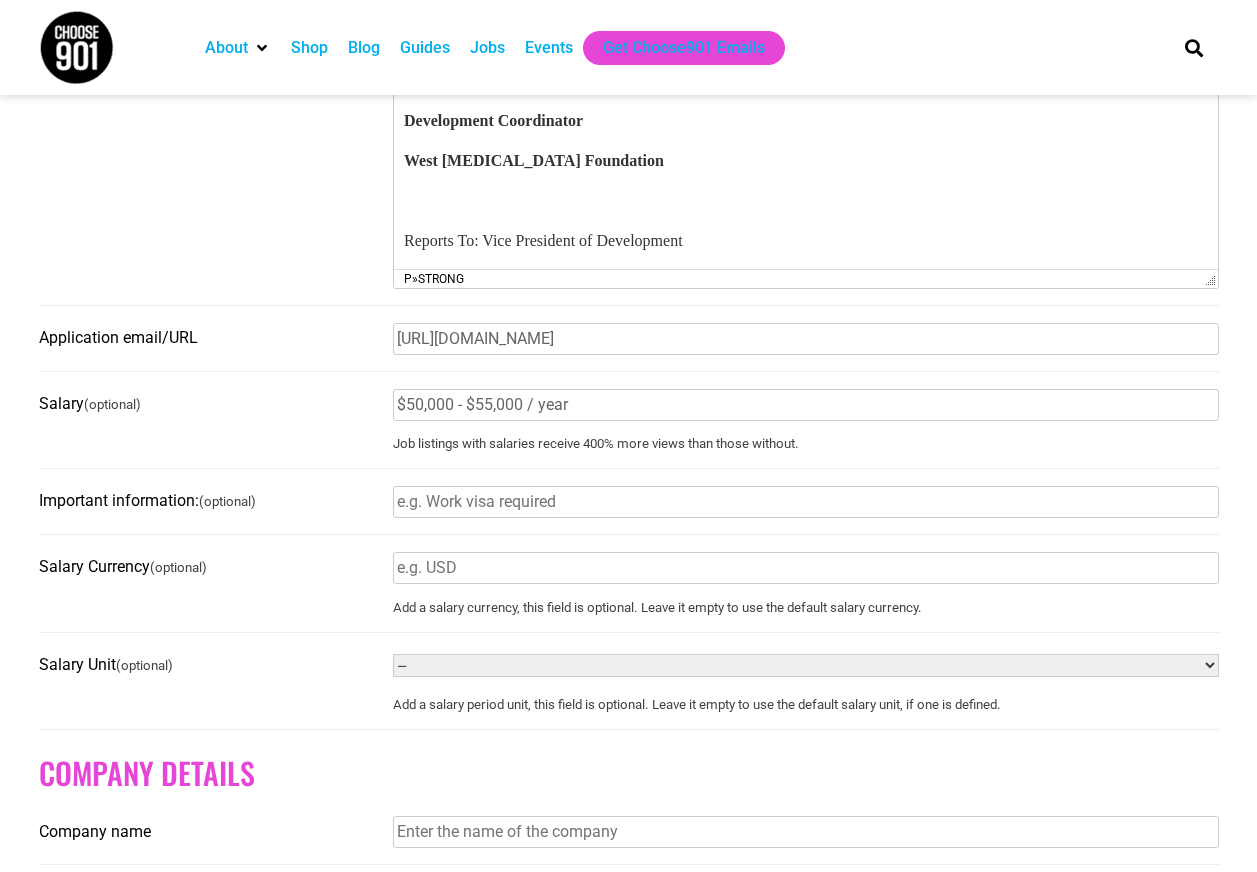 click on "Salary  (optional)" at bounding box center (210, 404) 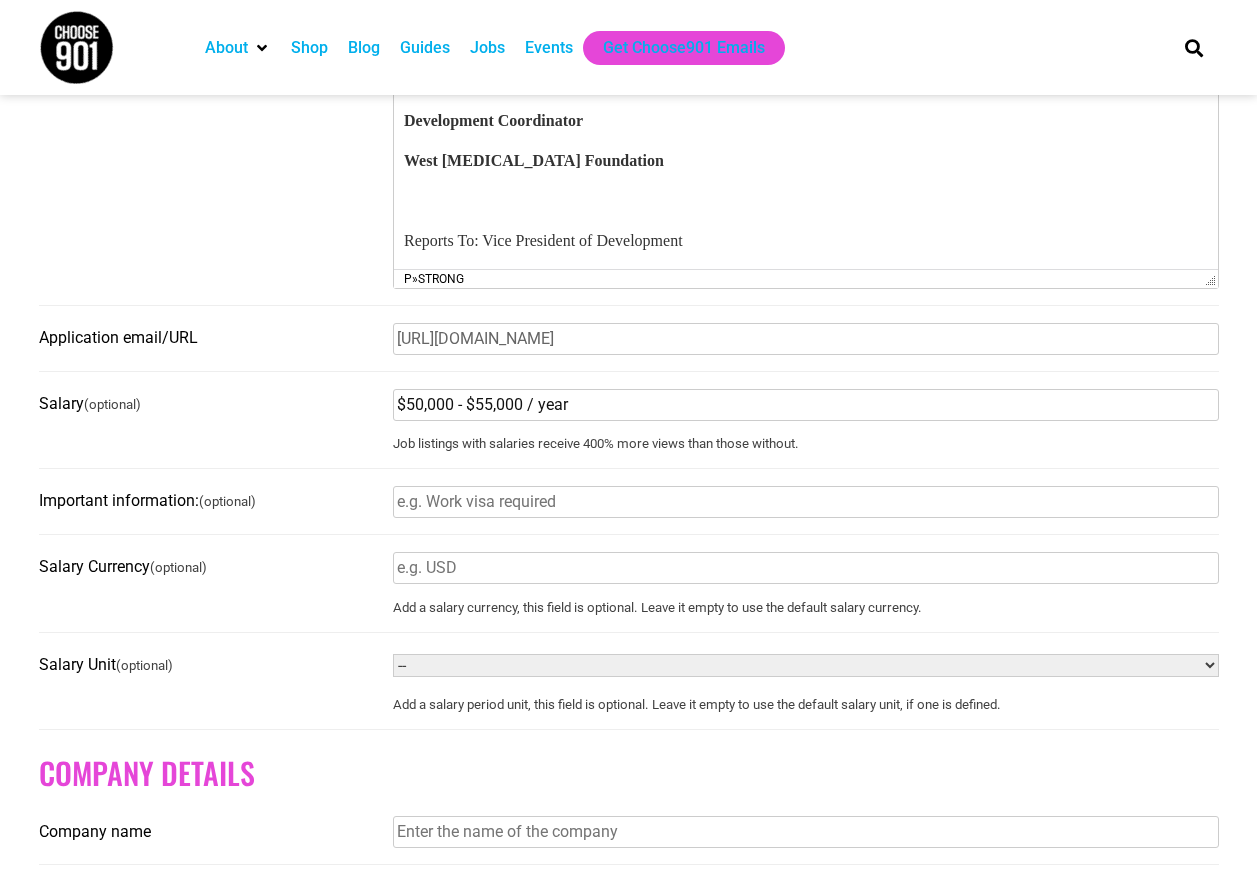 click on "$50,000 - $55,000 / year" at bounding box center [806, 405] 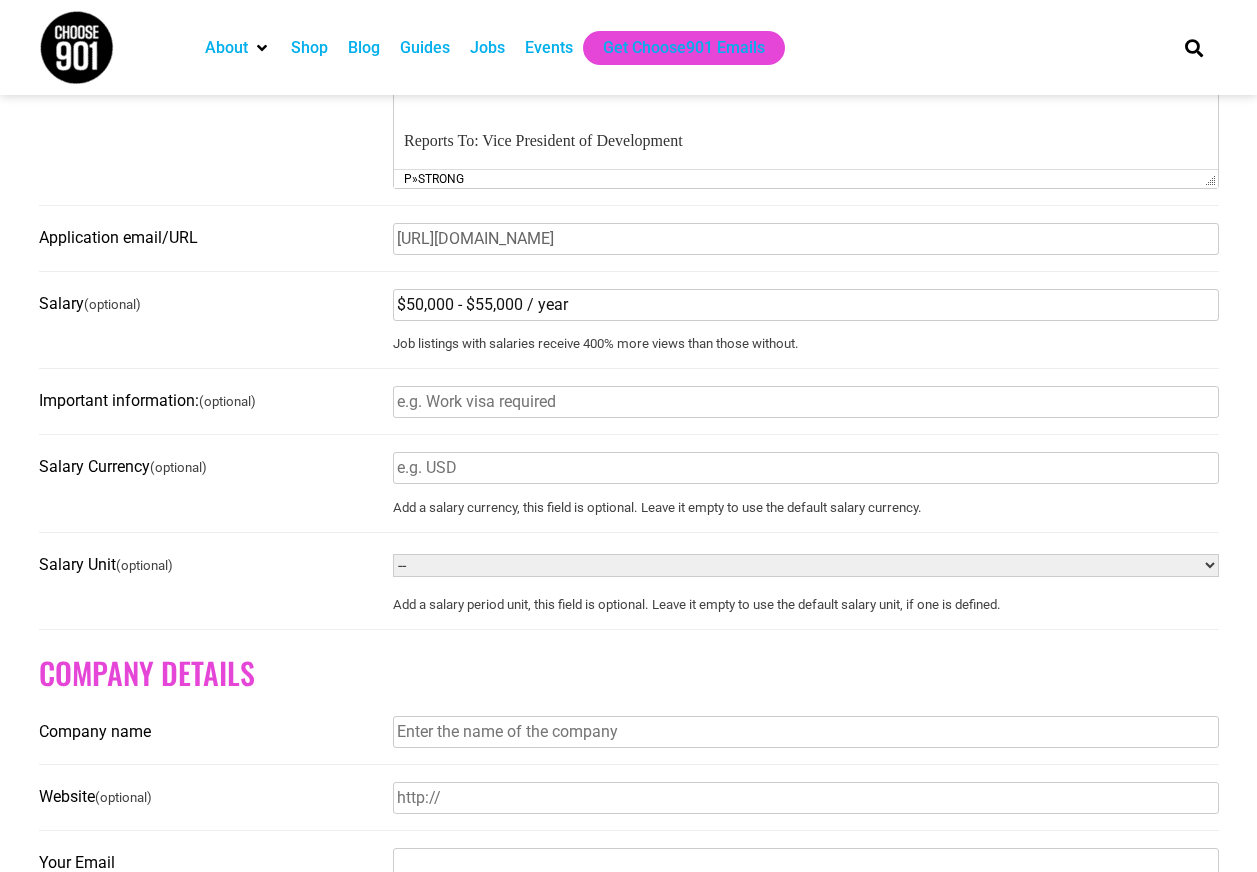 scroll, scrollTop: 1100, scrollLeft: 0, axis: vertical 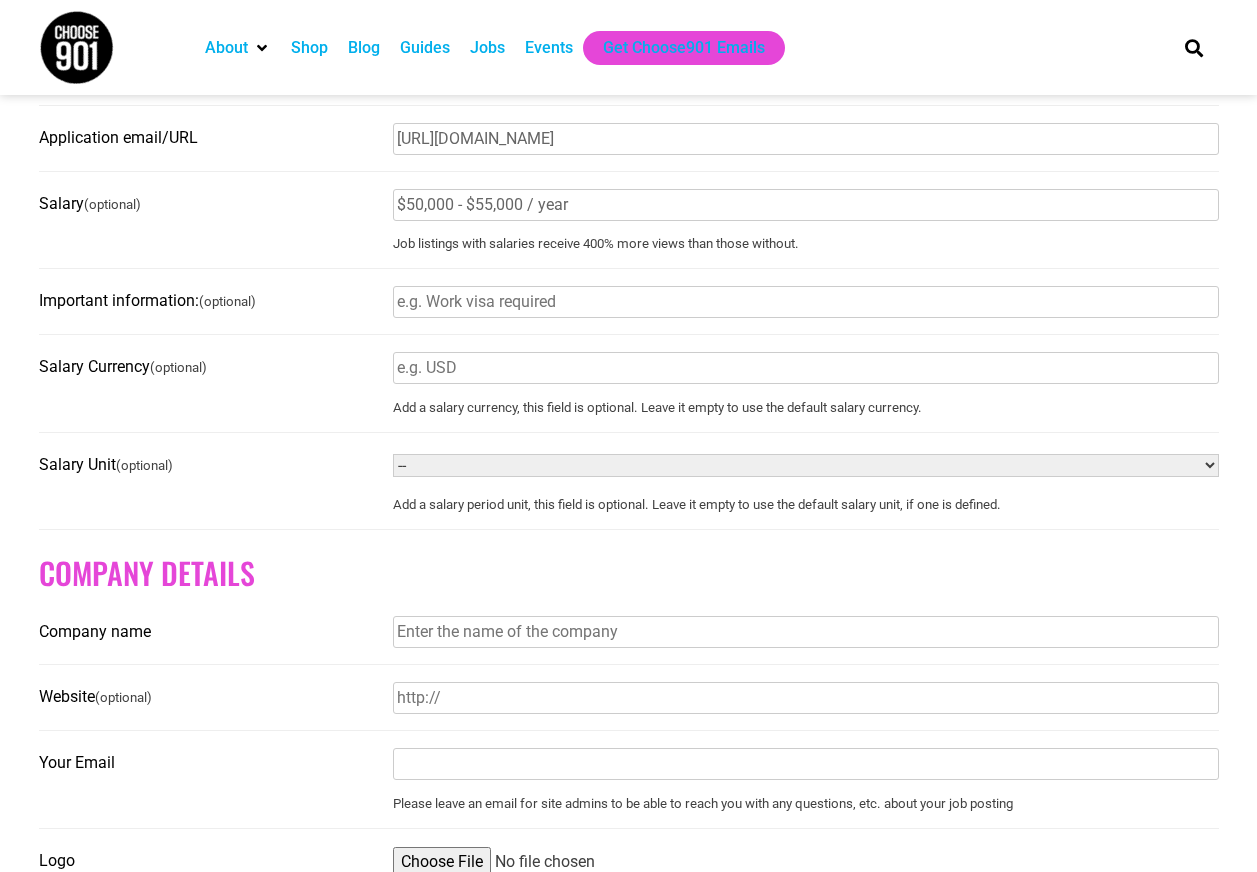 click on "Salary Currency  (optional)" at bounding box center [806, 368] 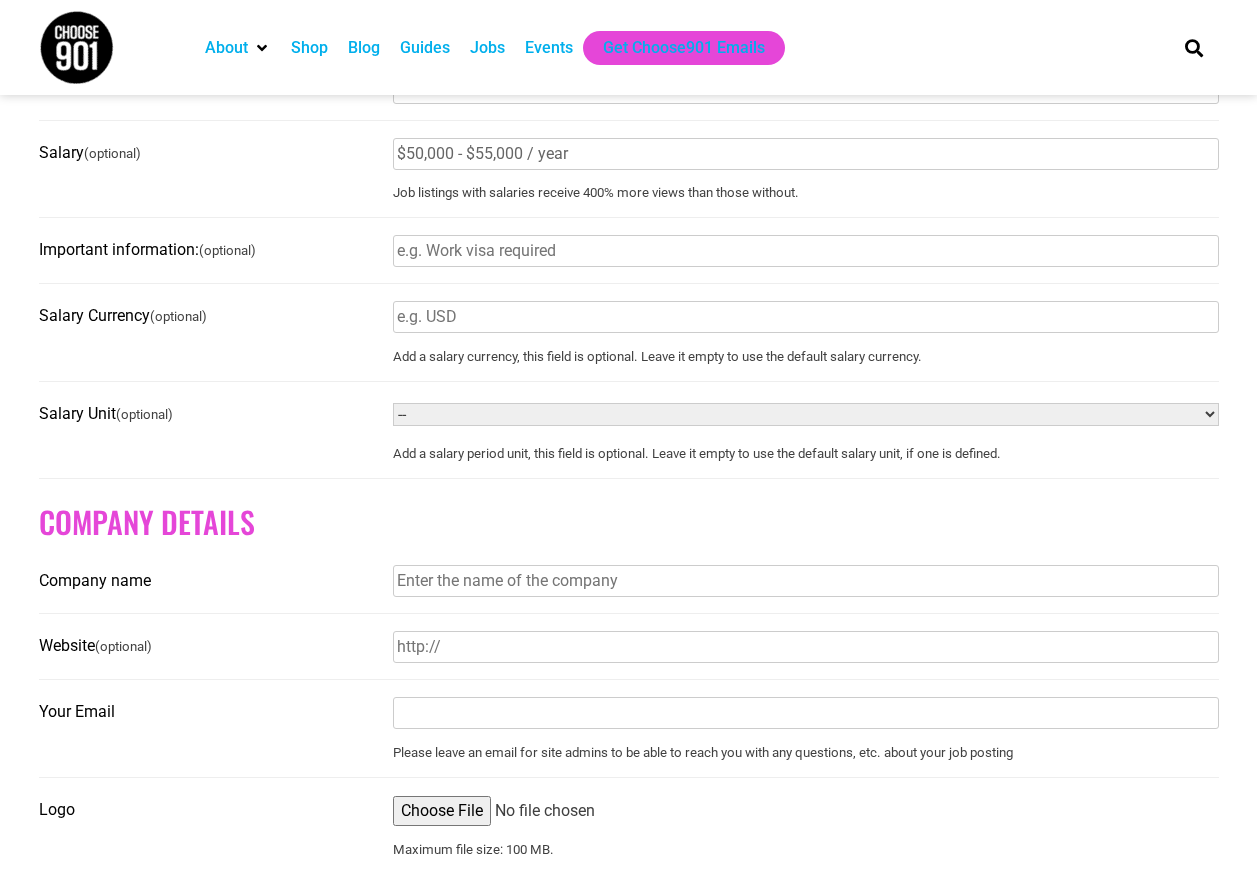 scroll, scrollTop: 1200, scrollLeft: 0, axis: vertical 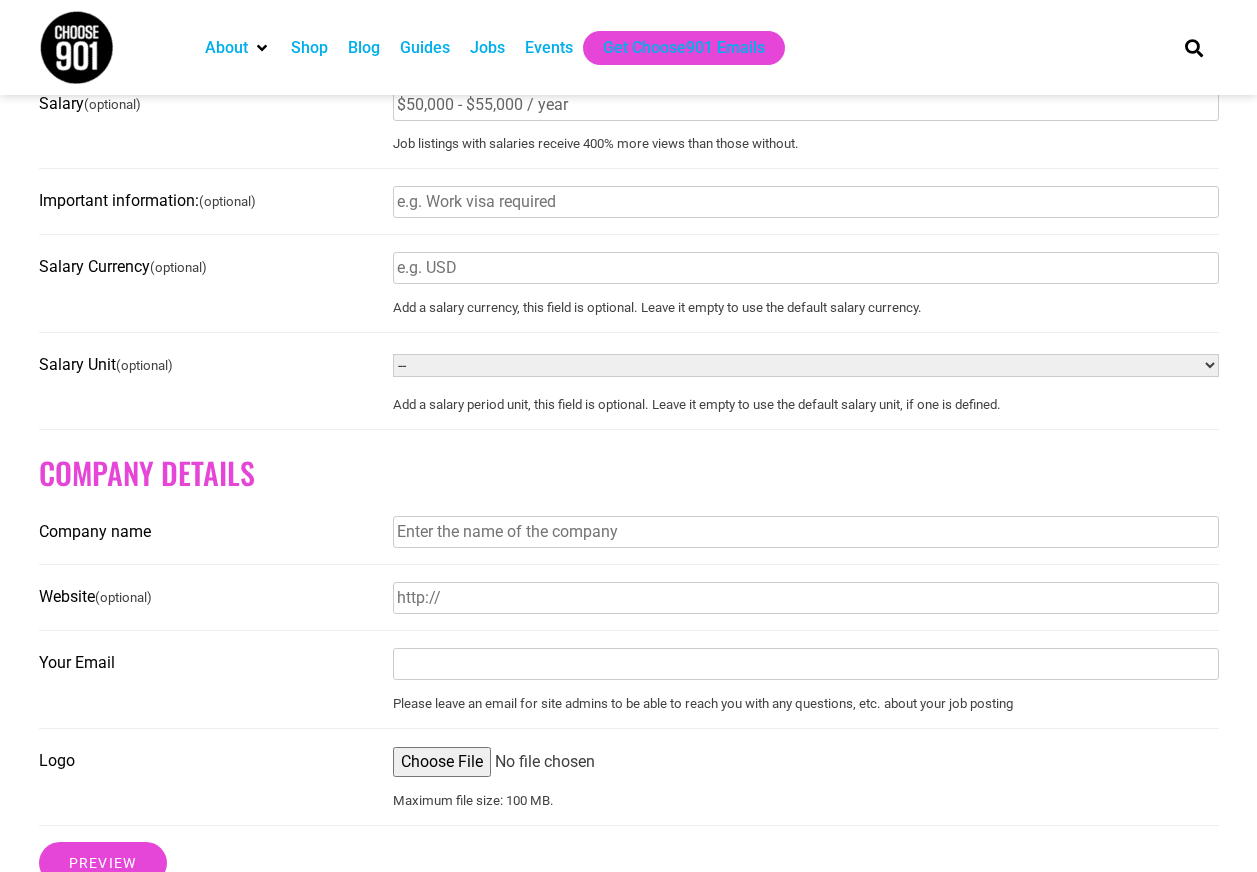 click on "--
Year
Month
Week
Day
Hour" at bounding box center [806, 365] 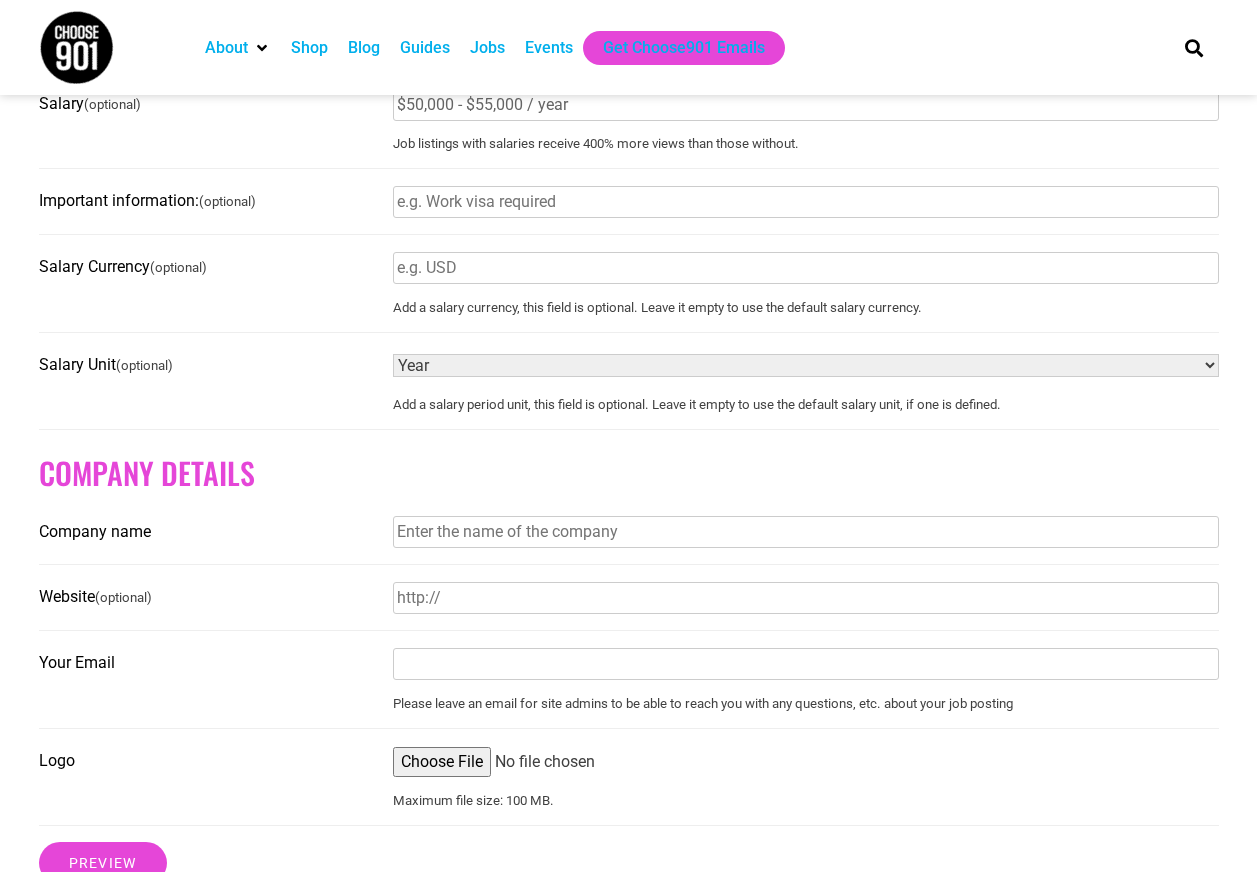 click on "--
Year
Month
Week
Day
Hour" at bounding box center [806, 365] 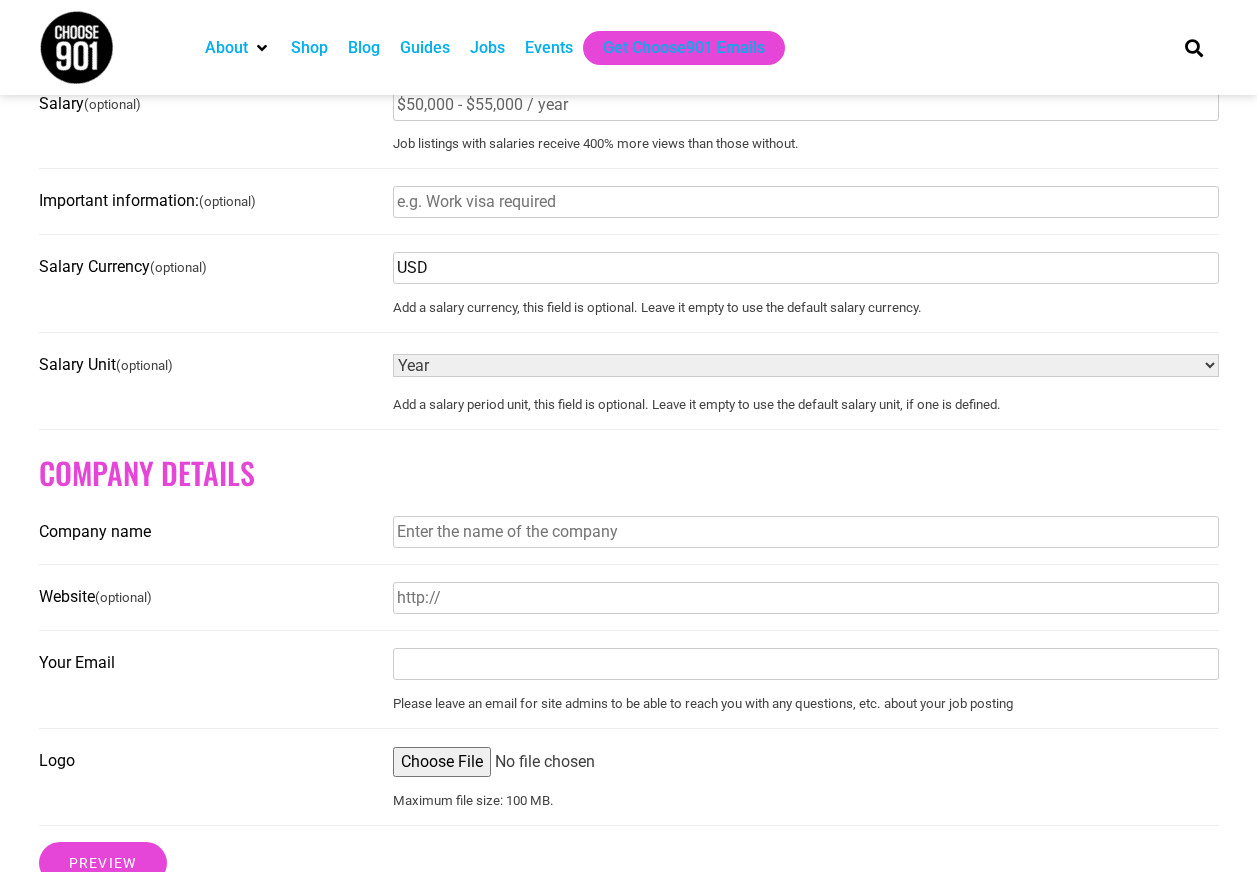 type on "USD" 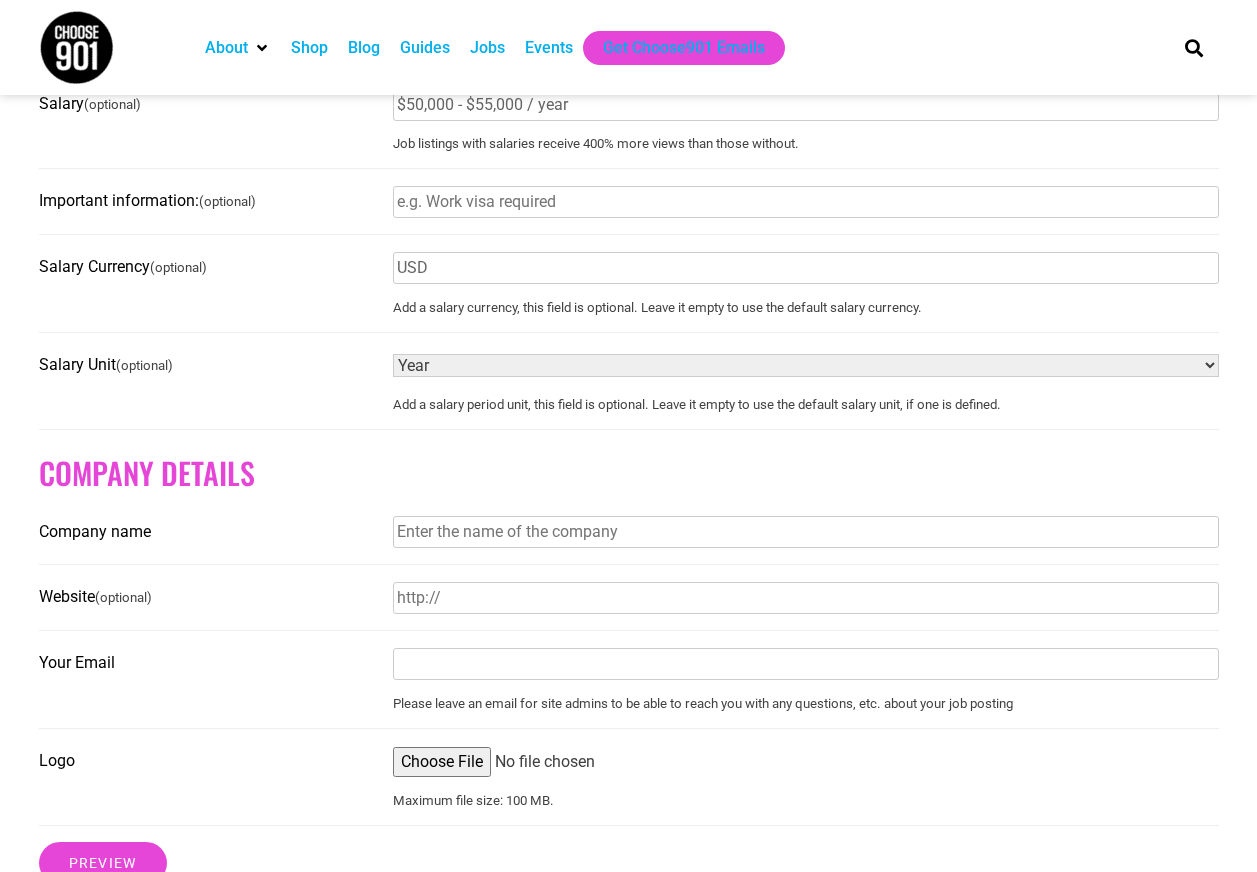 click on "Have an account?
Sign in
Job Title
Development Coordinator
Location  (optional)
Memphis, TN
Leave this blank if the location is not important
ZIP Code
38120
Remote Position  (optional)
Select if this is a remote position.
Job type
Choose job type…
Full Time
Part Time
Full Time
Job category
Accounting
Administrative
Bilingual
Communication
Construction
Counseling
Creative
Customer Service
Development
Education
Engineering
Facilities/Maintenance
Higher Education
Internship
IT
Job Fair
Legal
Management
Manufacturing
Marketing
Media
Medical
Operations
Outdoor Work
Property Management
Public Works
Restaurant/Hospitality
Retail
Sales
Social Work
Sports" at bounding box center (629, 67) 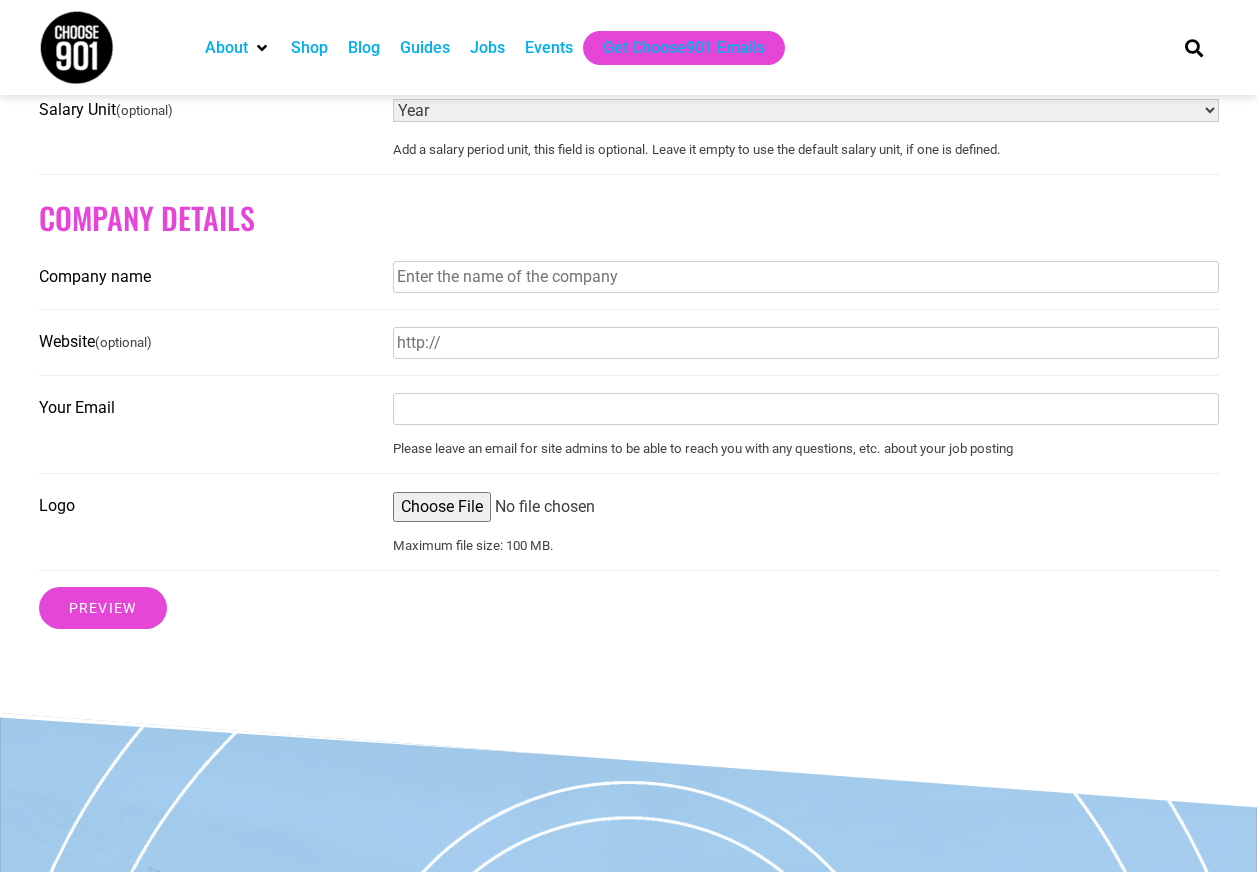 scroll, scrollTop: 1500, scrollLeft: 0, axis: vertical 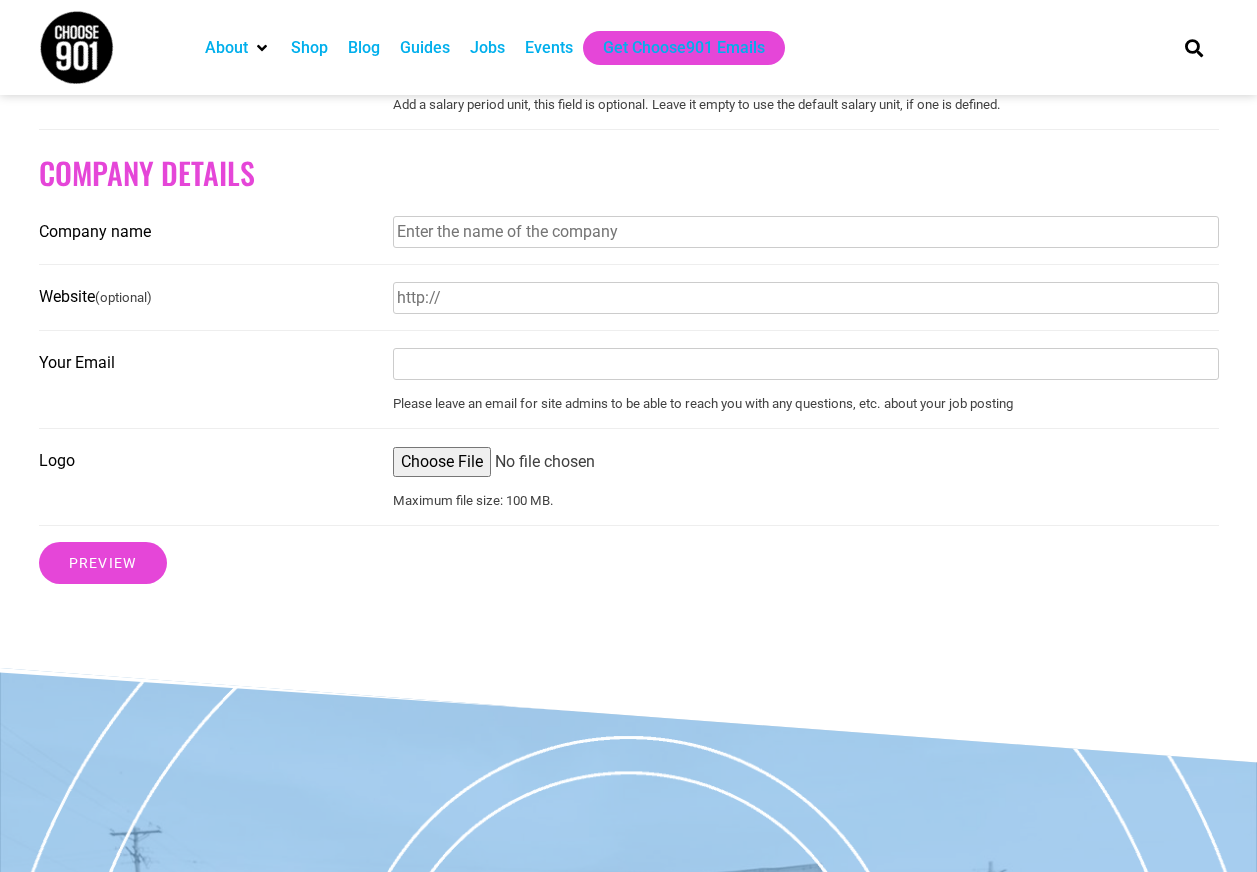 click on "Company name" at bounding box center [806, 232] 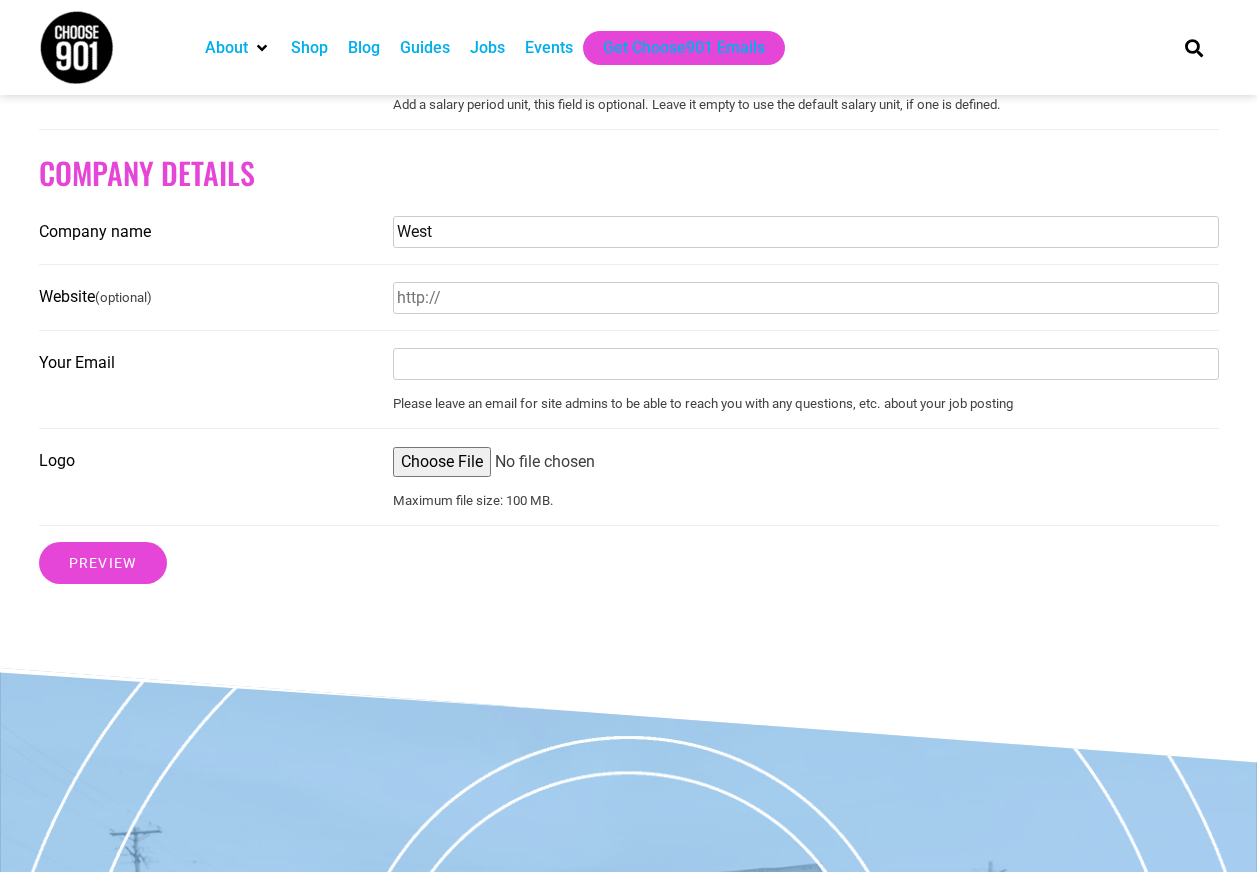 type on "West Cancer Foundation" 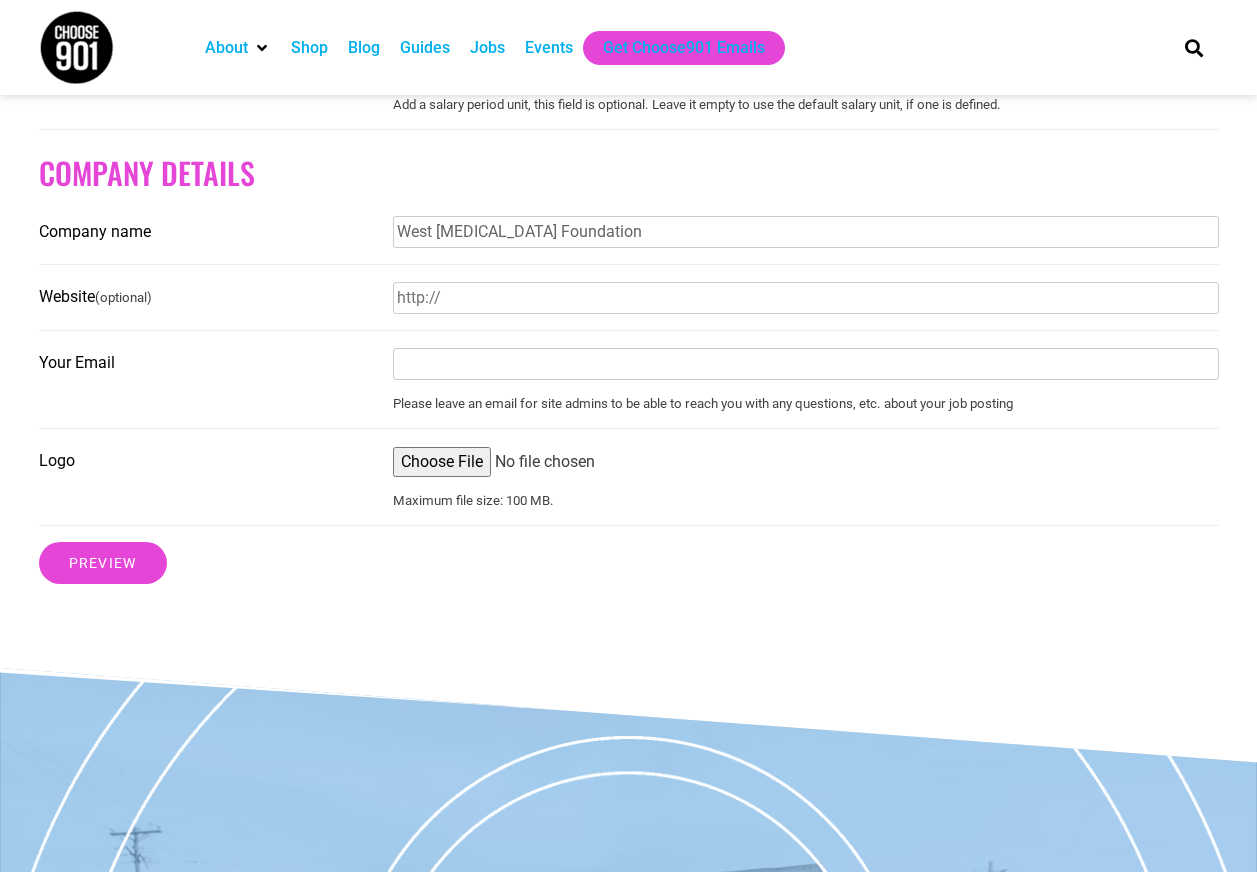 click on "Your Email" at bounding box center (806, 364) 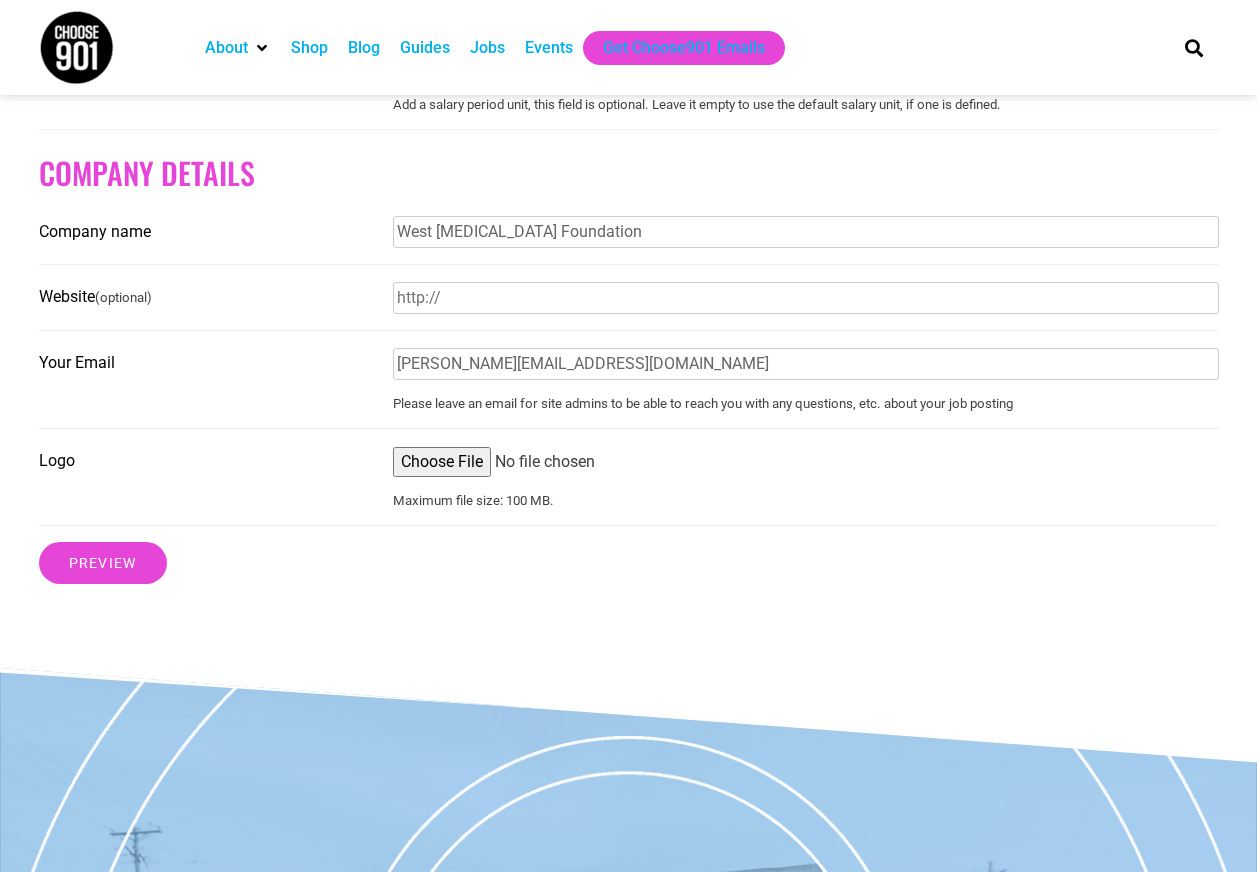 click on "Your Email
angie.carrier@adamskeegan.com
Please leave an email for site admins to be able to reach you with any questions, etc. about your job posting" at bounding box center [629, 388] 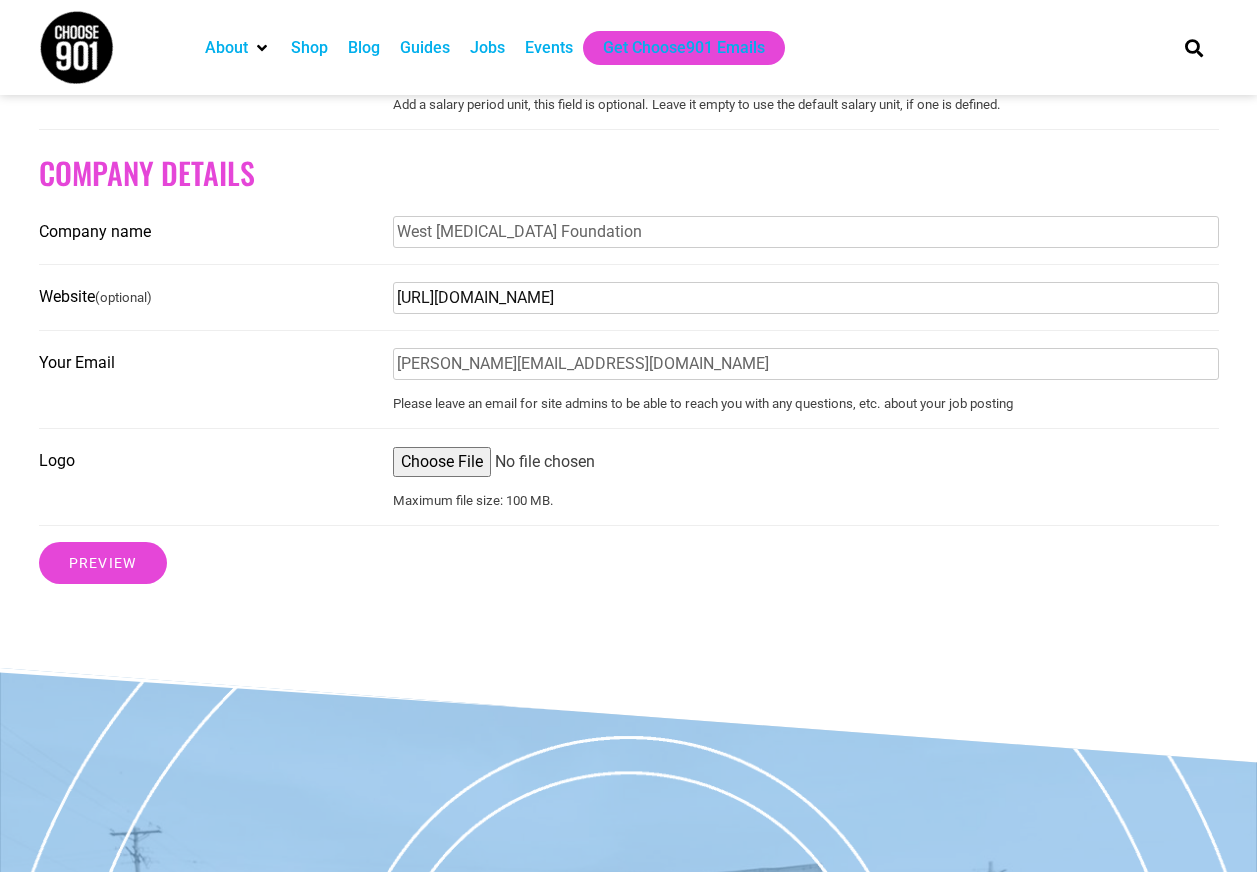 type on "https://app.loxo.co/job/MTAyMDItN3Q5MTFpZDhvNzFmN3lkdw==?t=1752000937405" 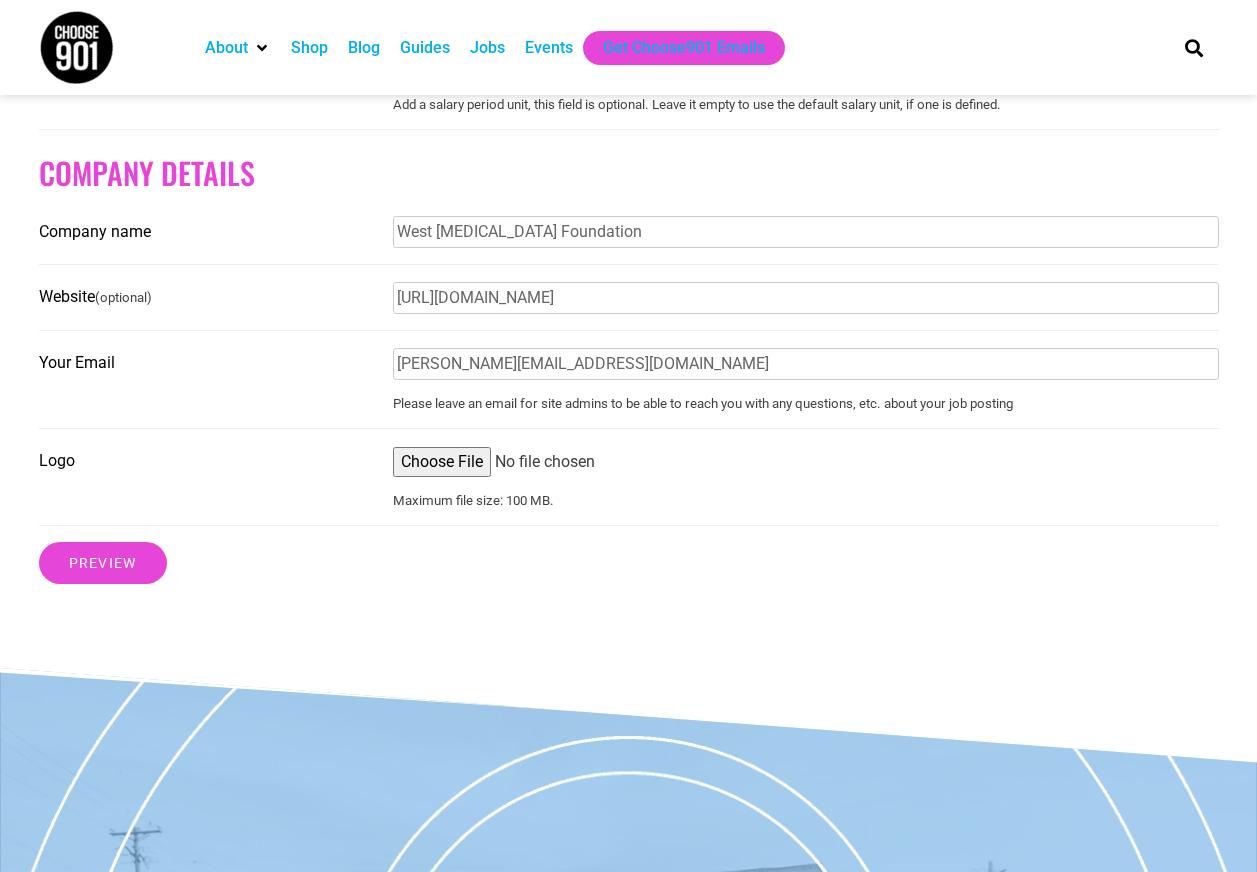 click on "Website  (optional)
https://app.loxo.co/job/MTAyMDItN3Q5MTFpZDhvNzFmN3lkdw==?t=1752000937405" at bounding box center [629, 306] 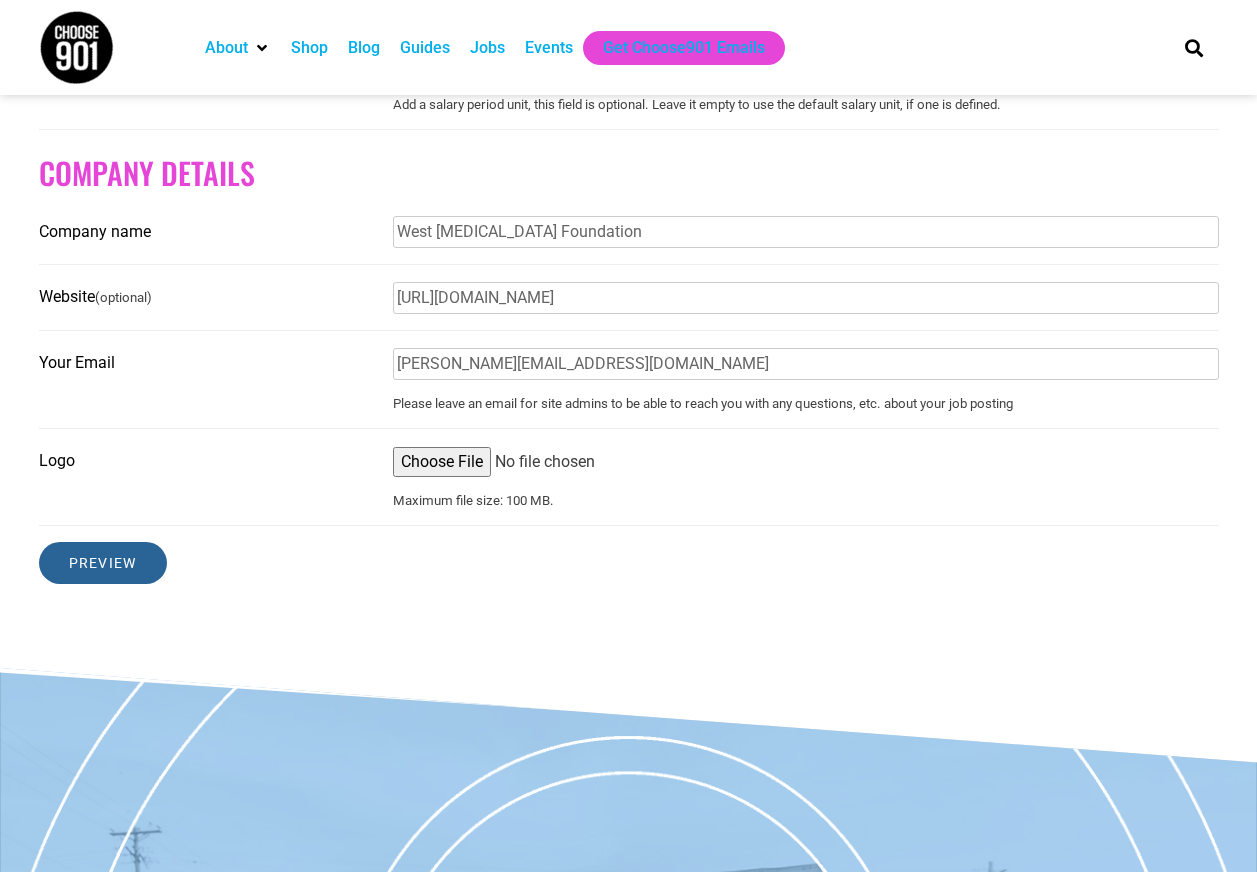 click on "Preview" at bounding box center [103, 563] 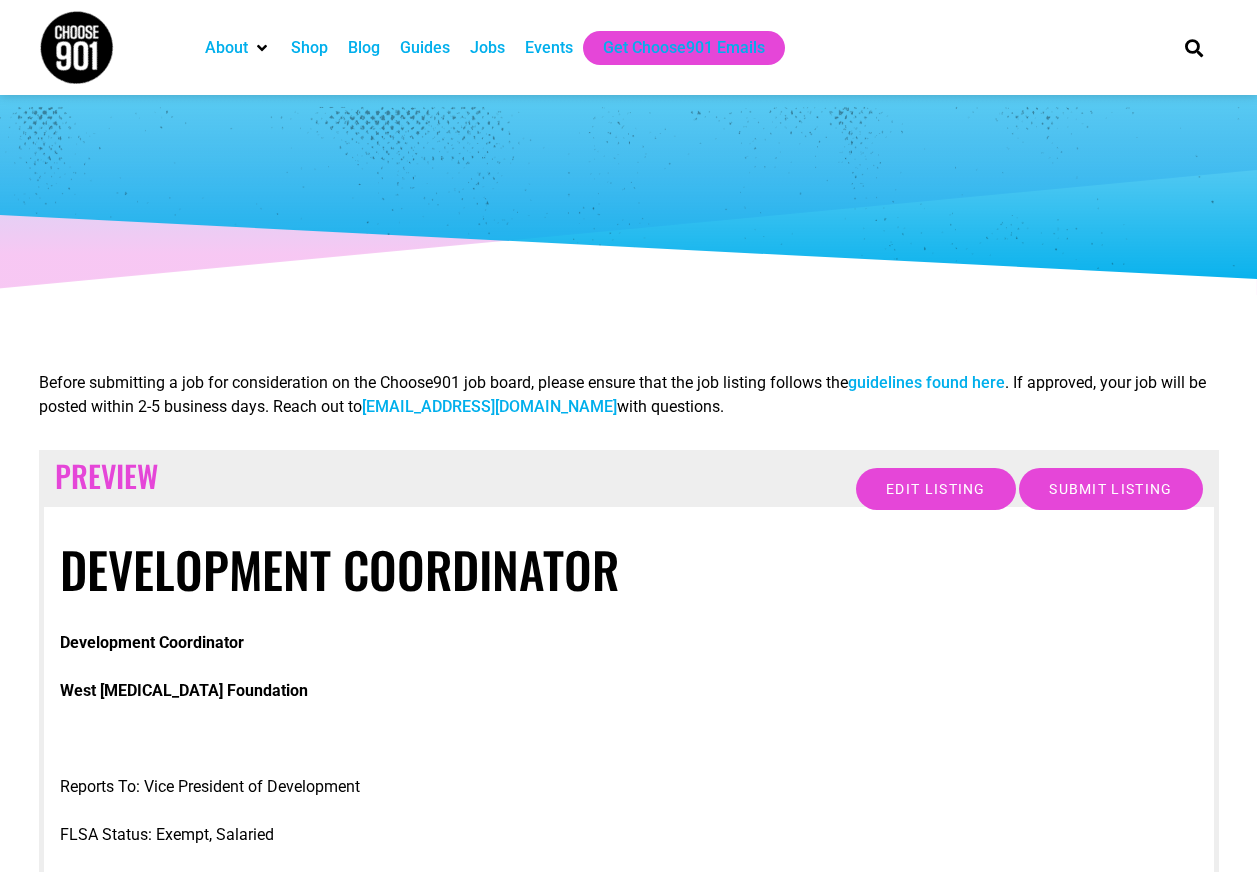 scroll, scrollTop: 0, scrollLeft: 0, axis: both 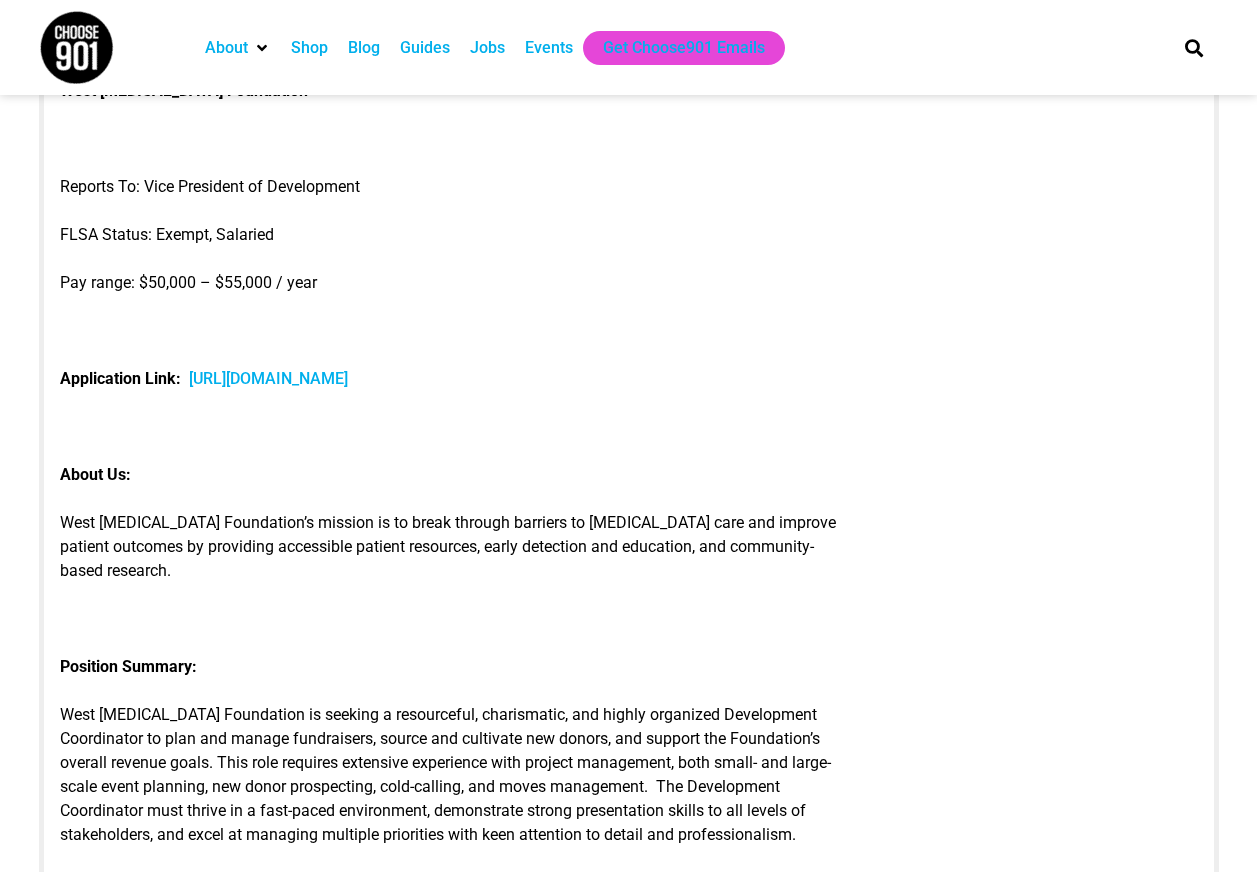 click on "https://app.loxo.co/job/MTAyMDItN3Q5MTFpZDhvNzFmN3lkdw==?t=1752000210536" at bounding box center [268, 378] 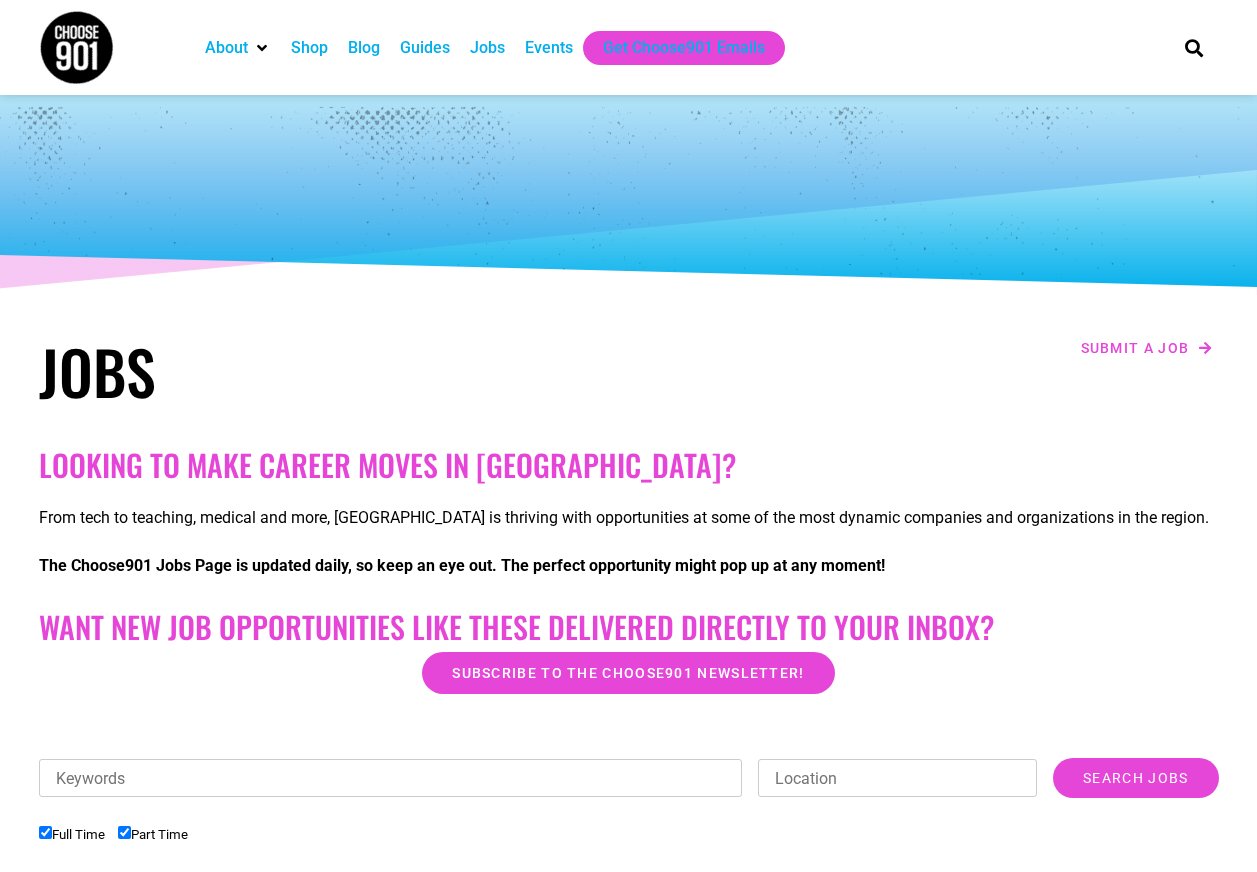 scroll, scrollTop: 0, scrollLeft: 0, axis: both 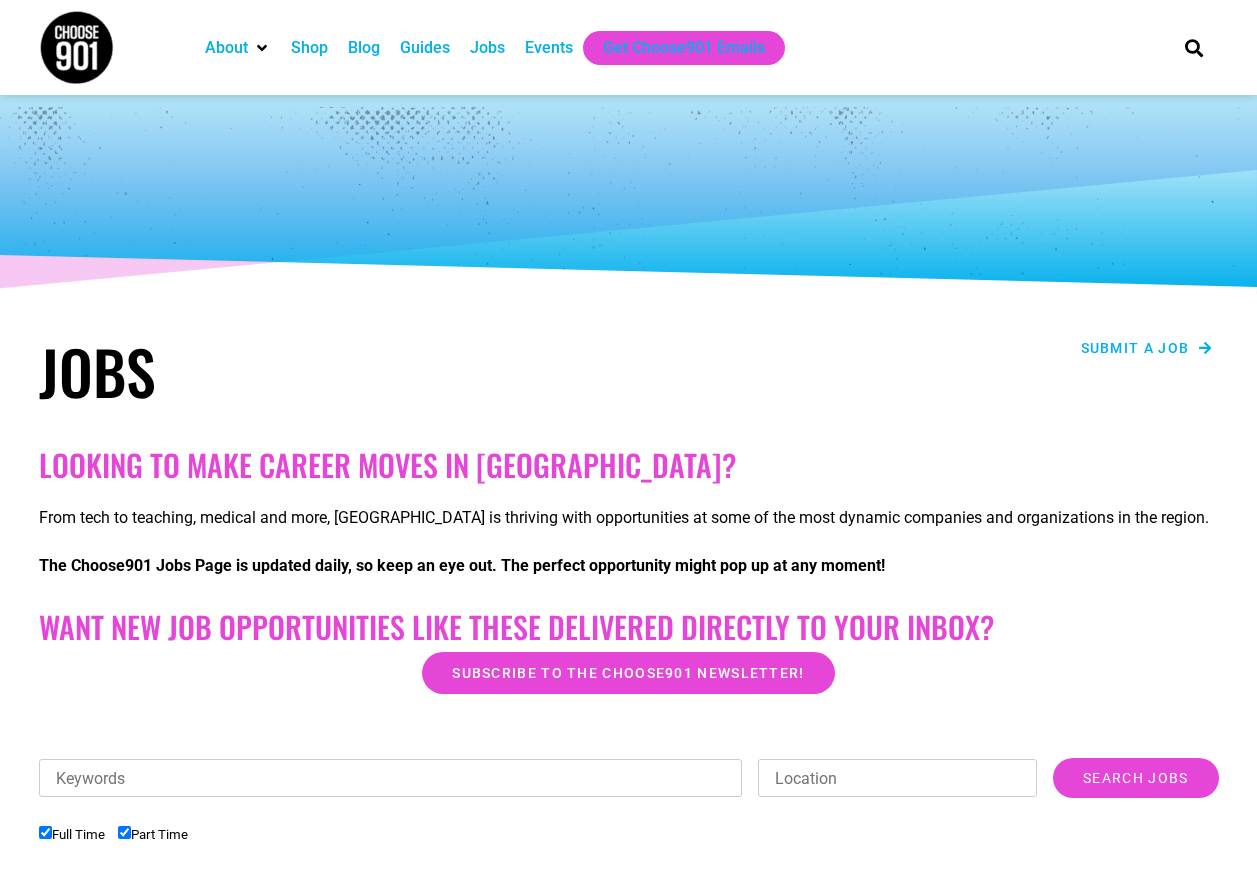 click on "Submit a job" at bounding box center [1135, 348] 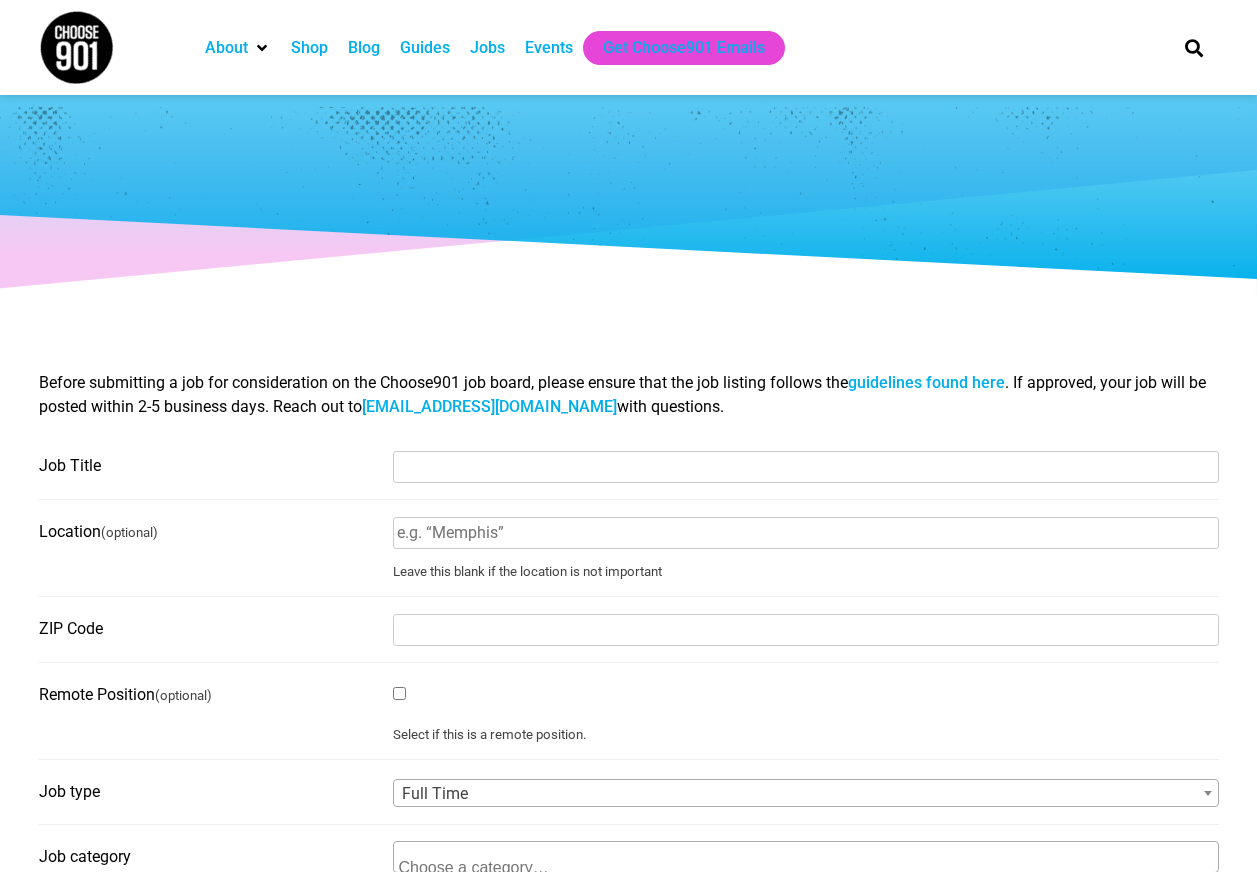 select 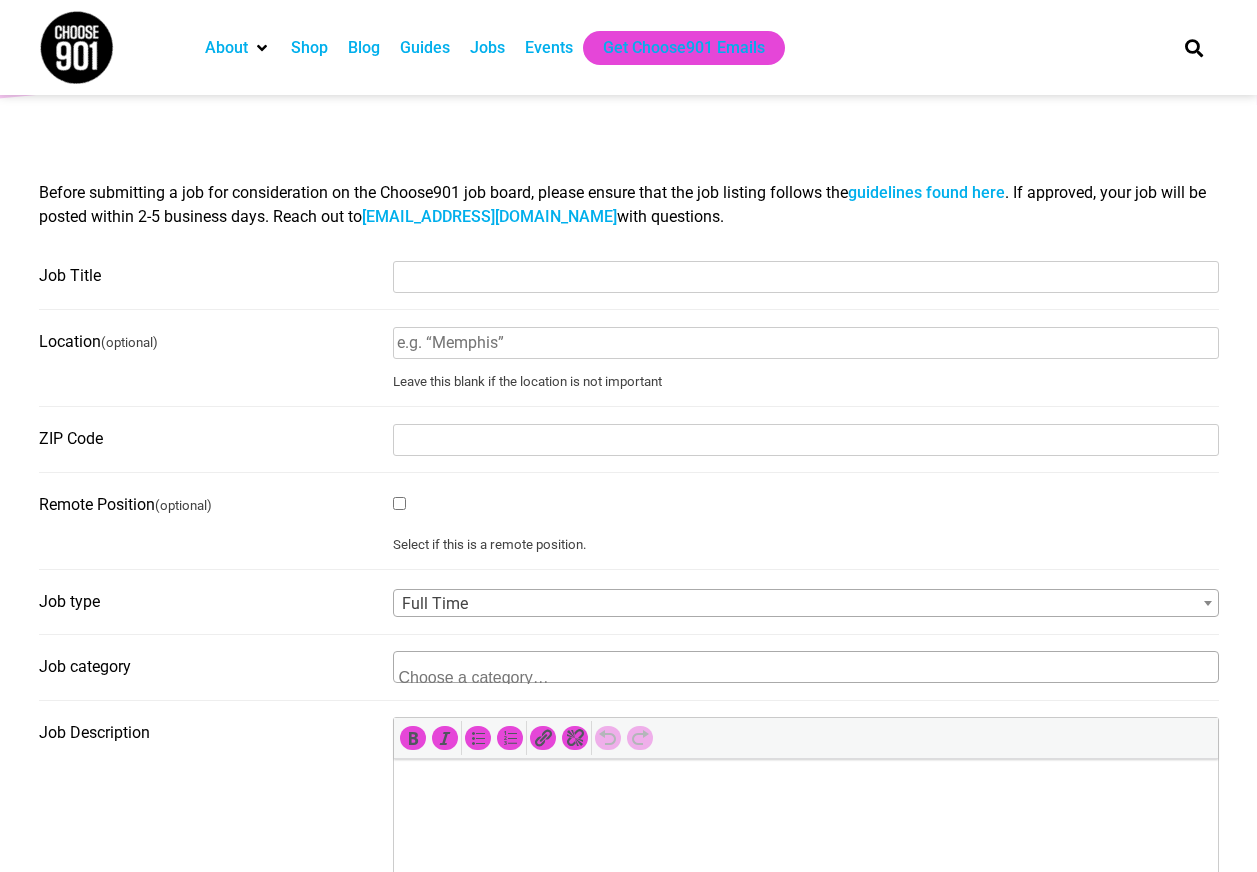 scroll, scrollTop: 200, scrollLeft: 0, axis: vertical 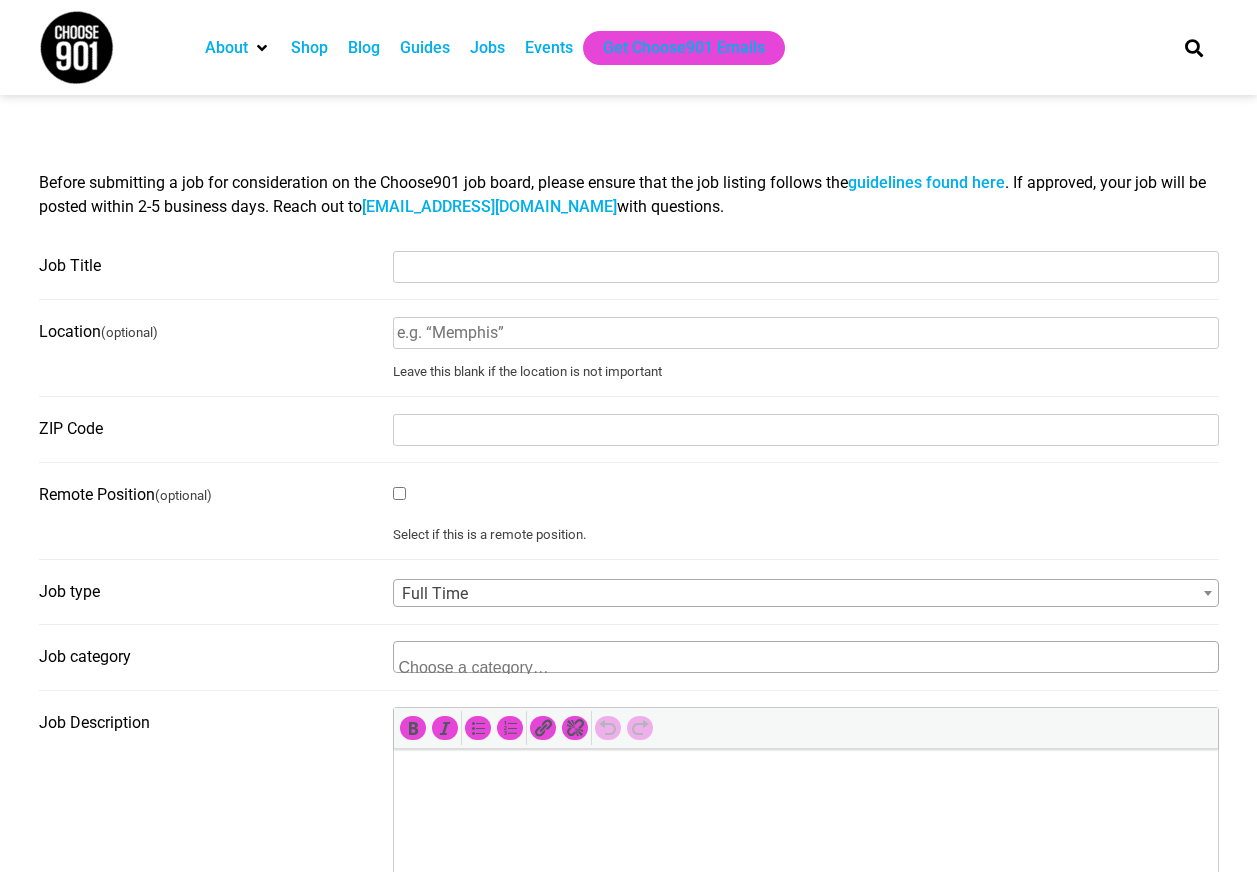 click on "Job Title" at bounding box center (806, 267) 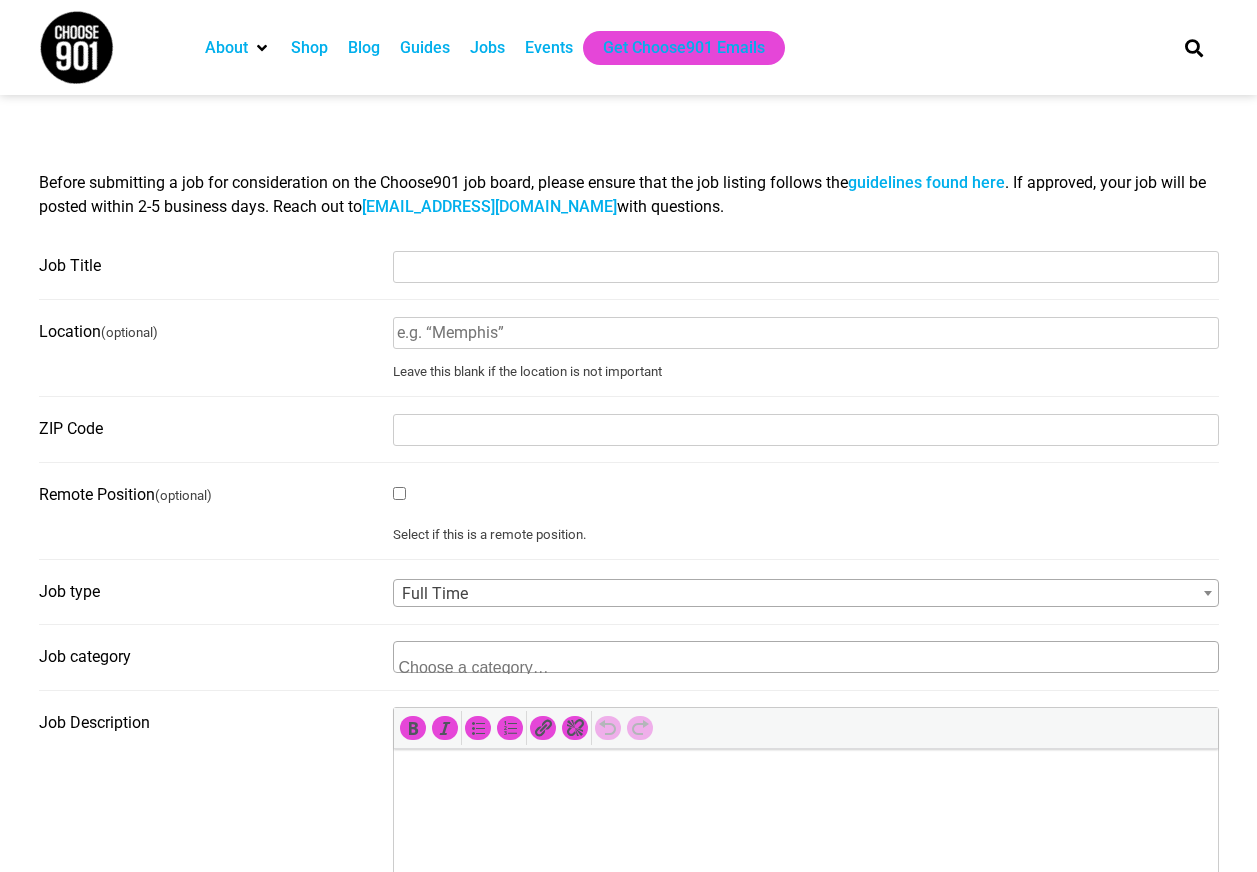 click on "Job Title" at bounding box center [806, 267] 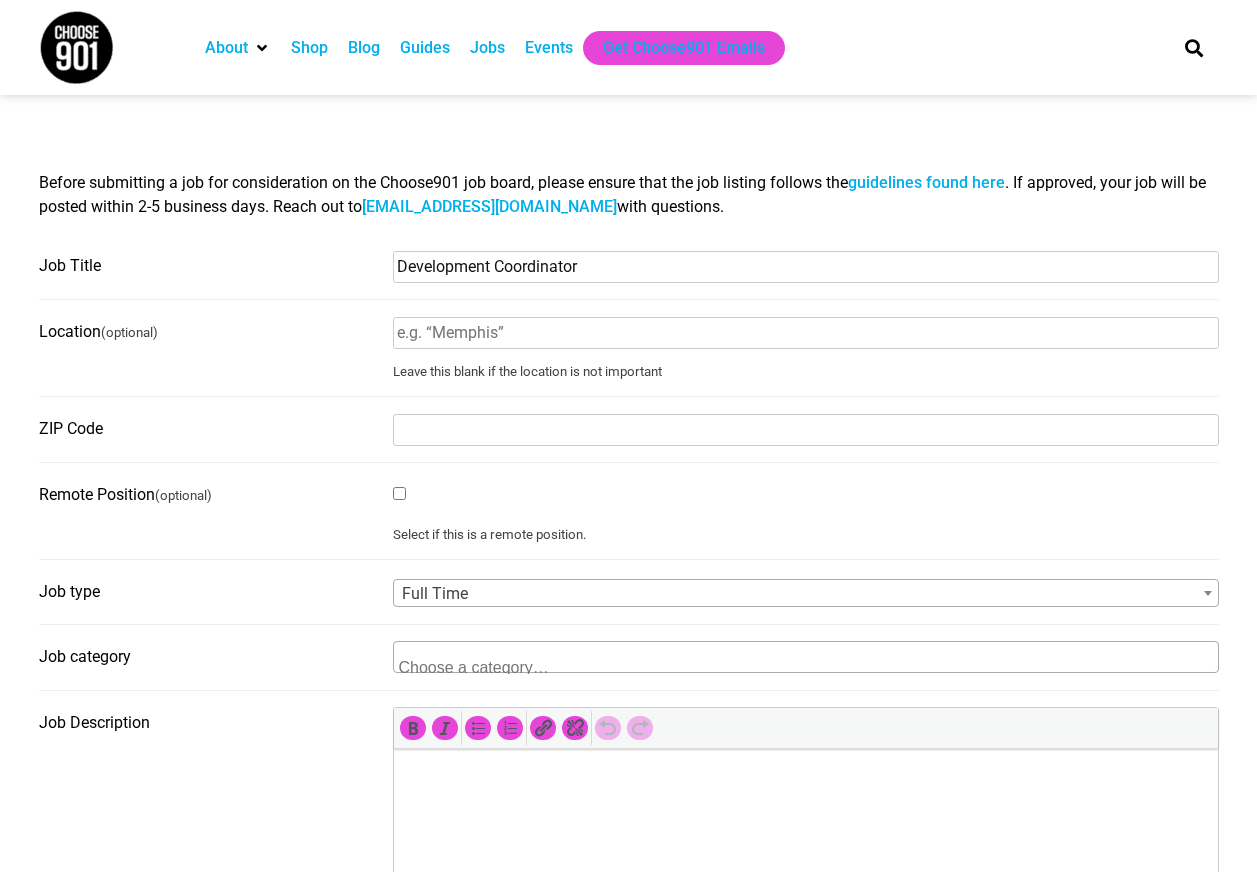 type on "[GEOGRAPHIC_DATA], [GEOGRAPHIC_DATA]" 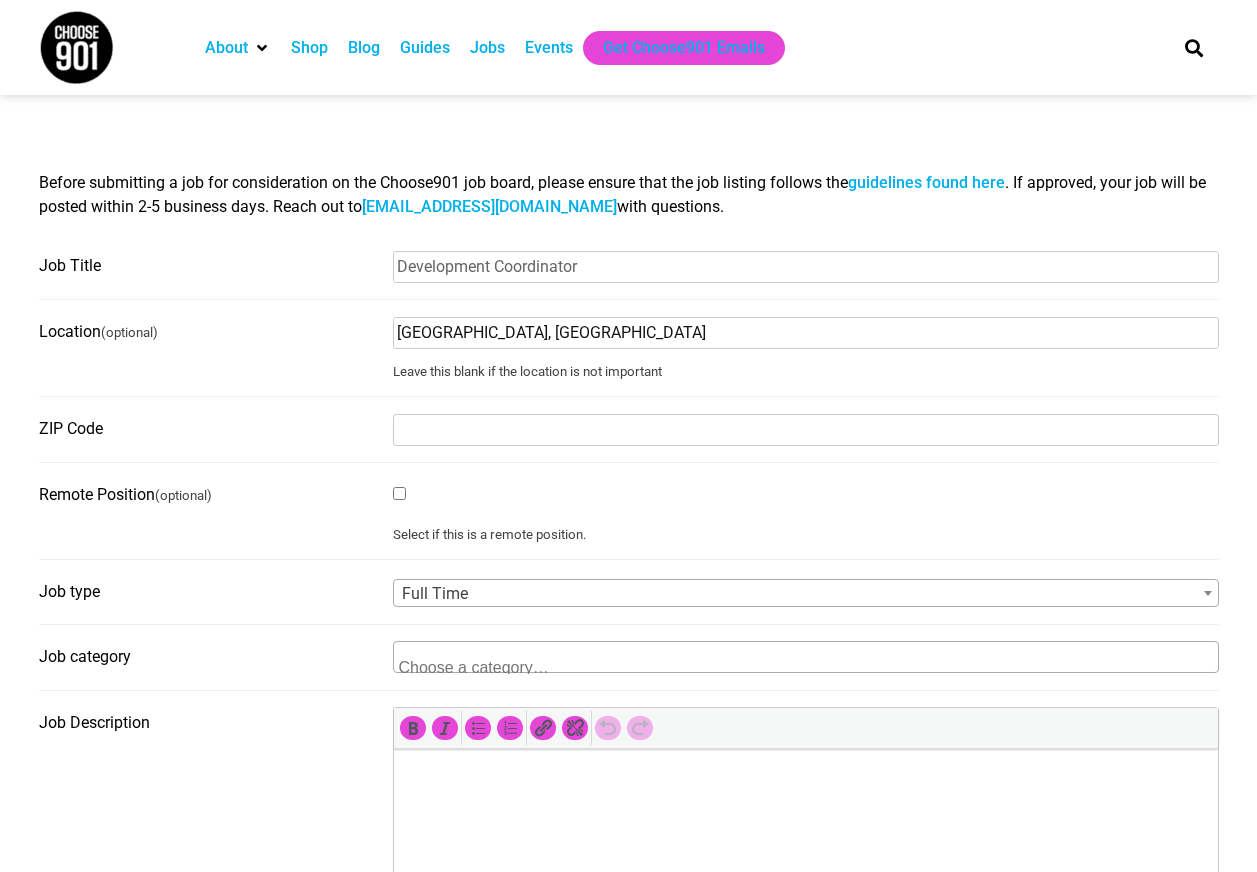 type on "38120" 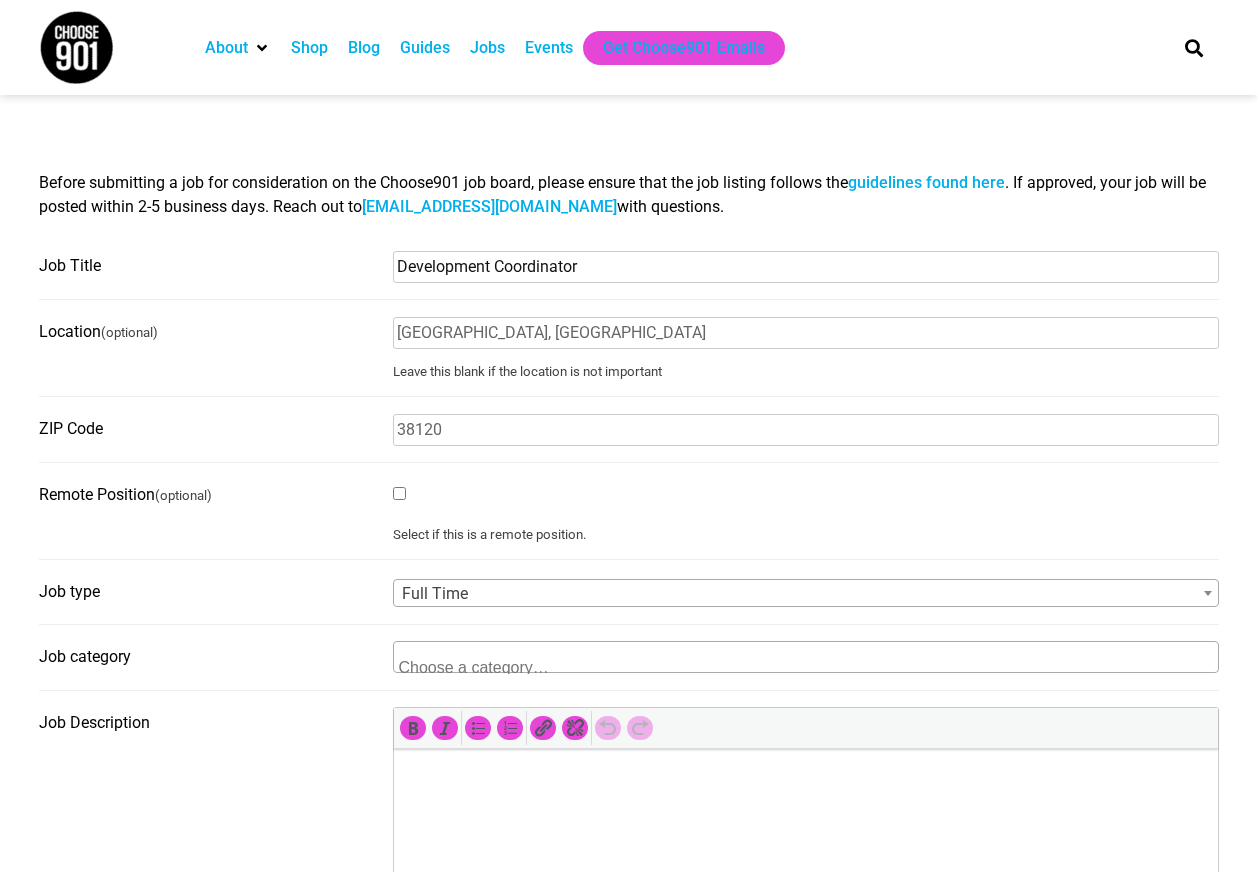 scroll, scrollTop: 3, scrollLeft: 0, axis: vertical 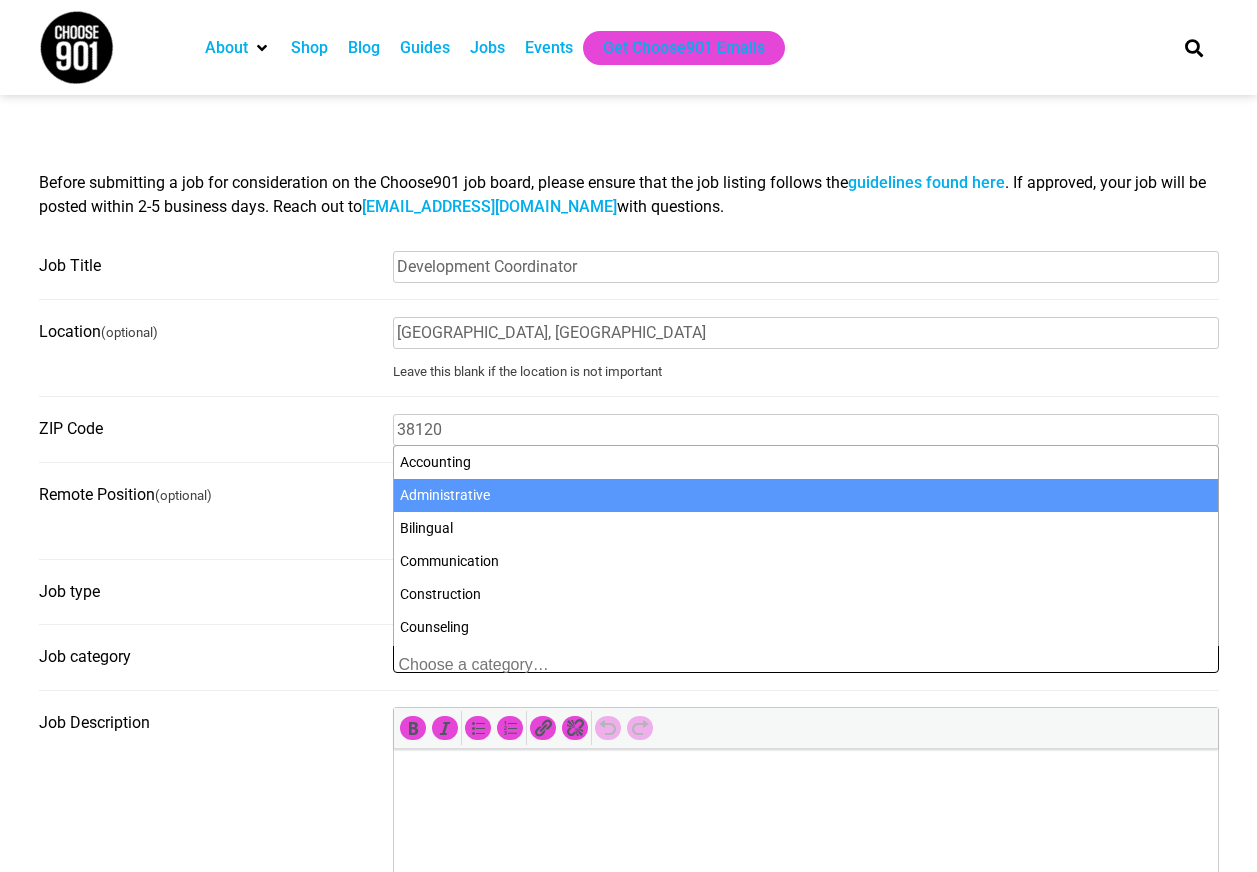select on "95" 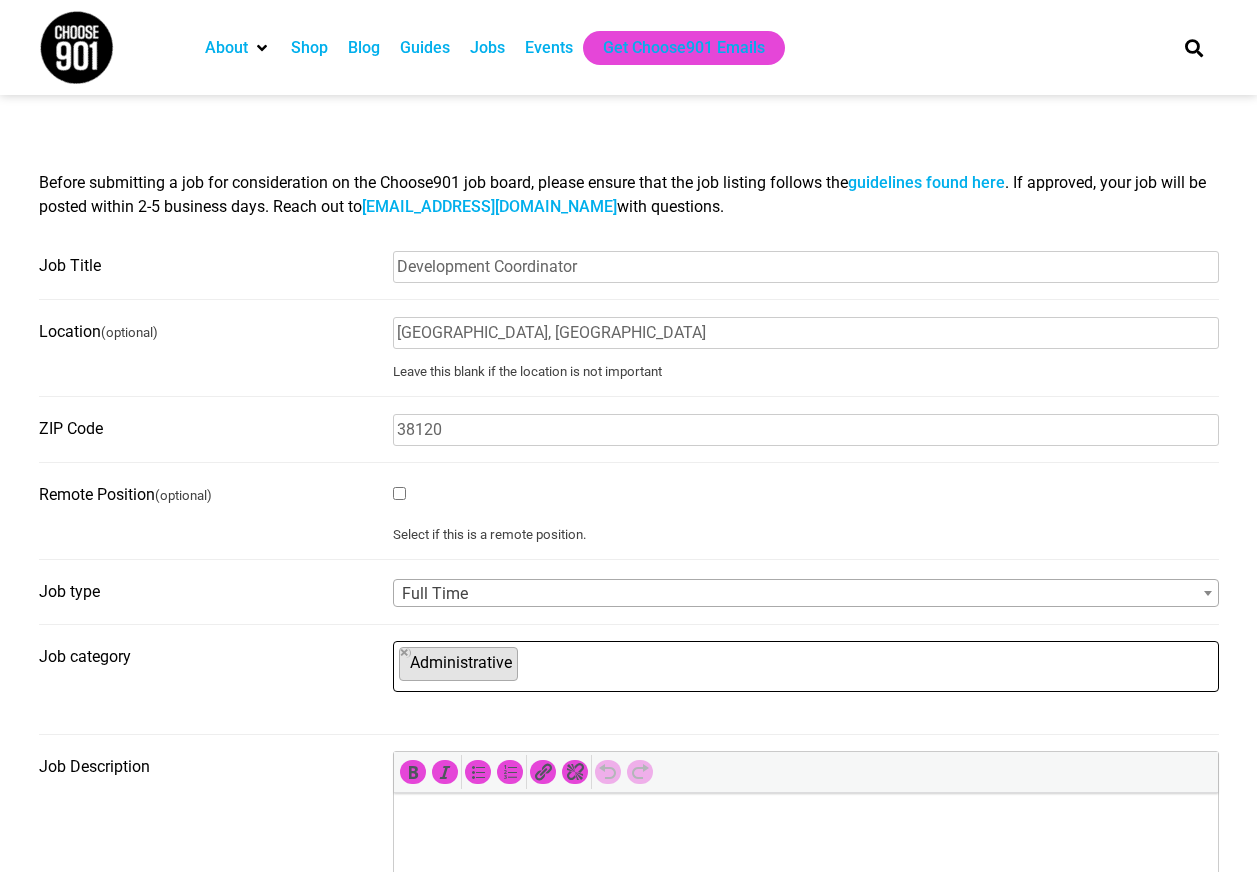 scroll, scrollTop: 22, scrollLeft: 0, axis: vertical 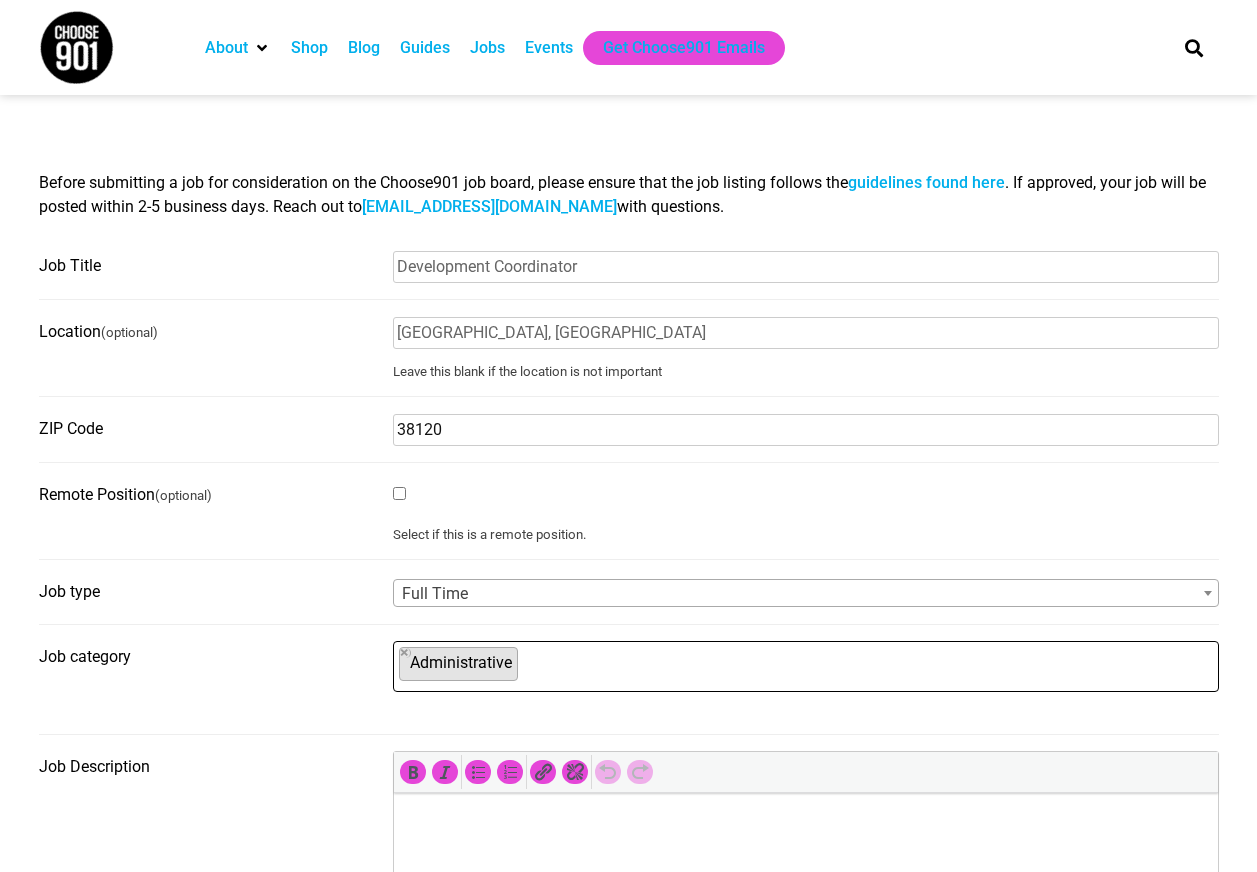 click on "38120" at bounding box center [806, 430] 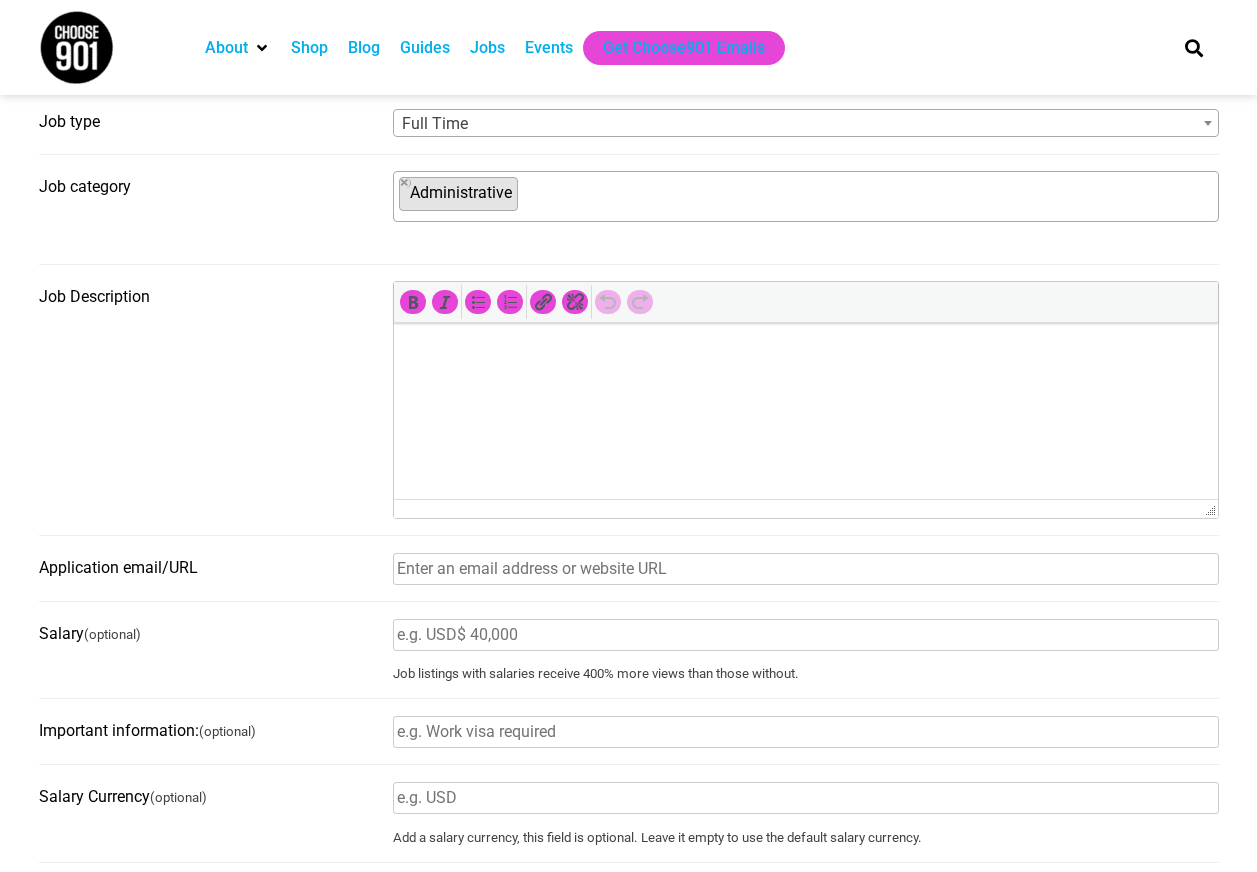 scroll, scrollTop: 700, scrollLeft: 0, axis: vertical 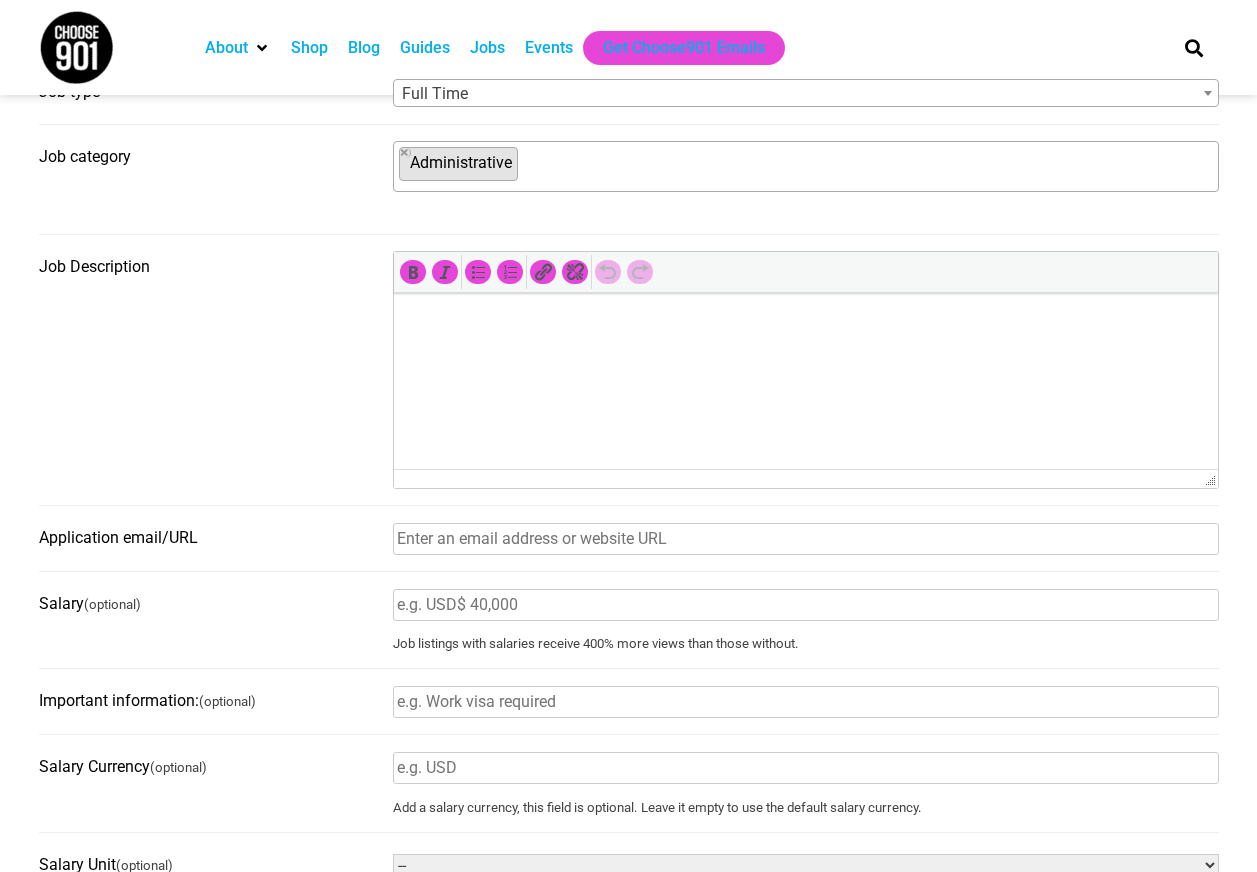 click at bounding box center (805, 321) 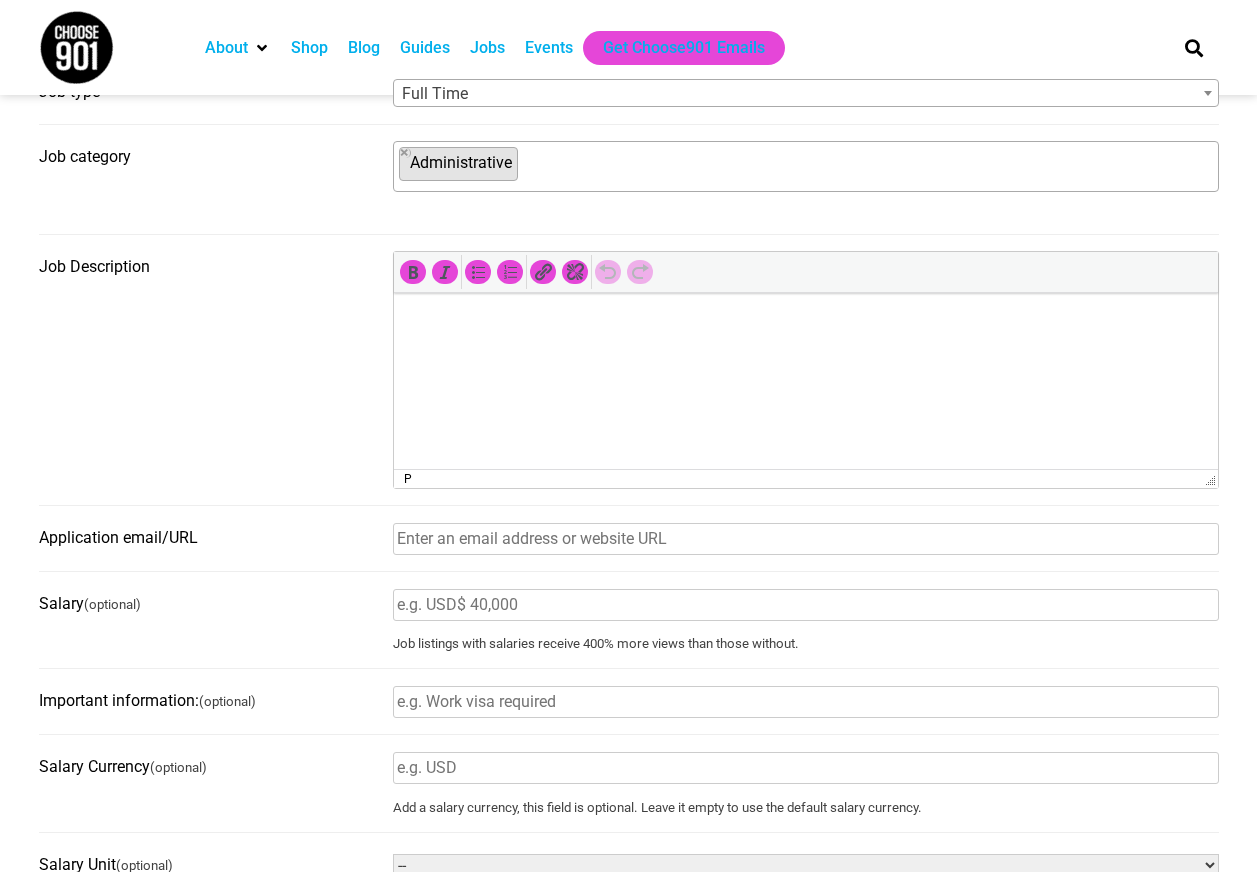 click at bounding box center [805, 321] 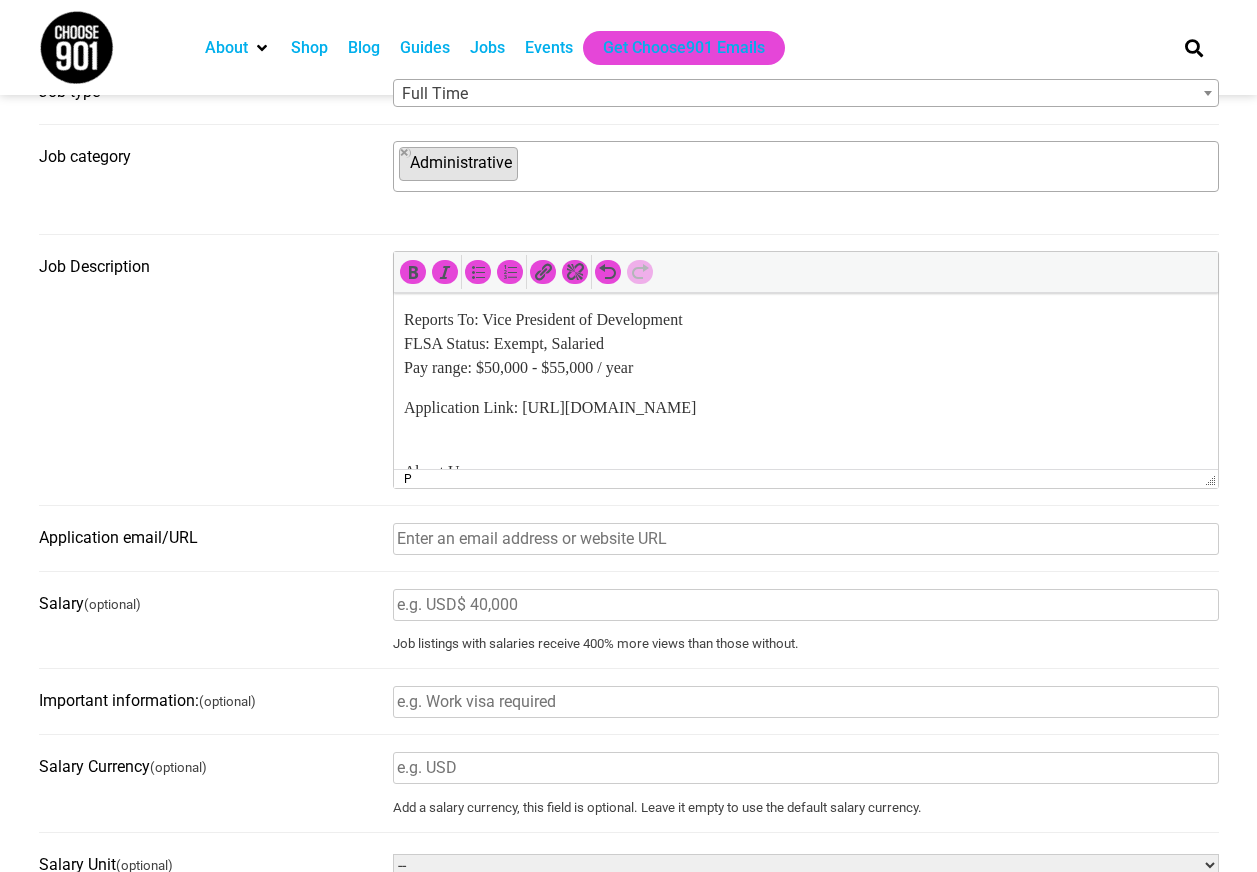 scroll, scrollTop: 100, scrollLeft: 0, axis: vertical 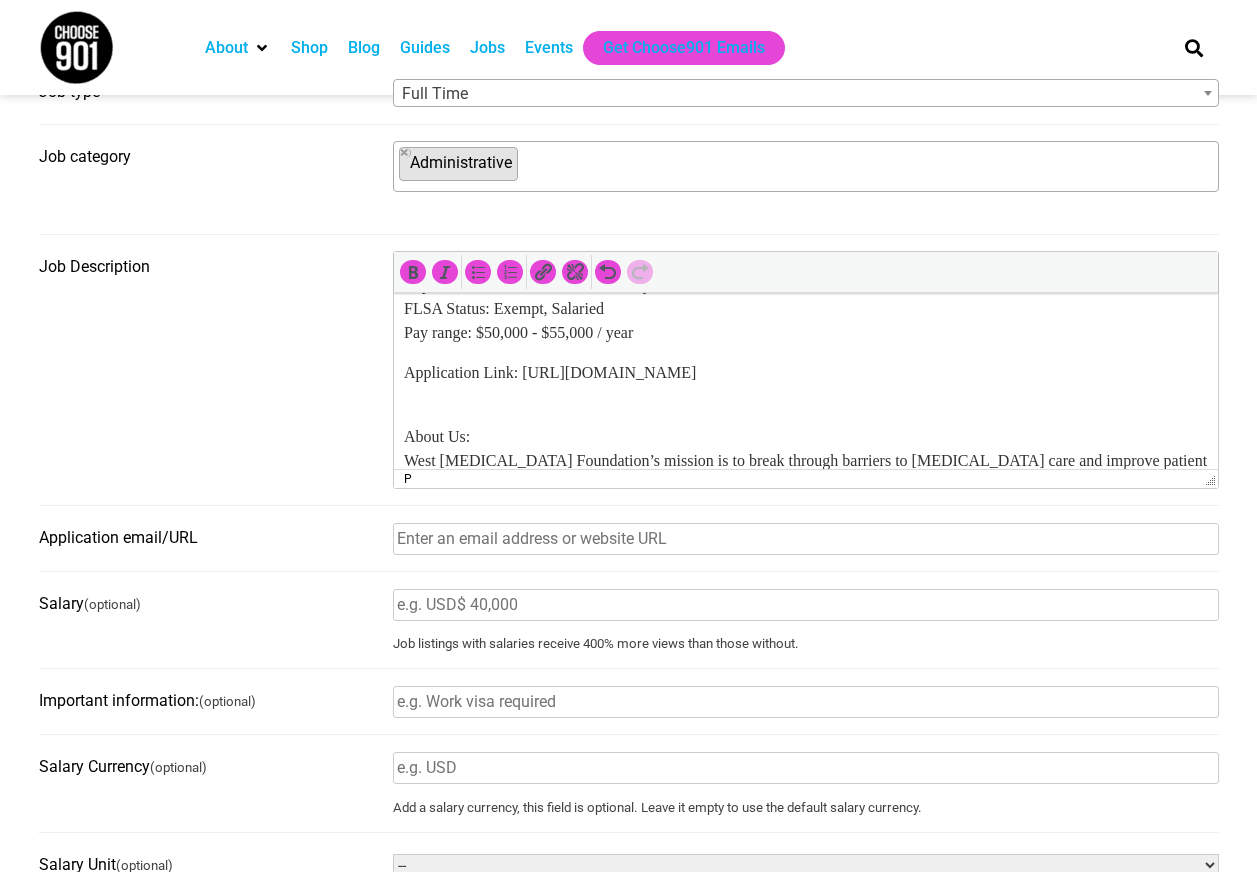 drag, startPoint x: 530, startPoint y: 371, endPoint x: 1168, endPoint y: 370, distance: 638.0008 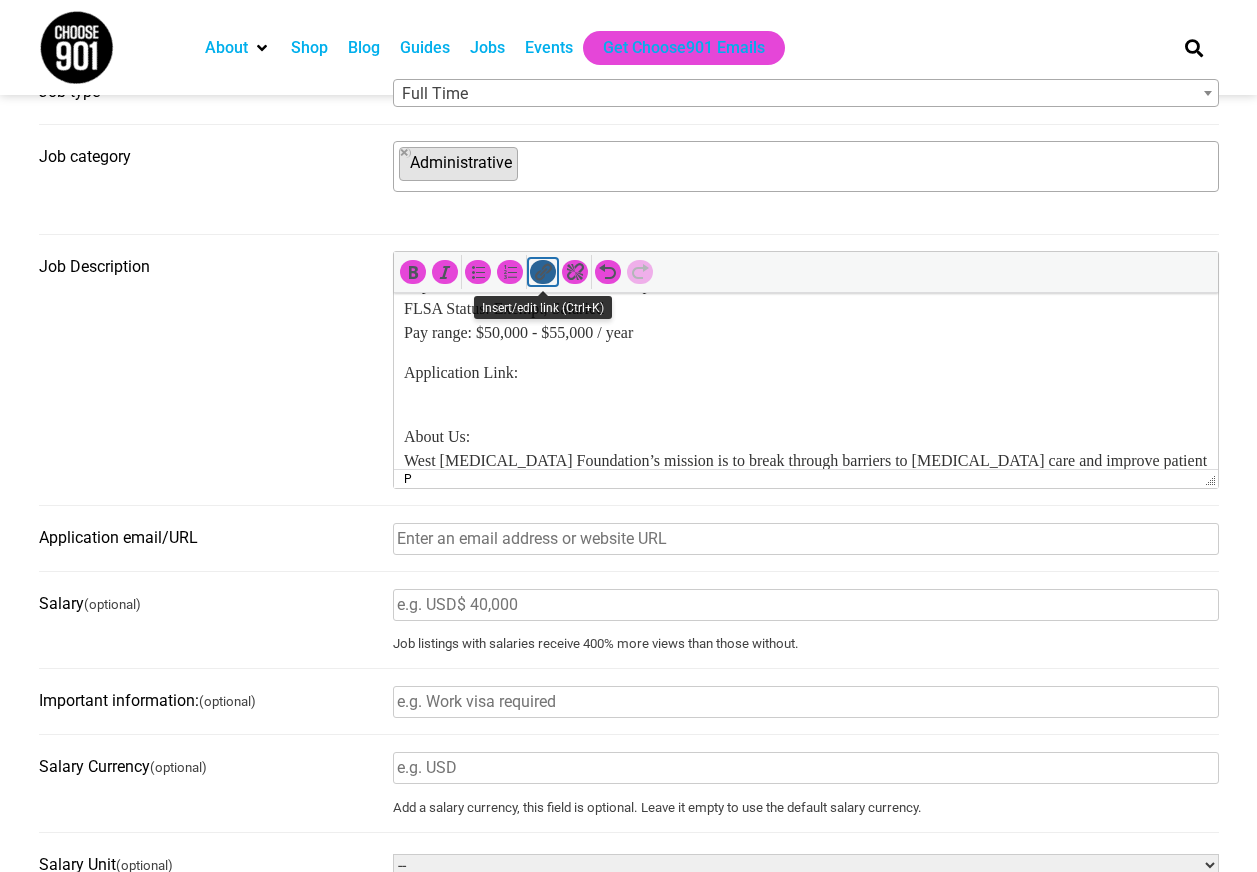 click at bounding box center (543, 272) 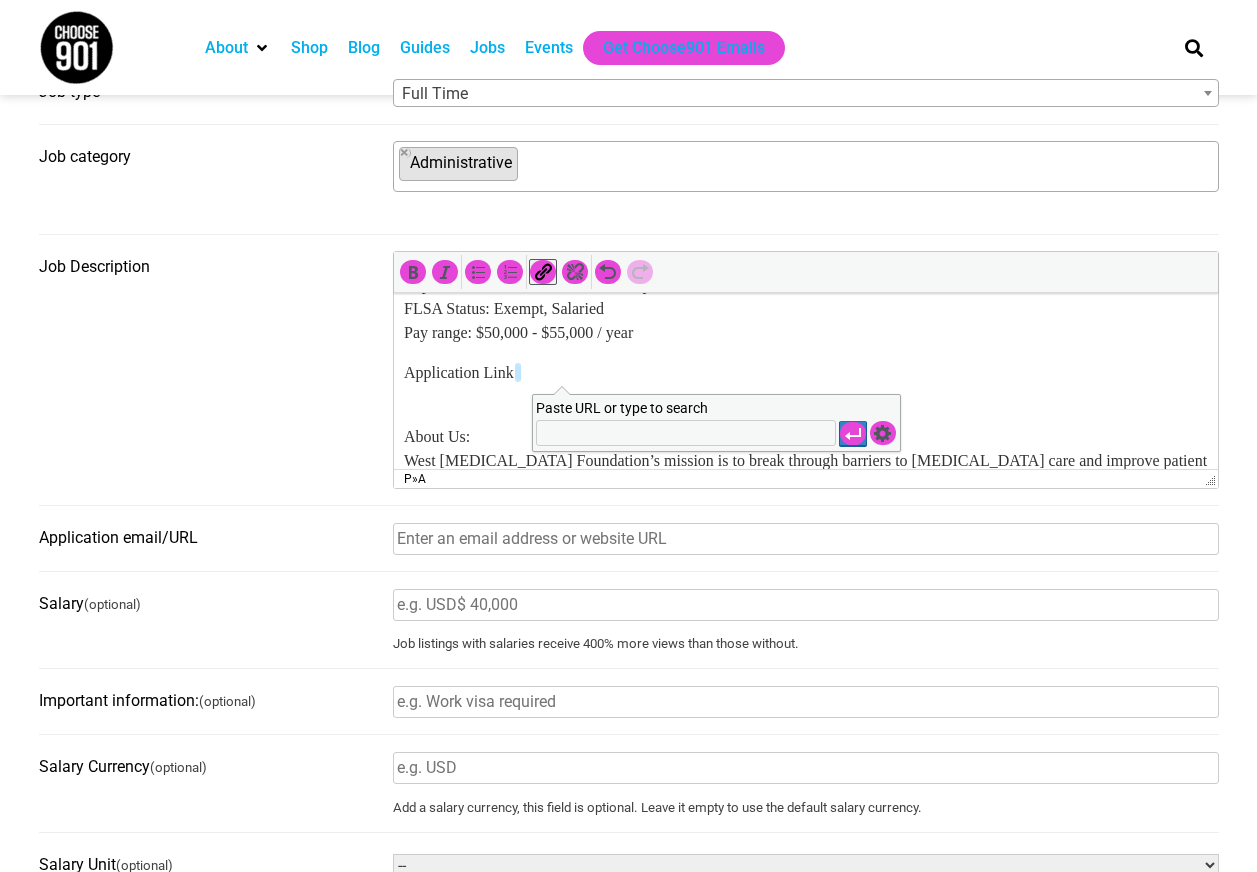 click on "Paste URL or type to search" at bounding box center (686, 433) 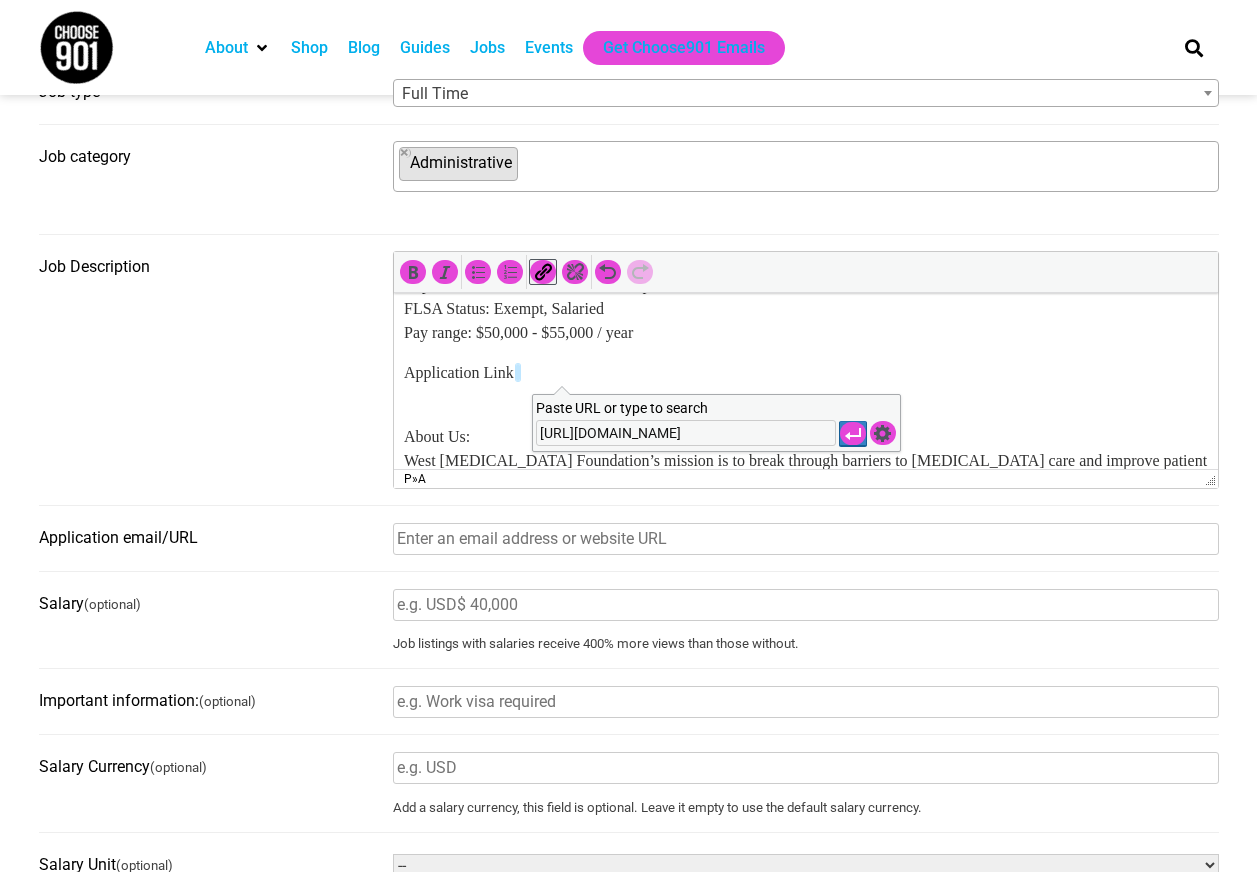 scroll, scrollTop: 0, scrollLeft: 244, axis: horizontal 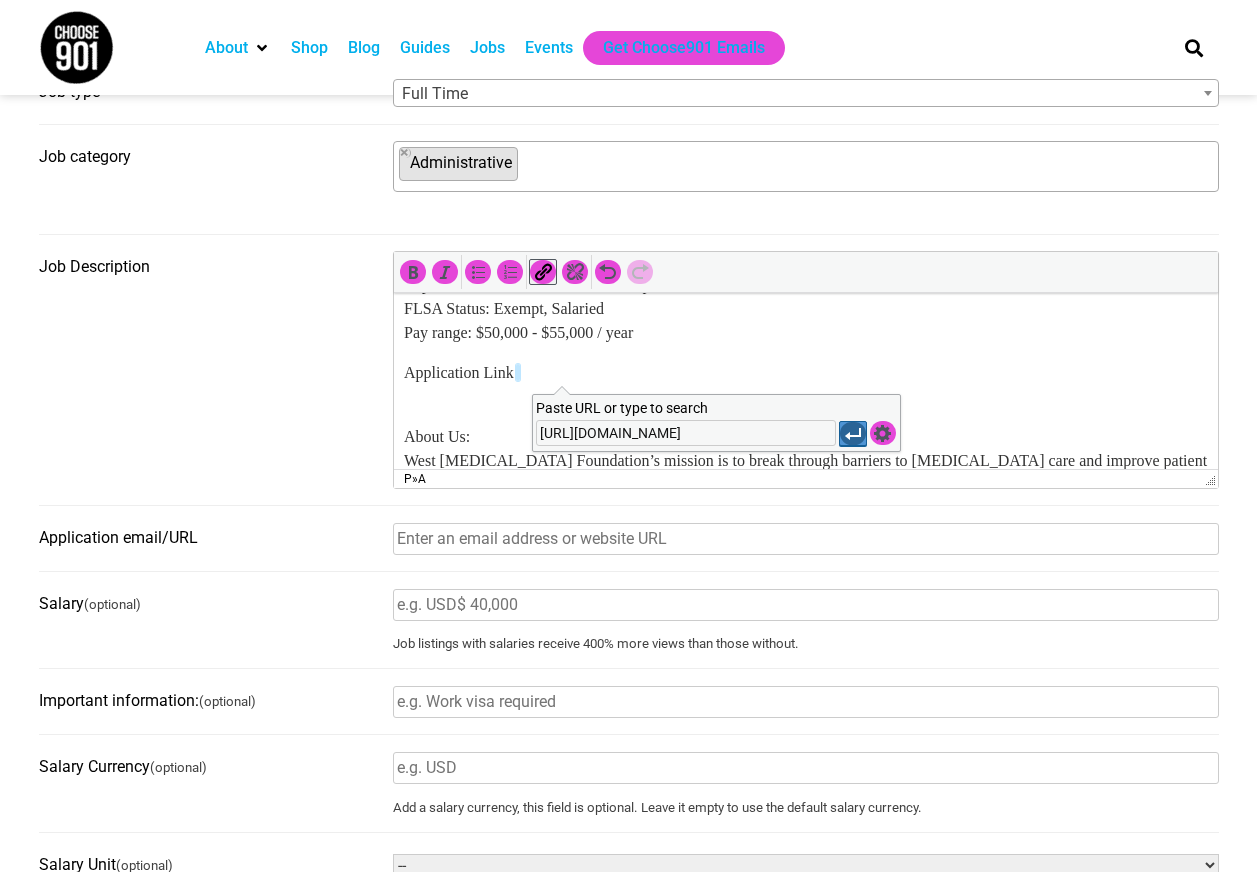 click at bounding box center [853, 434] 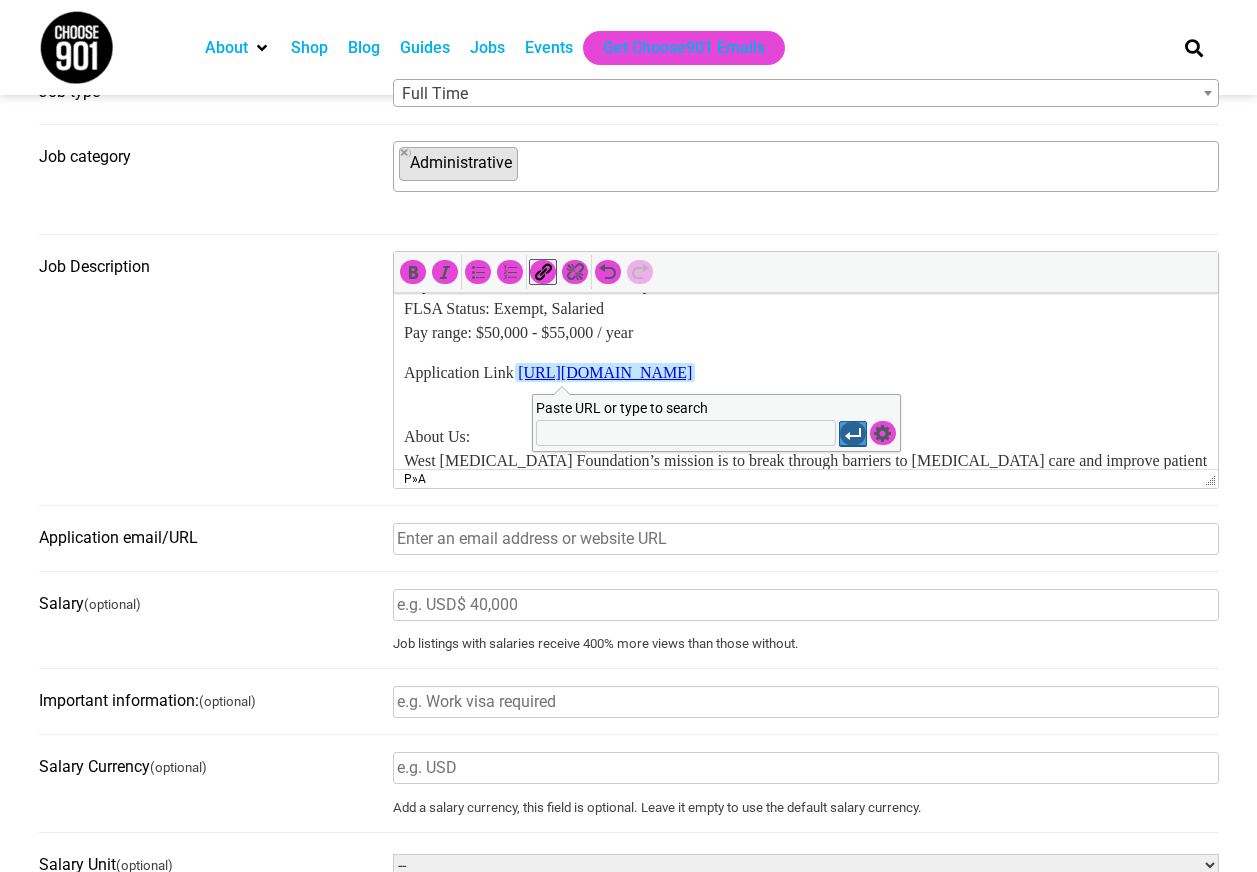 scroll, scrollTop: 0, scrollLeft: 0, axis: both 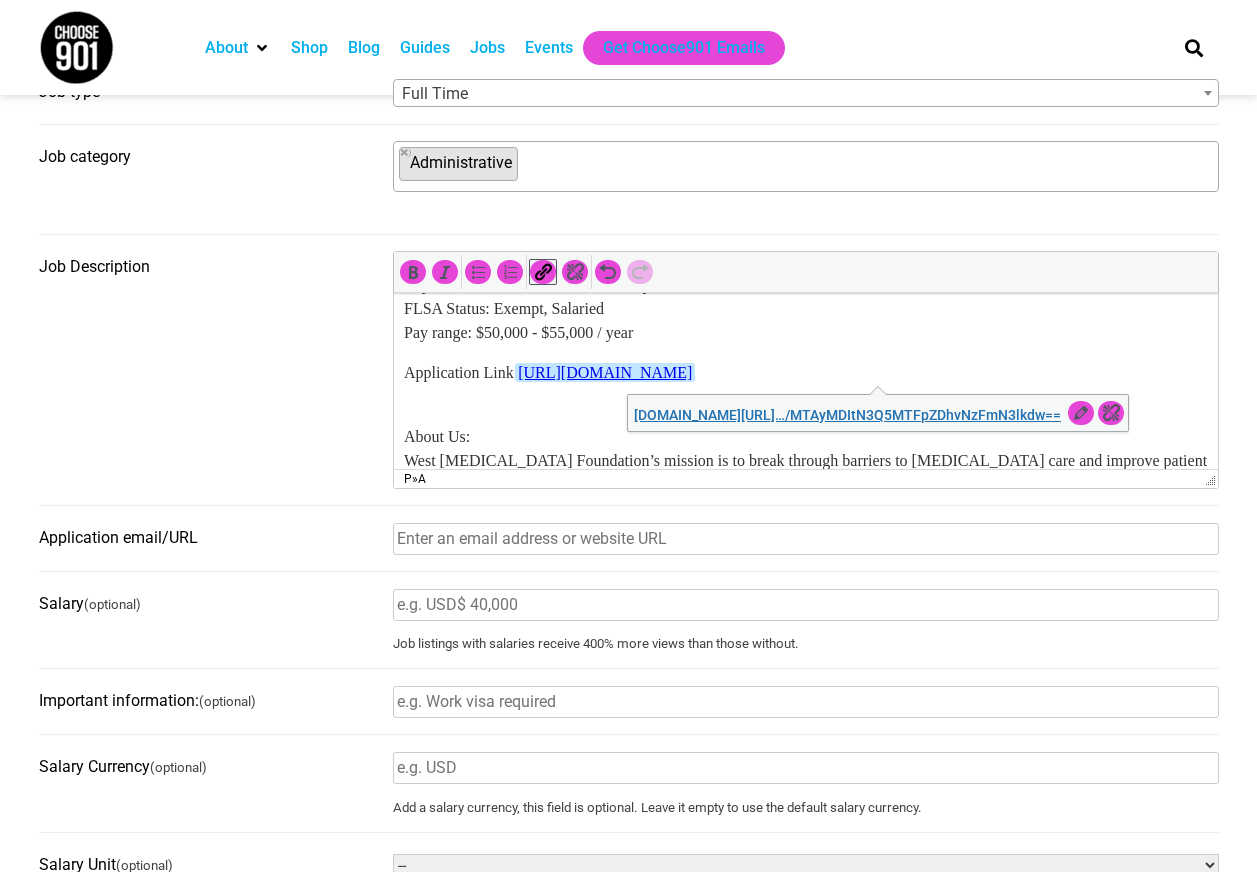 click on "About Us: West Cancer Foundation’s mission is to break through barriers to cancer care and improve patient outcomes by providing accessible patient resources, early detection and education, and community-based research." at bounding box center [805, 449] 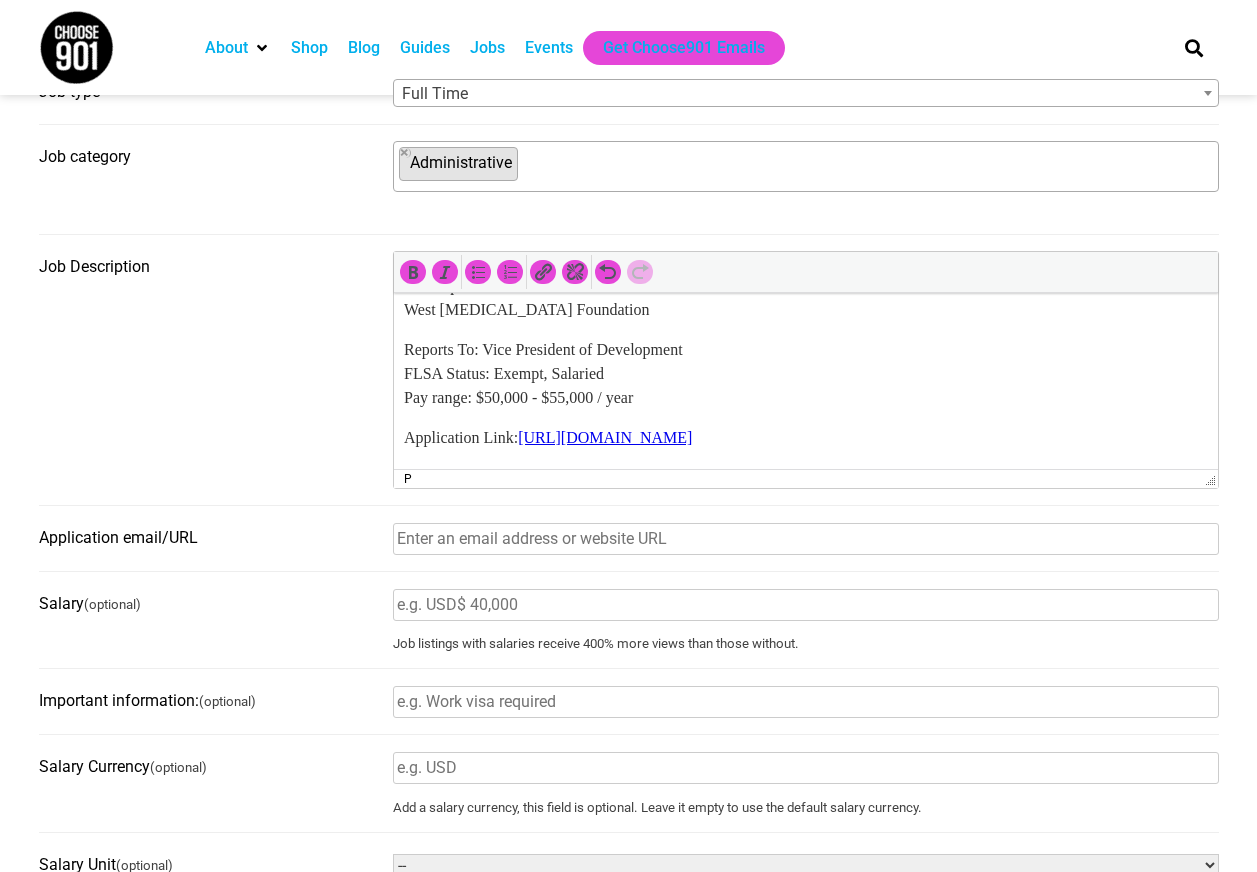 scroll, scrollTop: 0, scrollLeft: 0, axis: both 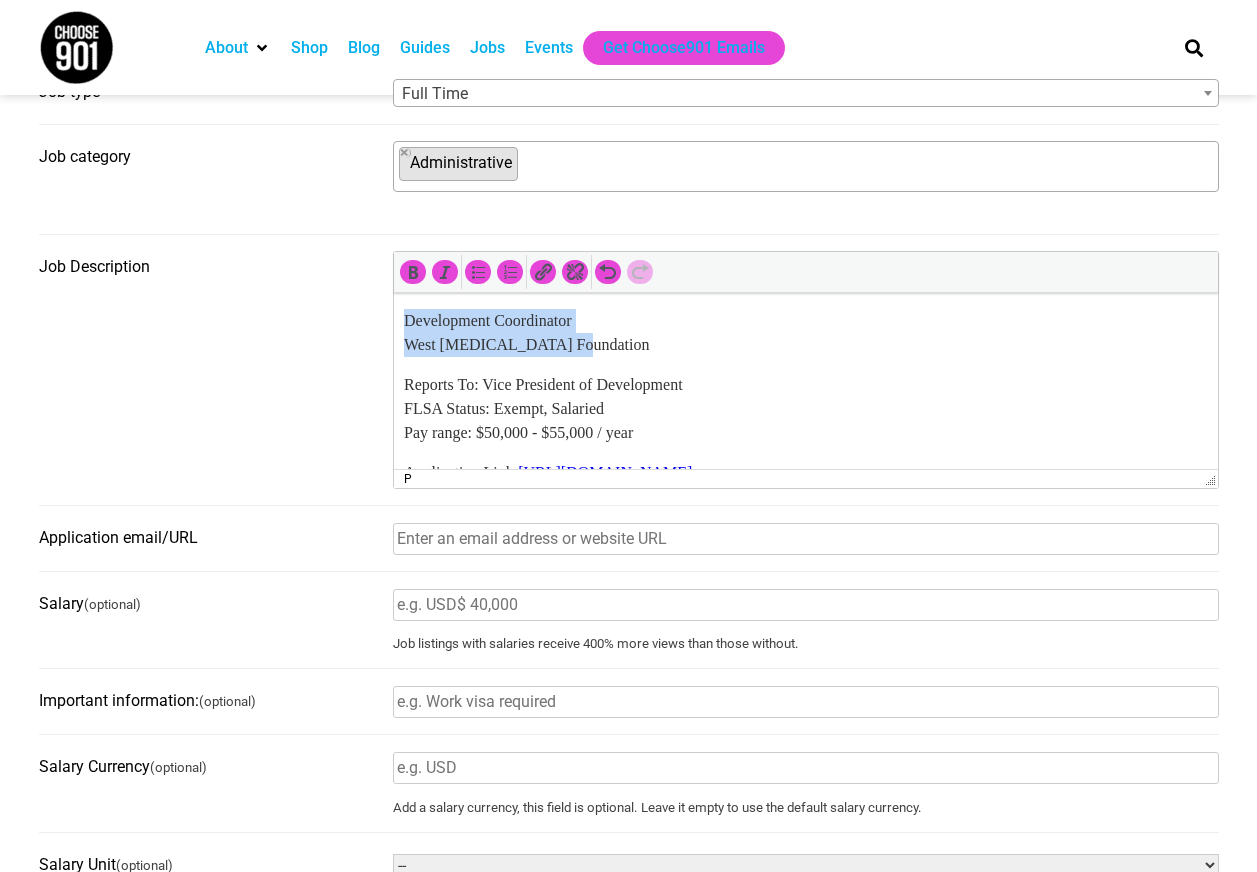 drag, startPoint x: 596, startPoint y: 350, endPoint x: 800, endPoint y: 586, distance: 311.9487 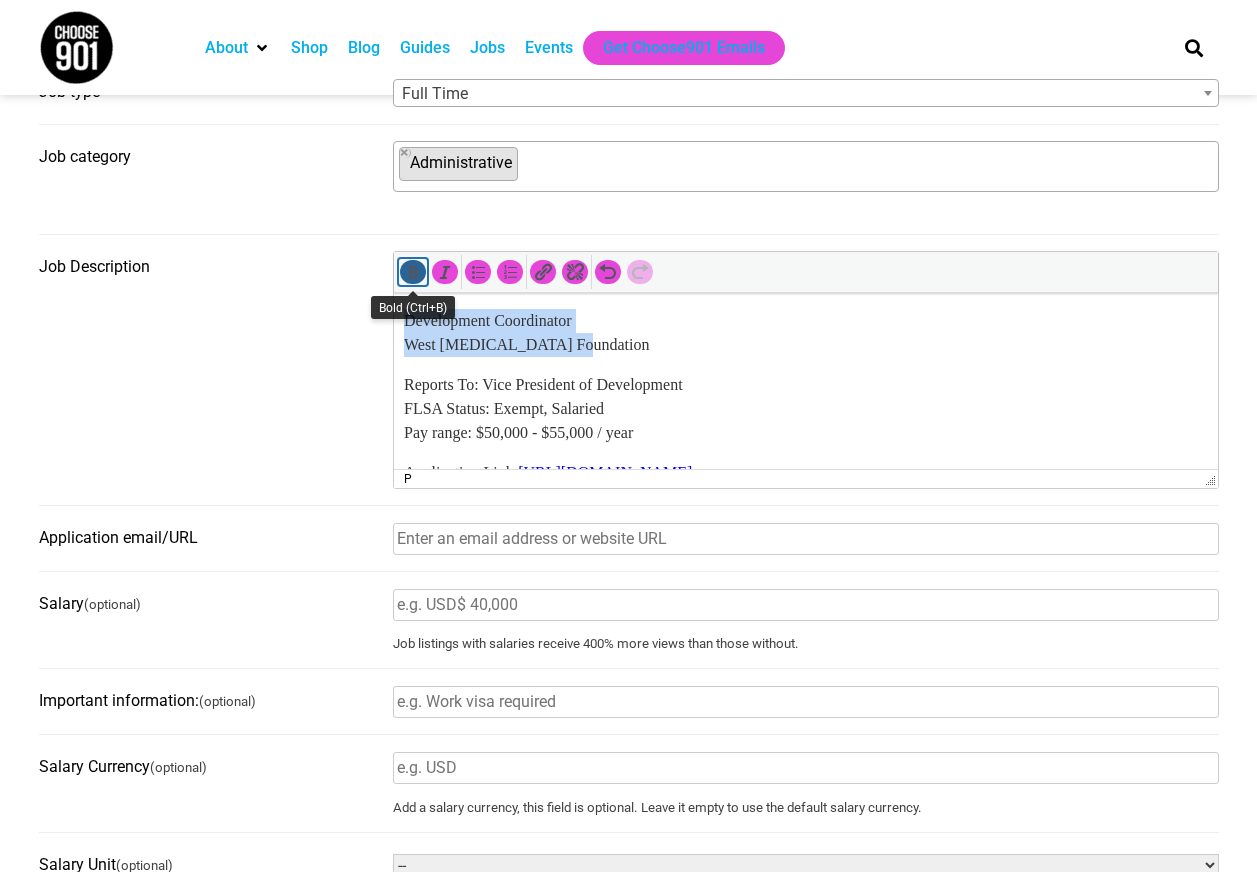 click at bounding box center [413, 272] 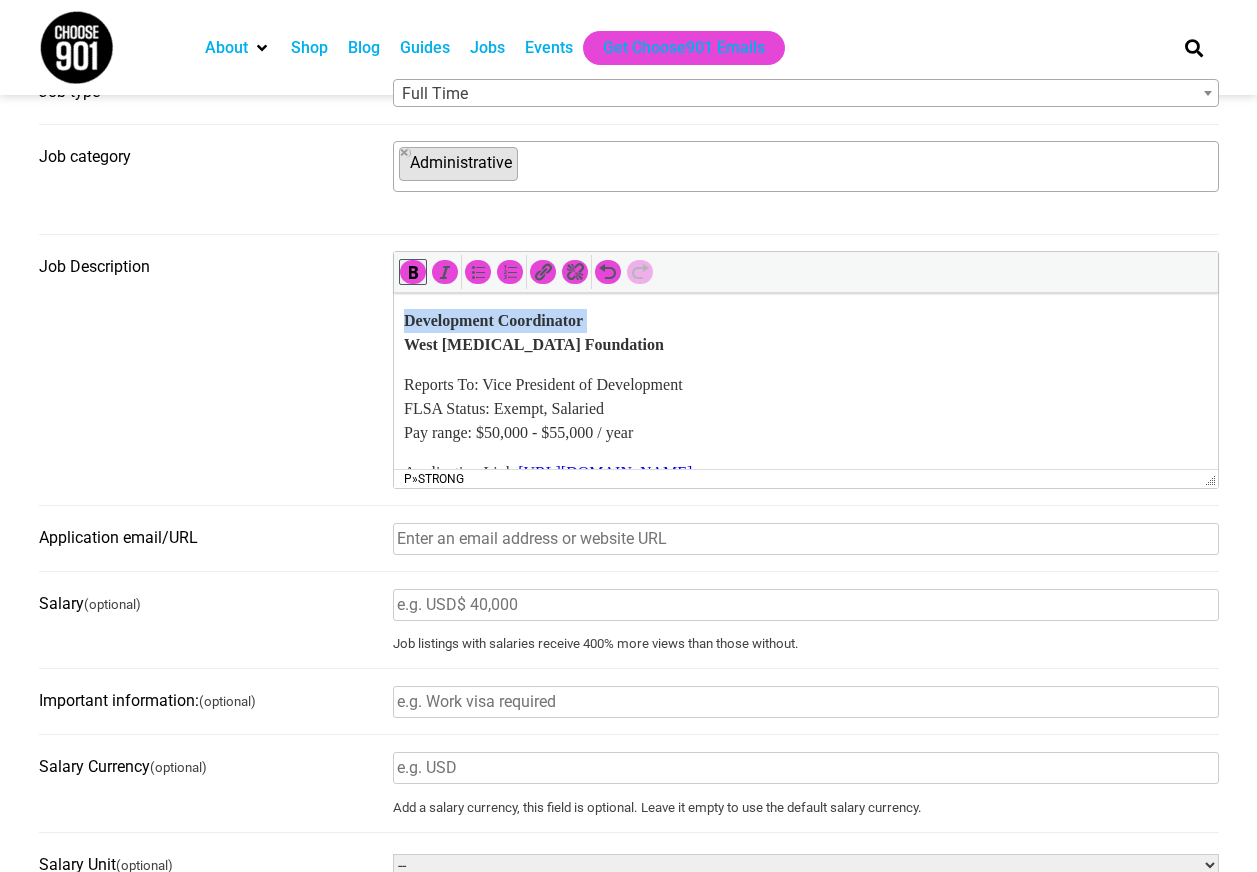 click on "Reports To: Vice President of Development FLSA Status: Exempt, Salaried Pay range: $50,000 - $55,000 / year" at bounding box center [805, 409] 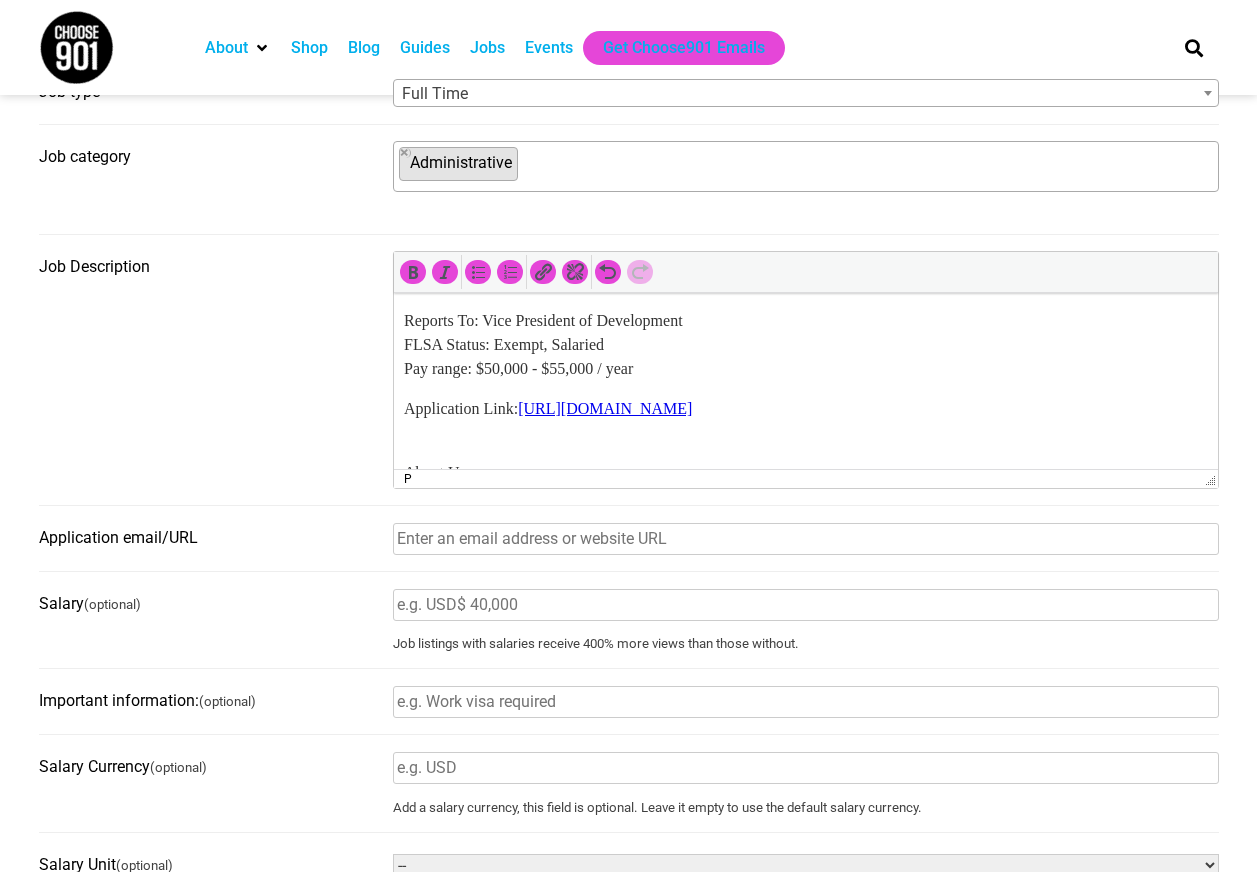 scroll, scrollTop: 100, scrollLeft: 0, axis: vertical 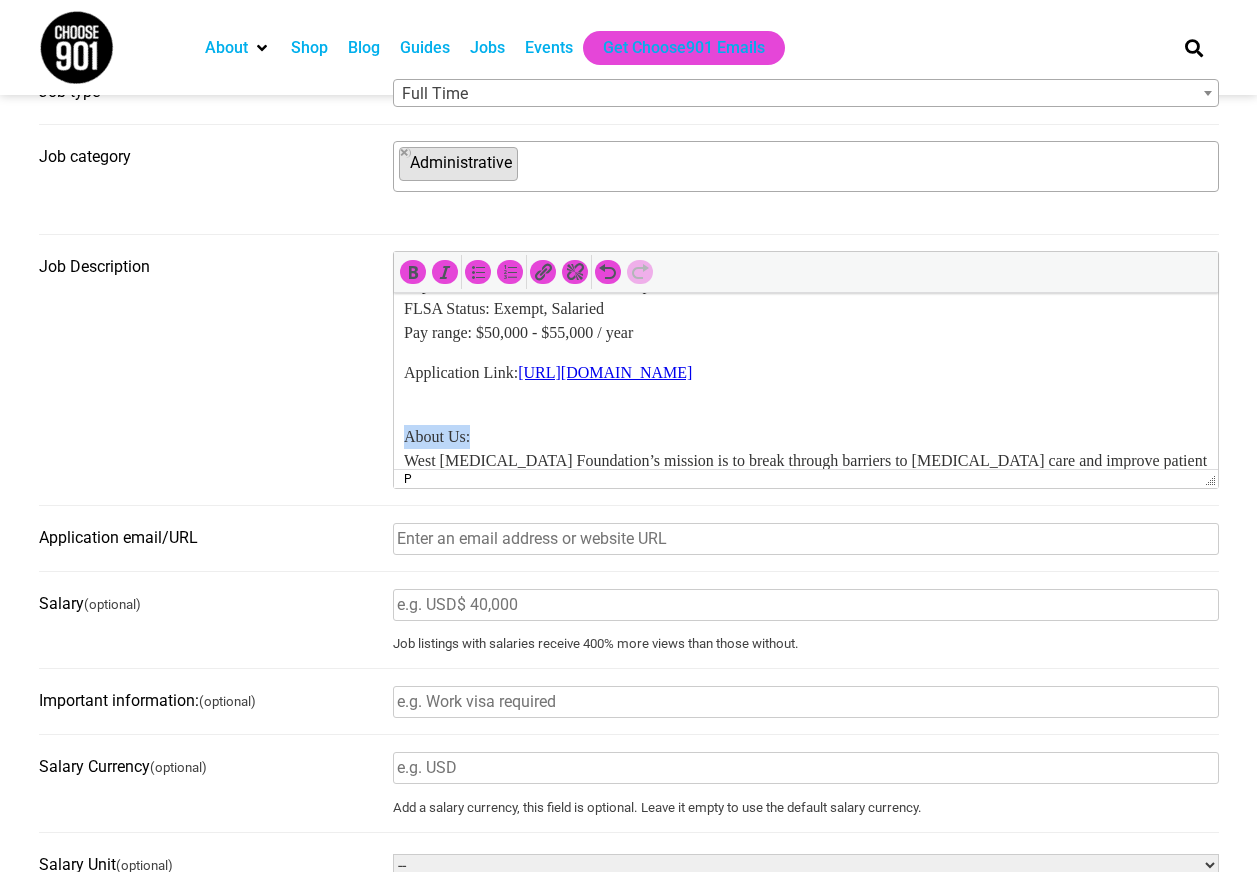 drag, startPoint x: 452, startPoint y: 433, endPoint x: 369, endPoint y: 438, distance: 83.15047 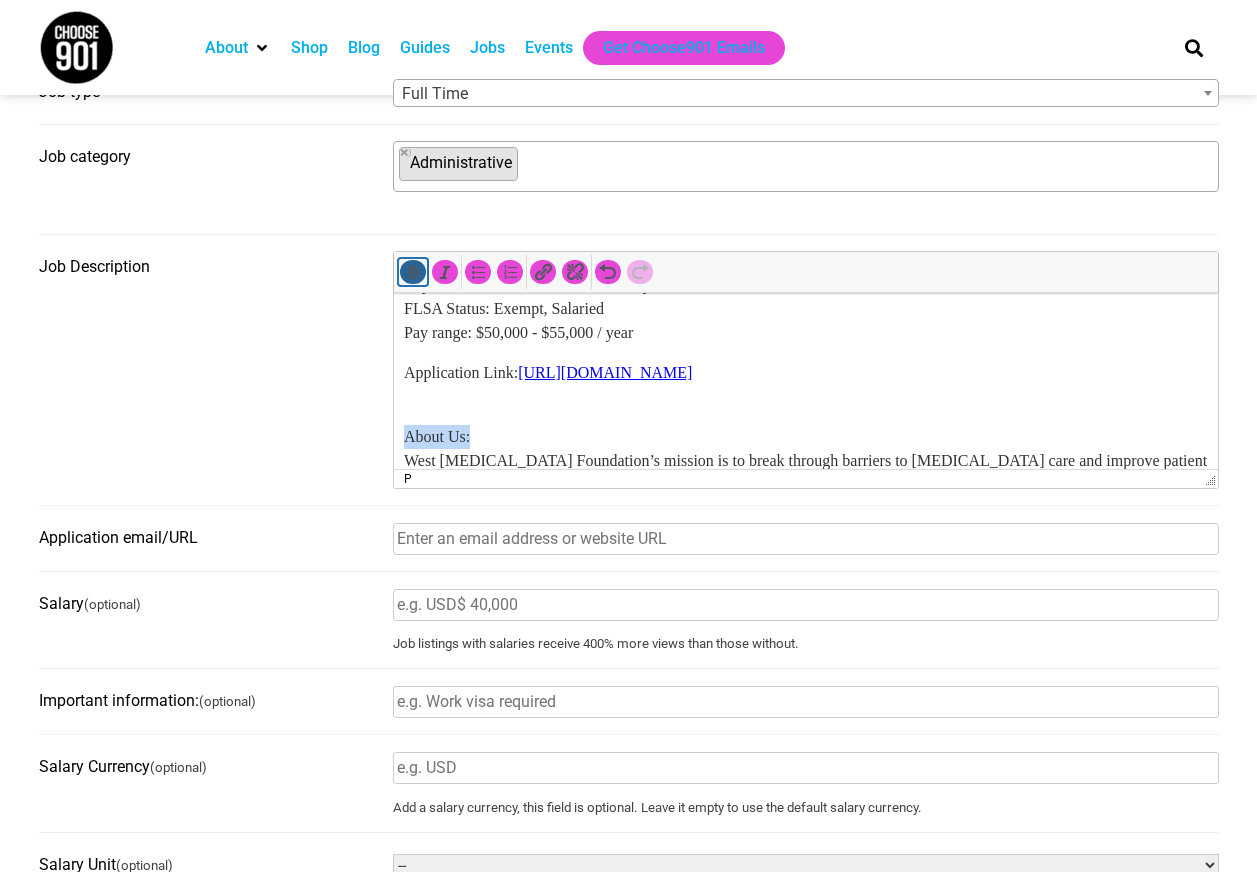 click at bounding box center (413, 272) 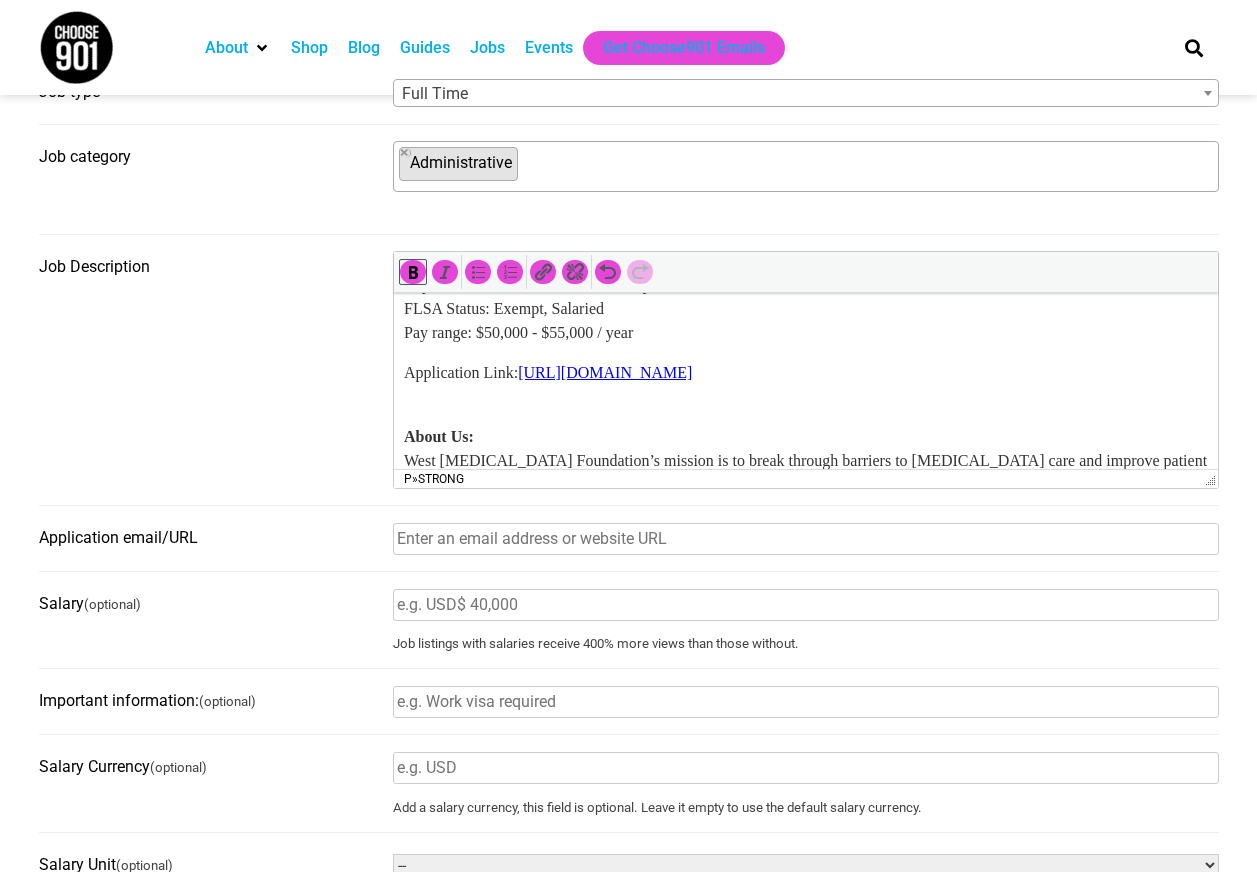 click on "About Us: West Cancer Foundation’s mission is to break through barriers to cancer care and improve patient outcomes by providing accessible patient resources, early detection and education, and community-based research." at bounding box center [805, 449] 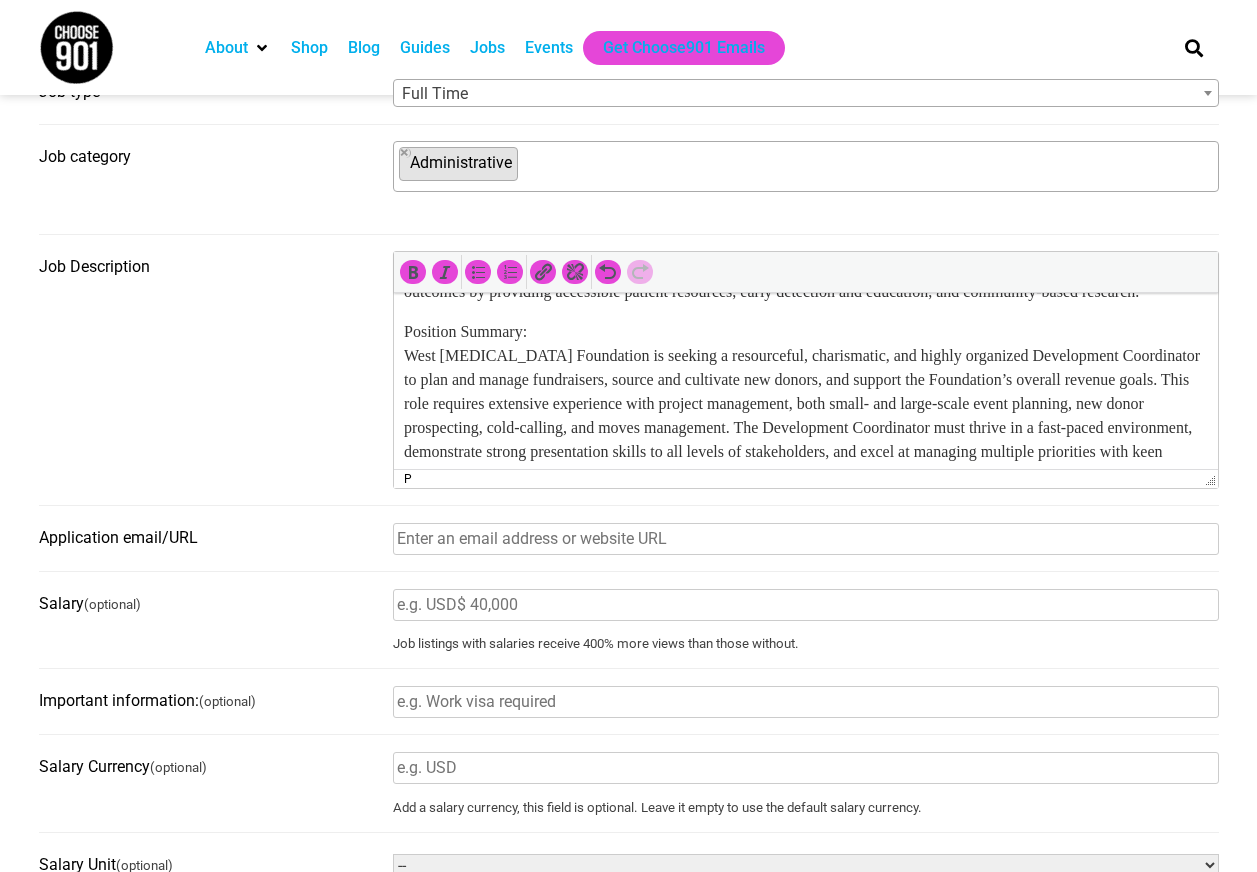 scroll, scrollTop: 300, scrollLeft: 0, axis: vertical 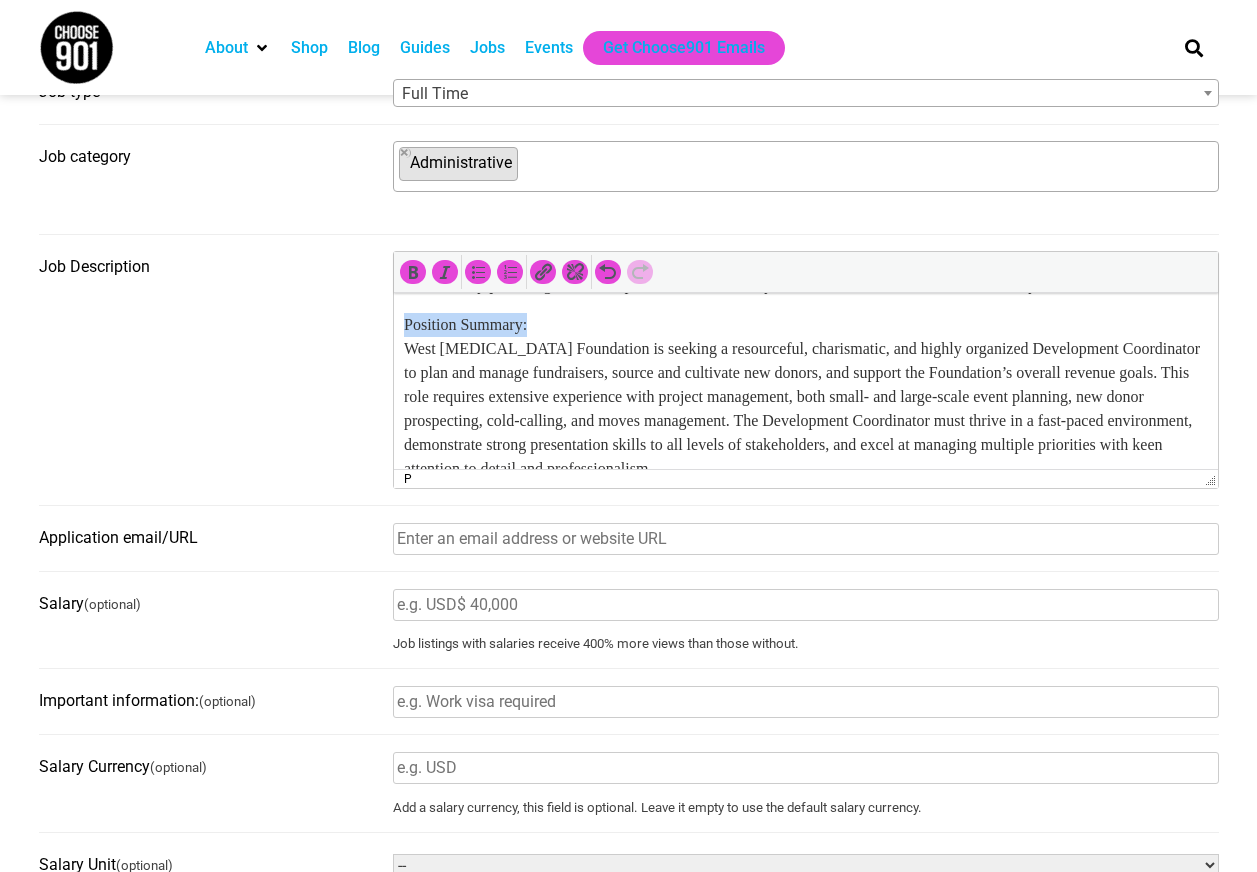 drag, startPoint x: 552, startPoint y: 324, endPoint x: 402, endPoint y: 326, distance: 150.01334 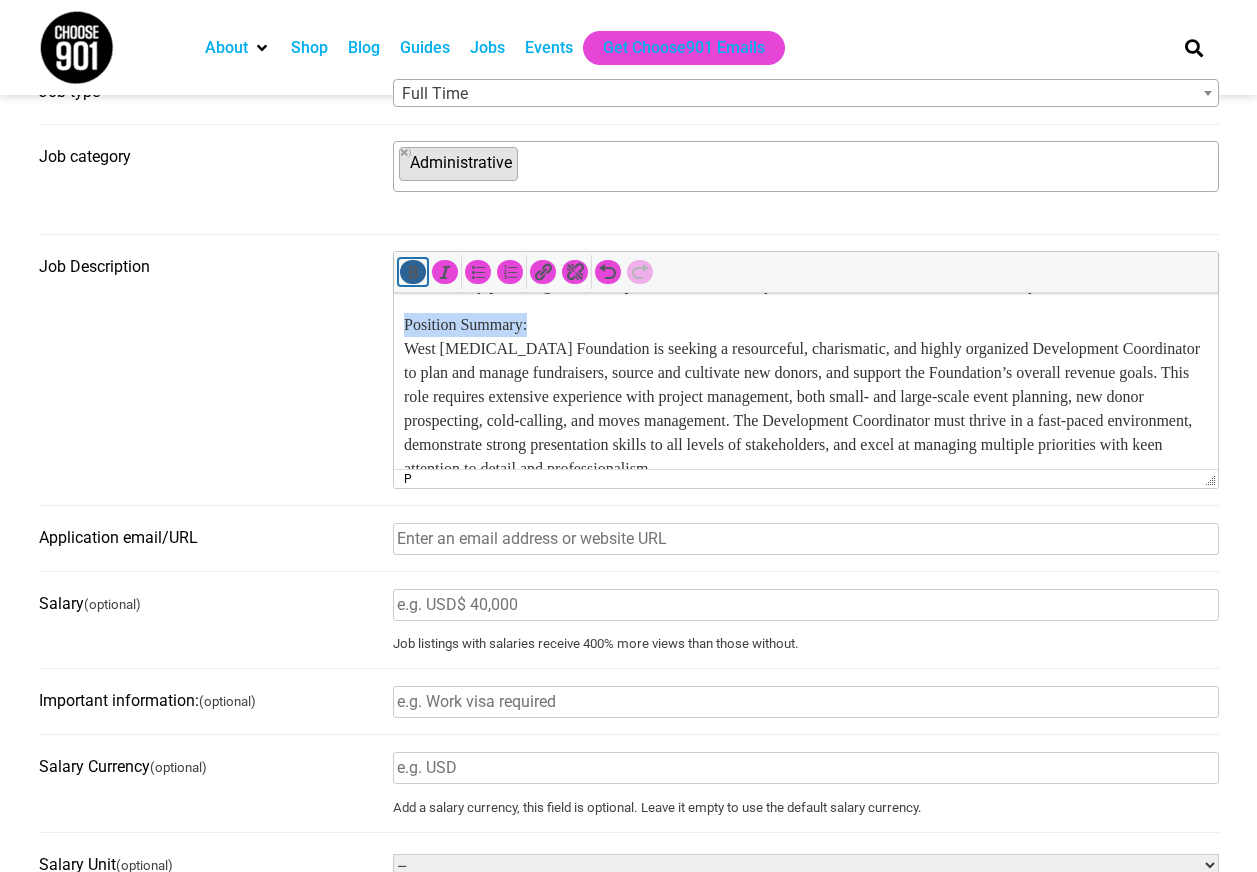 click at bounding box center [413, 272] 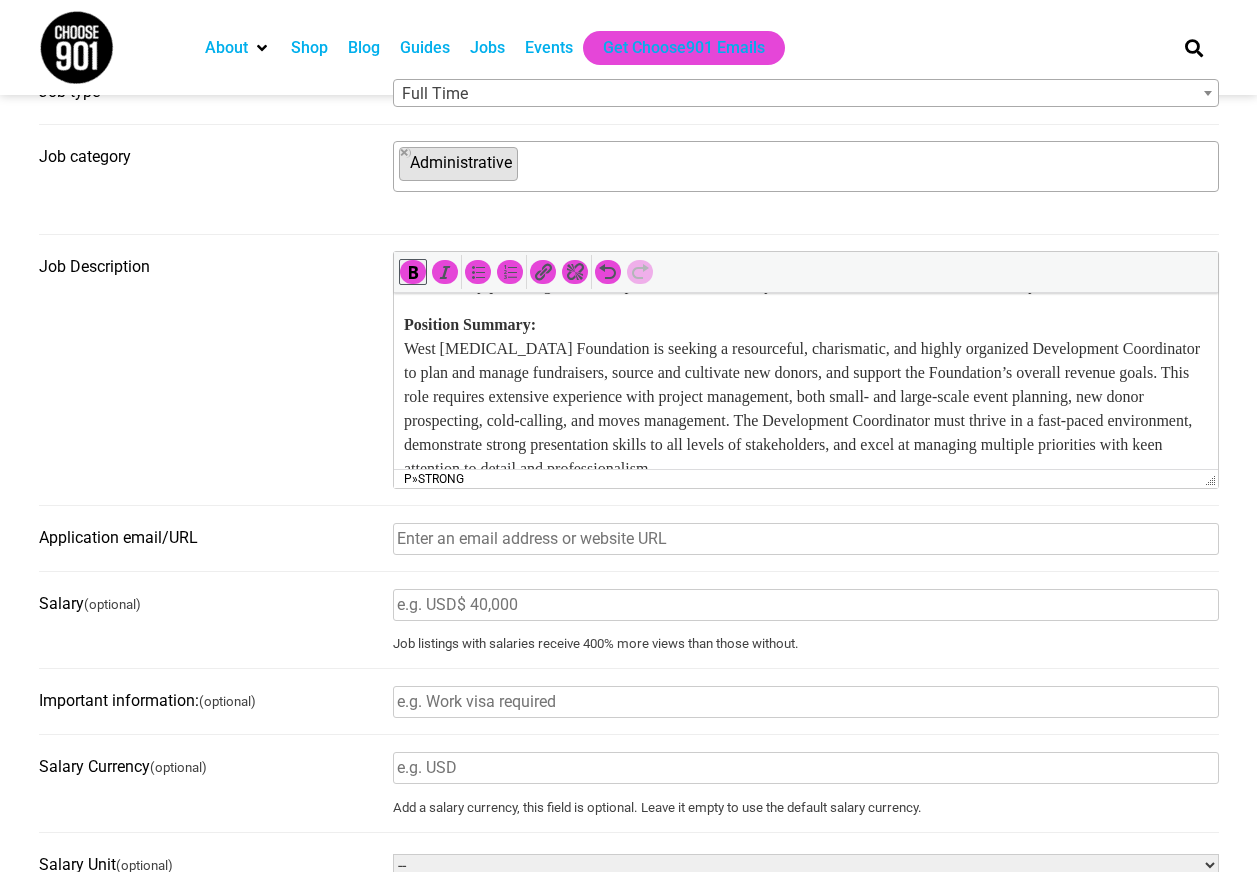 click on "Position Summary: West Cancer Foundation is seeking a resourceful, charismatic, and highly organized Development Coordinator to plan and manage fundraisers, source and cultivate new donors, and support the Foundation’s overall revenue goals. This role requires extensive experience with project management, both small- and large-scale event planning, new donor prospecting, cold-calling, and moves management. The Development Coordinator must thrive in a fast-paced environment, demonstrate strong presentation skills to all levels of stakeholders, and excel at managing multiple priorities with keen attention to detail and professionalism." at bounding box center (805, 397) 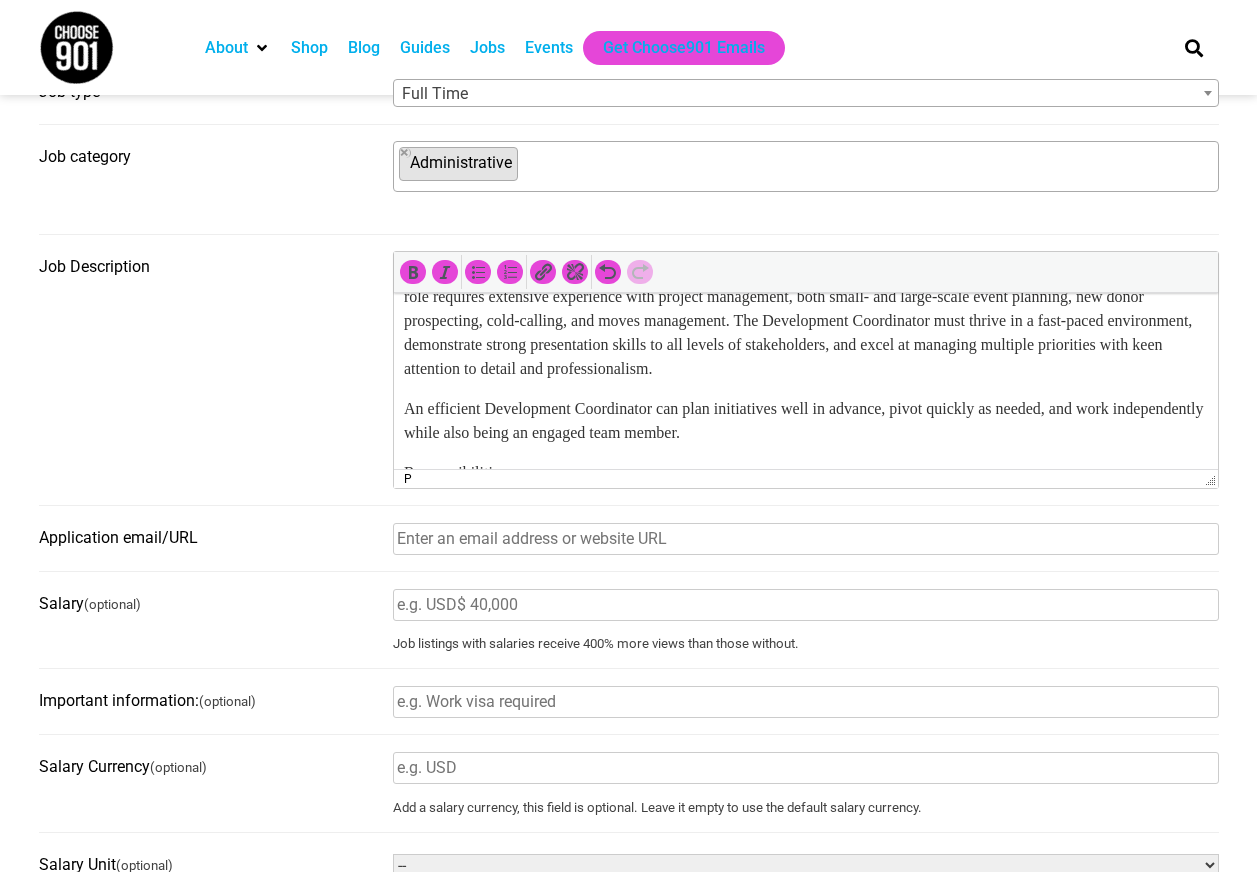scroll, scrollTop: 500, scrollLeft: 0, axis: vertical 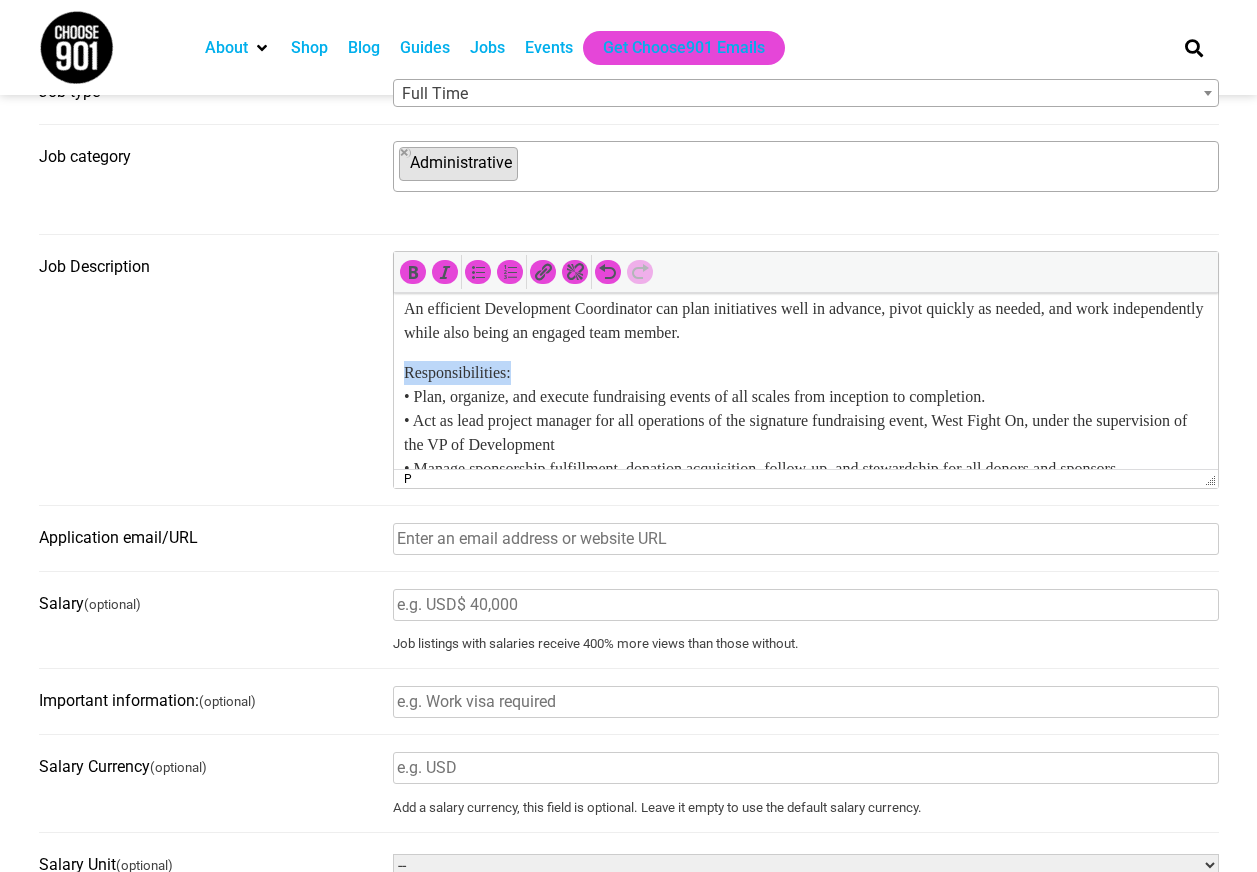 drag, startPoint x: 533, startPoint y: 372, endPoint x: 782, endPoint y: 656, distance: 377.69962 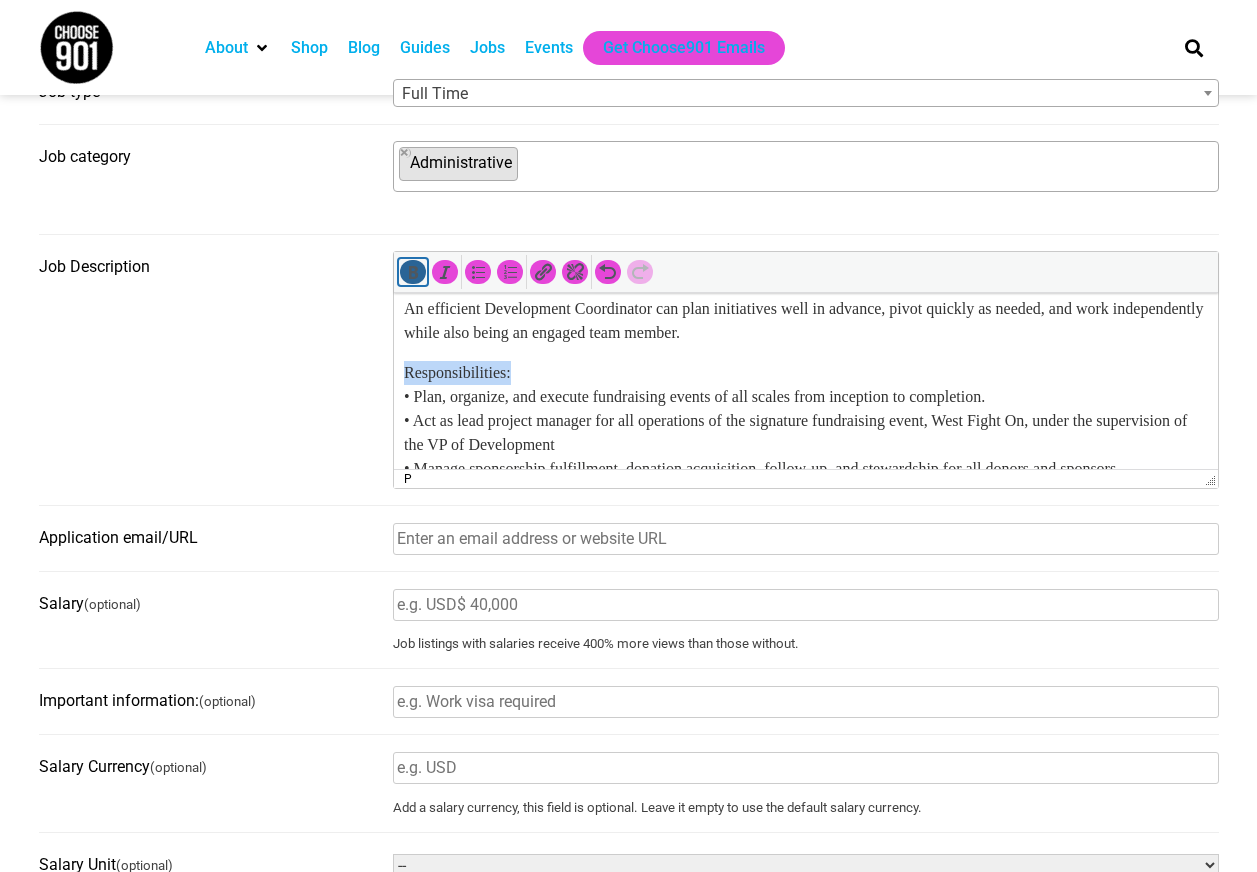 click at bounding box center (413, 272) 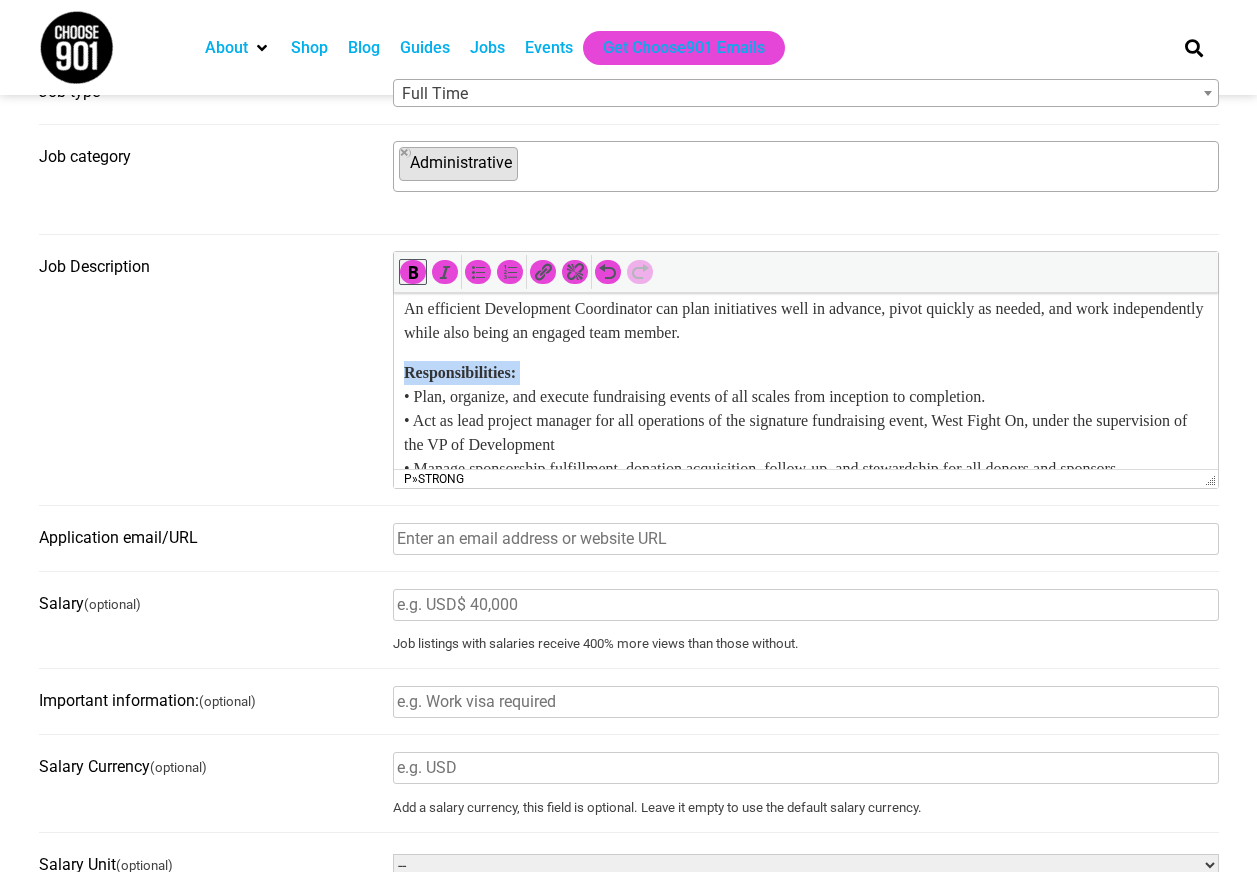click on "Development Coordinator West [MEDICAL_DATA] Foundation Reports To: Vice President of Development FLSA Status: Exempt, Salaried Pay range: $50,000 - $55,000 / year Application Link:   [URL][DOMAIN_NAME] About Us: West [MEDICAL_DATA] Foundation’s mission is to break through barriers to [MEDICAL_DATA] care and improve patient outcomes by providing accessible patient resources, early detection and education, and community-based research. Position Summary: An efficient Development Coordinator can plan initiatives well in advance, pivot quickly as needed, and work independently while also being an engaged team member. Responsibilities: • Plan, organize, and execute fundraising events of all scales from inception to completion. • Act as lead project manager for all operations of the signature fundraising event, West Fight On, under the supervision of the VP of Development • Research, identify, and proactively cultivate new donor prospects, including cold calling as needed." at bounding box center [805, 593] 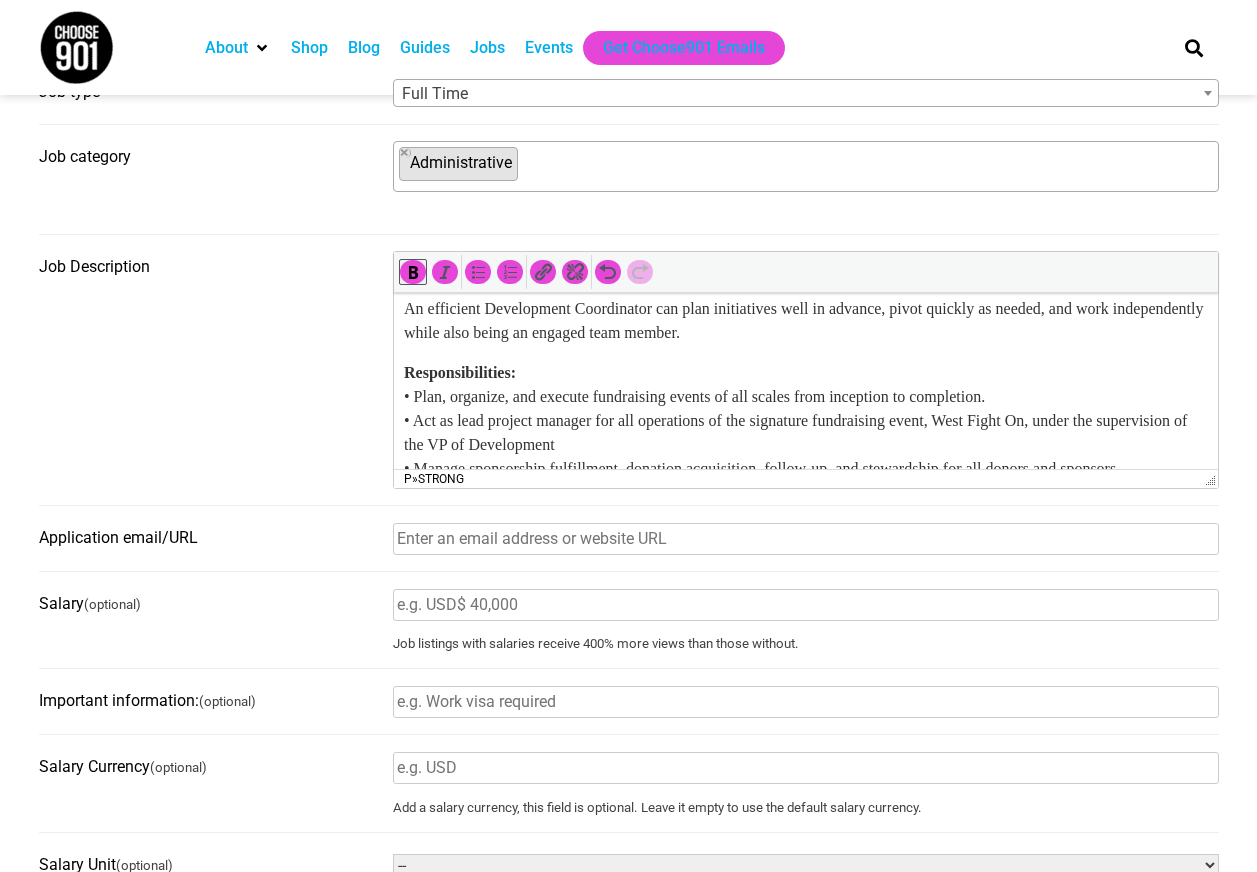 click on "Responsibilities:" at bounding box center (459, 372) 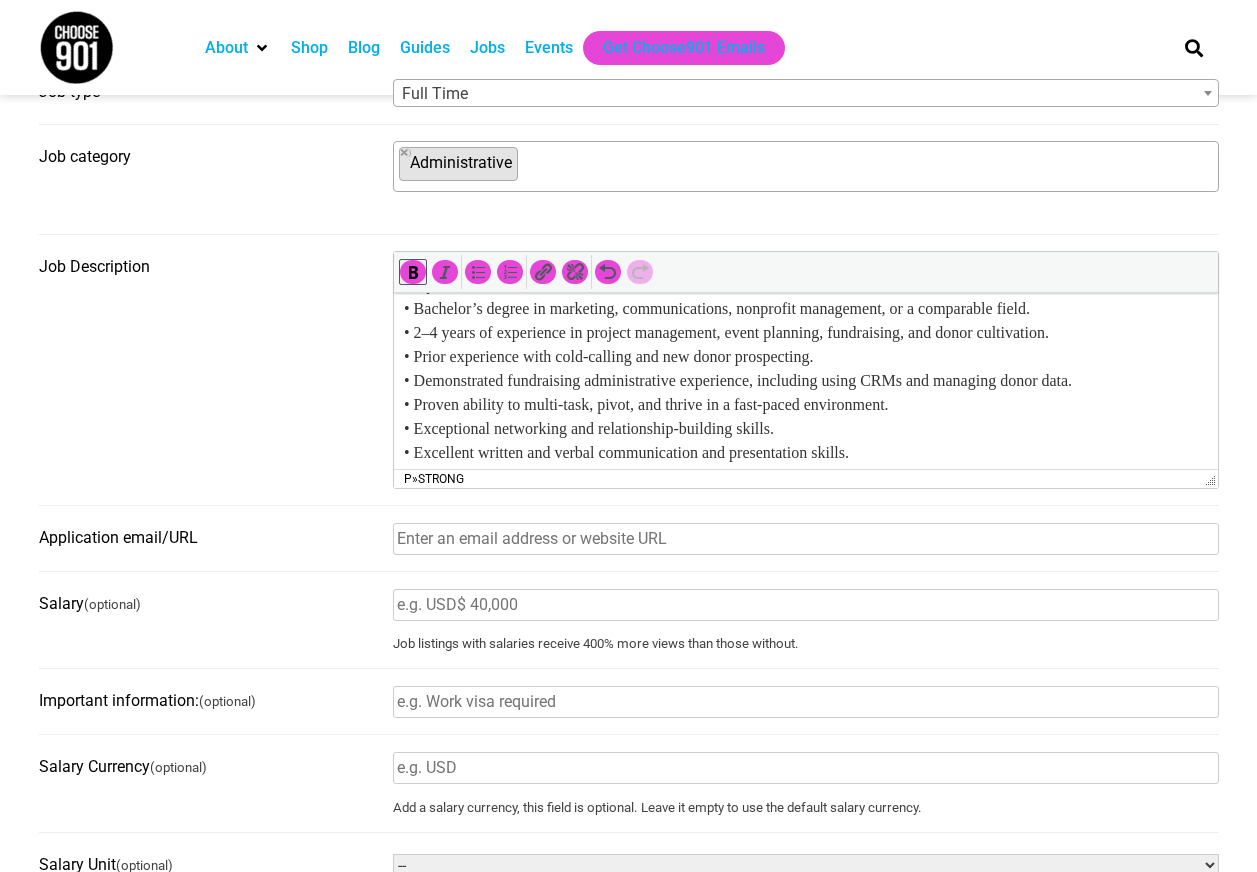 scroll, scrollTop: 1000, scrollLeft: 0, axis: vertical 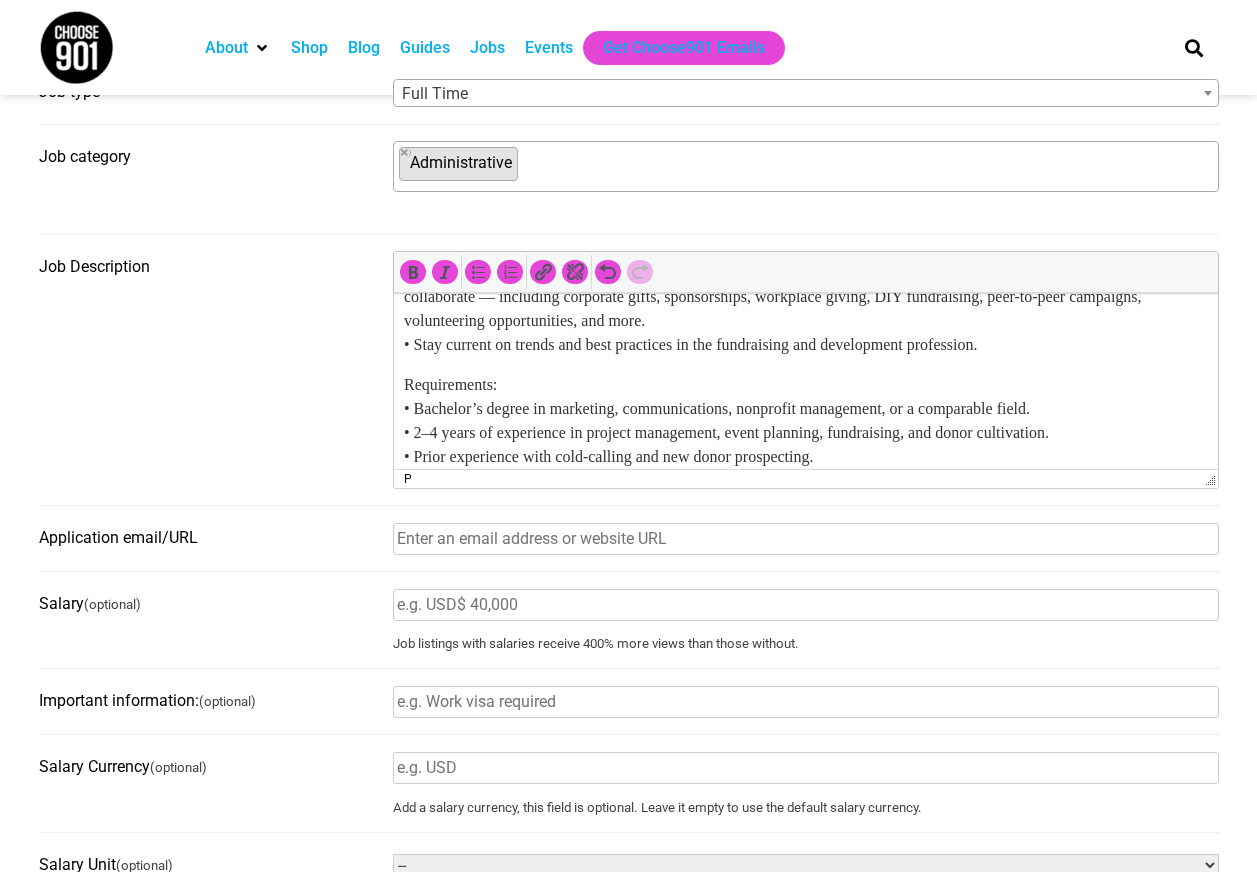 click on "Development Coordinator West [MEDICAL_DATA] Foundation Reports To: Vice President of Development FLSA Status: Exempt, Salaried Pay range: $50,000 - $55,000 / year Application Link:   [URL][DOMAIN_NAME] About Us: West [MEDICAL_DATA] Foundation’s mission is to break through barriers to [MEDICAL_DATA] care and improve patient outcomes by providing accessible patient resources, early detection and education, and community-based research. Position Summary: An efficient Development Coordinator can plan initiatives well in advance, pivot quickly as needed, and work independently while also being an engaged team member. Responsibilities: • Plan, organize, and execute fundraising events of all scales from inception to completion. • Act as lead project manager for all operations of the signature fundraising event, West Fight On, under the supervision of the VP of Development • Research, identify, and proactively cultivate new donor prospects, including cold calling as needed." at bounding box center (805, 113) 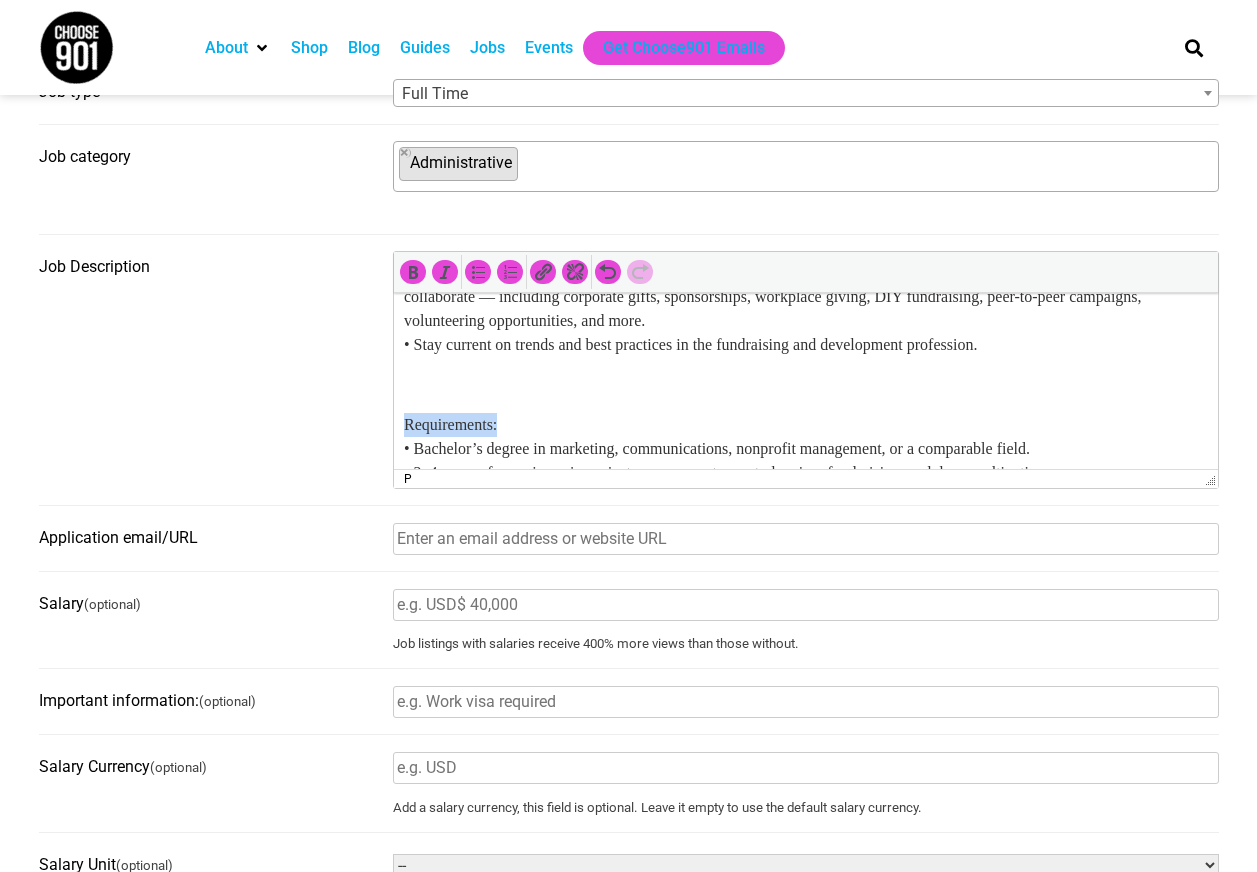 drag, startPoint x: 506, startPoint y: 441, endPoint x: 390, endPoint y: 440, distance: 116.00431 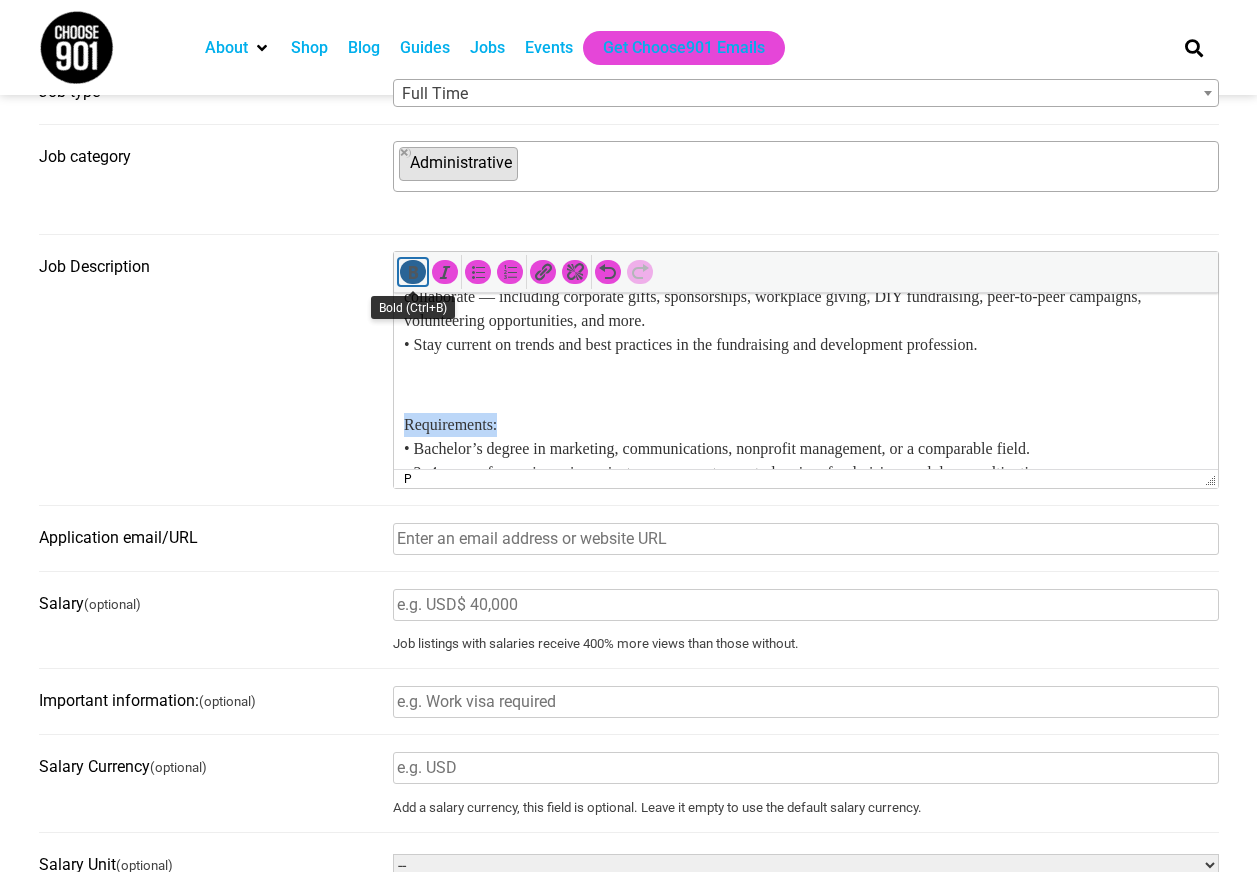 click at bounding box center (413, 272) 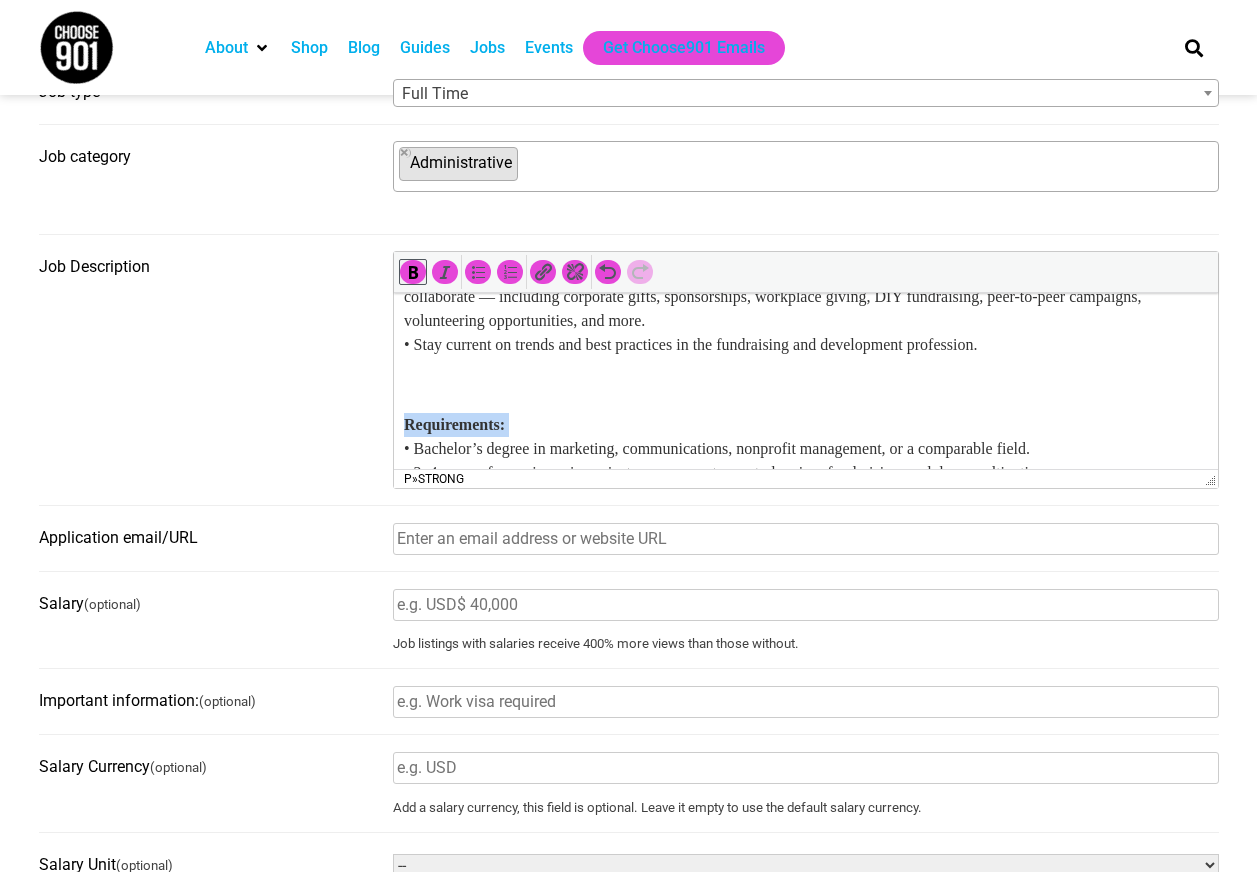 click on "Development Coordinator West [MEDICAL_DATA] Foundation Reports To: Vice President of Development FLSA Status: Exempt, Salaried Pay range: $50,000 - $55,000 / year Application Link:   [URL][DOMAIN_NAME] About Us: West [MEDICAL_DATA] Foundation’s mission is to break through barriers to [MEDICAL_DATA] care and improve patient outcomes by providing accessible patient resources, early detection and education, and community-based research. Position Summary: An efficient Development Coordinator can plan initiatives well in advance, pivot quickly as needed, and work independently while also being an engaged team member. Responsibilities: • Plan, organize, and execute fundraising events of all scales from inception to completion. • Act as lead project manager for all operations of the signature fundraising event, West Fight On, under the supervision of the VP of Development • Research, identify, and proactively cultivate new donor prospects, including cold calling as needed." at bounding box center (805, 133) 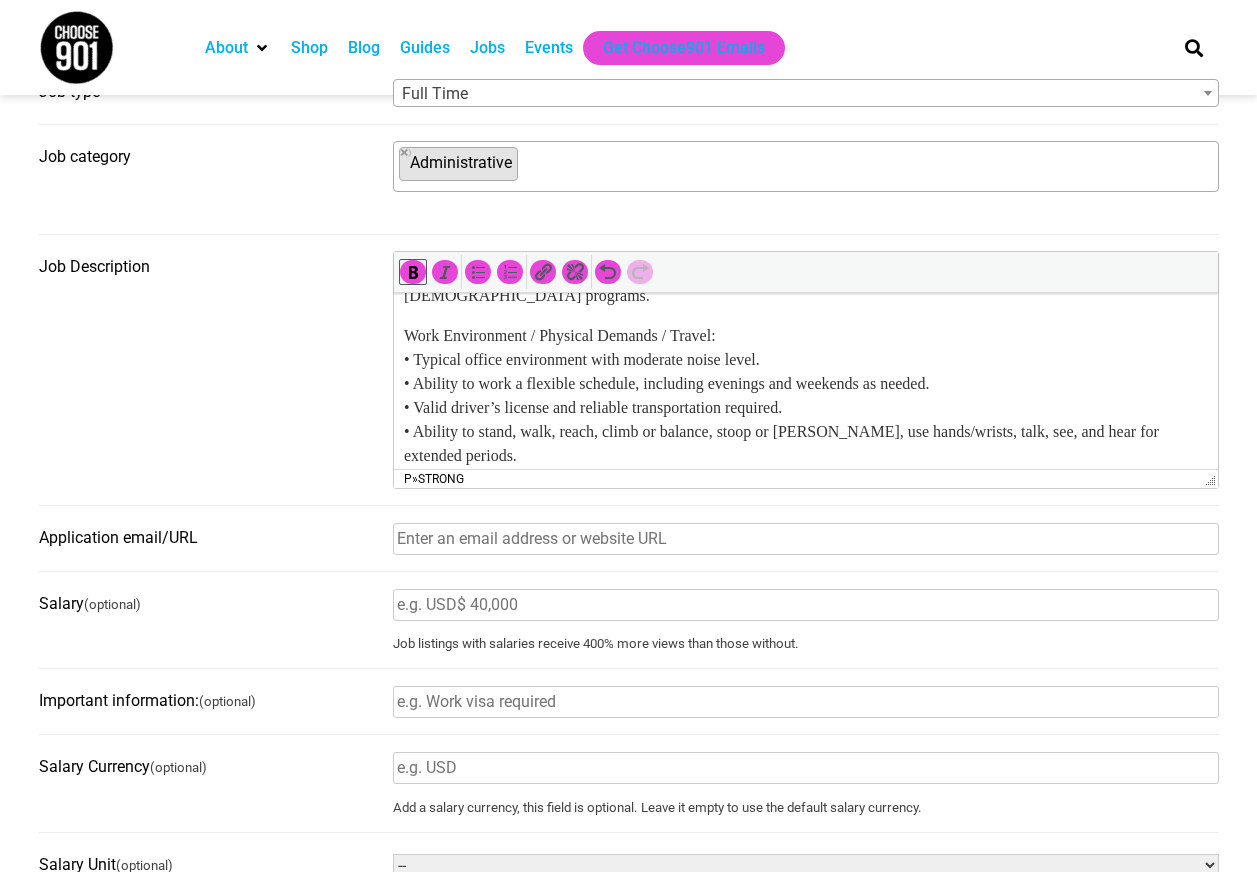 scroll, scrollTop: 1500, scrollLeft: 0, axis: vertical 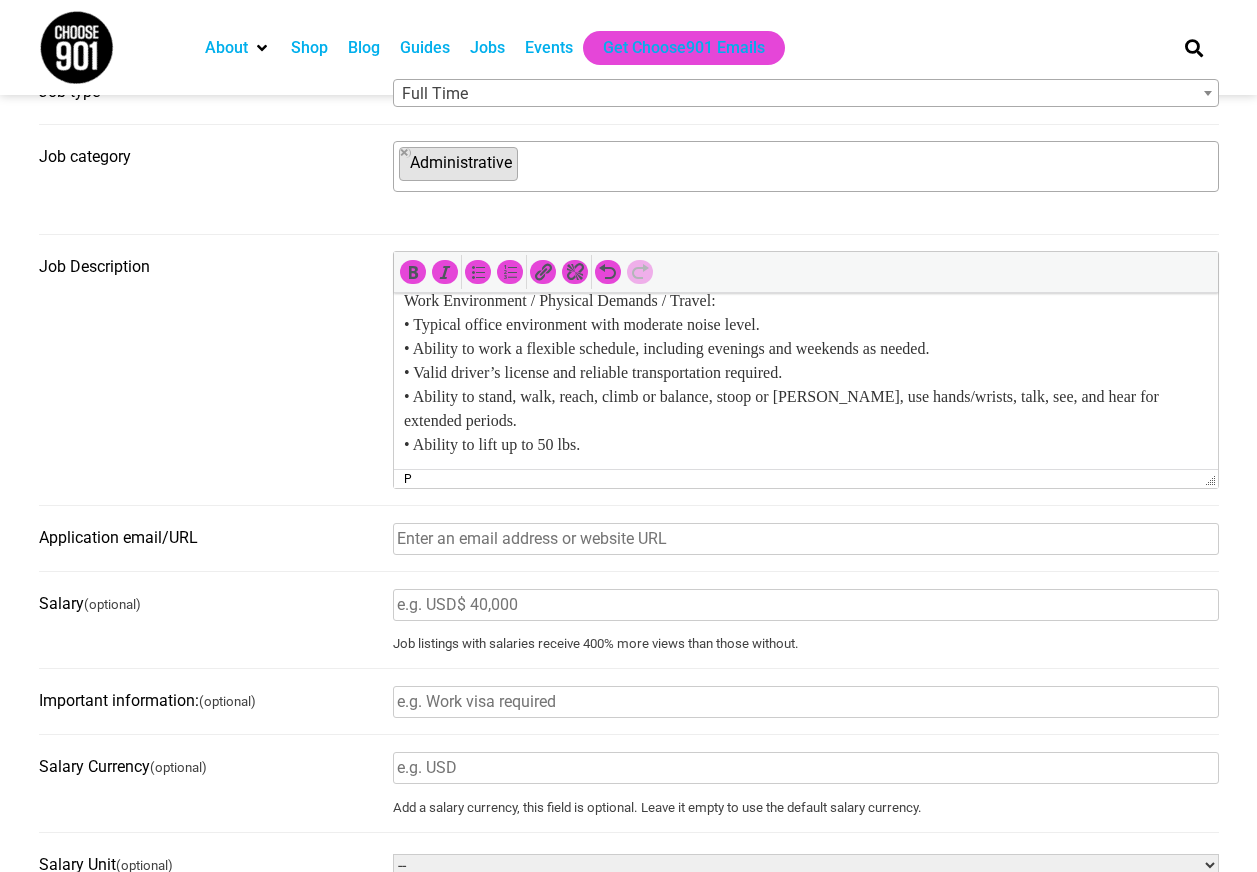 click on "Work Environment / Physical Demands / Travel: • Typical office environment with moderate noise level. • Ability to work a flexible schedule, including evenings and weekends as needed. • Valid driver’s license and reliable transportation required. • Ability to stand, walk, reach, climb or balance, stoop or crouch, use hands/wrists, talk, see, and hear for extended periods. • Ability to lift up to 50 lbs." at bounding box center [805, 373] 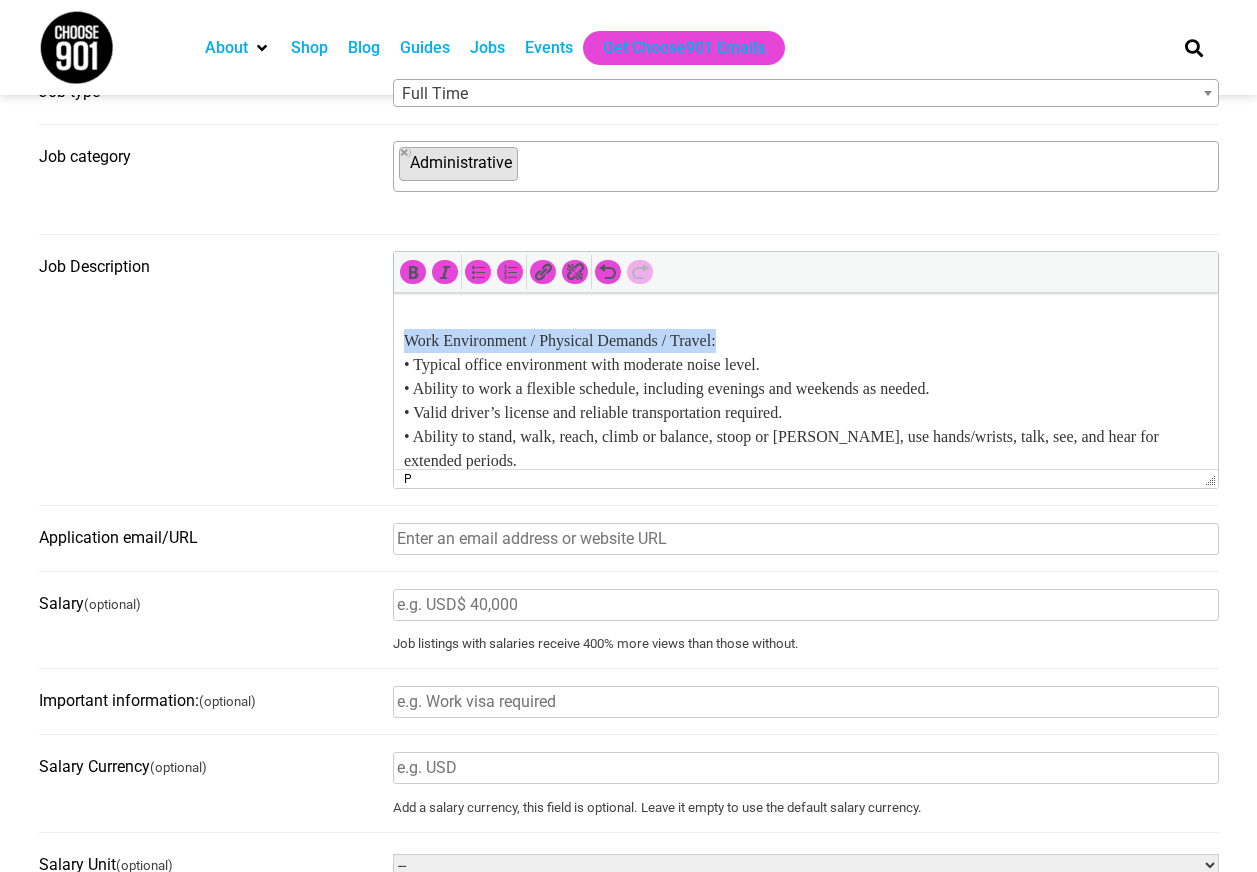 drag, startPoint x: 755, startPoint y: 358, endPoint x: 394, endPoint y: 359, distance: 361.00137 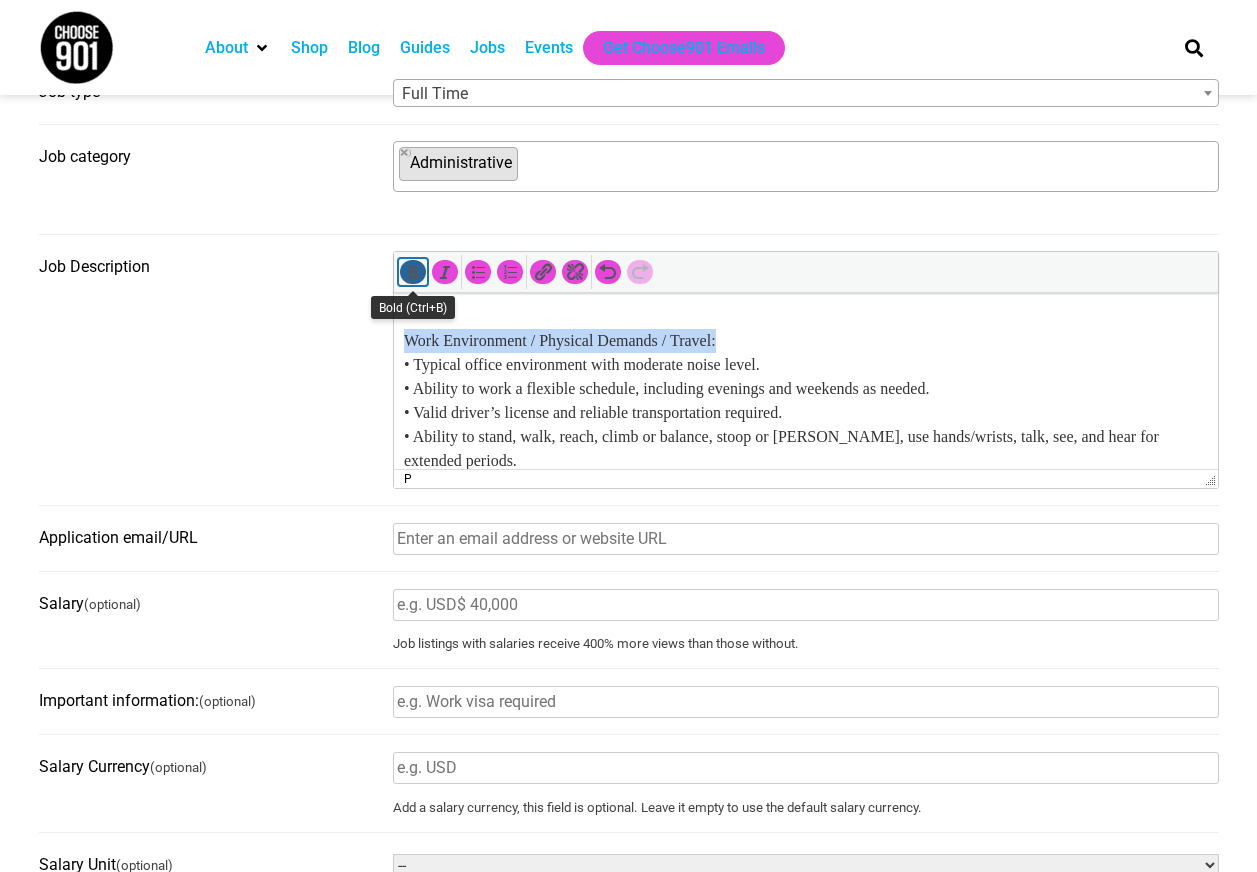 click at bounding box center [413, 272] 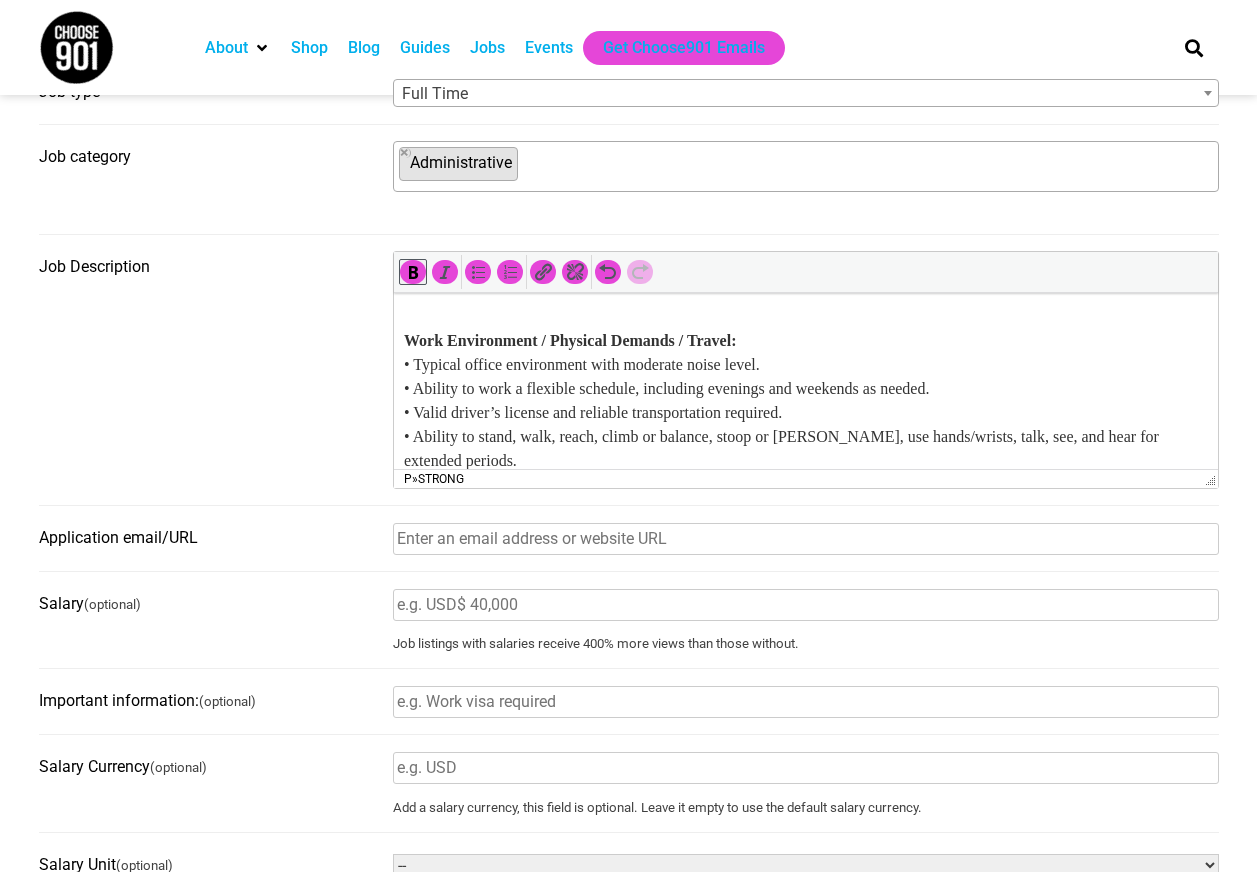 click on "Work Environment / Physical Demands / Travel: • Typical office environment with moderate noise level. • Ability to work a flexible schedule, including evenings and weekends as needed. • Valid driver’s license and reliable transportation required. • Ability to stand, walk, reach, climb or balance, stoop or crouch, use hands/wrists, talk, see, and hear for extended periods. • Ability to lift up to 50 lbs." at bounding box center [805, 413] 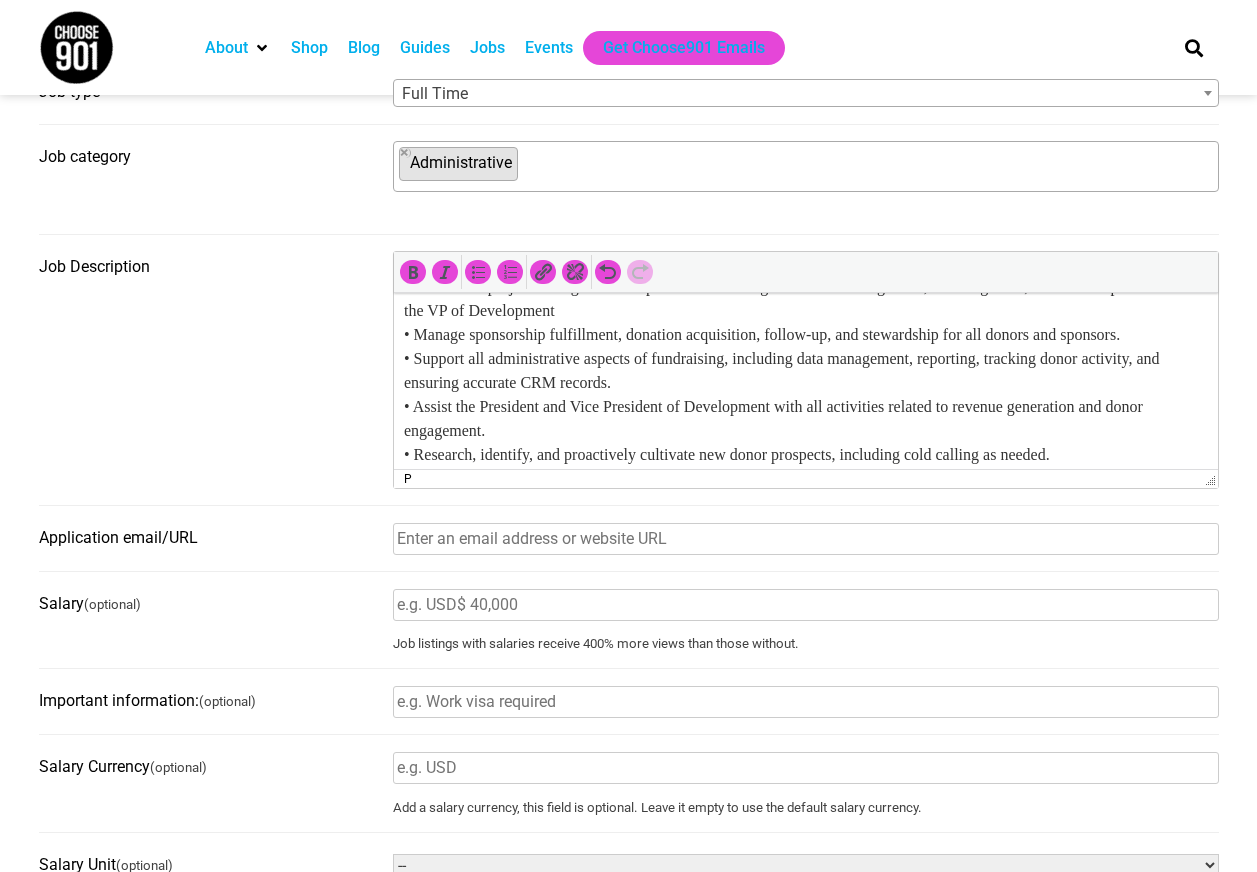 scroll, scrollTop: 568, scrollLeft: 0, axis: vertical 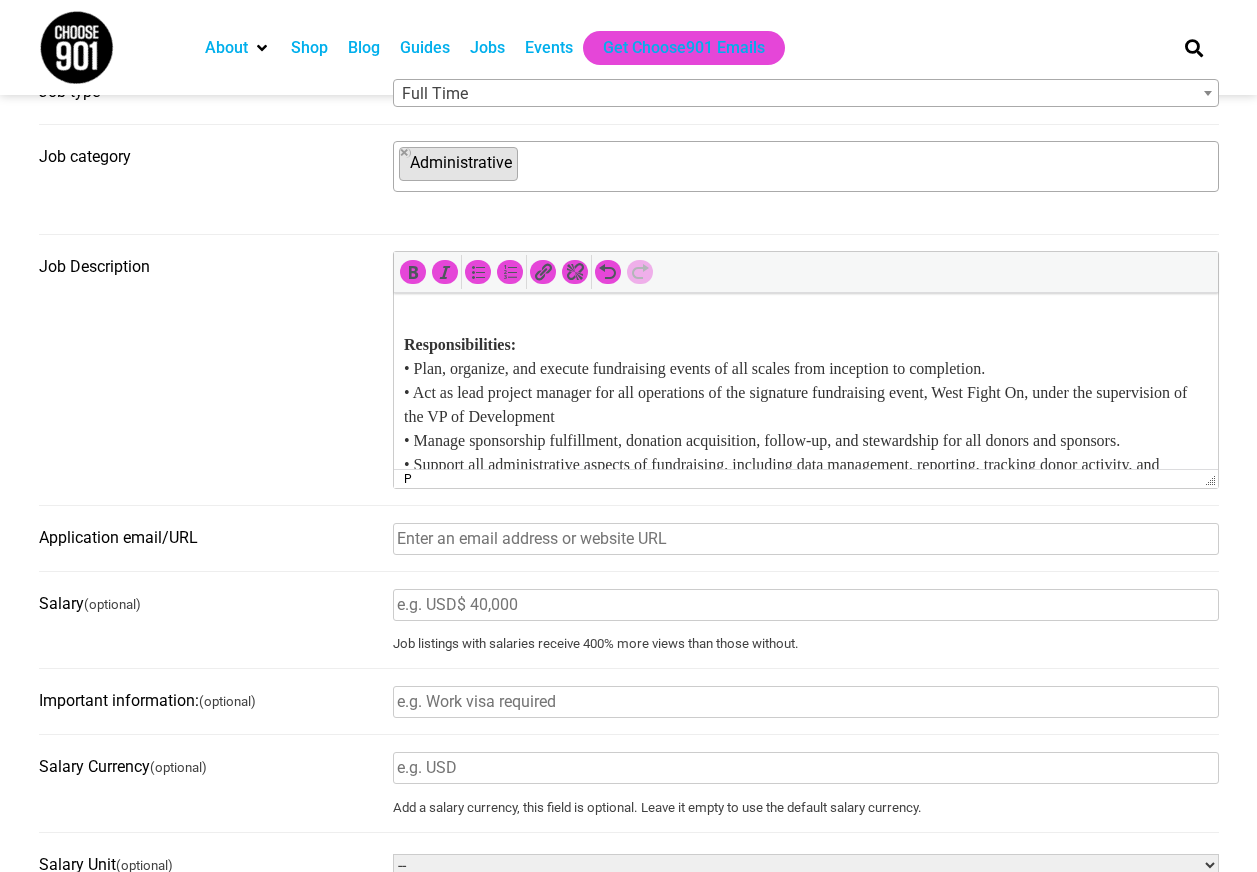 click on "Job Description
p" at bounding box center (629, 378) 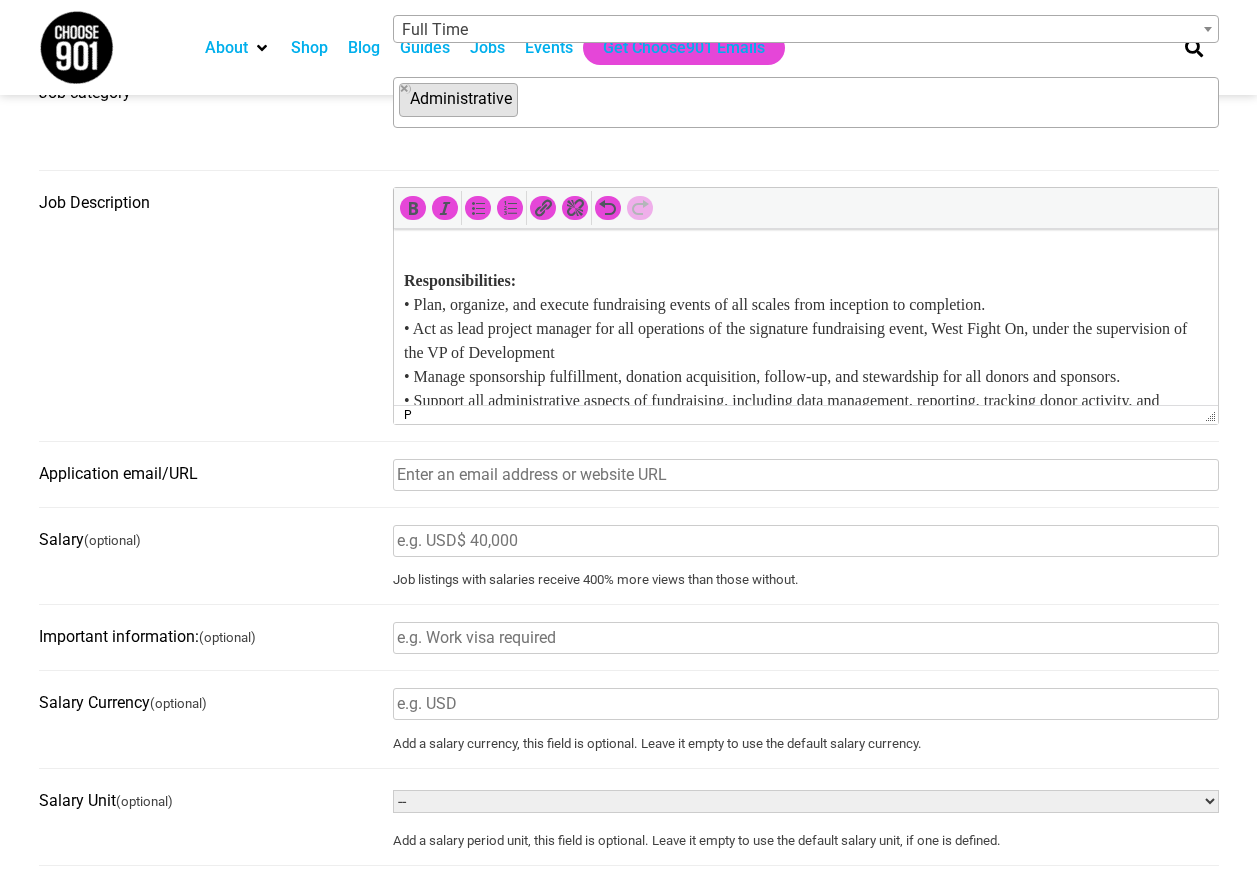 scroll, scrollTop: 800, scrollLeft: 0, axis: vertical 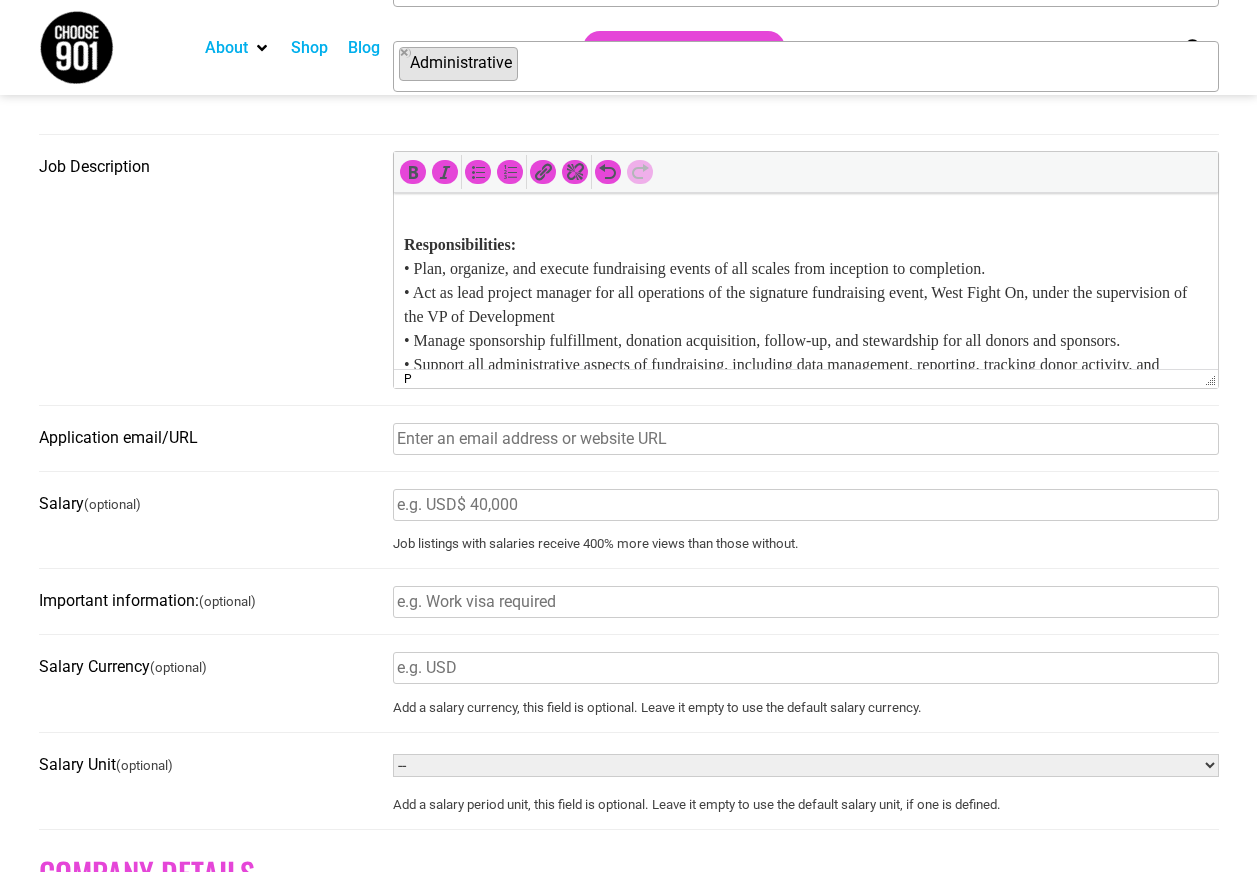 click on "Application email/URL" at bounding box center (806, 439) 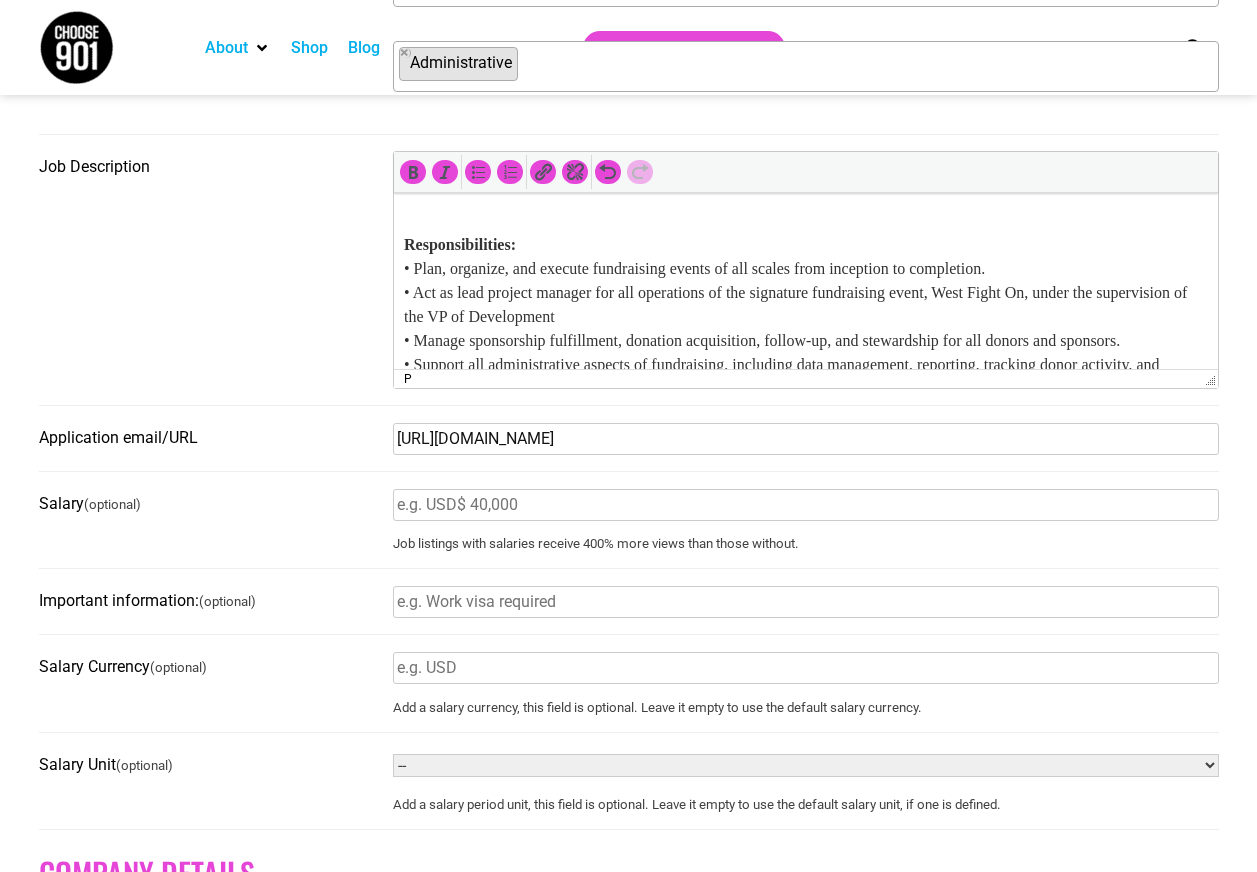 type on "[URL][DOMAIN_NAME]" 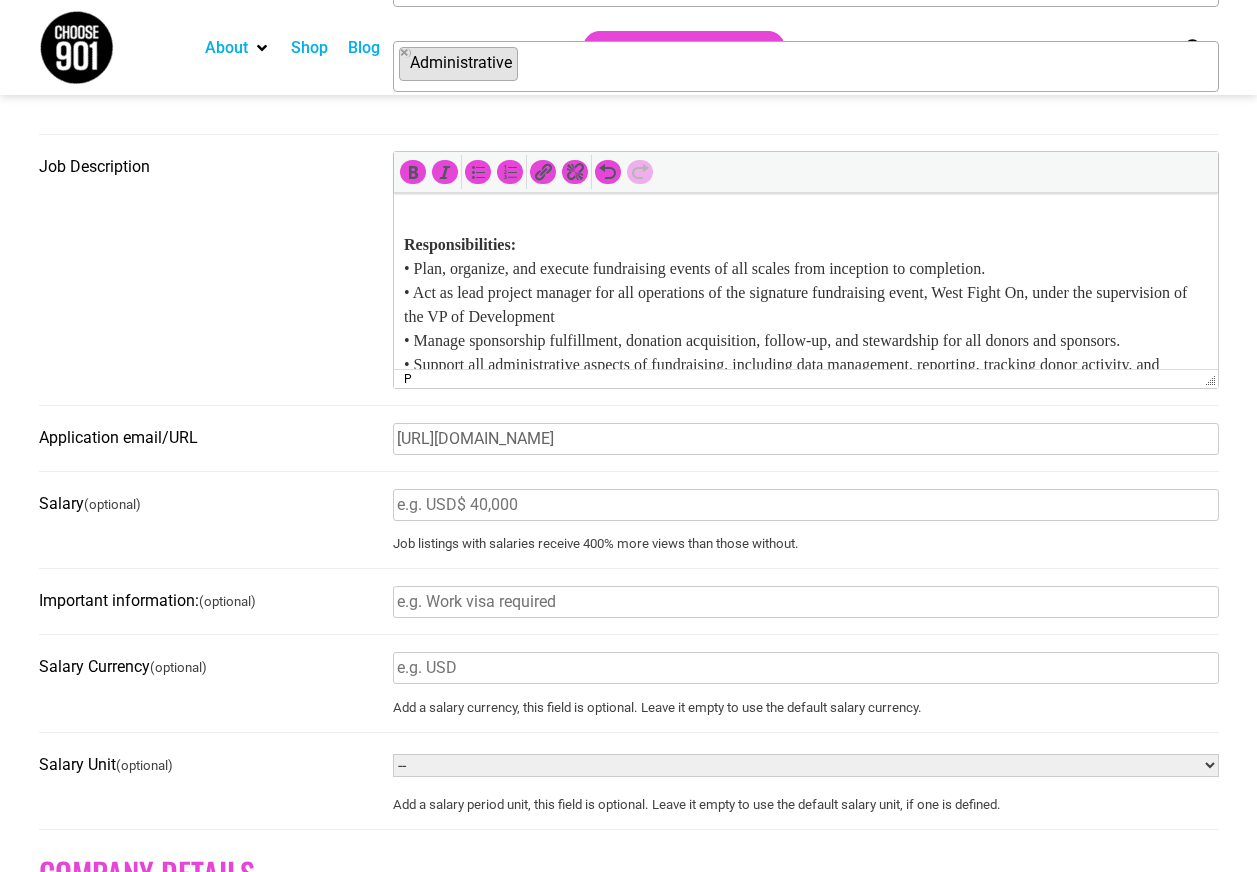 click on "Application email/URL" at bounding box center [210, 438] 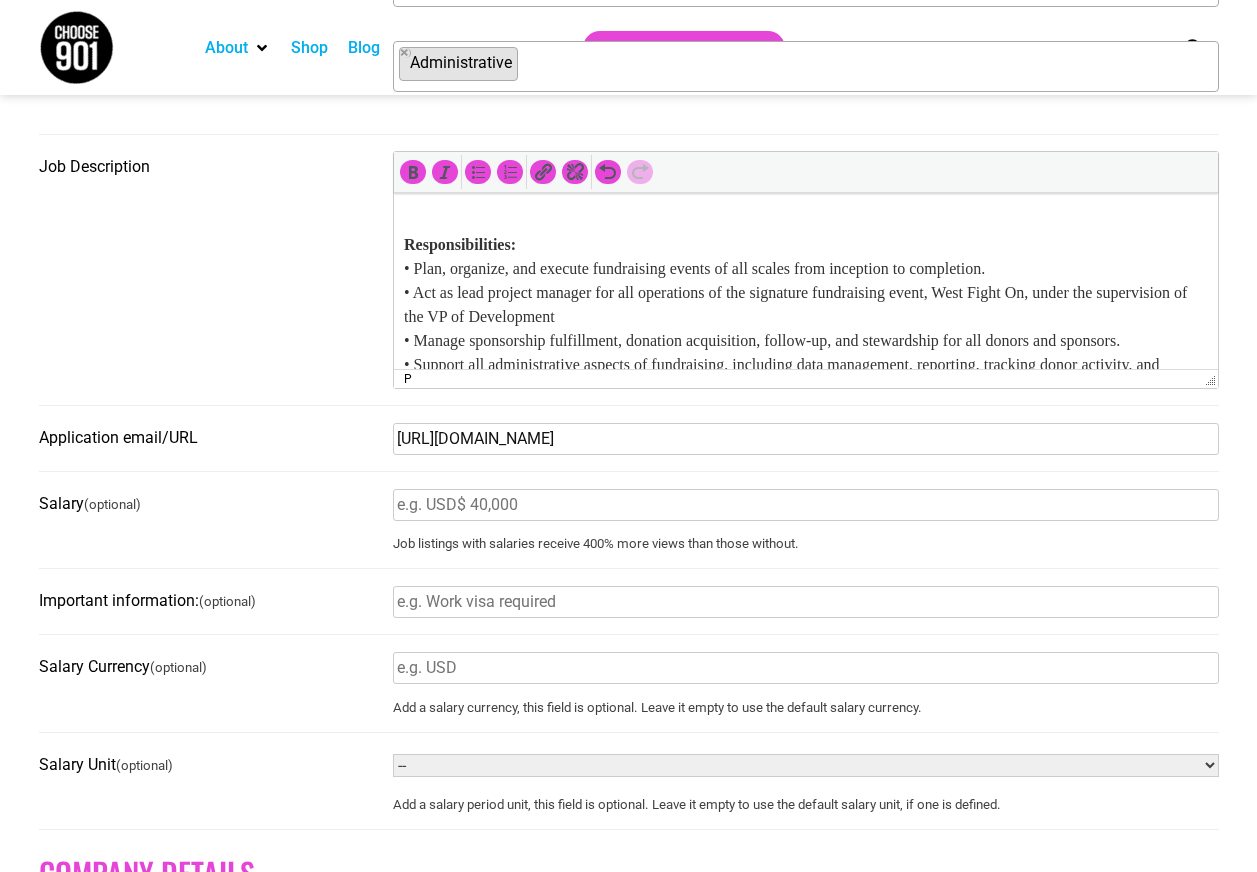 click on "[URL][DOMAIN_NAME]" at bounding box center (806, 439) 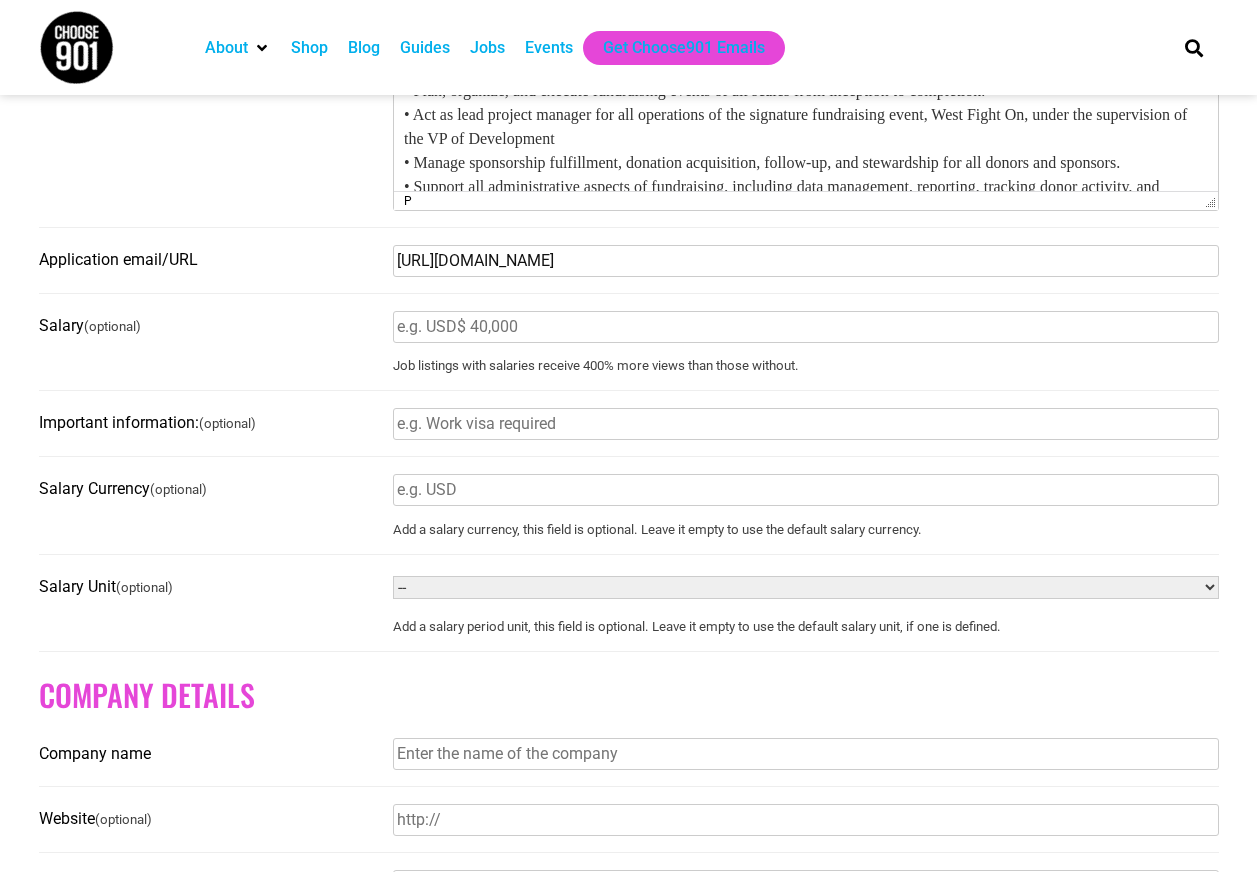 scroll, scrollTop: 1000, scrollLeft: 0, axis: vertical 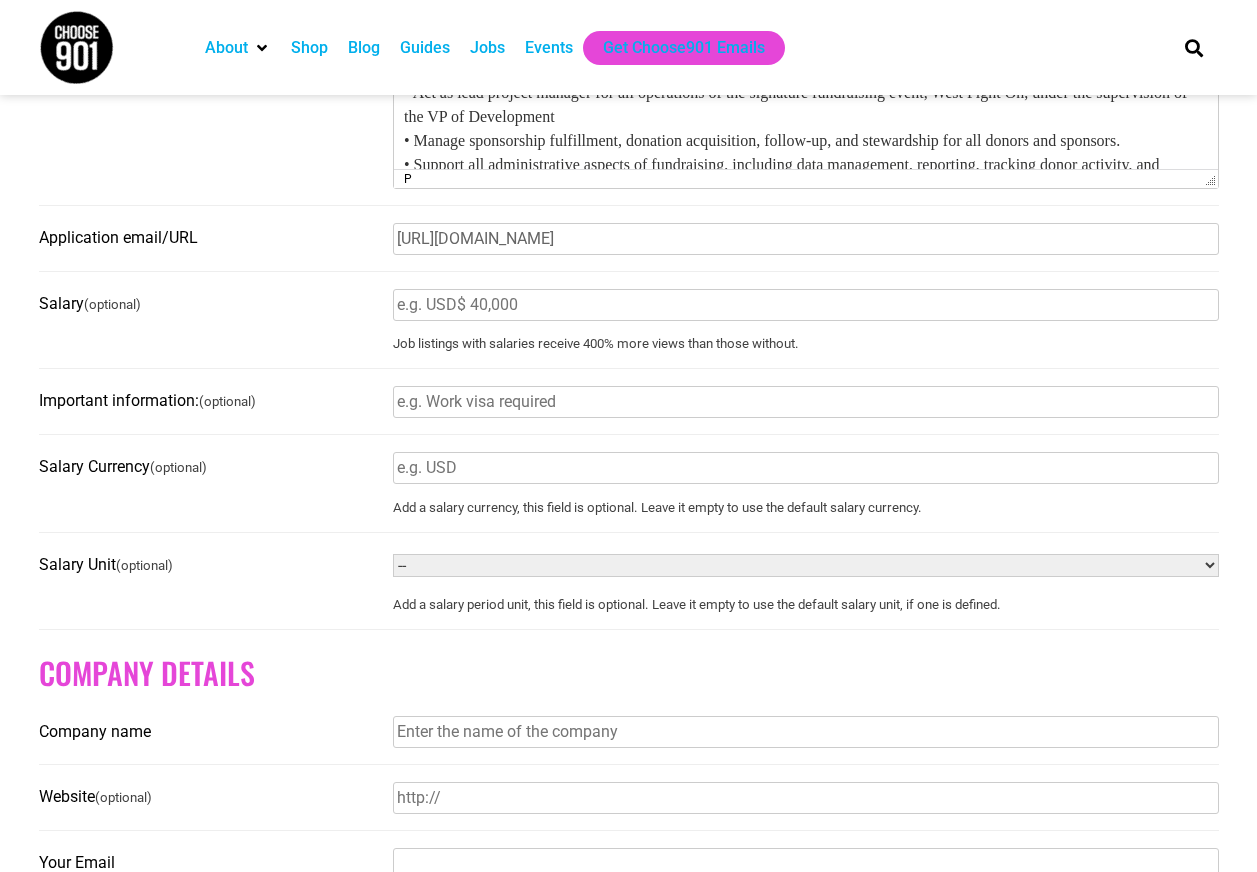 click on "Salary  (optional)" at bounding box center [806, 305] 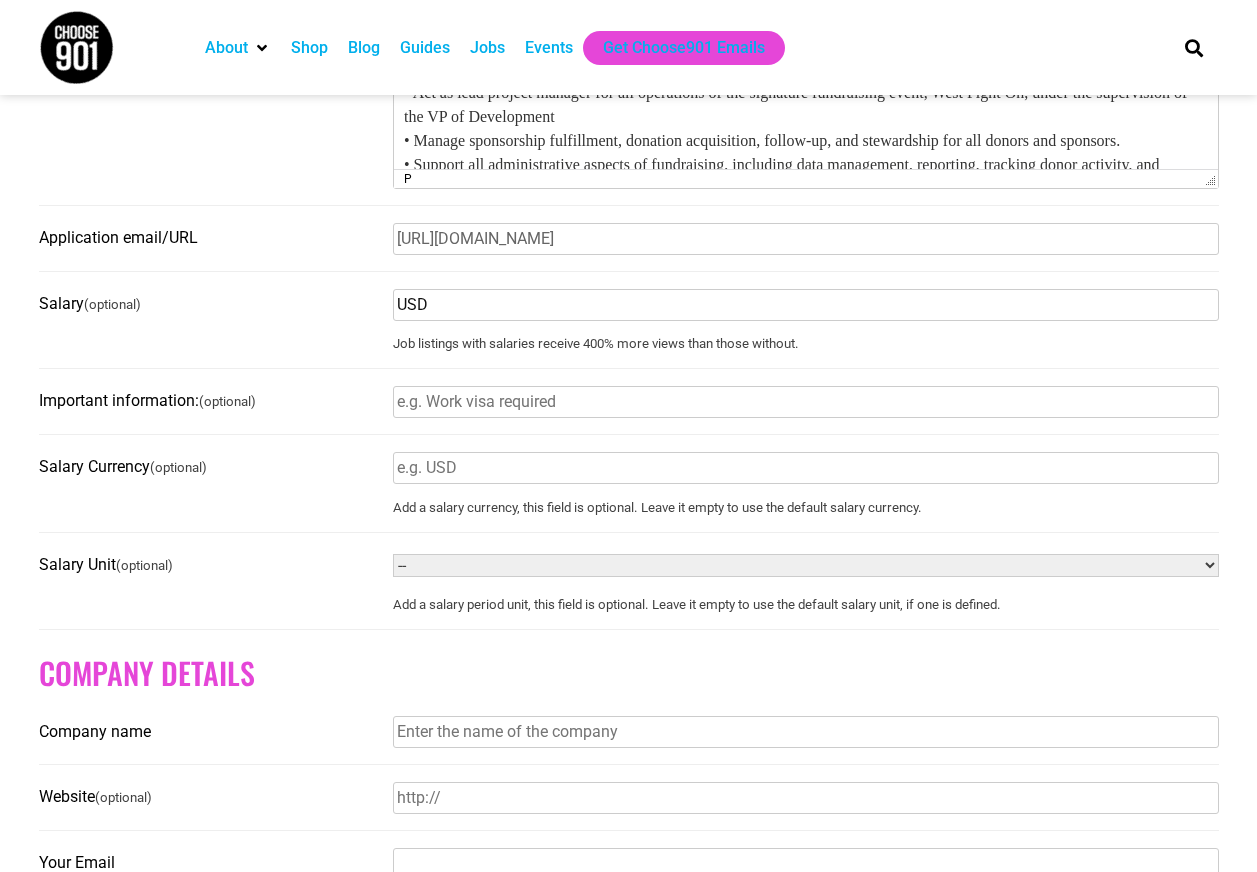 drag, startPoint x: 505, startPoint y: 315, endPoint x: 307, endPoint y: 316, distance: 198.00252 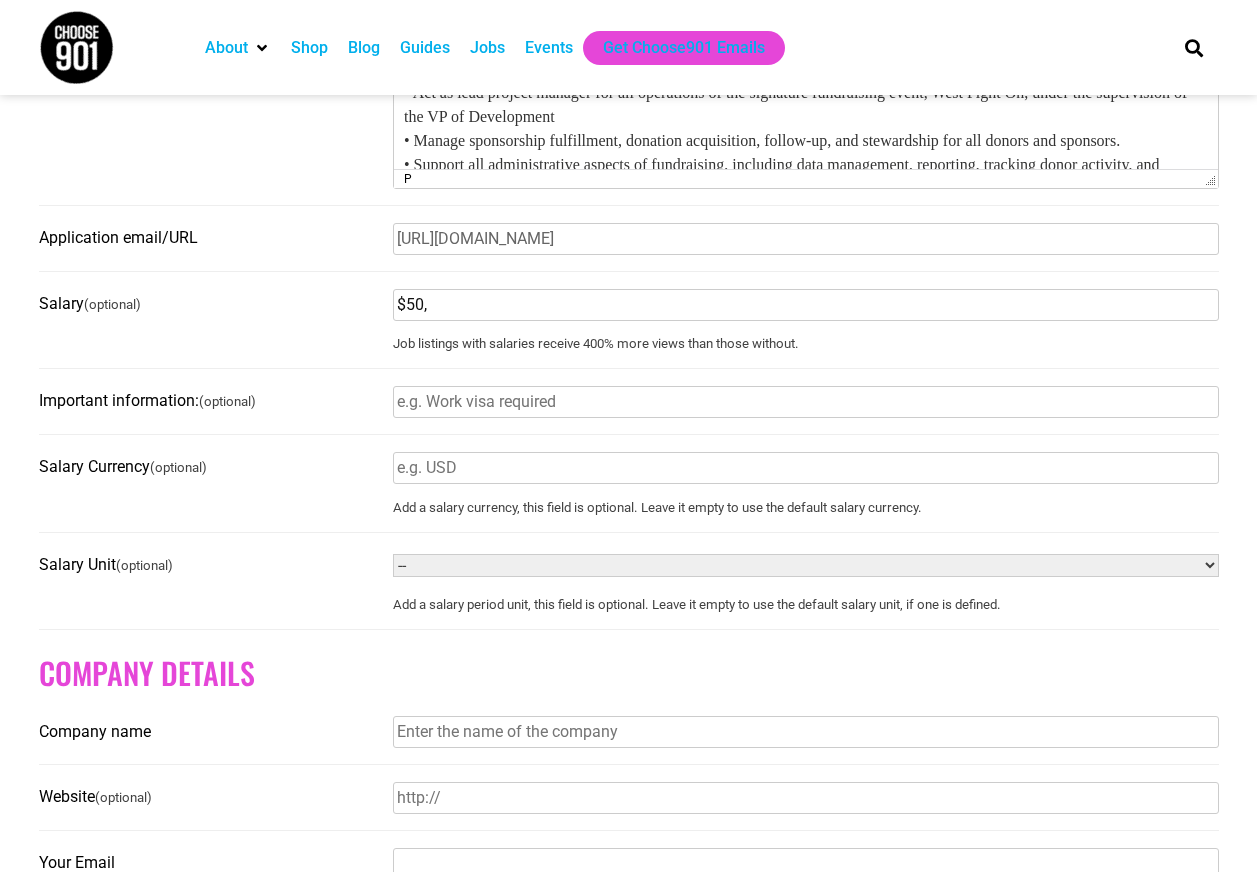 type on "$50,000 - $55,000 / year" 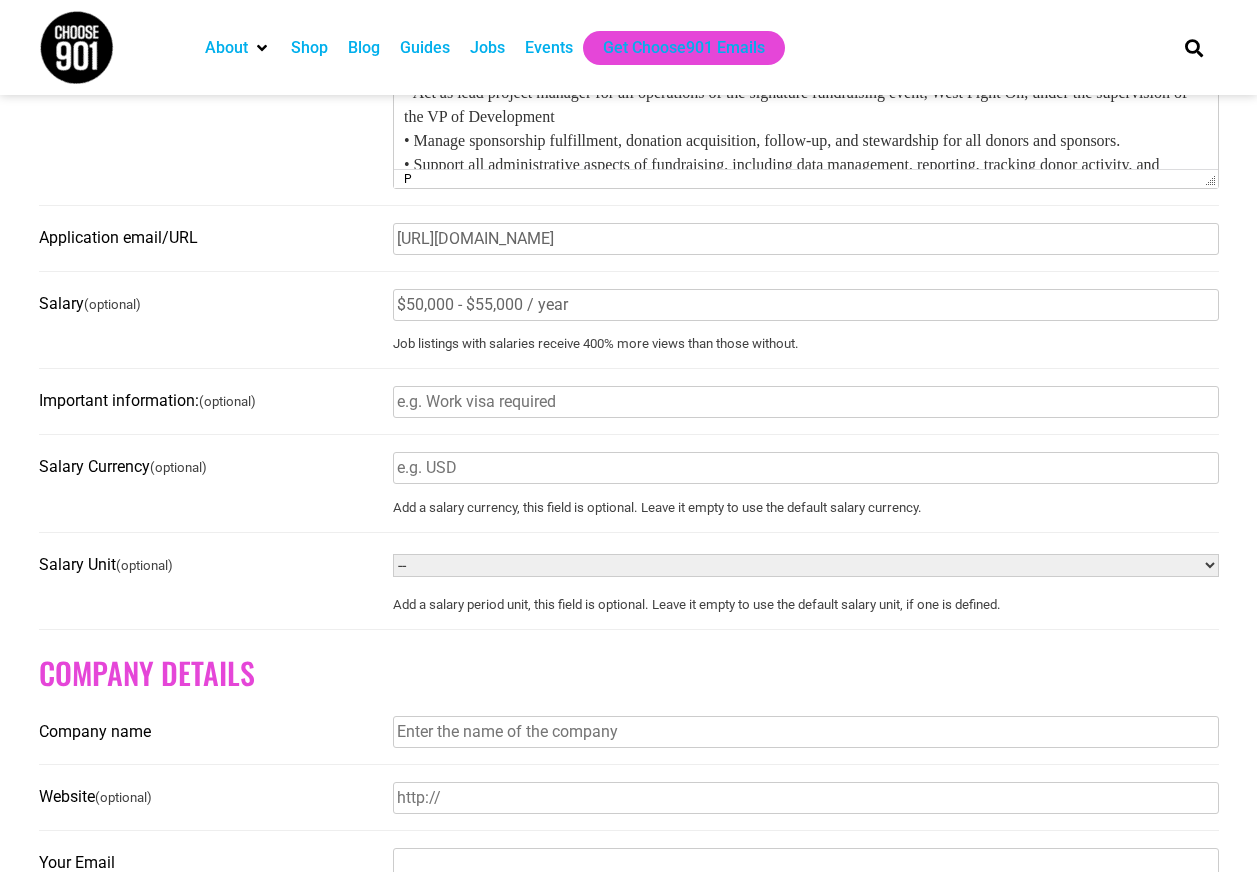 click on "Salary Currency  (optional)" at bounding box center [806, 468] 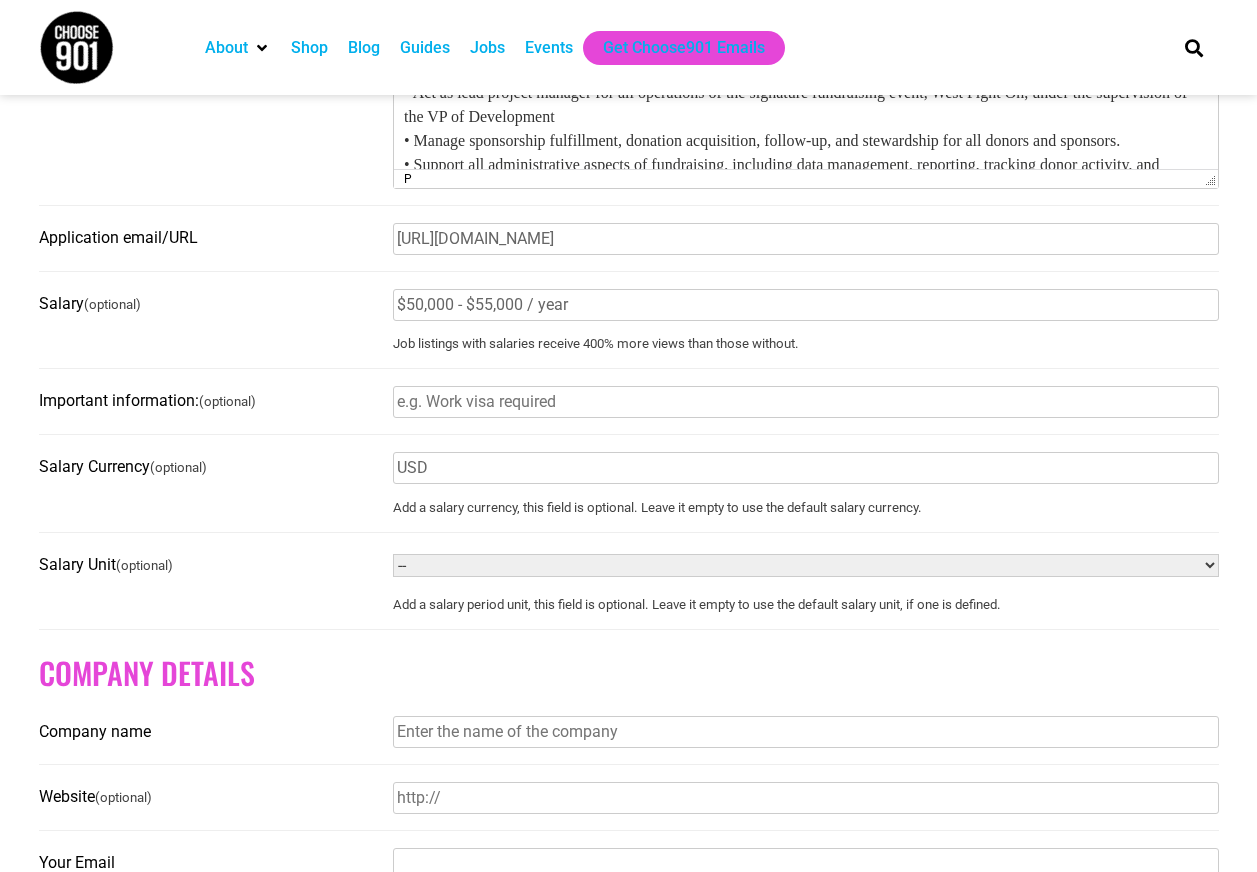 type on "West [MEDICAL_DATA] Foundation" 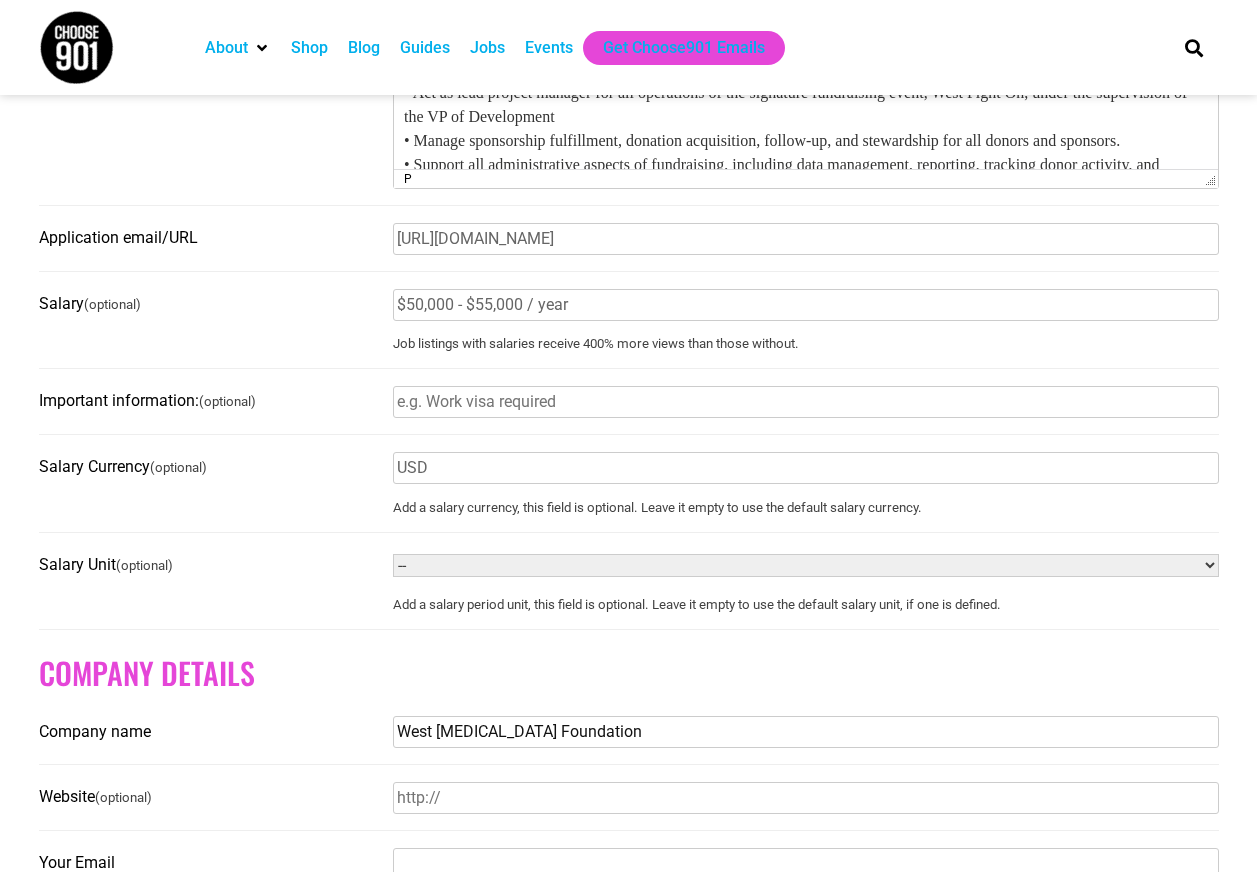 type on "[URL][DOMAIN_NAME]" 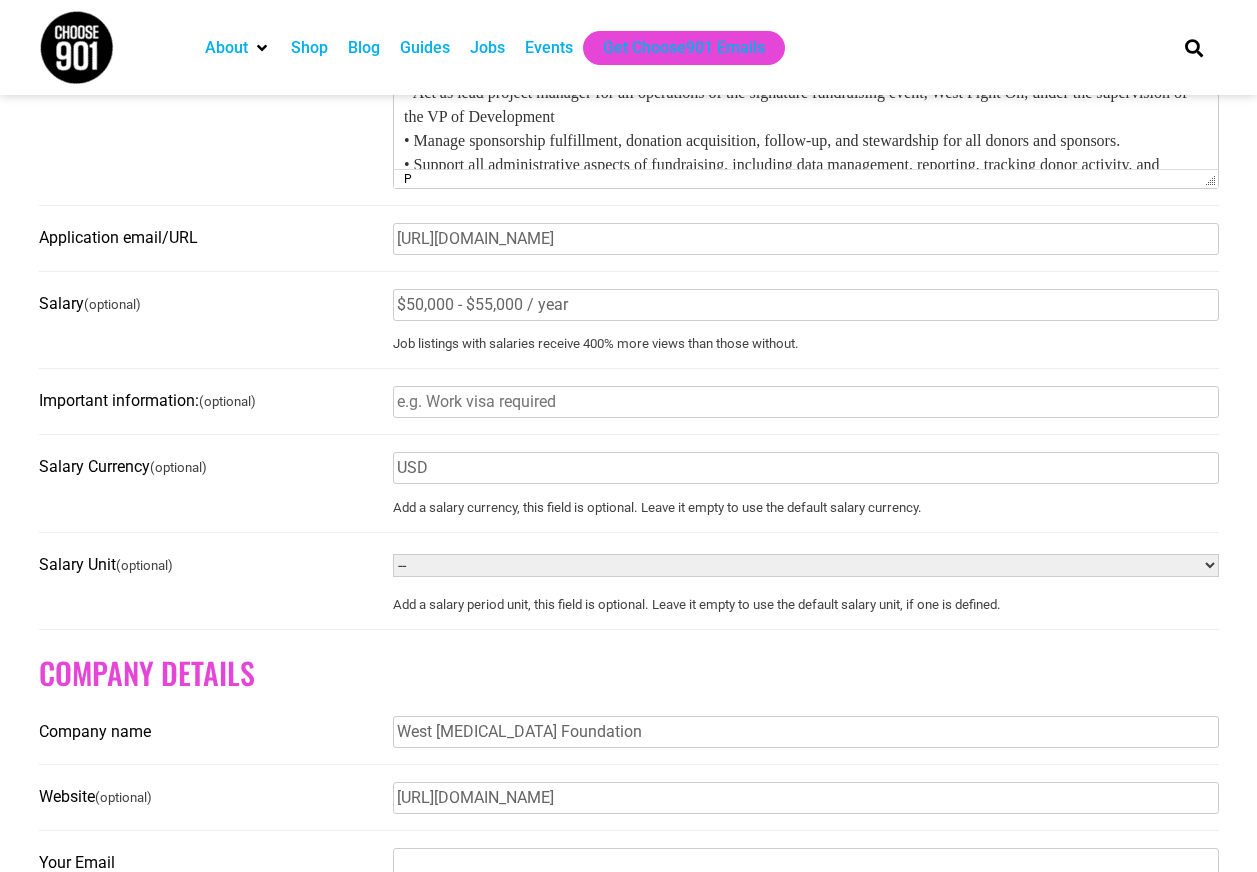 type on "[PERSON_NAME][EMAIL_ADDRESS][DOMAIN_NAME]" 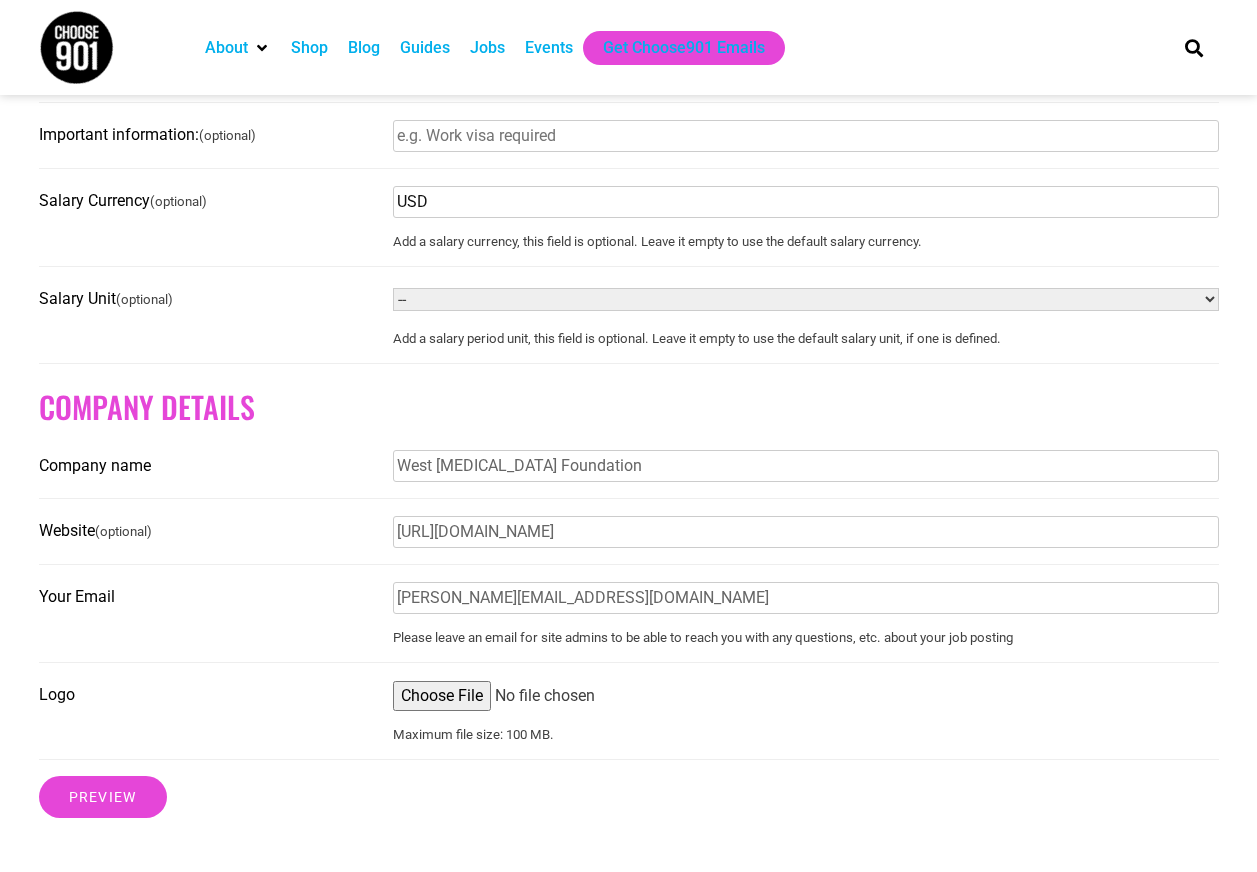 scroll, scrollTop: 1277, scrollLeft: 0, axis: vertical 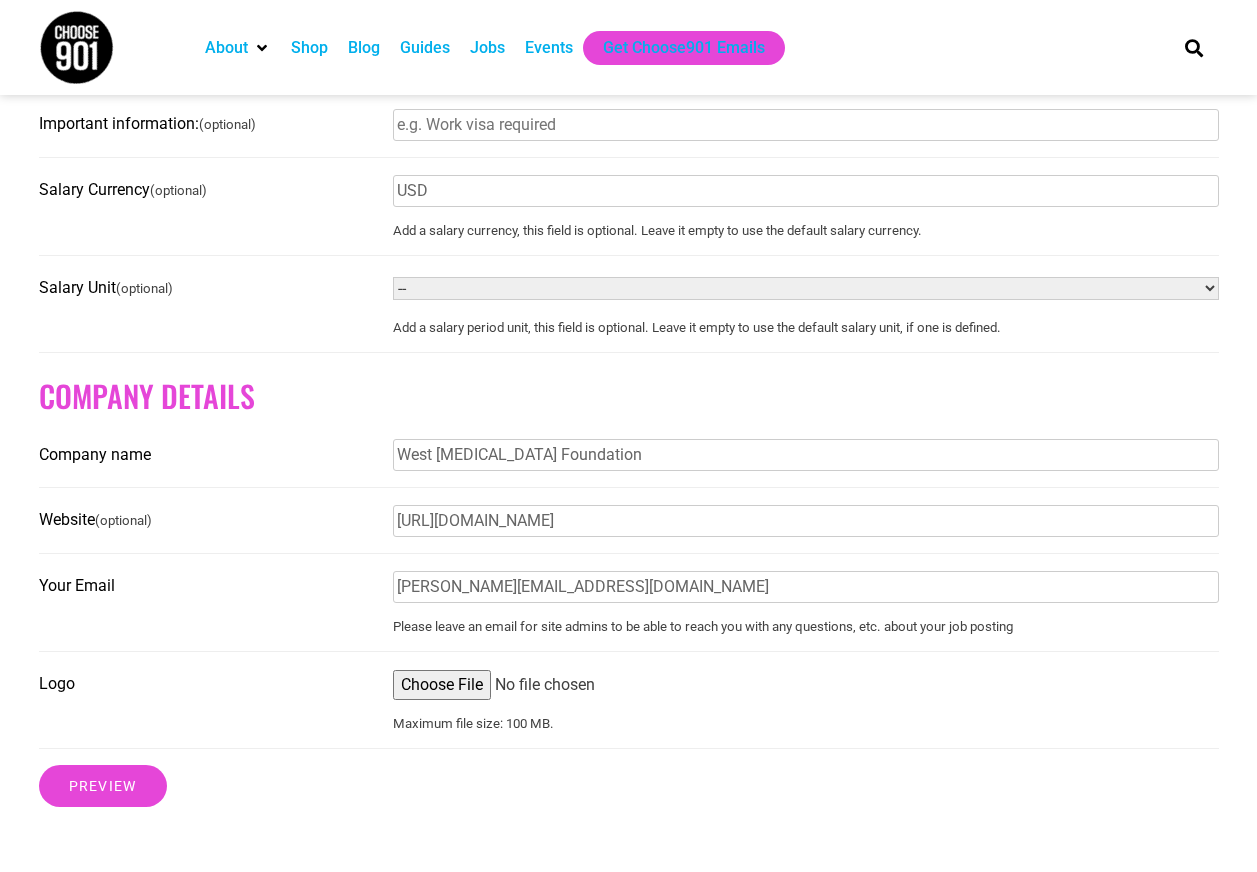 click on "--
Year
Month
Week
Day
Hour" at bounding box center (806, 288) 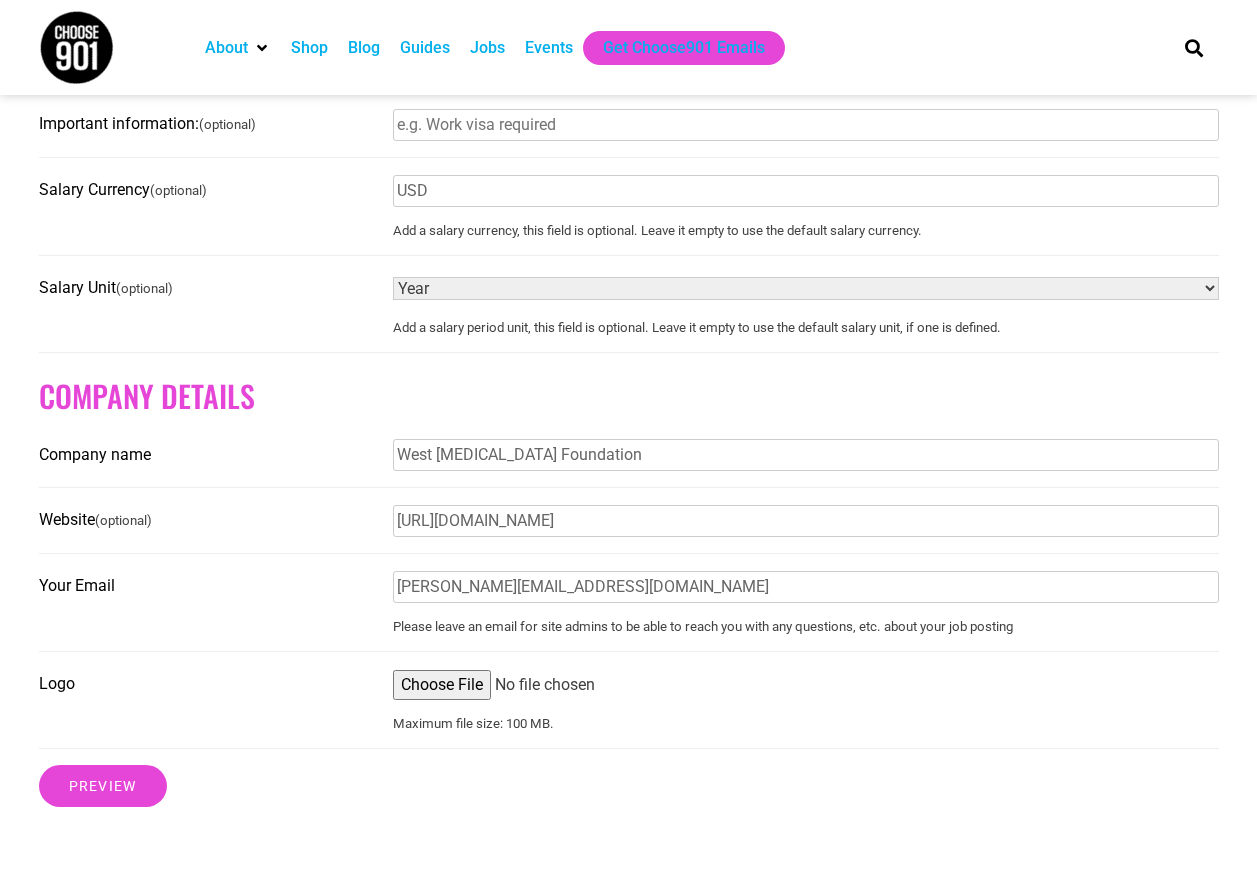 click on "--
Year
Month
Week
Day
Hour" at bounding box center (806, 288) 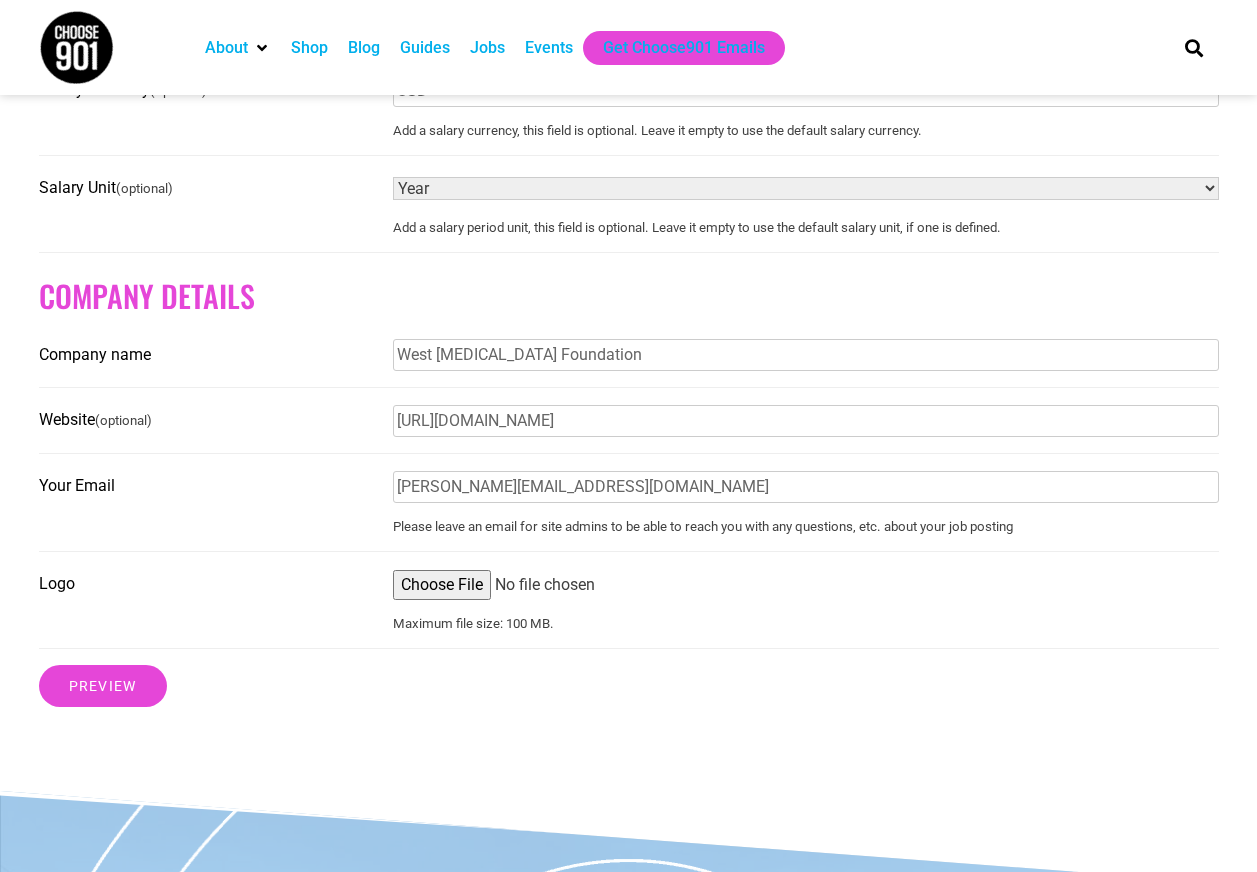 click on "Logo" at bounding box center [806, 585] 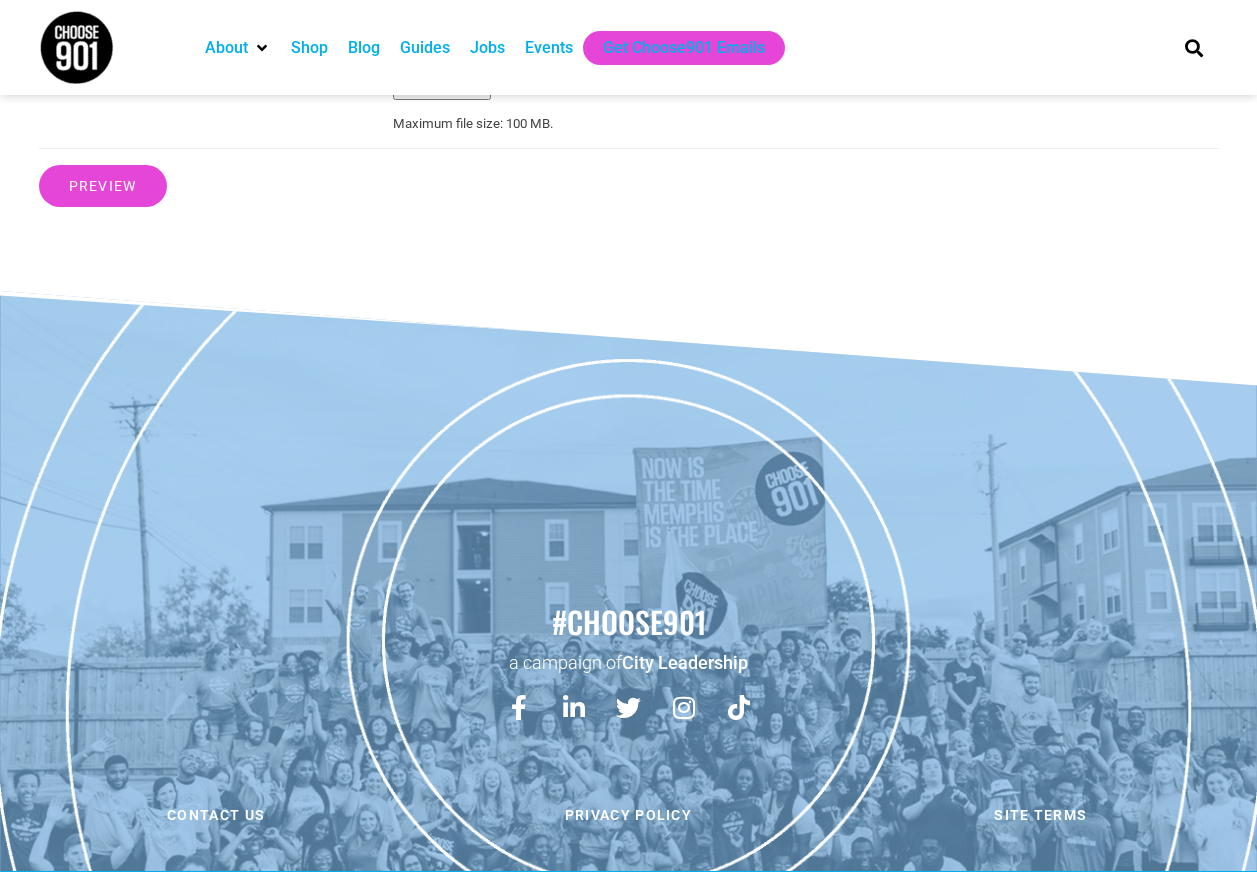 scroll, scrollTop: 1277, scrollLeft: 0, axis: vertical 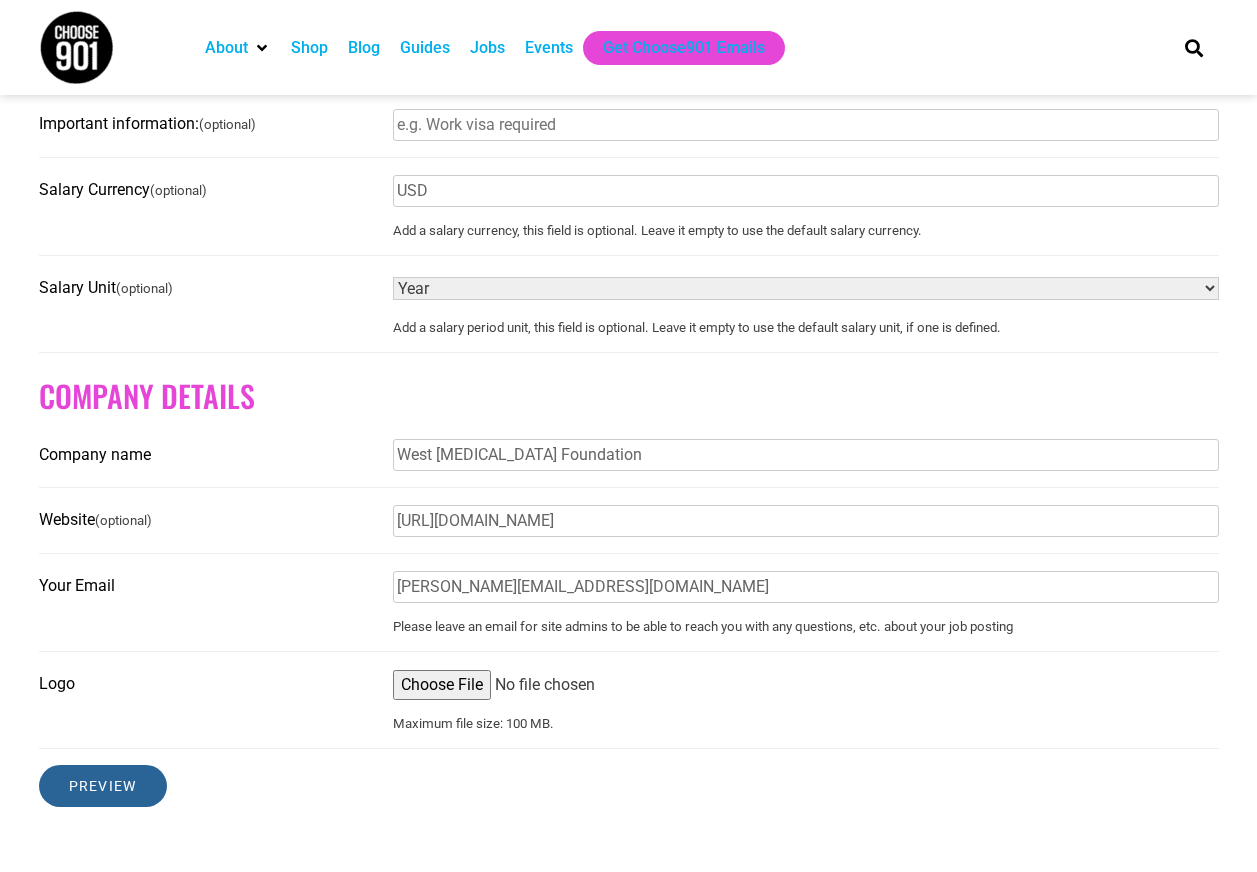 click on "Preview" at bounding box center [103, 786] 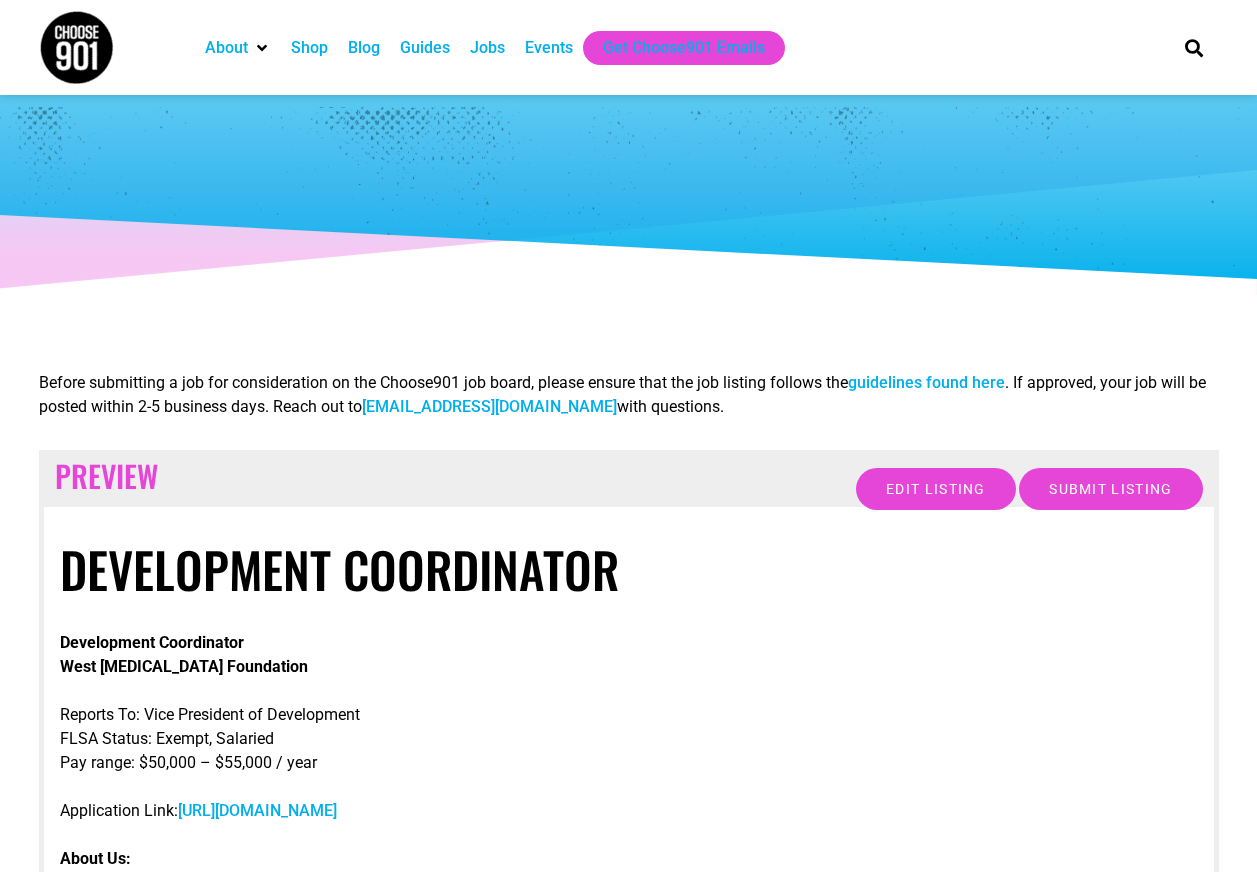 scroll, scrollTop: 0, scrollLeft: 0, axis: both 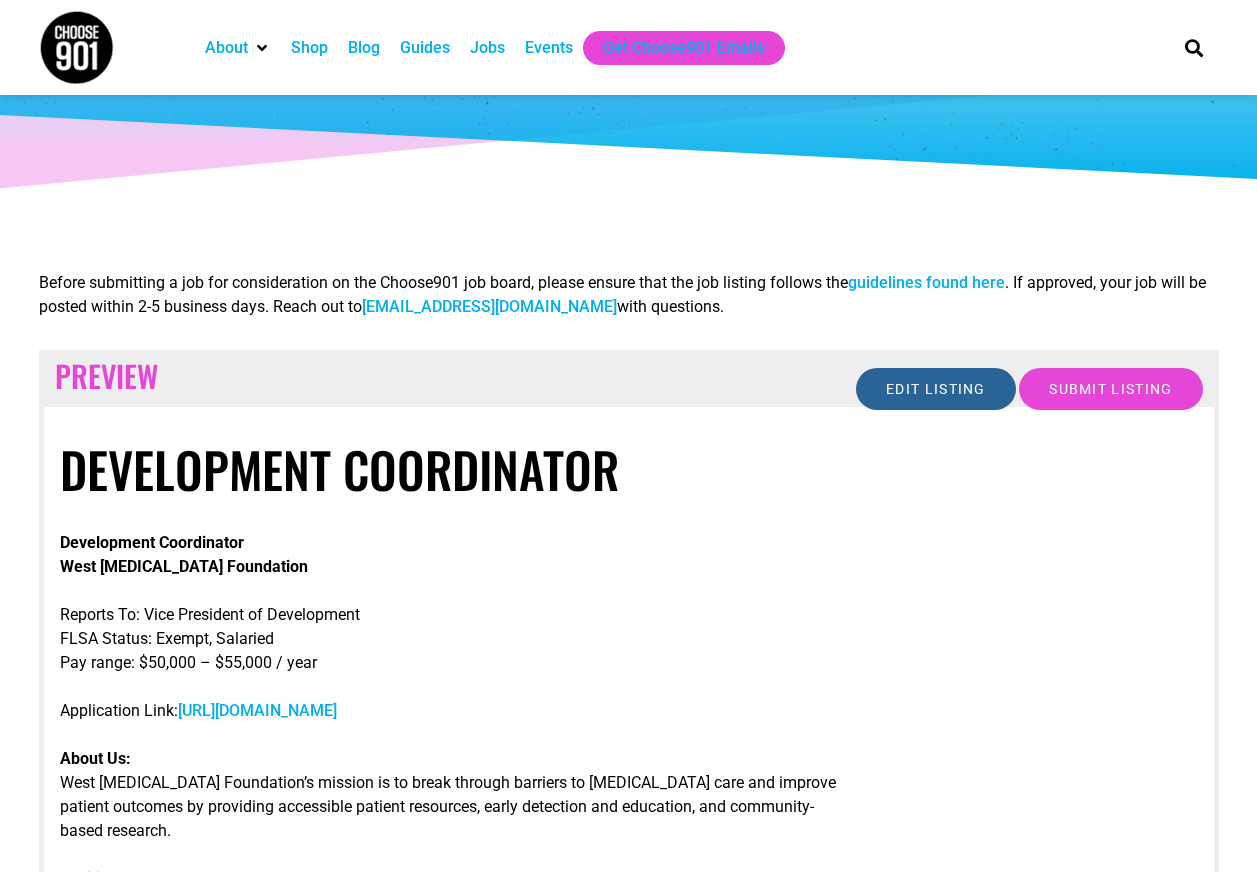 click on "Edit listing" at bounding box center [936, 389] 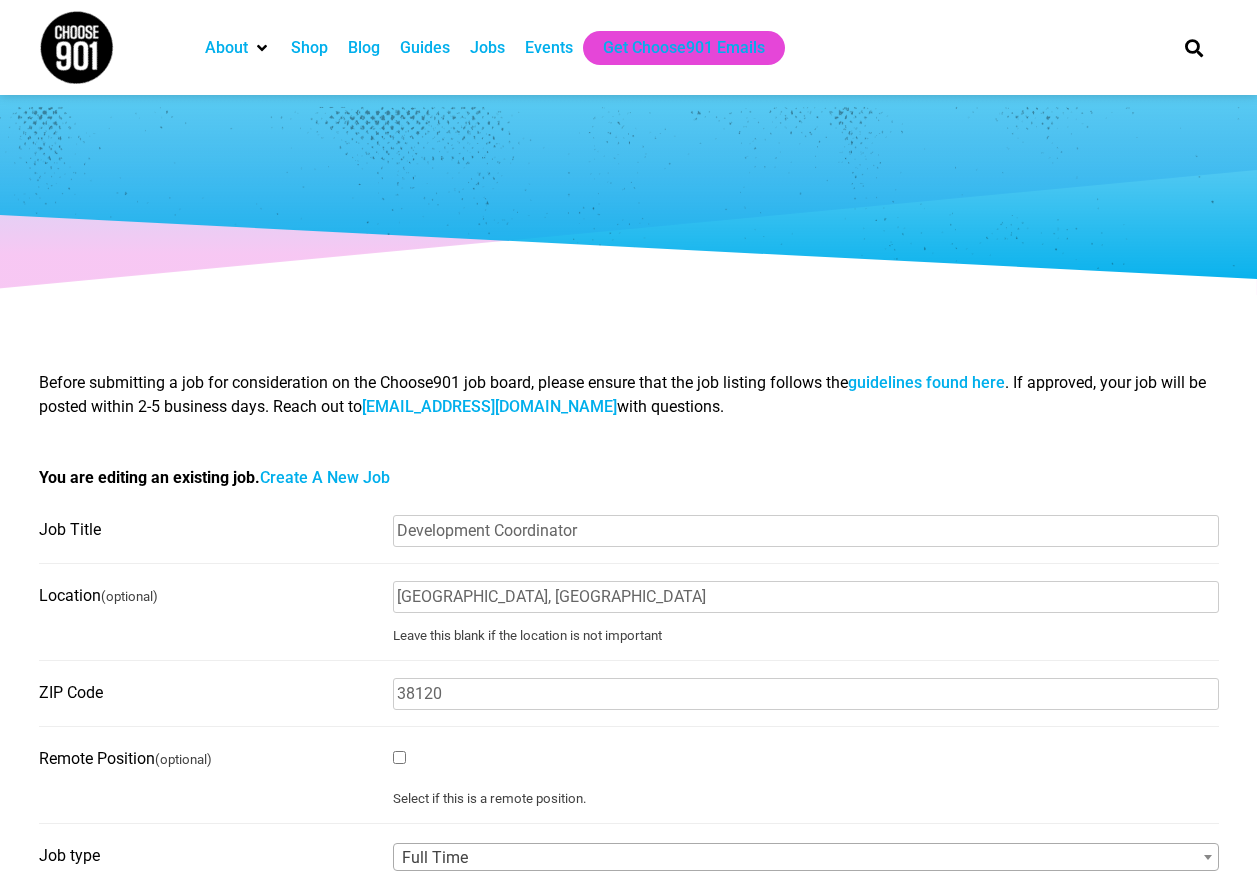 scroll, scrollTop: 0, scrollLeft: 0, axis: both 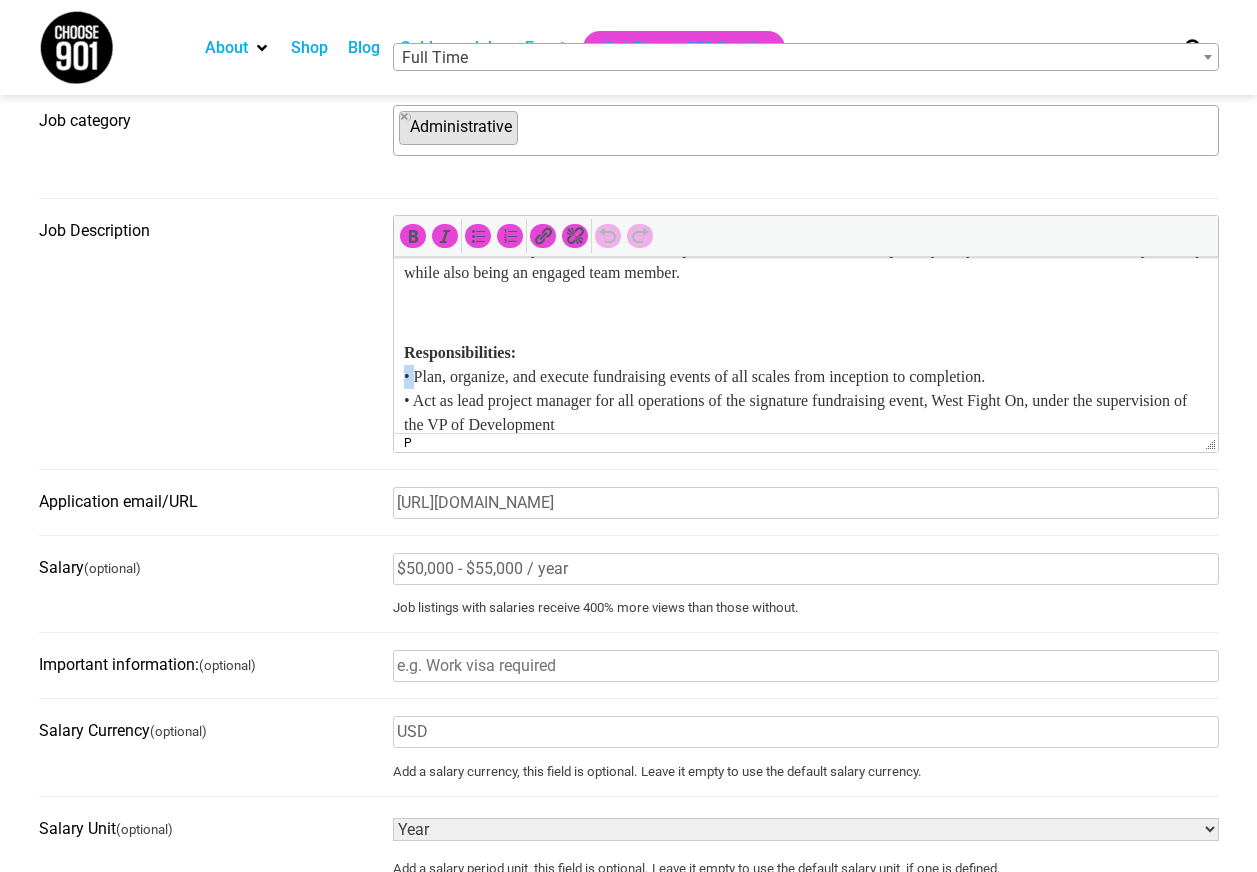 drag, startPoint x: 416, startPoint y: 375, endPoint x: 342, endPoint y: 374, distance: 74.00676 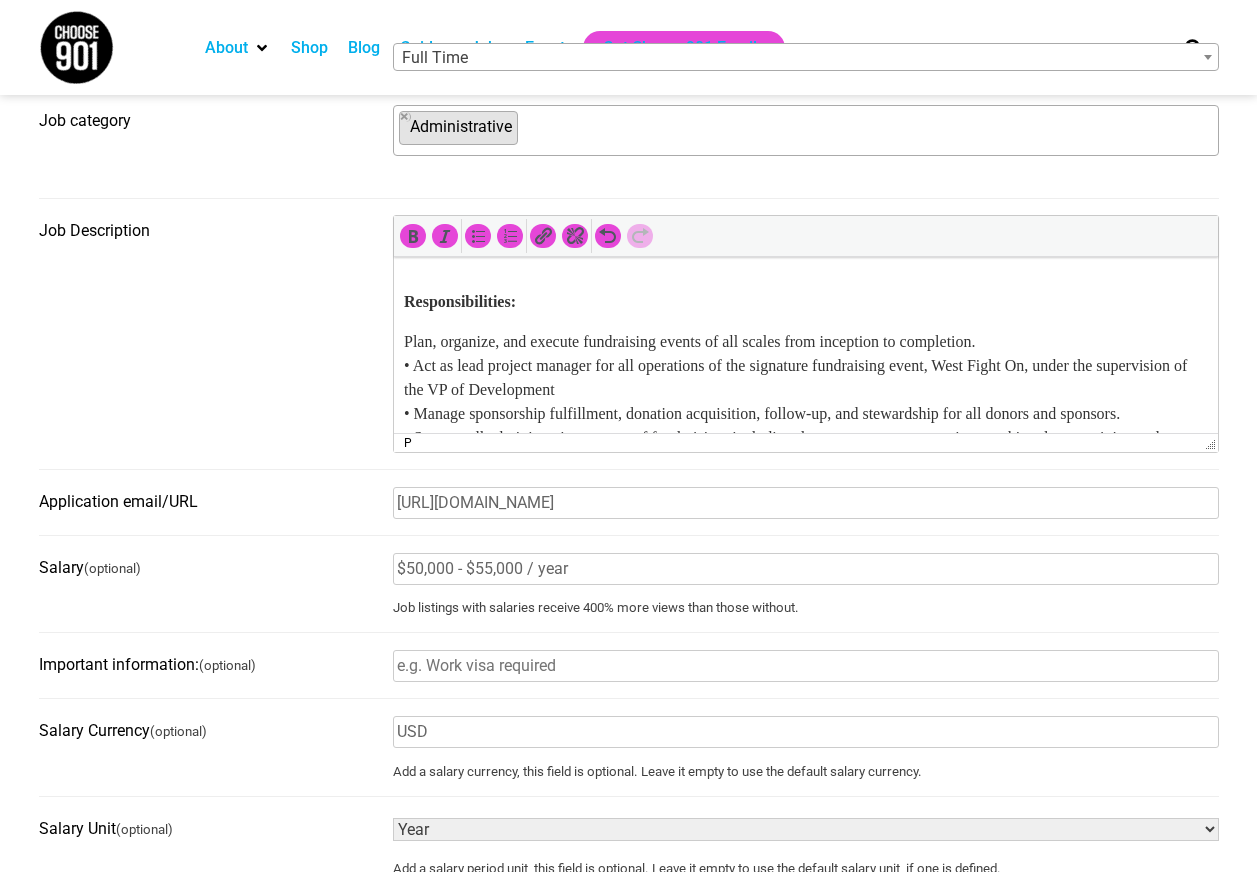 scroll, scrollTop: 600, scrollLeft: 0, axis: vertical 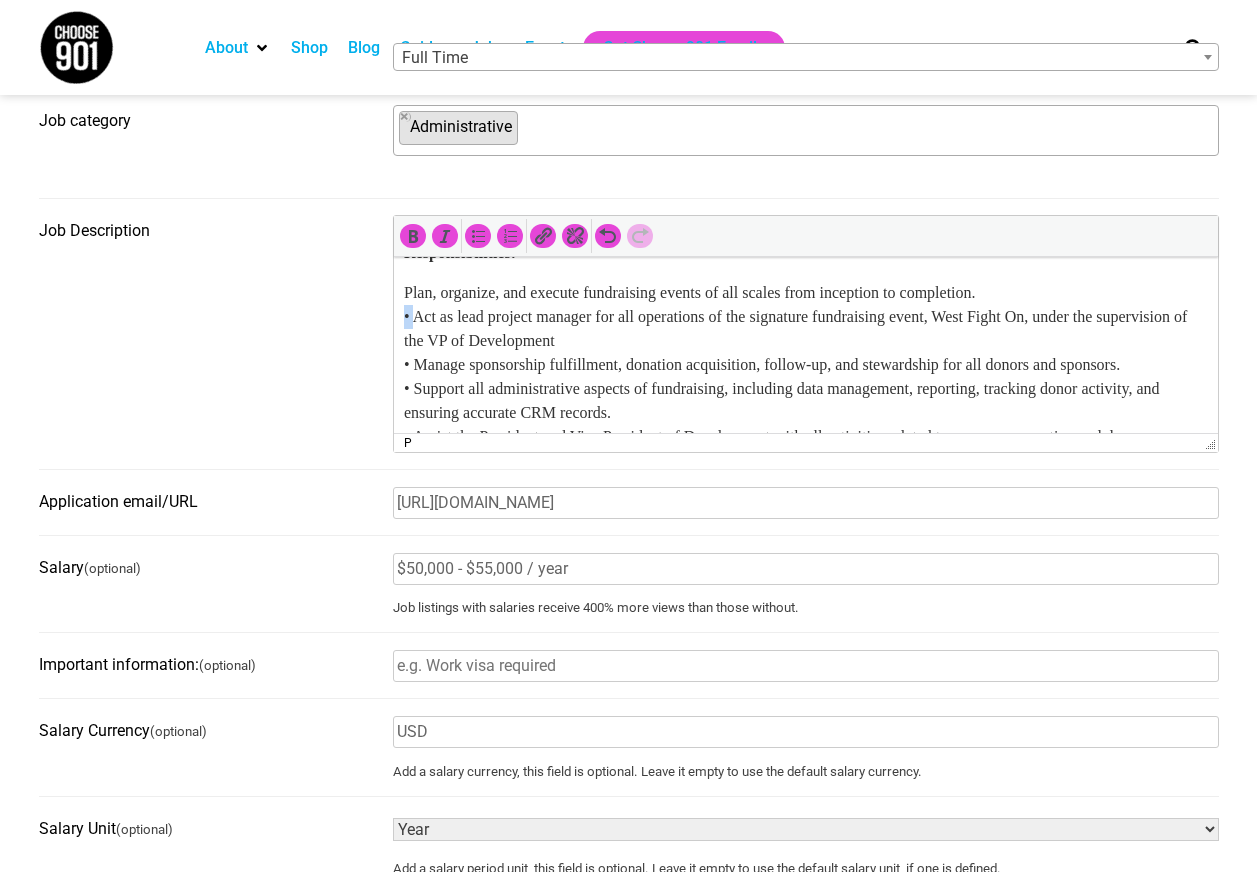 drag, startPoint x: 415, startPoint y: 313, endPoint x: 394, endPoint y: 310, distance: 21.213203 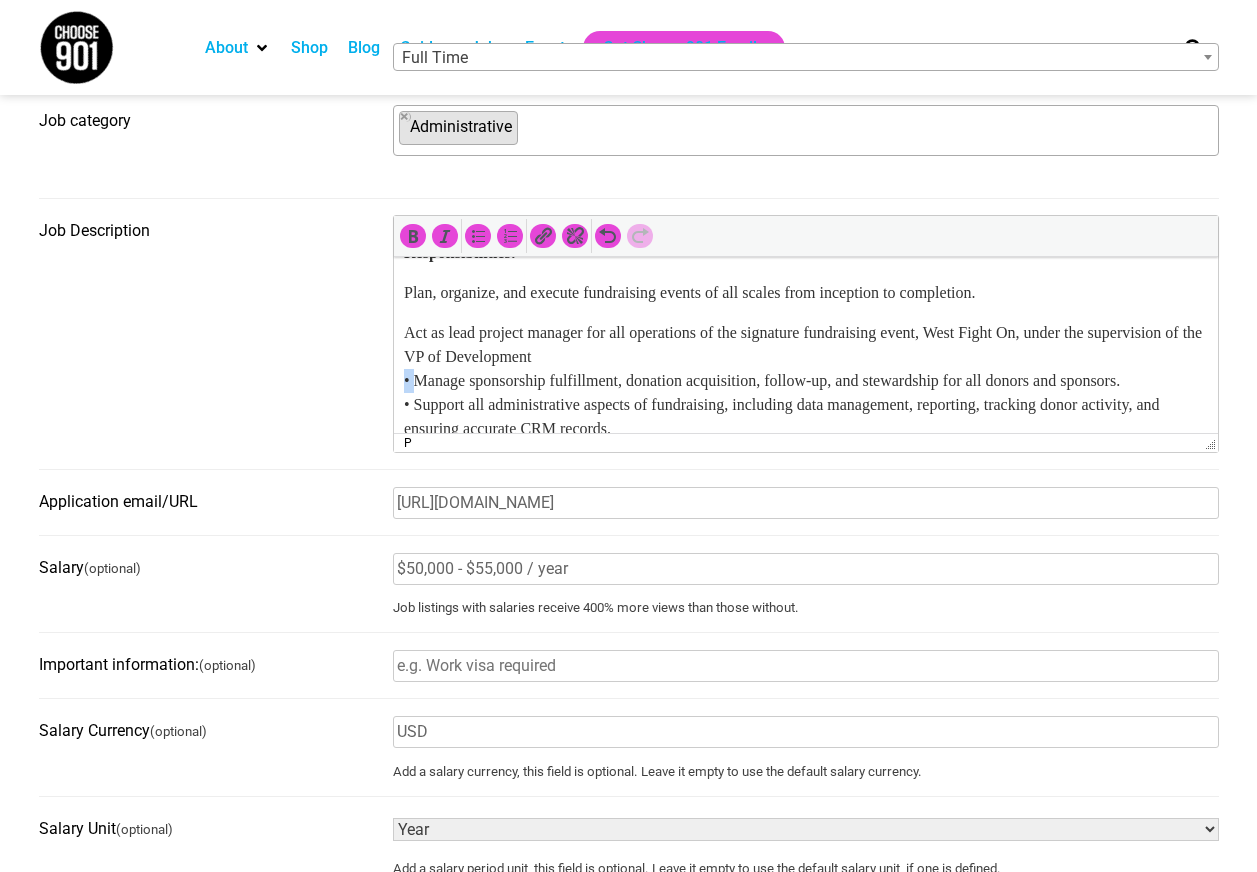 drag, startPoint x: 417, startPoint y: 380, endPoint x: 786, endPoint y: 635, distance: 448.53763 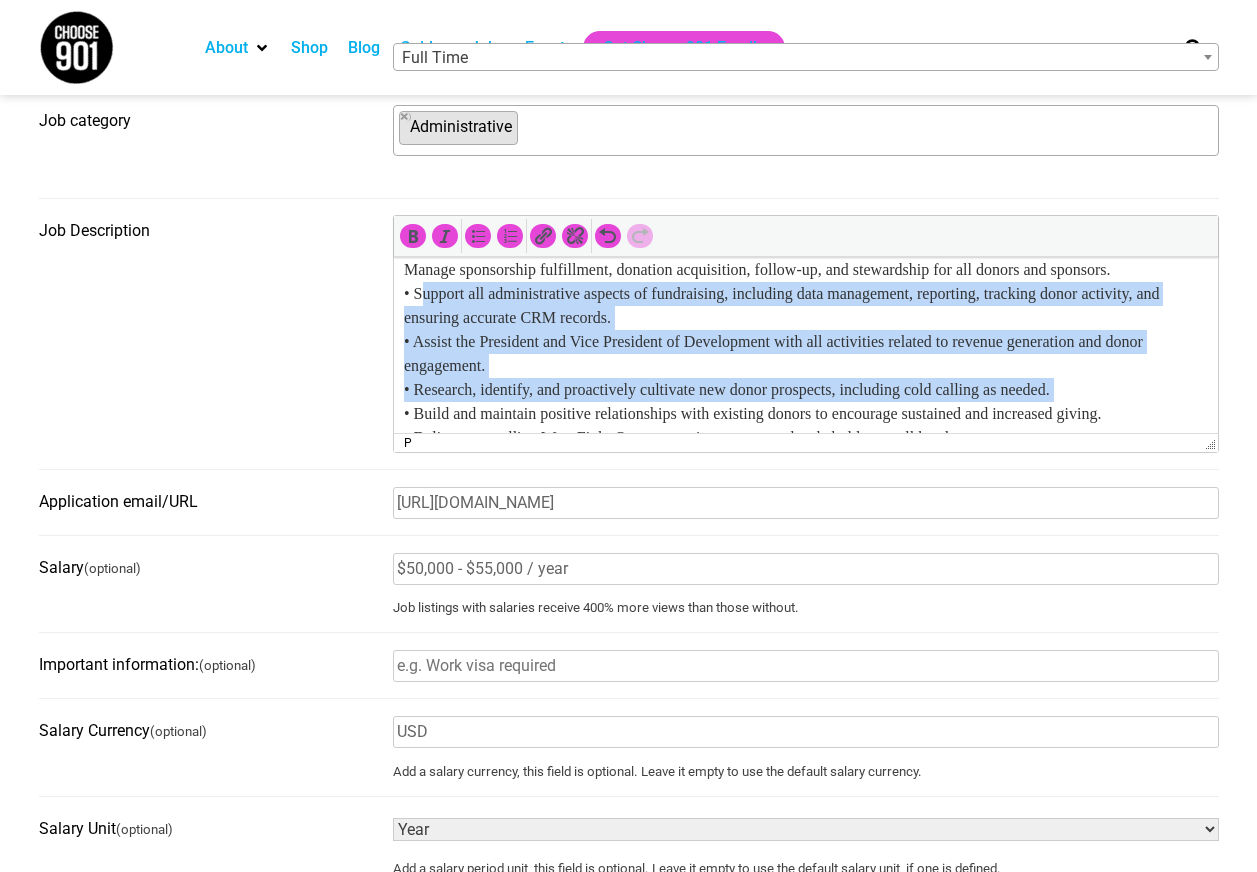 drag, startPoint x: 418, startPoint y: 421, endPoint x: 786, endPoint y: 678, distance: 448.85745 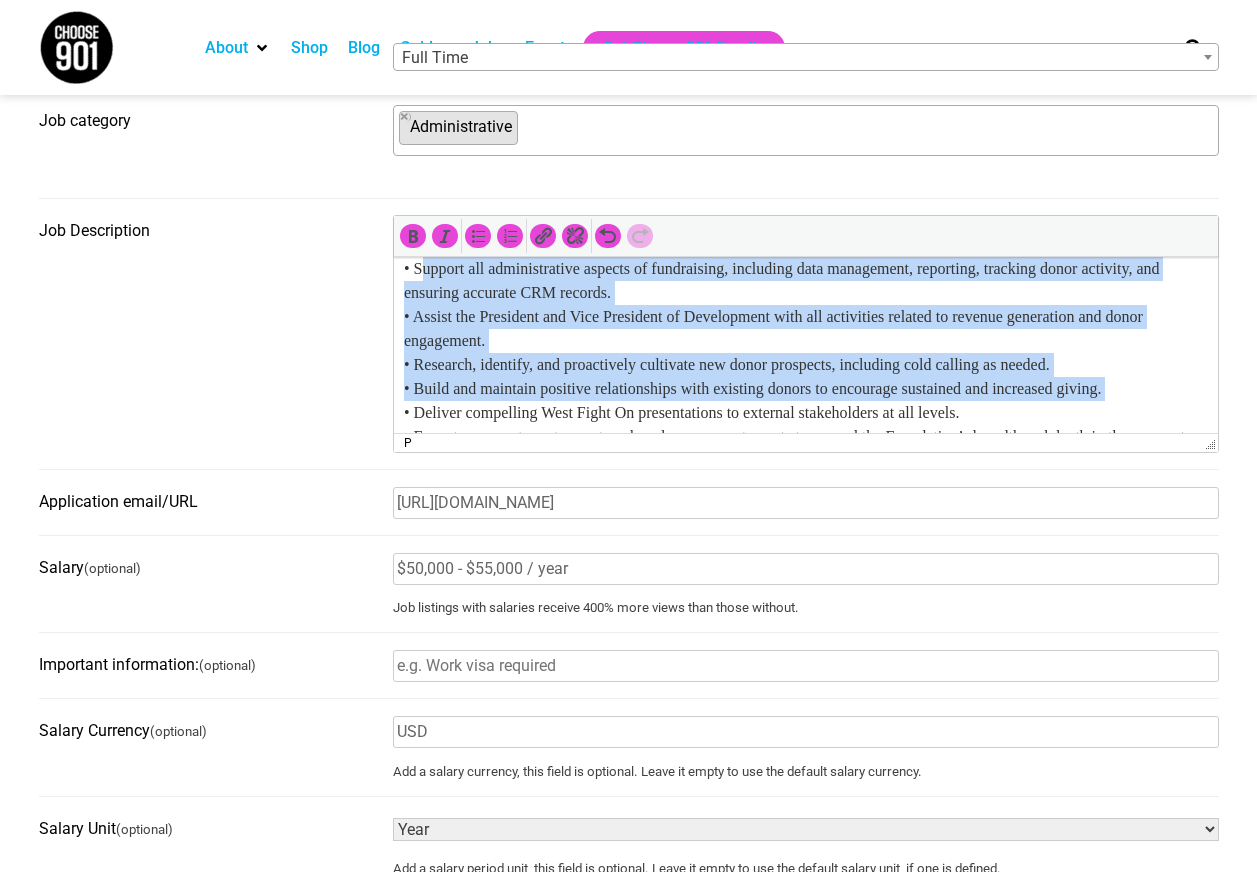 click on "Manage sponsorship fulfillment, donation acquisition, follow-up, and stewardship for all donors and sponsors. • Support all administrative aspects of fundraising, including data management, reporting, tracking donor activity, and ensuring accurate CRM records. • Assist the President and Vice President of Development with all activities related to revenue generation and donor engagement. • Research, identify, and proactively cultivate new donor prospects, including cold calling as needed. • Build and maintain positive relationships with existing donors to encourage sustained and increased giving. • Deliver compelling West Fight On presentations to external stakeholders at all levels. • Execute corporate partner outreach and engagement events to expand the Foundation’s breadth and depth in the corporate realm. • Identify opportunities for and facilitate community DIY fundraisers and peer-to-peer initiatives." at bounding box center (805, 413) 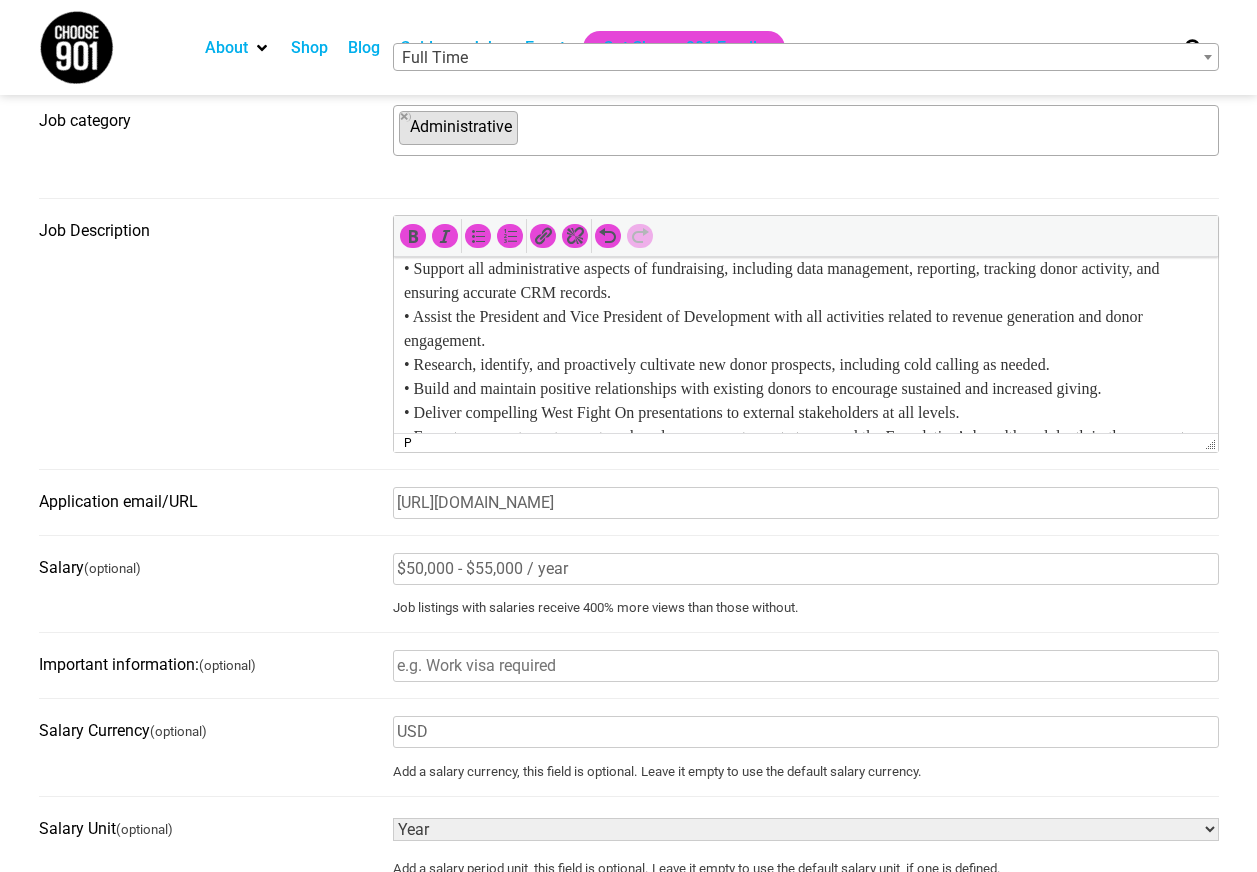 scroll, scrollTop: 652, scrollLeft: 0, axis: vertical 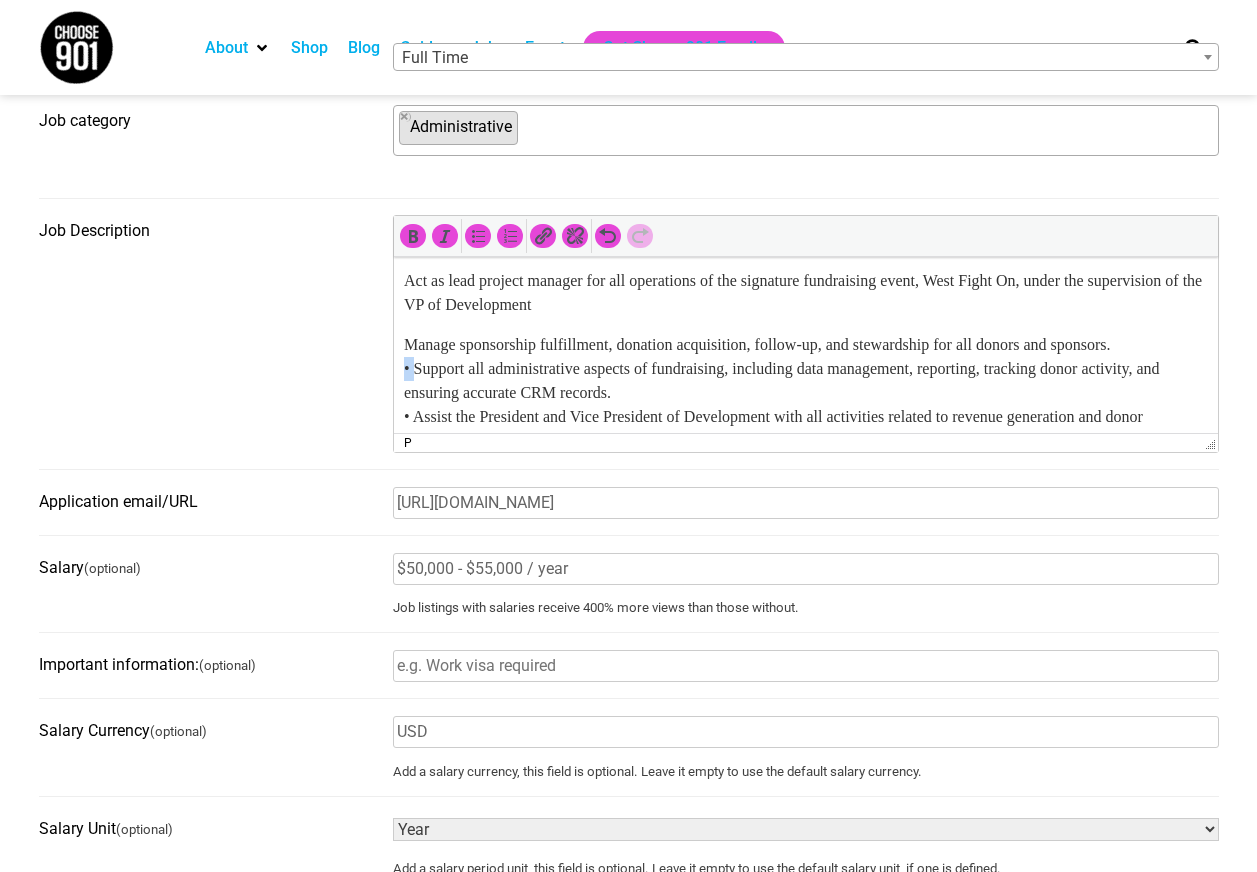 drag, startPoint x: 413, startPoint y: 368, endPoint x: 784, endPoint y: 628, distance: 453.0353 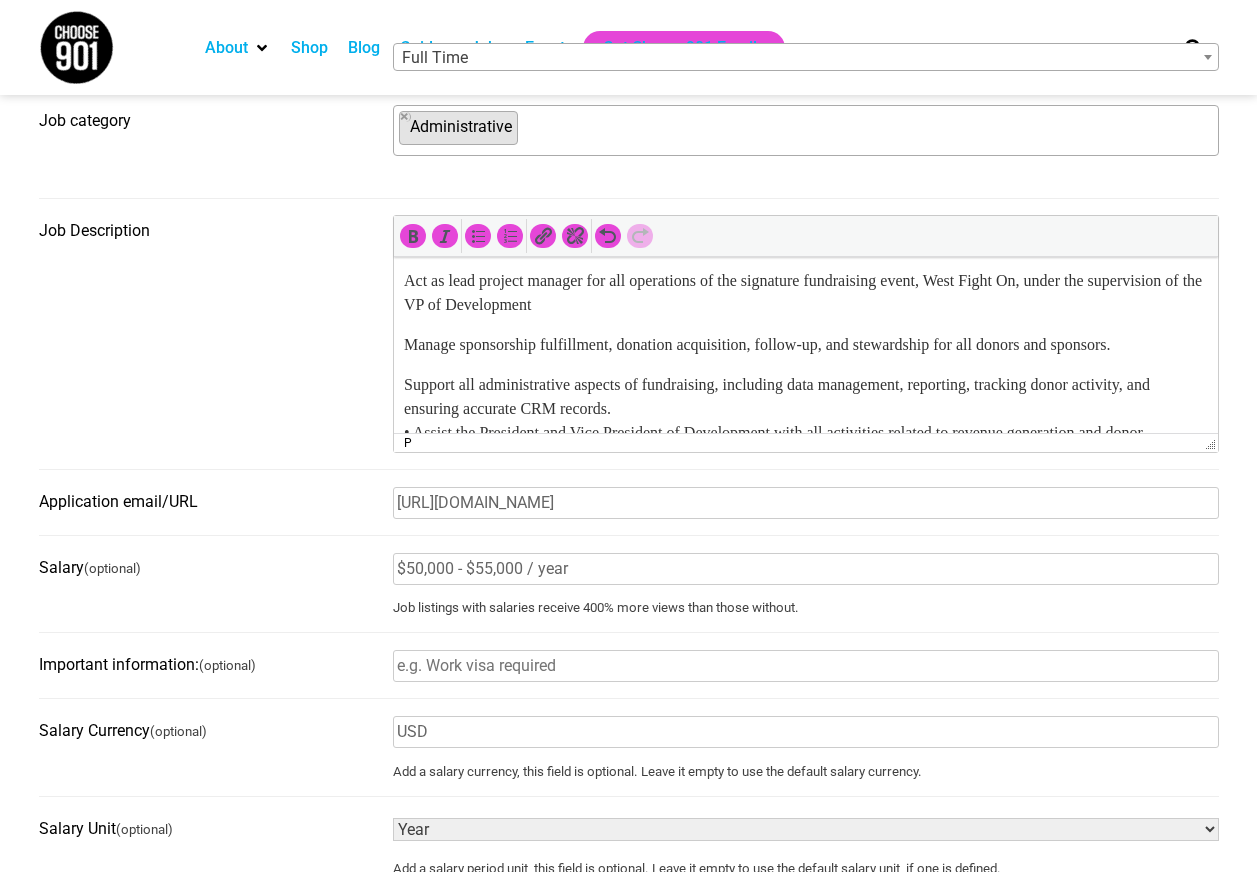 scroll, scrollTop: 752, scrollLeft: 0, axis: vertical 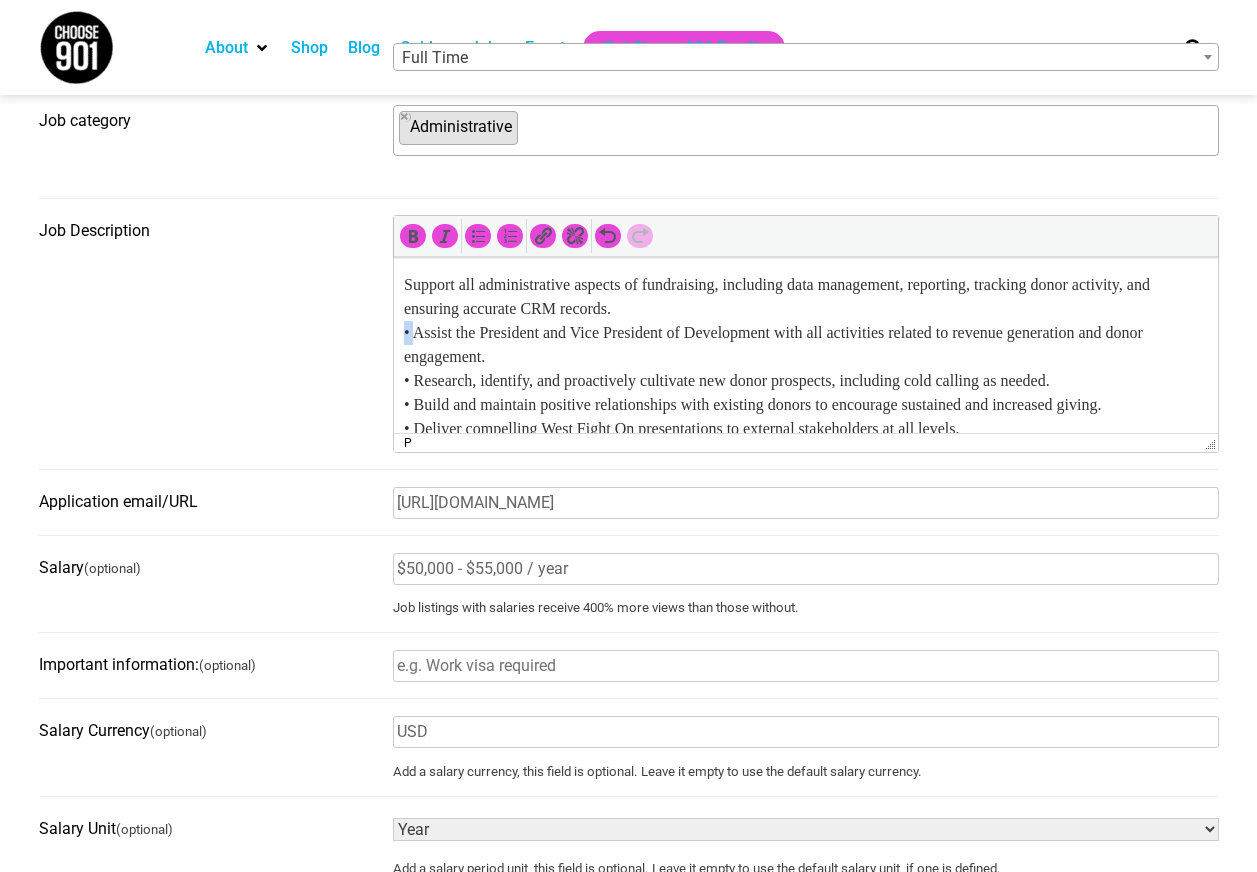 drag, startPoint x: 415, startPoint y: 332, endPoint x: 398, endPoint y: 327, distance: 17.720045 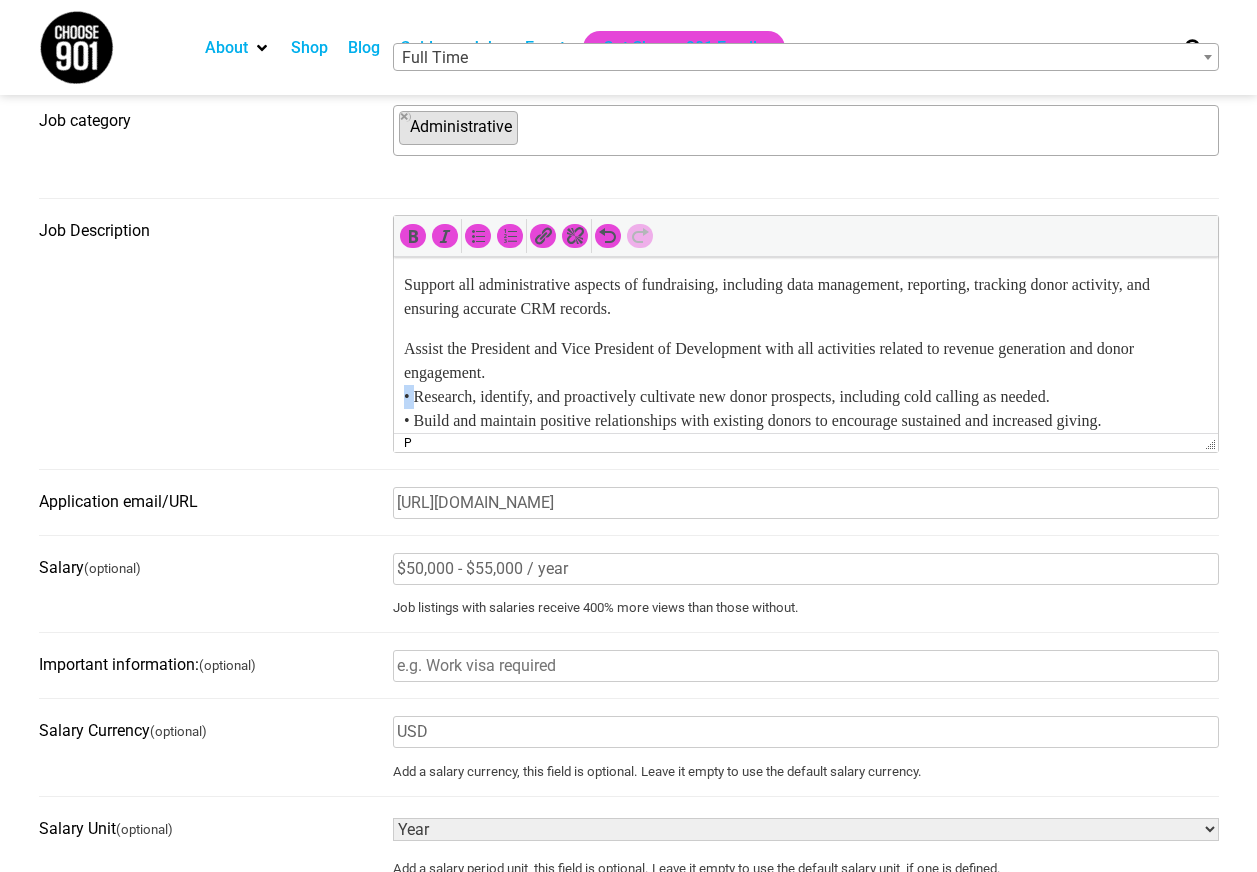drag, startPoint x: 413, startPoint y: 395, endPoint x: 395, endPoint y: 394, distance: 18.027756 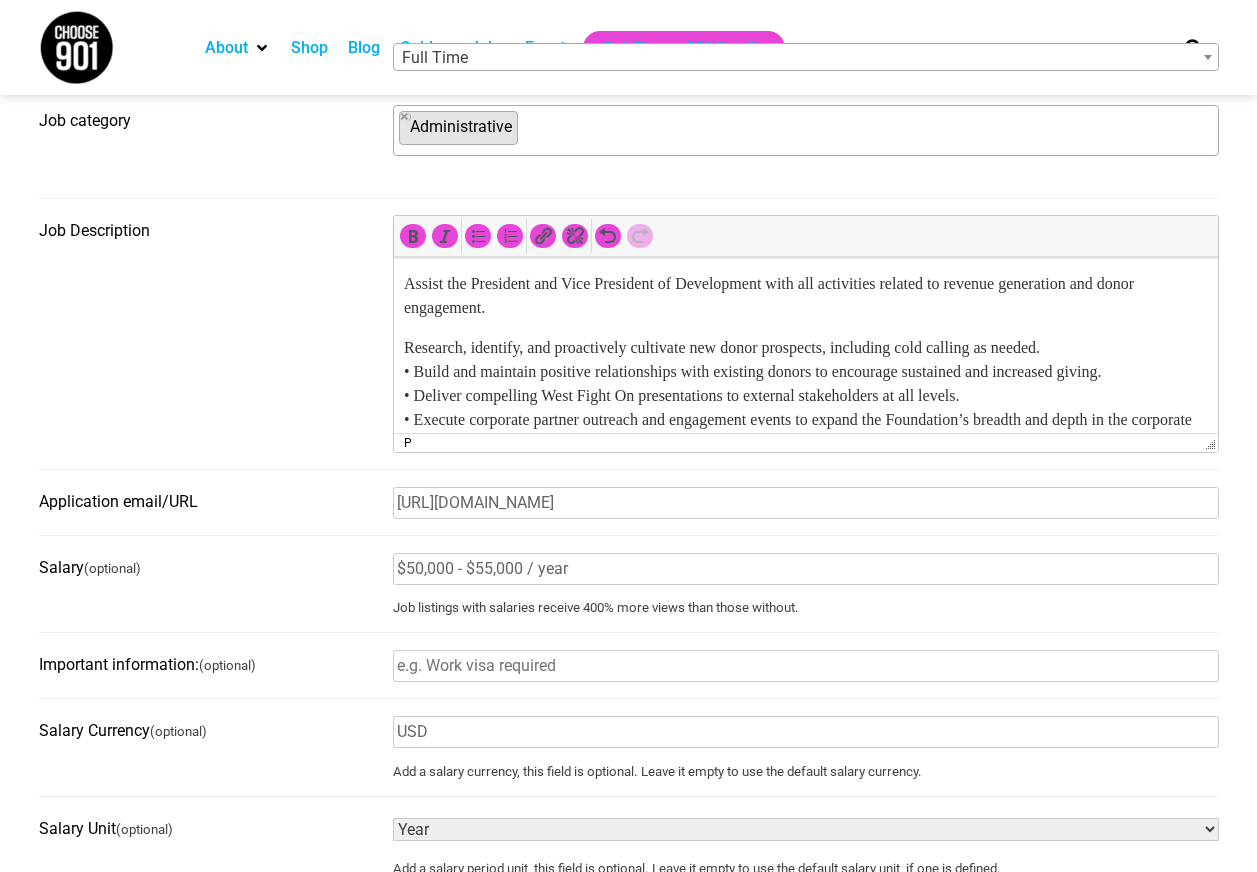 scroll, scrollTop: 852, scrollLeft: 0, axis: vertical 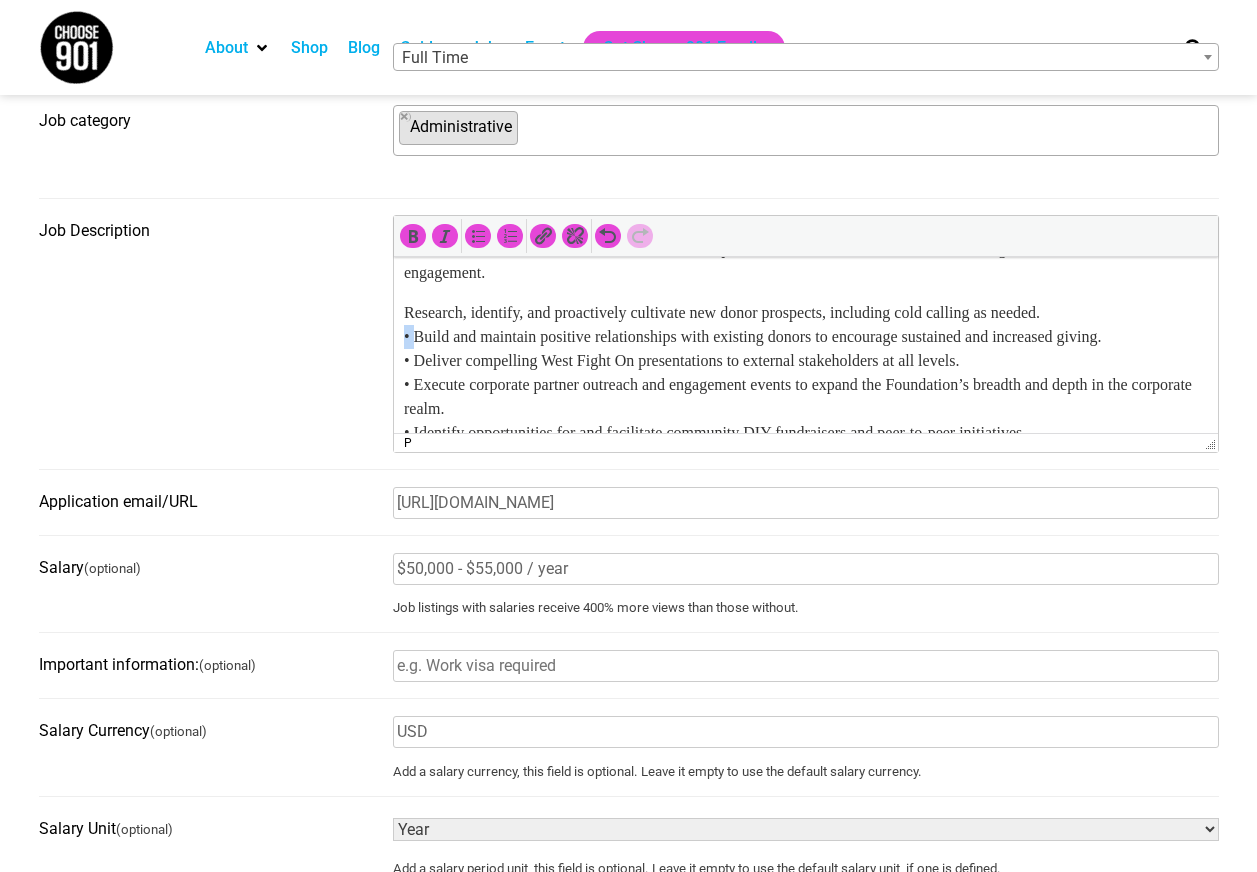 drag, startPoint x: 414, startPoint y: 337, endPoint x: 395, endPoint y: 335, distance: 19.104973 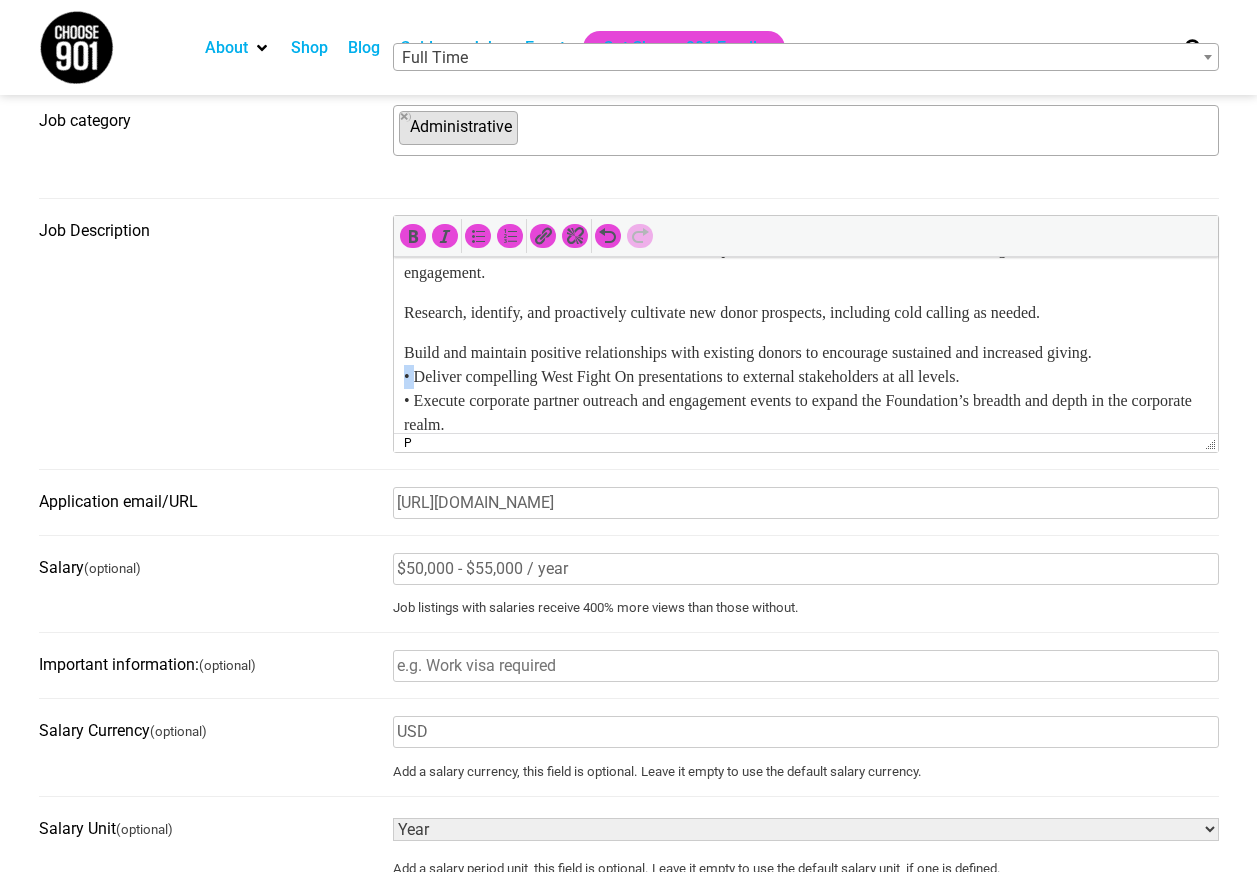 drag, startPoint x: 415, startPoint y: 375, endPoint x: 783, endPoint y: 635, distance: 450.58185 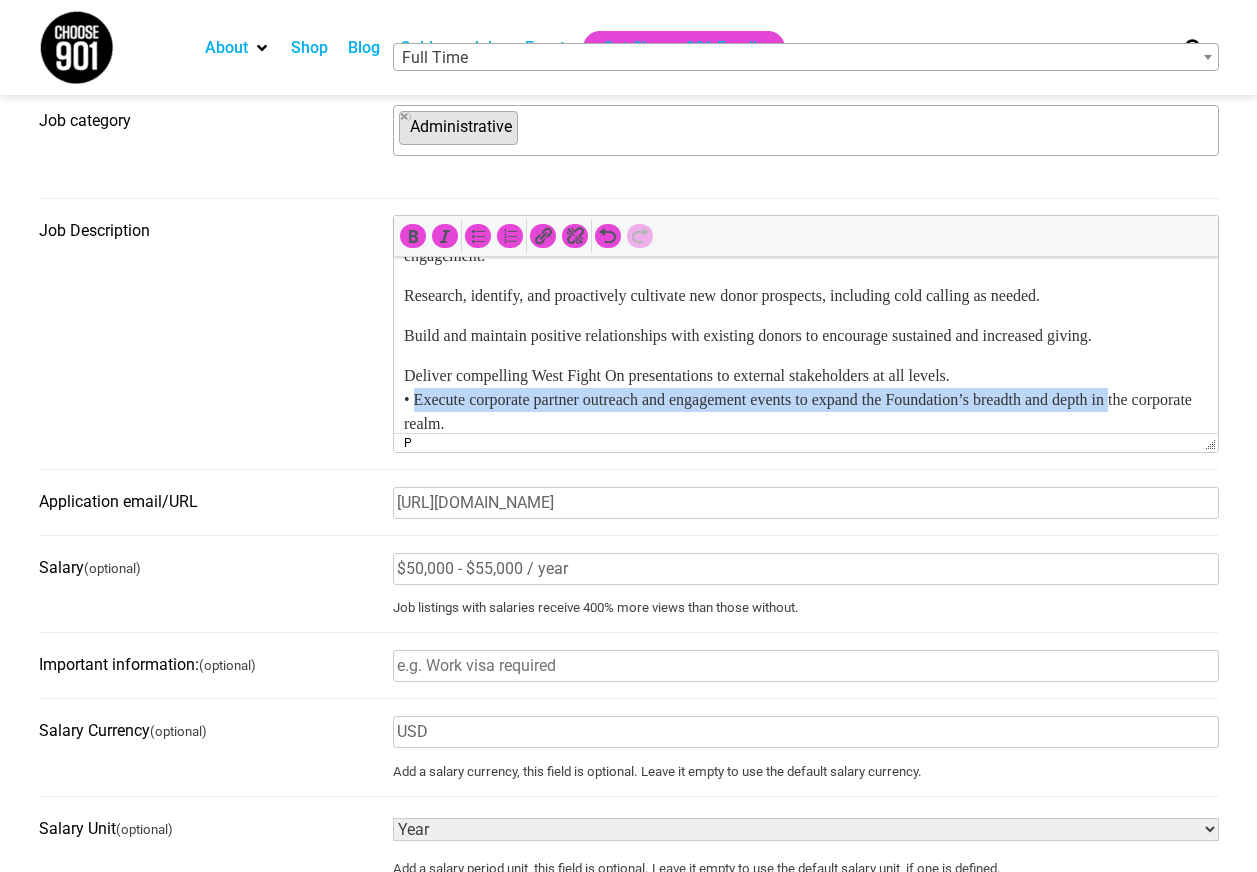 drag, startPoint x: 415, startPoint y: 416, endPoint x: 386, endPoint y: 414, distance: 29.068884 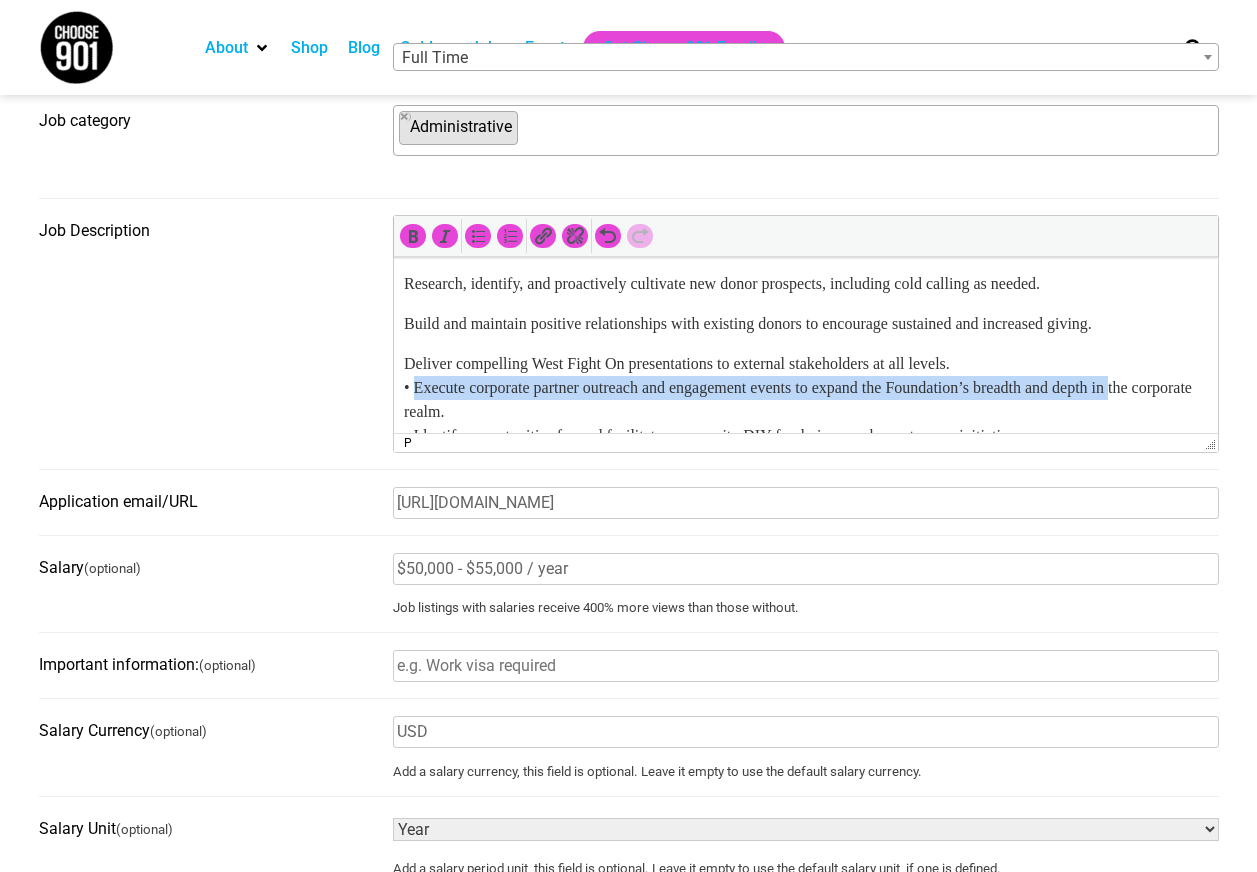 click on "Deliver compelling West Fight On presentations to external stakeholders at all levels. • Execute corporate partner outreach and engagement events to expand the Foundation’s breadth and depth in the corporate realm. • Identify opportunities for and facilitate community DIY fundraisers and peer-to-peer initiatives. • Conduct thorough needs analyses with prospective corporate partners to identify the most mutually beneficial ways to collaborate — including corporate gifts, sponsorships, workplace giving, DIY fundraising, peer-to-peer campaigns, volunteering opportunities, and more. • Stay current on trends and best practices in the fundraising and development profession." at bounding box center (805, 448) 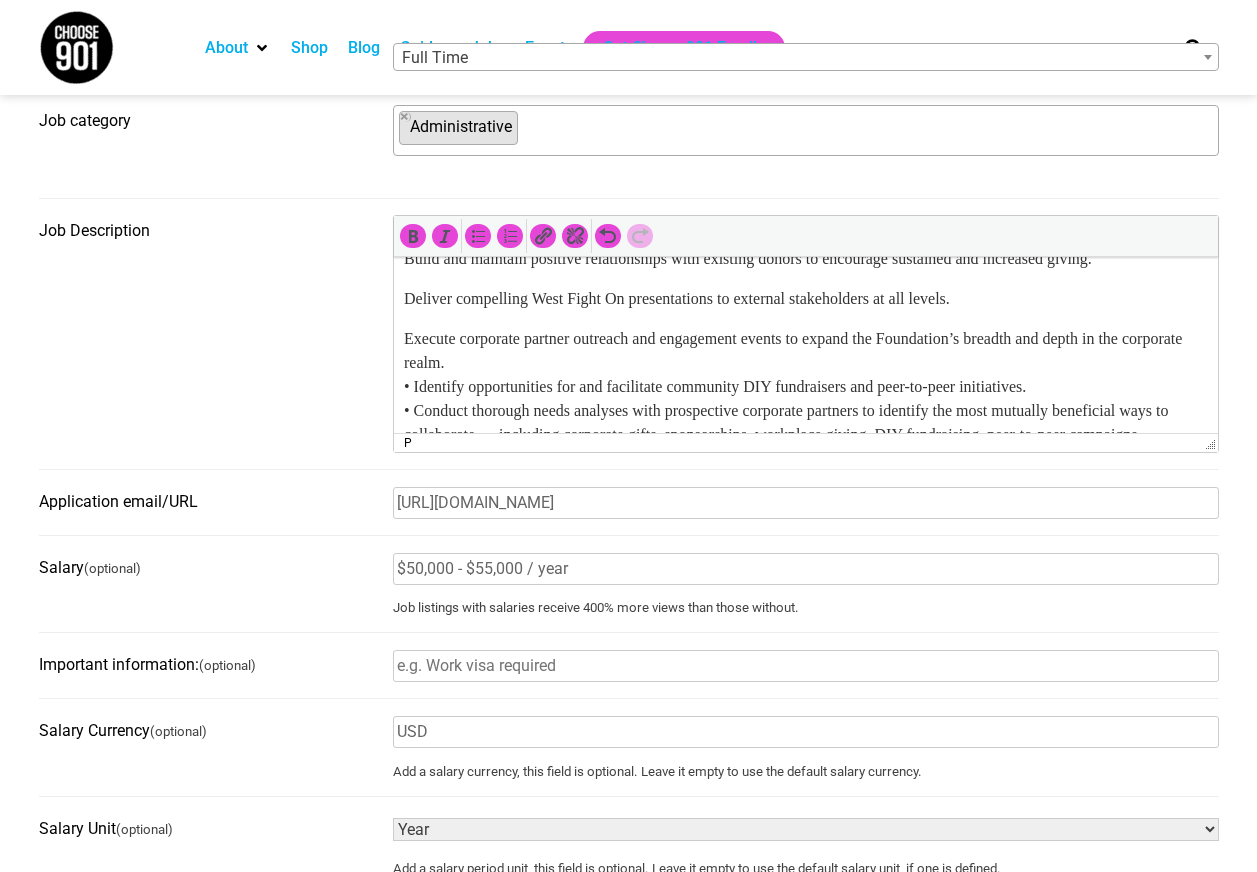 scroll, scrollTop: 981, scrollLeft: 0, axis: vertical 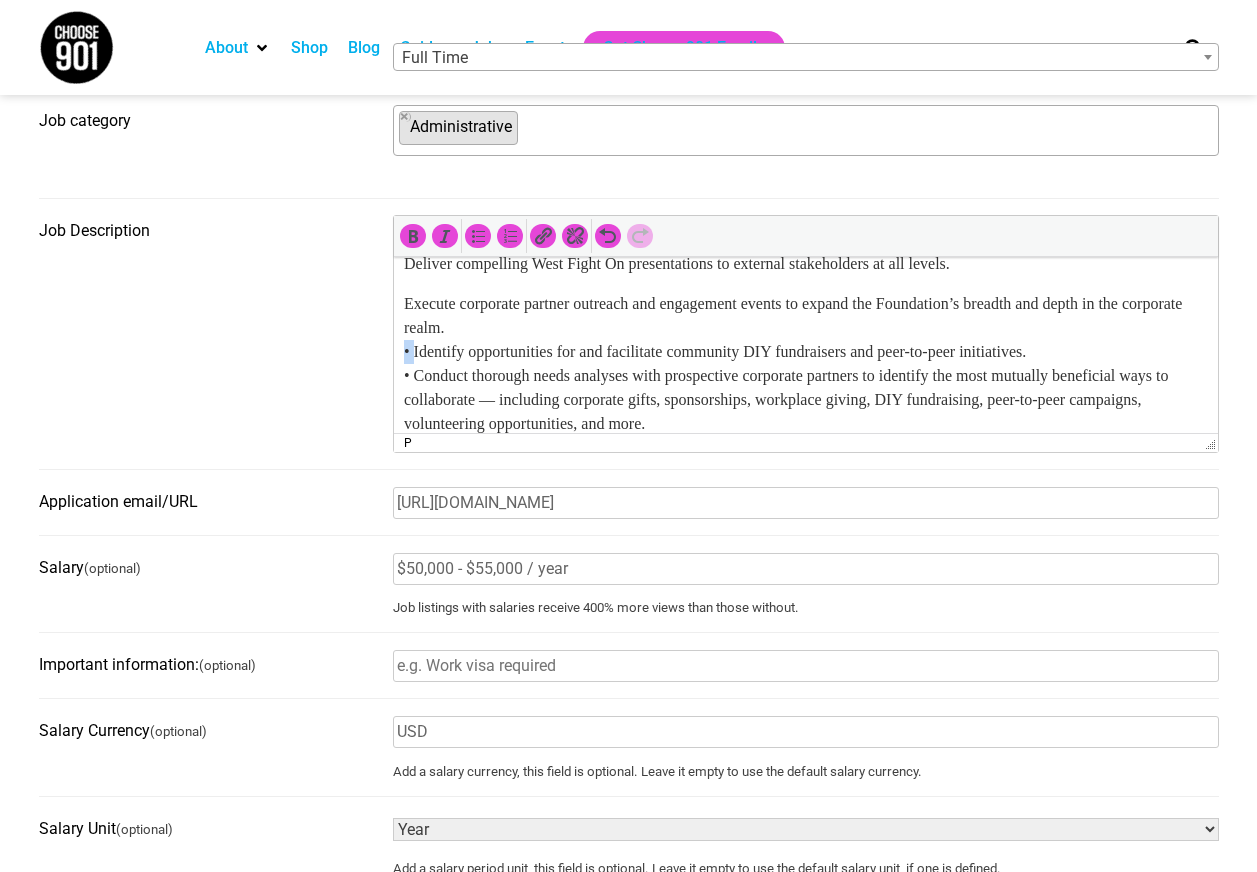 drag, startPoint x: 414, startPoint y: 351, endPoint x: 399, endPoint y: 351, distance: 15 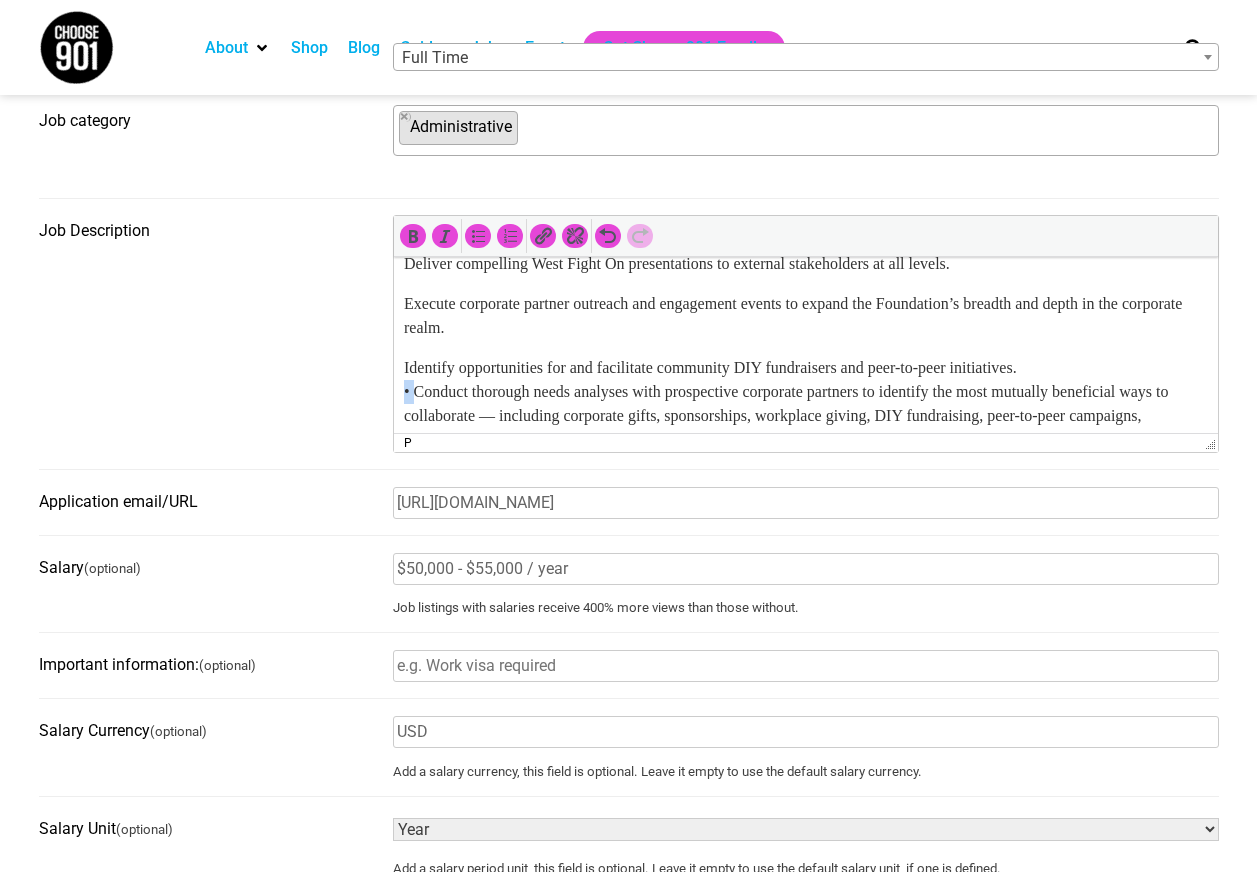 drag, startPoint x: 414, startPoint y: 390, endPoint x: 397, endPoint y: 390, distance: 17 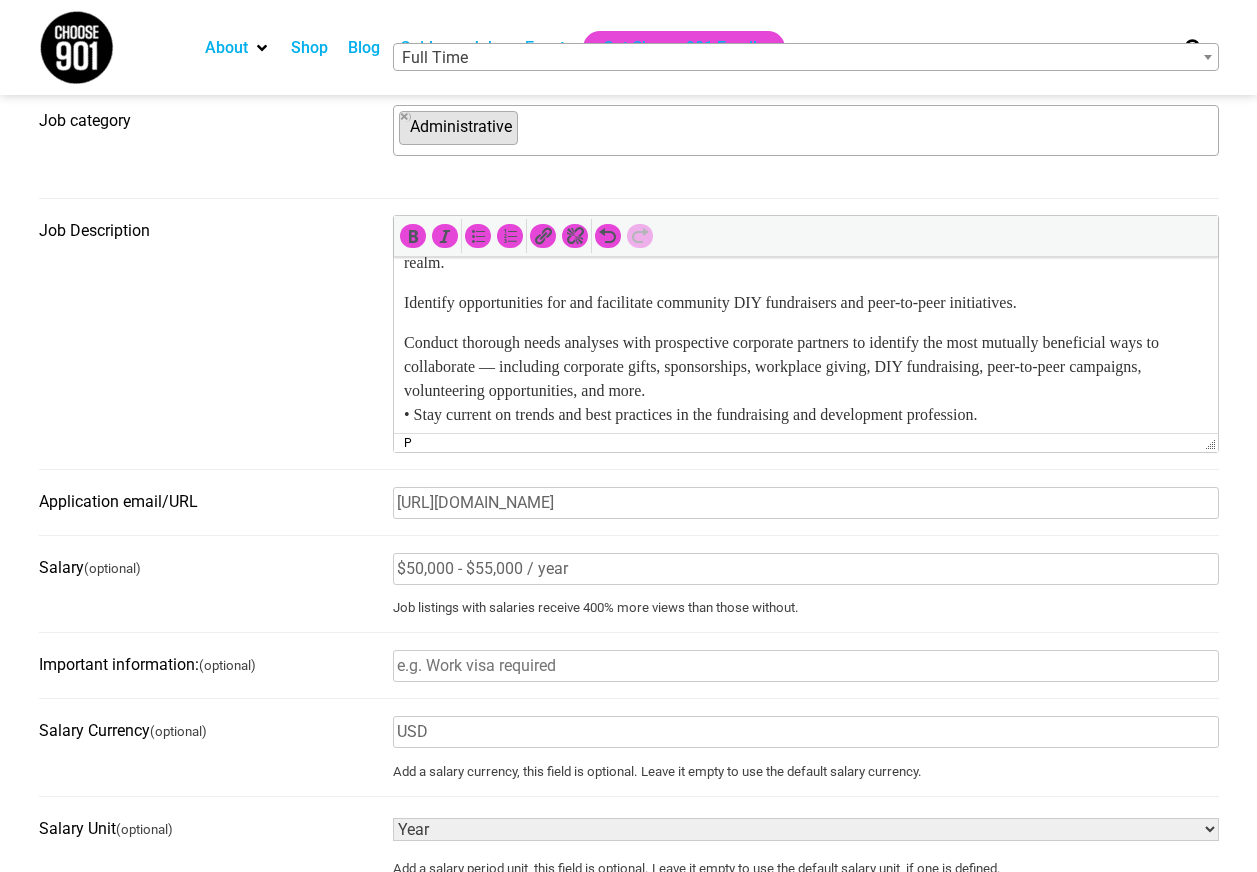 scroll, scrollTop: 1081, scrollLeft: 0, axis: vertical 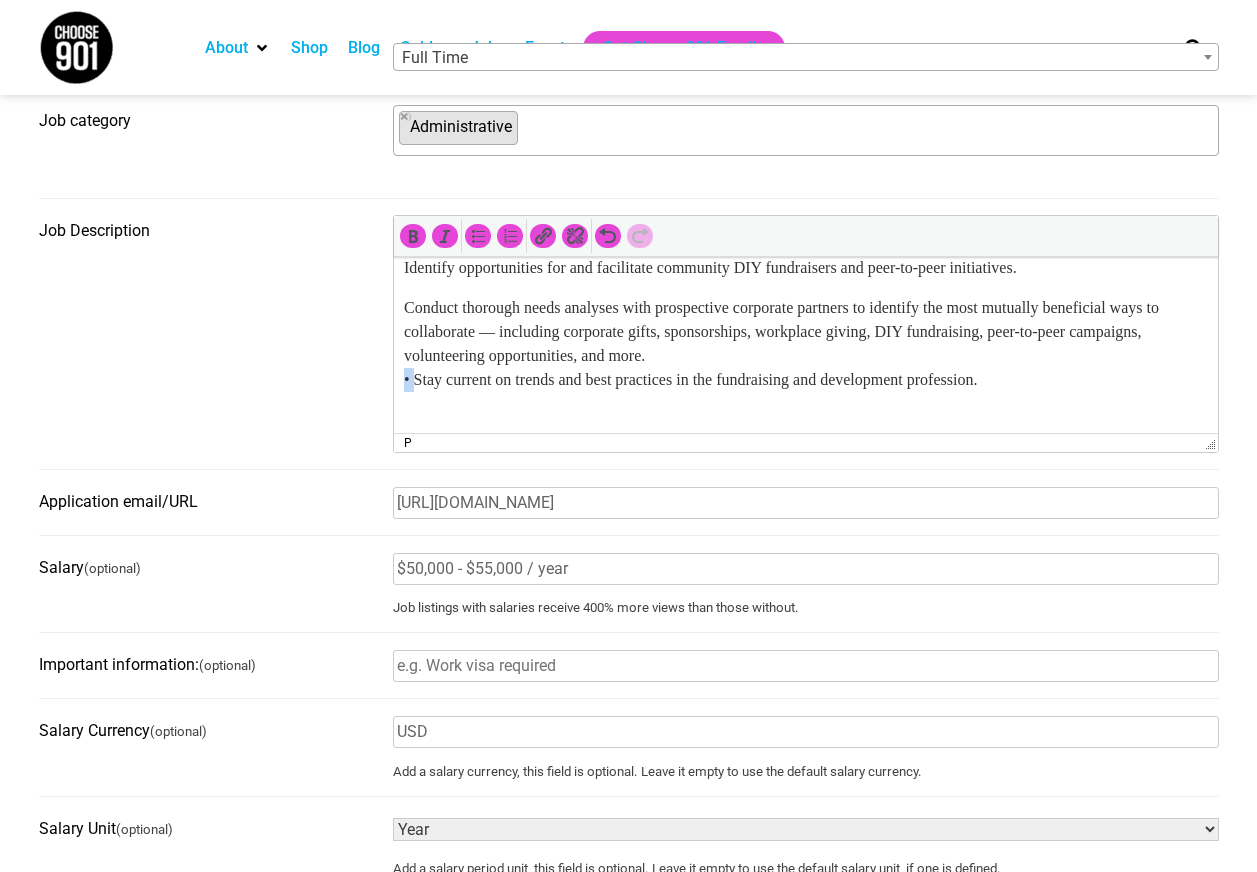 drag, startPoint x: 415, startPoint y: 379, endPoint x: 398, endPoint y: 379, distance: 17 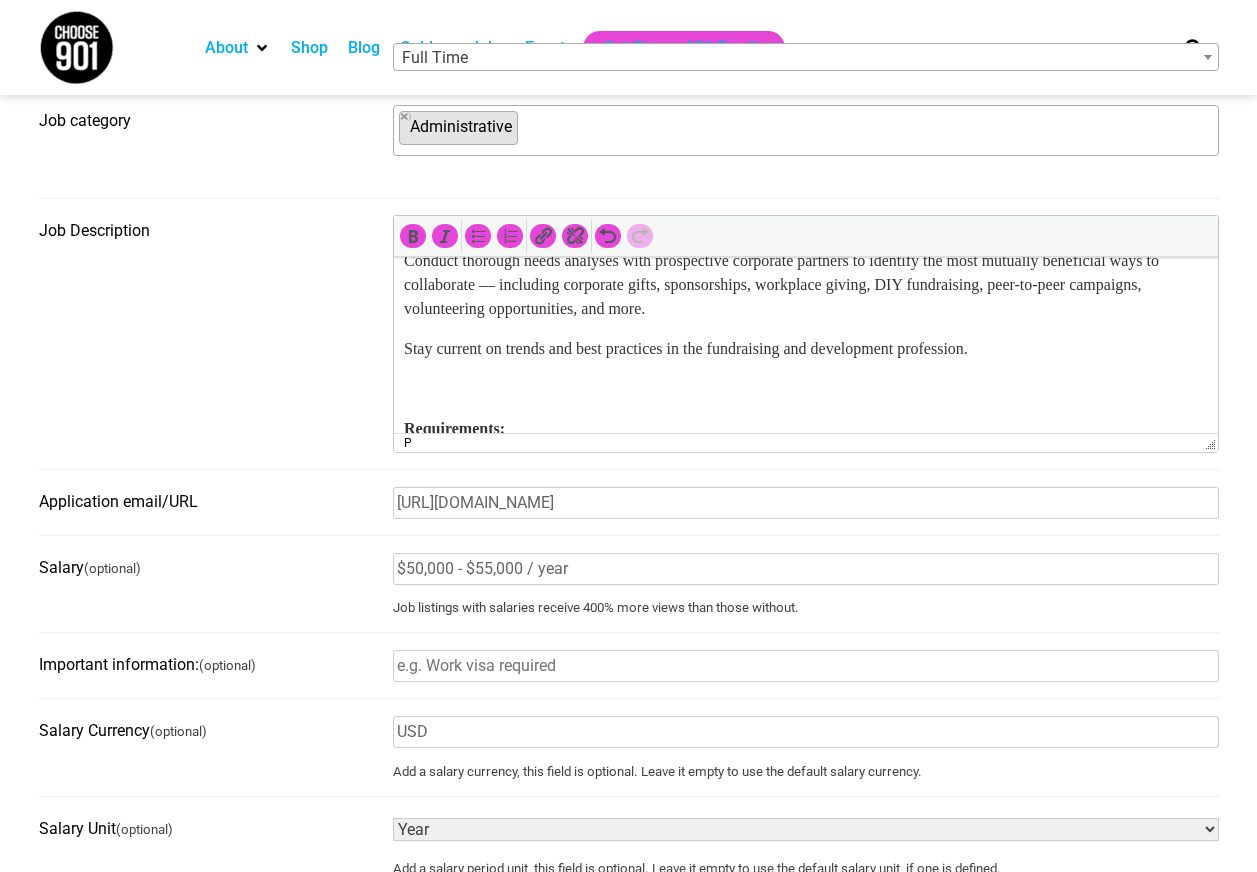 scroll, scrollTop: 1081, scrollLeft: 0, axis: vertical 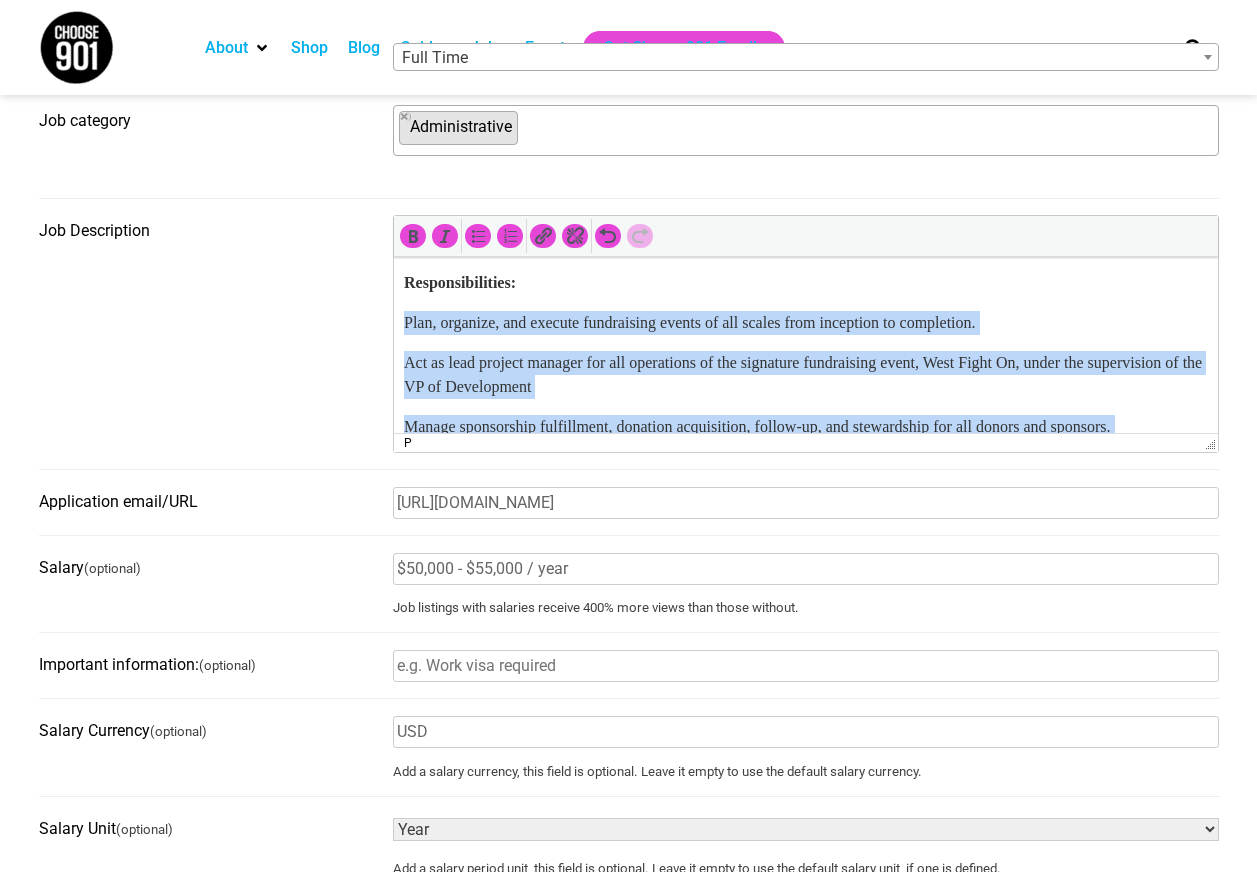 drag, startPoint x: 1040, startPoint y: 389, endPoint x: 403, endPoint y: 323, distance: 640.41003 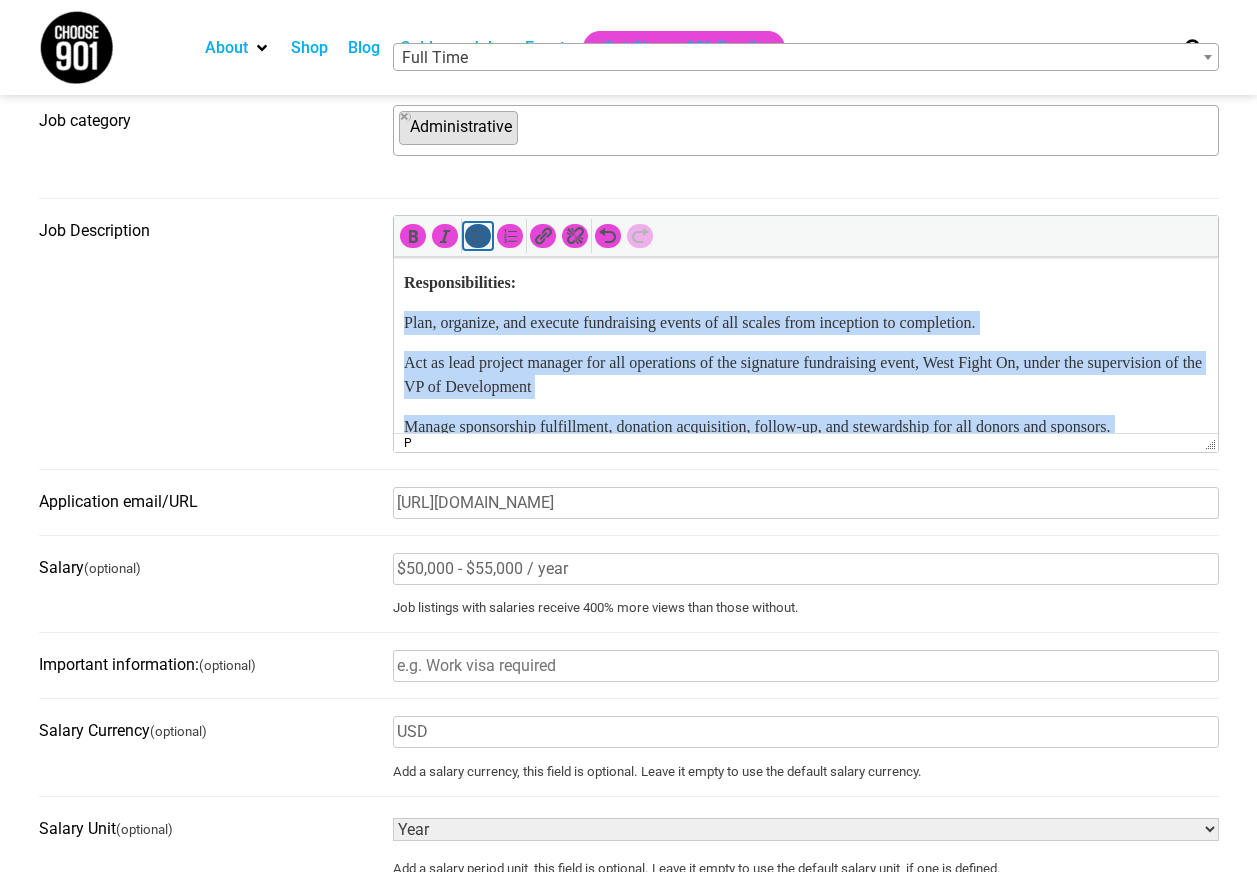 click at bounding box center (478, 236) 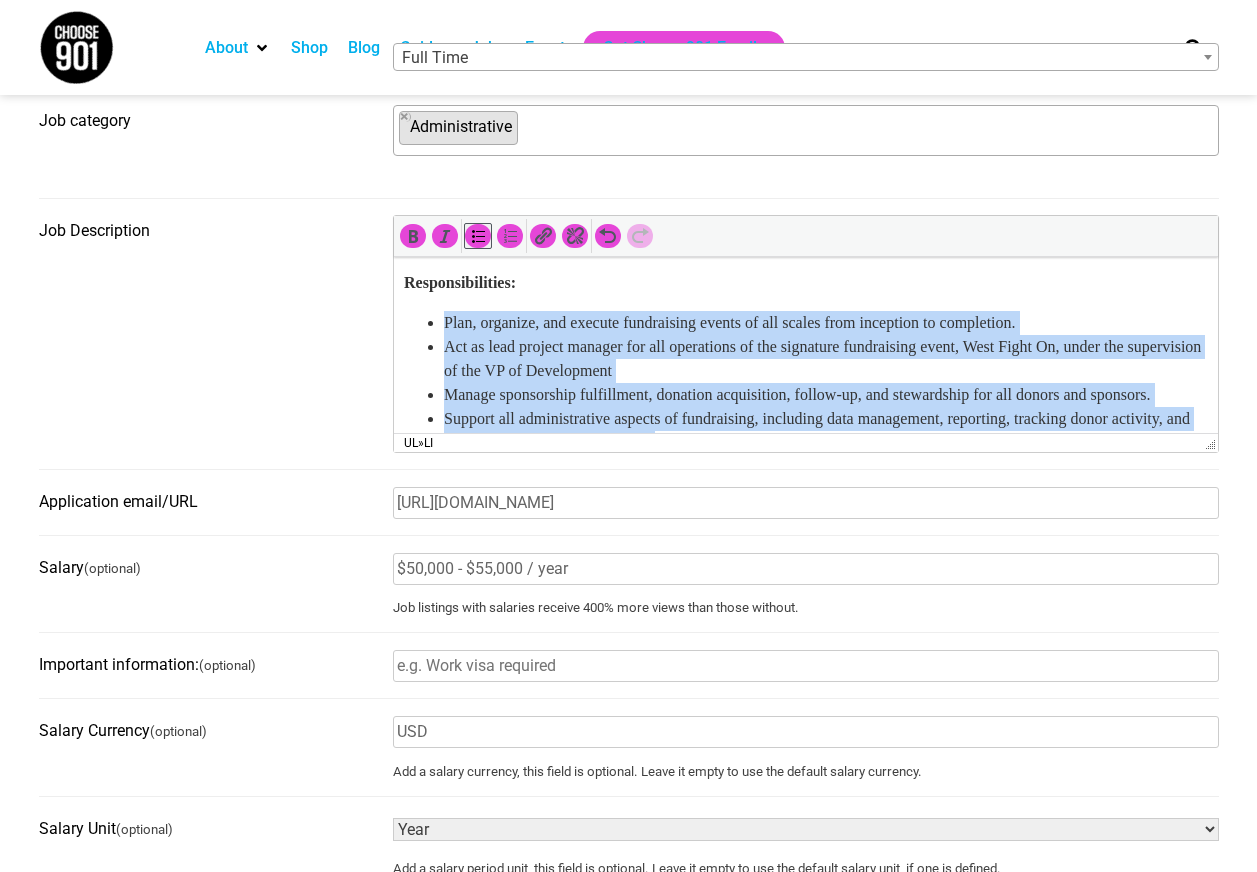 click on "Plan, organize, and execute fundraising events of all scales from inception to completion." at bounding box center [825, 323] 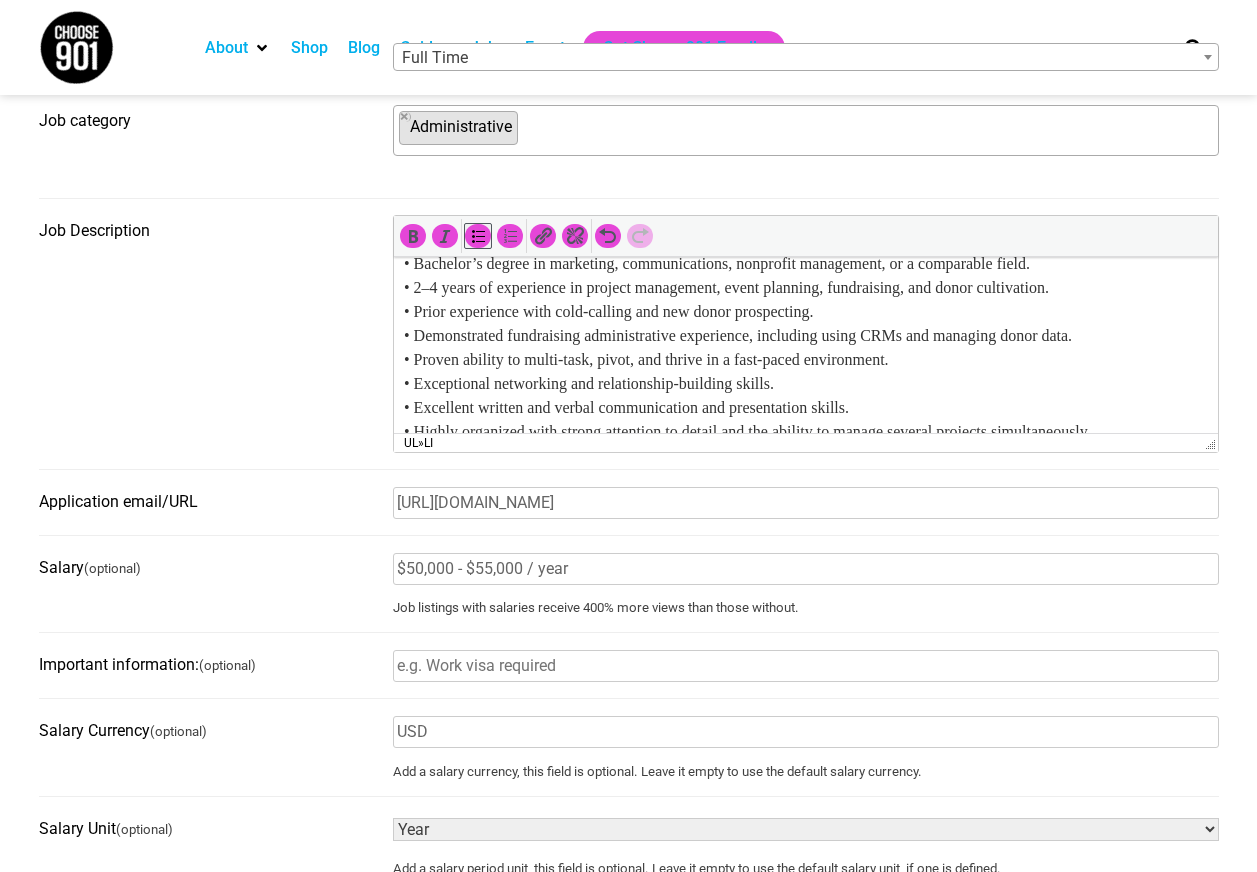 scroll, scrollTop: 1170, scrollLeft: 0, axis: vertical 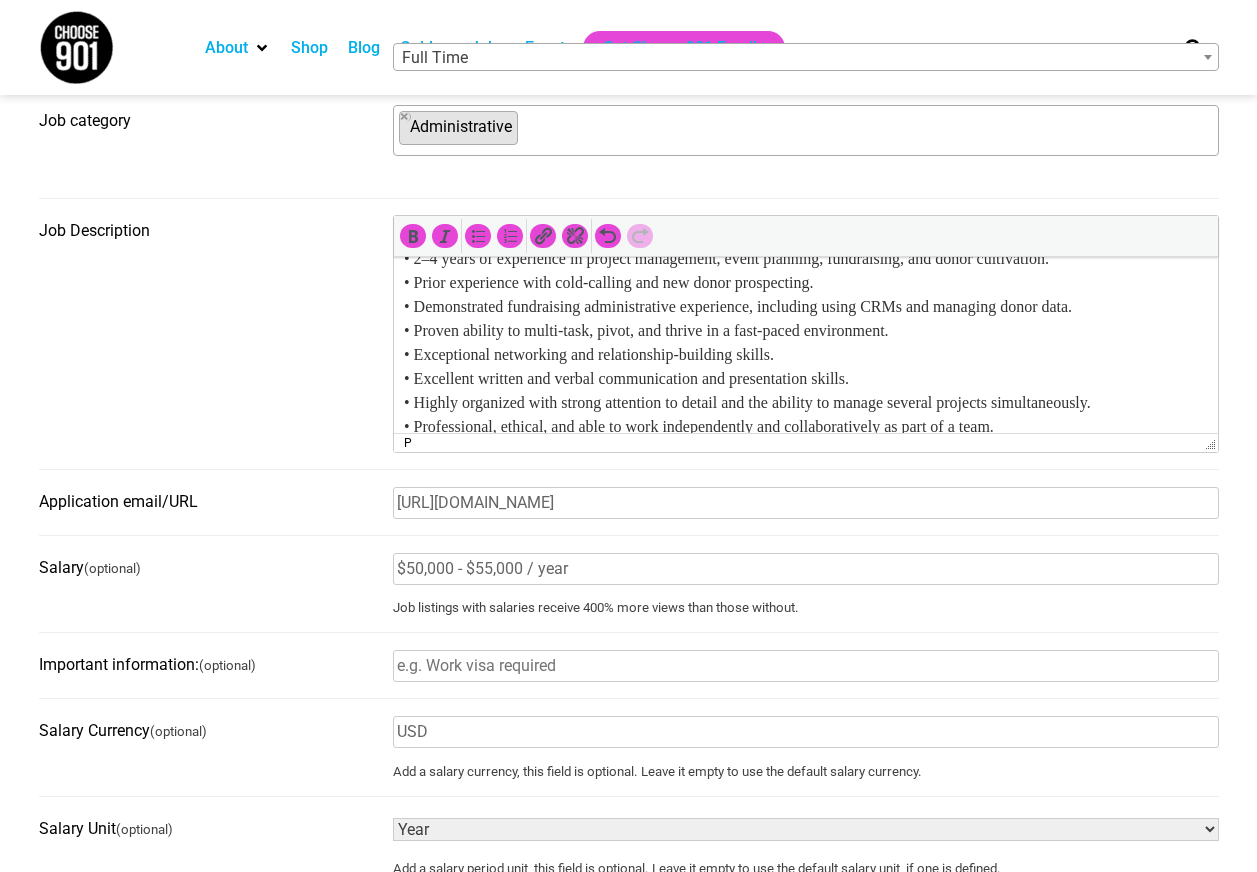 drag, startPoint x: 416, startPoint y: 283, endPoint x: 393, endPoint y: 281, distance: 23.086792 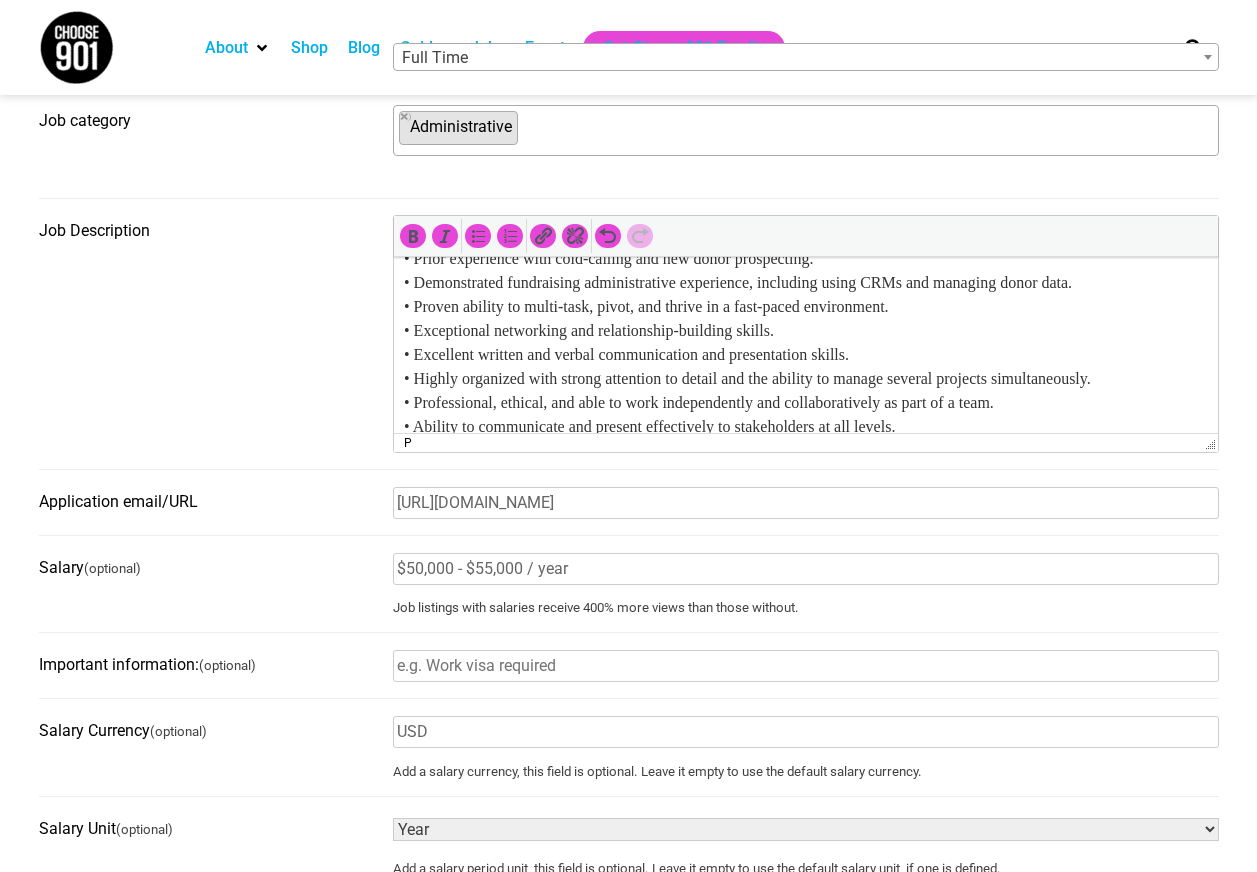 scroll, scrollTop: 1162, scrollLeft: 0, axis: vertical 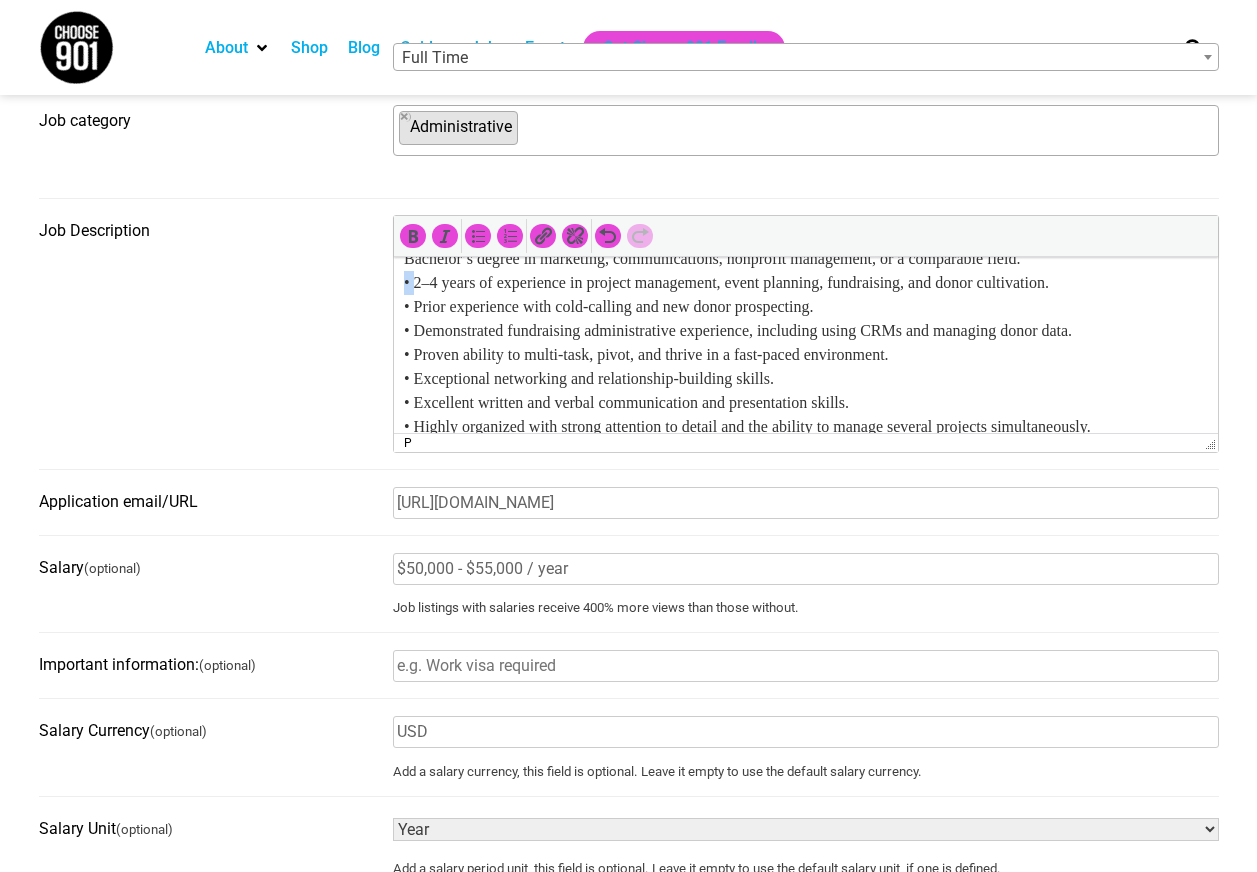 drag, startPoint x: 412, startPoint y: 329, endPoint x: 393, endPoint y: 326, distance: 19.235384 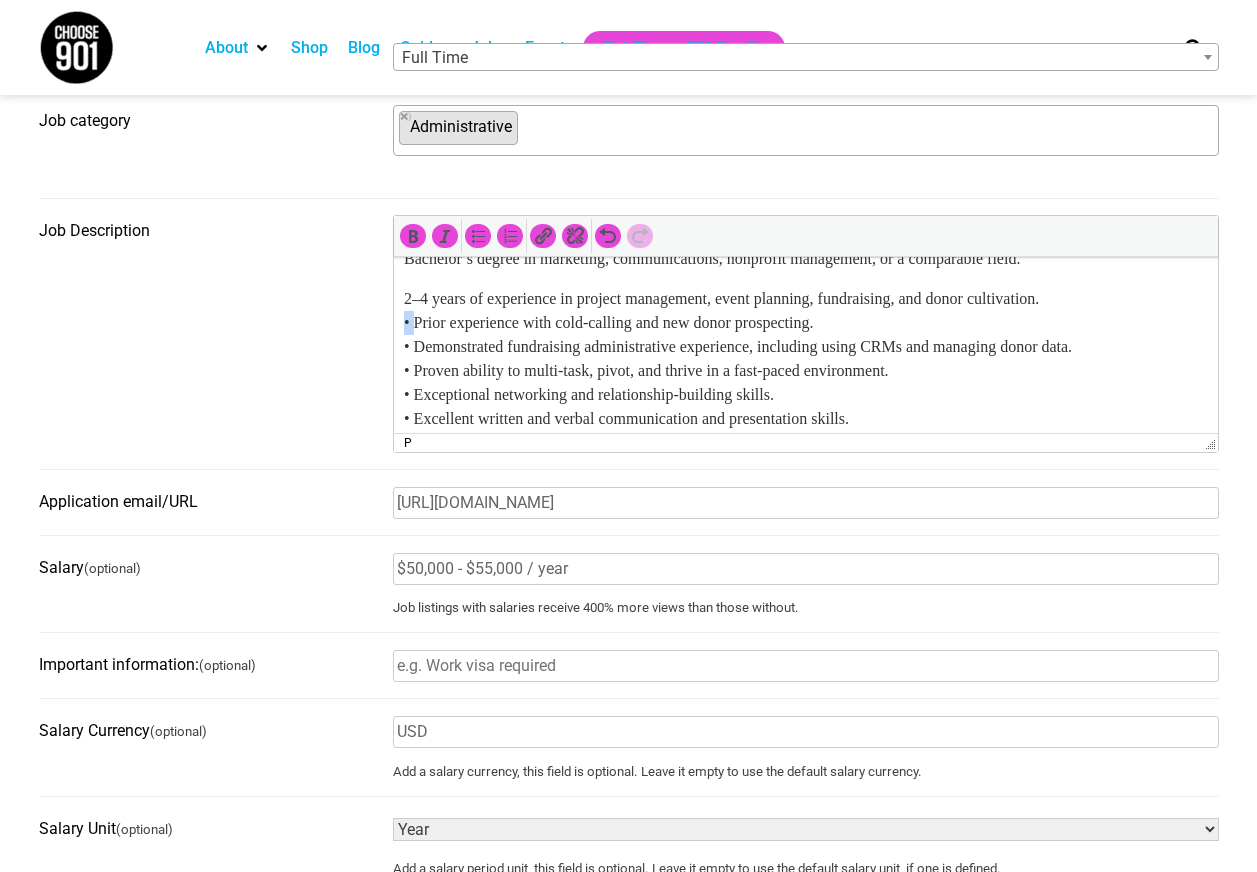 drag, startPoint x: 415, startPoint y: 367, endPoint x: 397, endPoint y: 365, distance: 18.110771 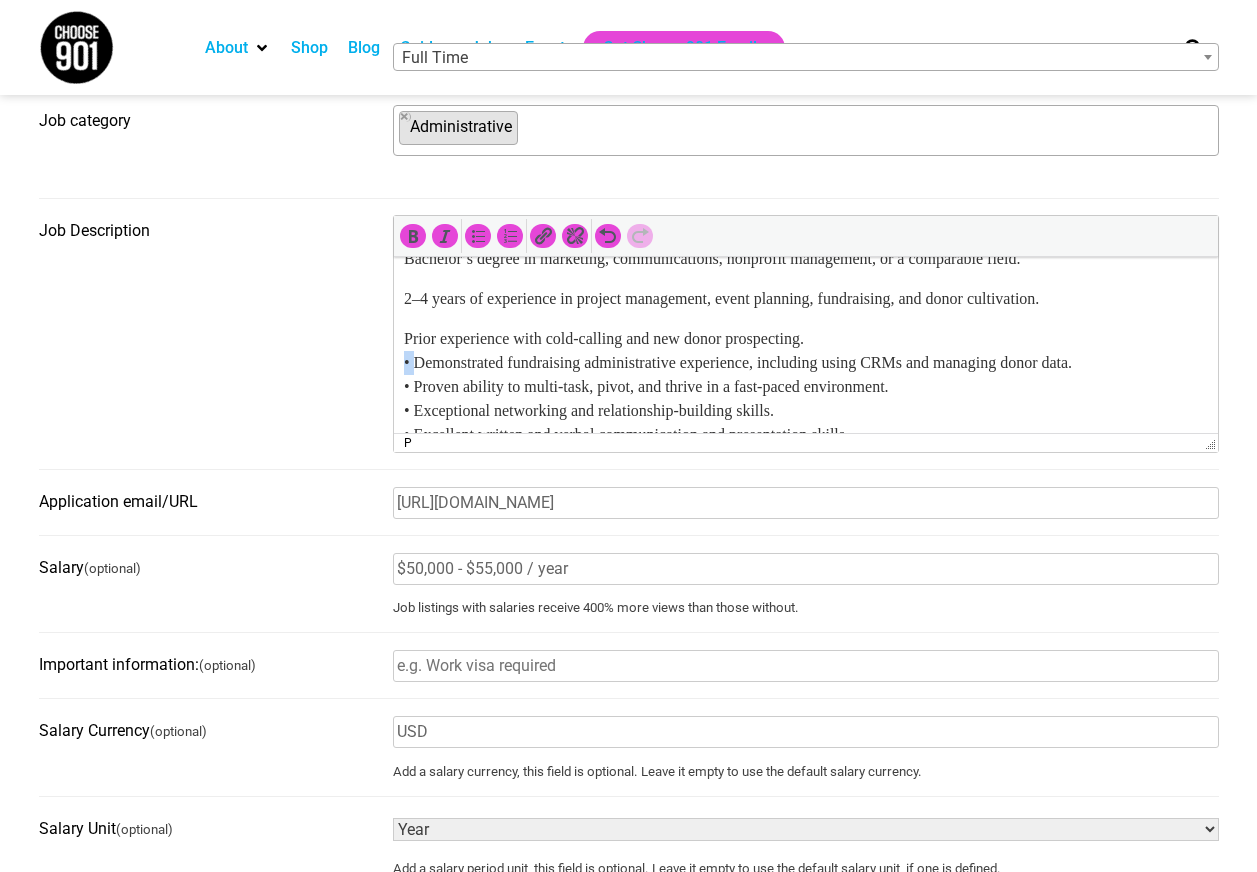 drag, startPoint x: 415, startPoint y: 409, endPoint x: 393, endPoint y: 408, distance: 22.022715 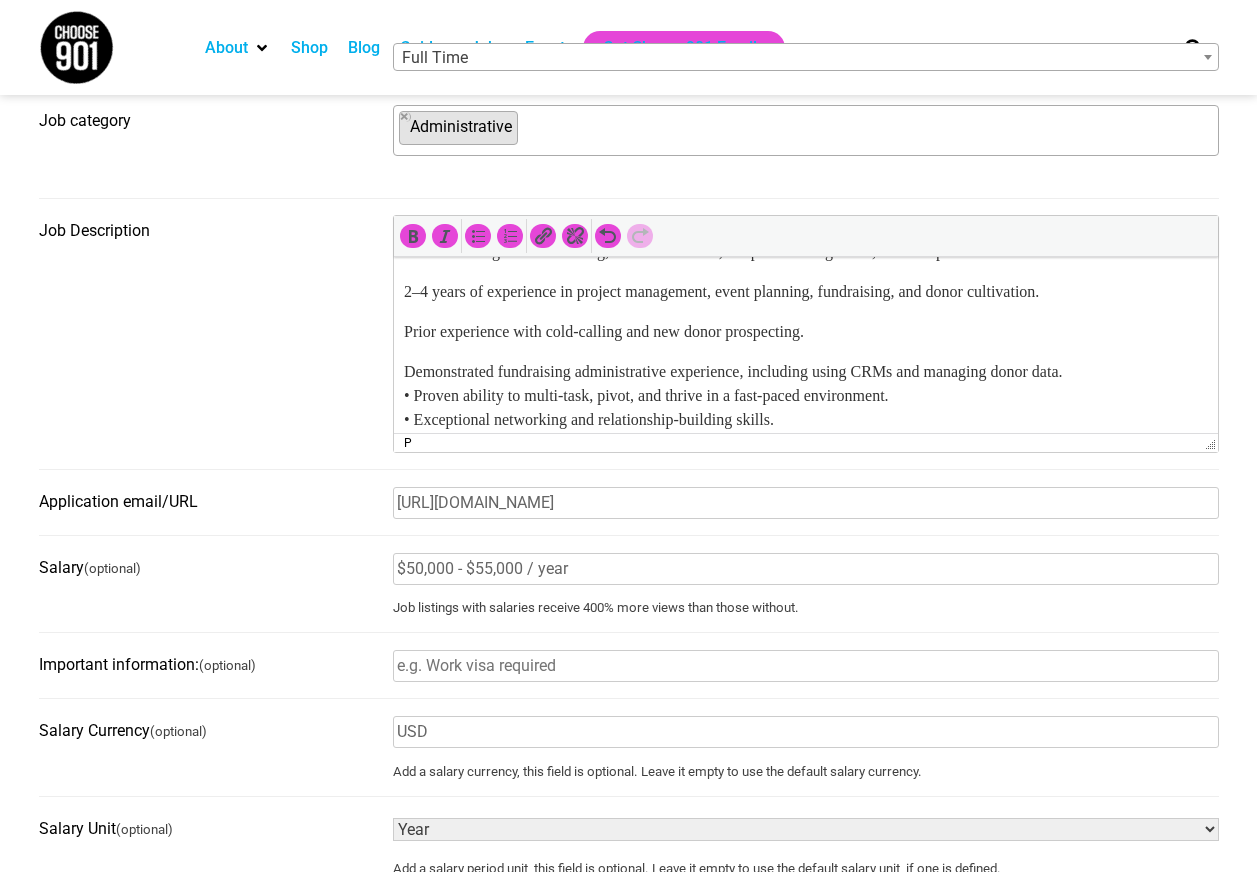 scroll, scrollTop: 1269, scrollLeft: 0, axis: vertical 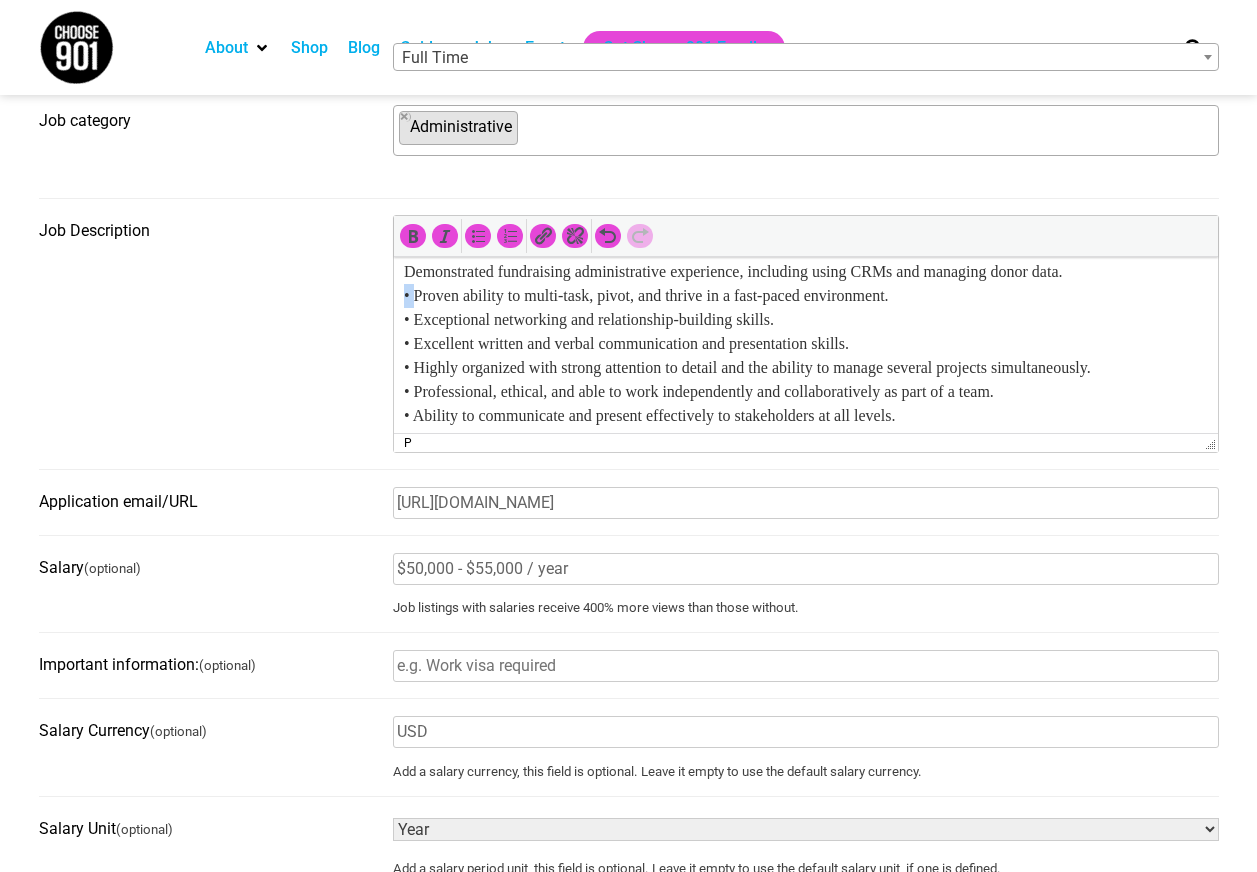 drag, startPoint x: 414, startPoint y: 343, endPoint x: 401, endPoint y: 340, distance: 13.341664 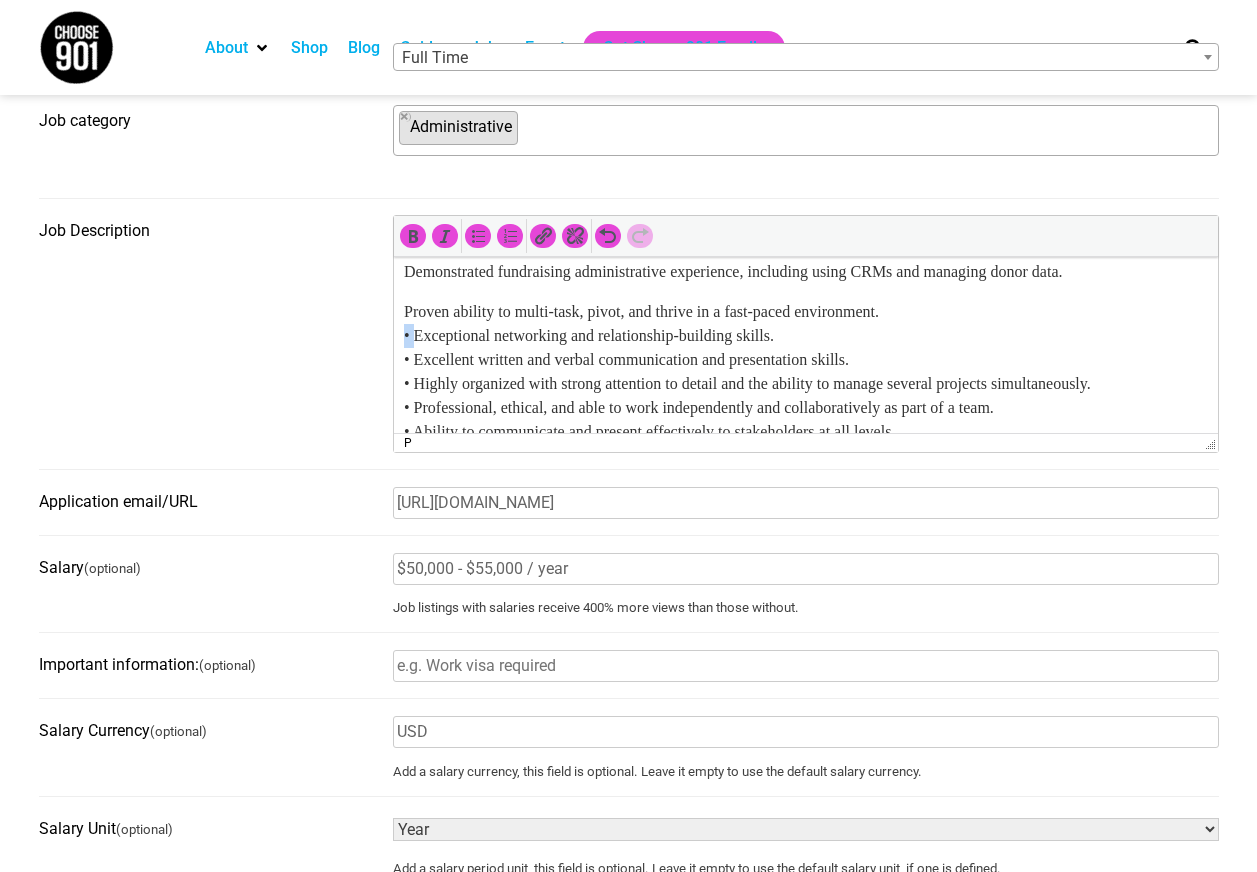 drag, startPoint x: 416, startPoint y: 381, endPoint x: 396, endPoint y: 379, distance: 20.09975 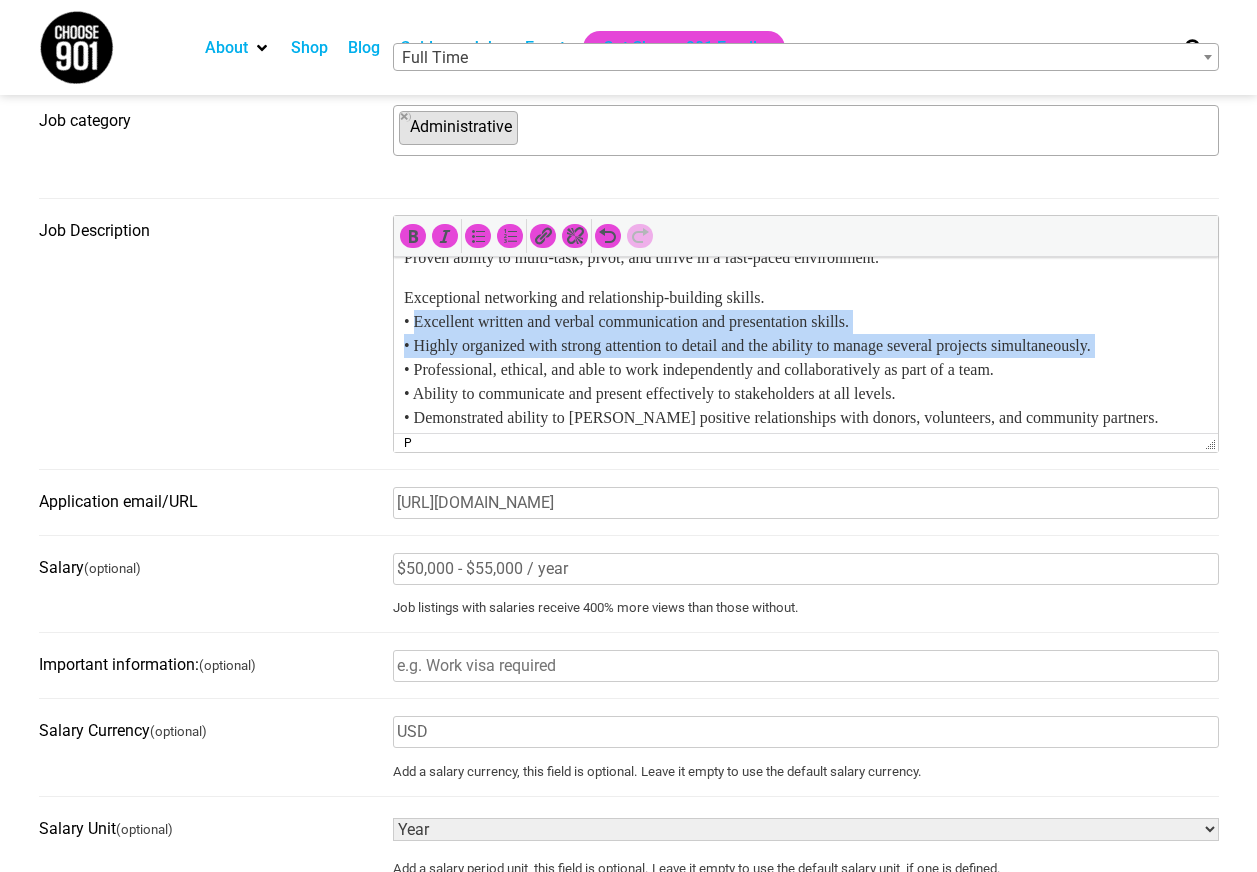 scroll, scrollTop: 1336, scrollLeft: 0, axis: vertical 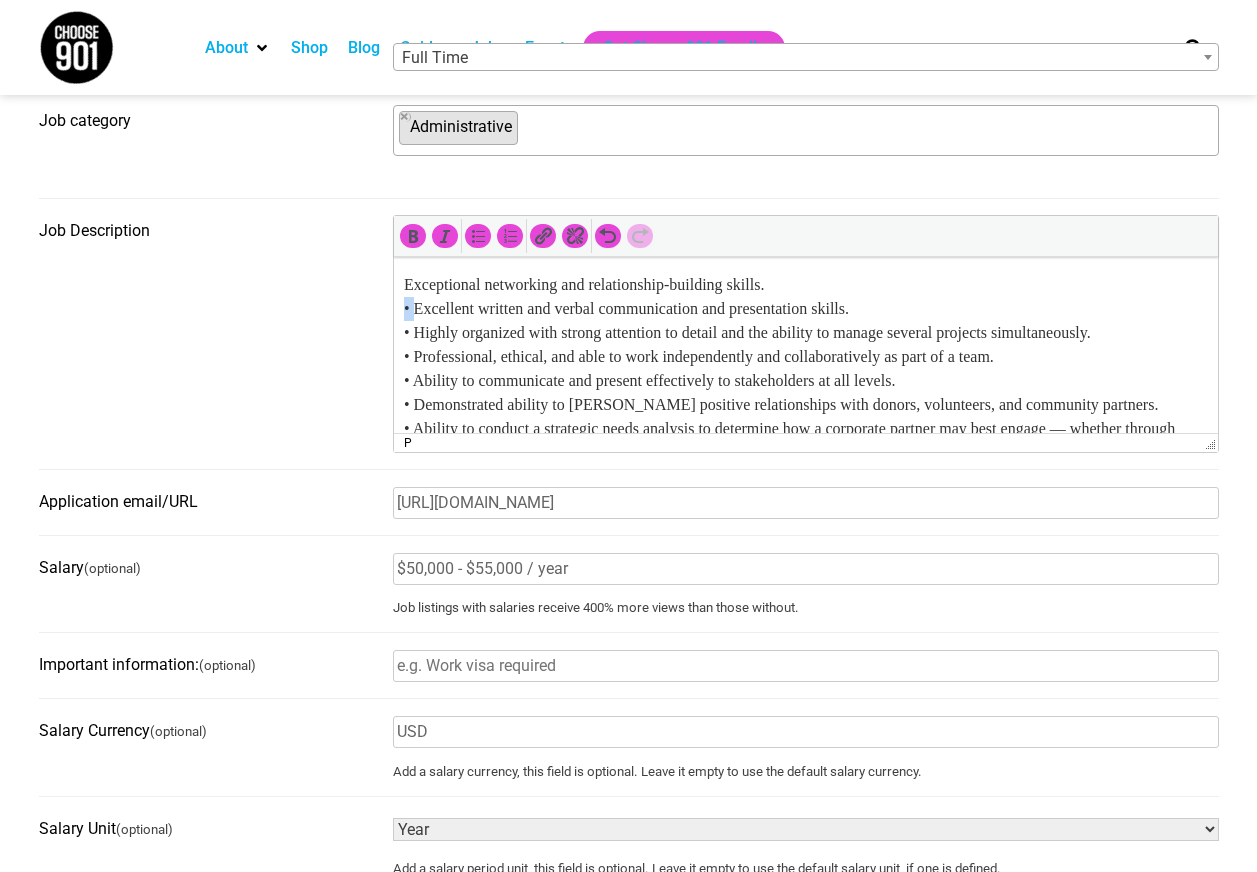 drag, startPoint x: 416, startPoint y: 420, endPoint x: 400, endPoint y: 352, distance: 69.856995 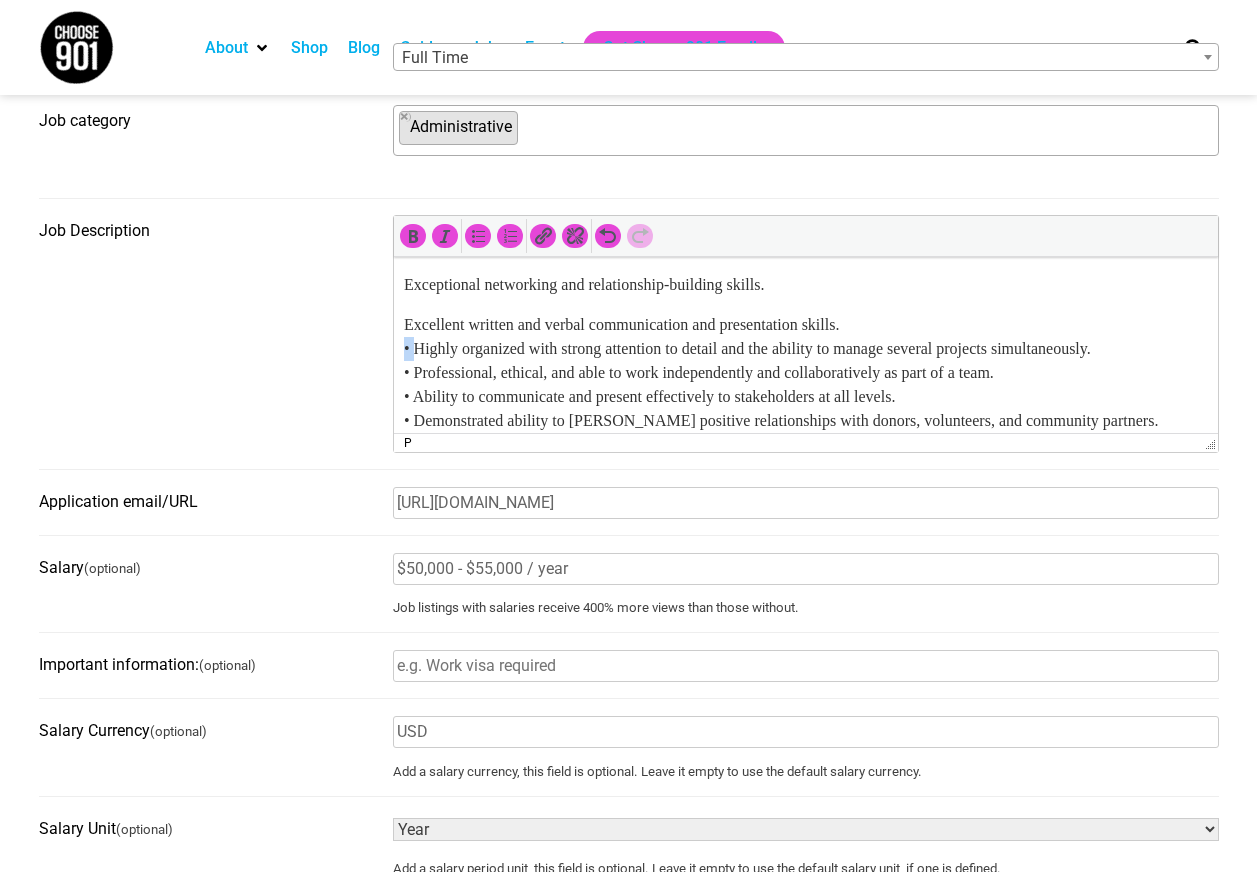 drag, startPoint x: 416, startPoint y: 395, endPoint x: 394, endPoint y: 394, distance: 22.022715 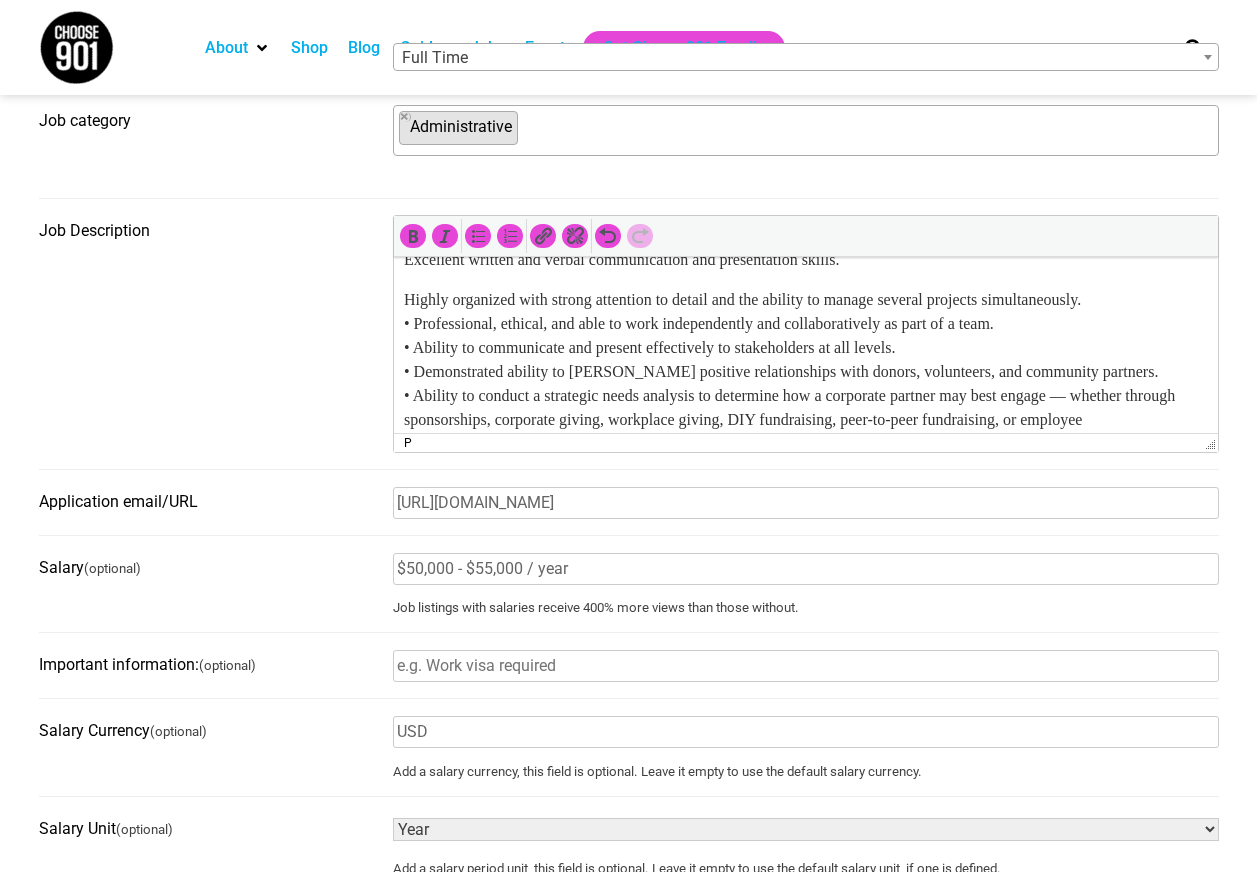scroll, scrollTop: 1436, scrollLeft: 0, axis: vertical 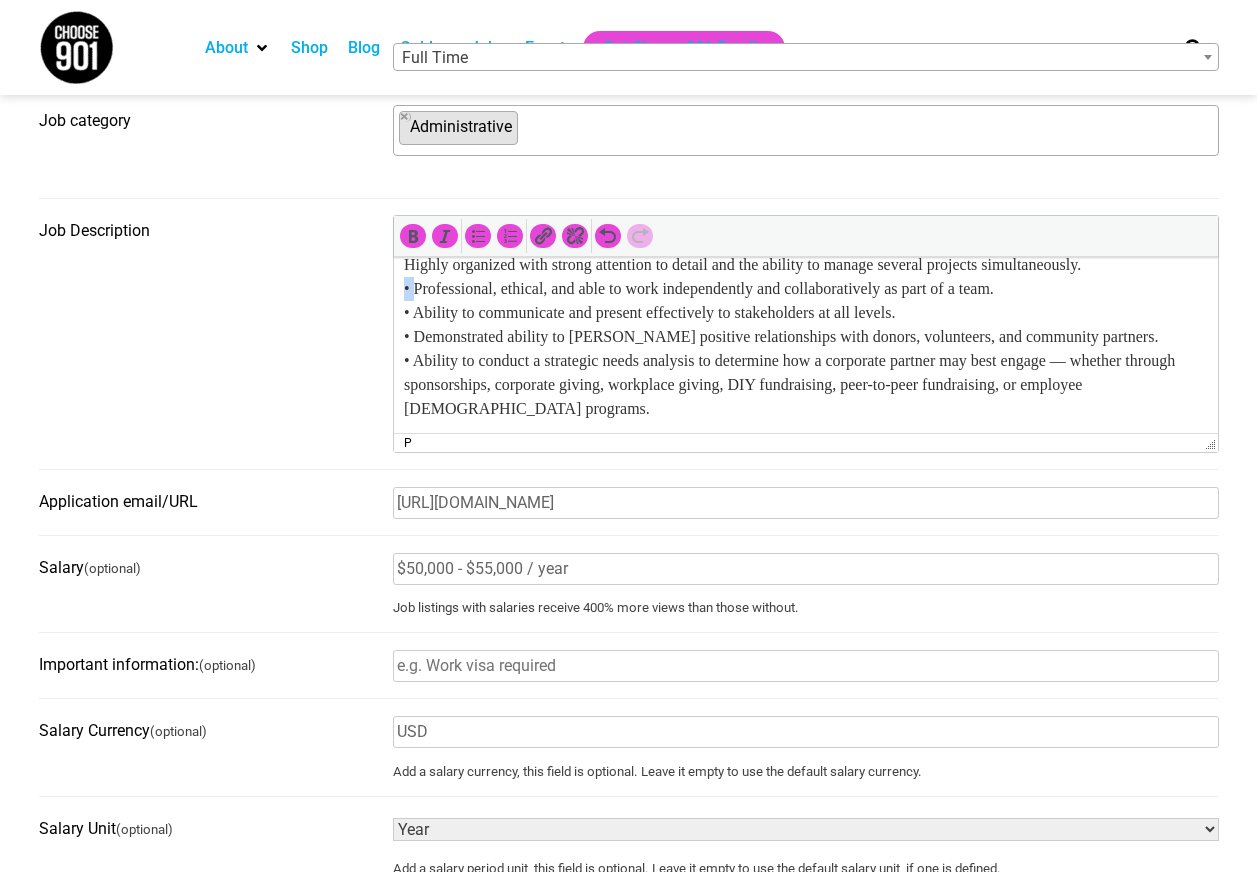 drag, startPoint x: 415, startPoint y: 333, endPoint x: 400, endPoint y: 333, distance: 15 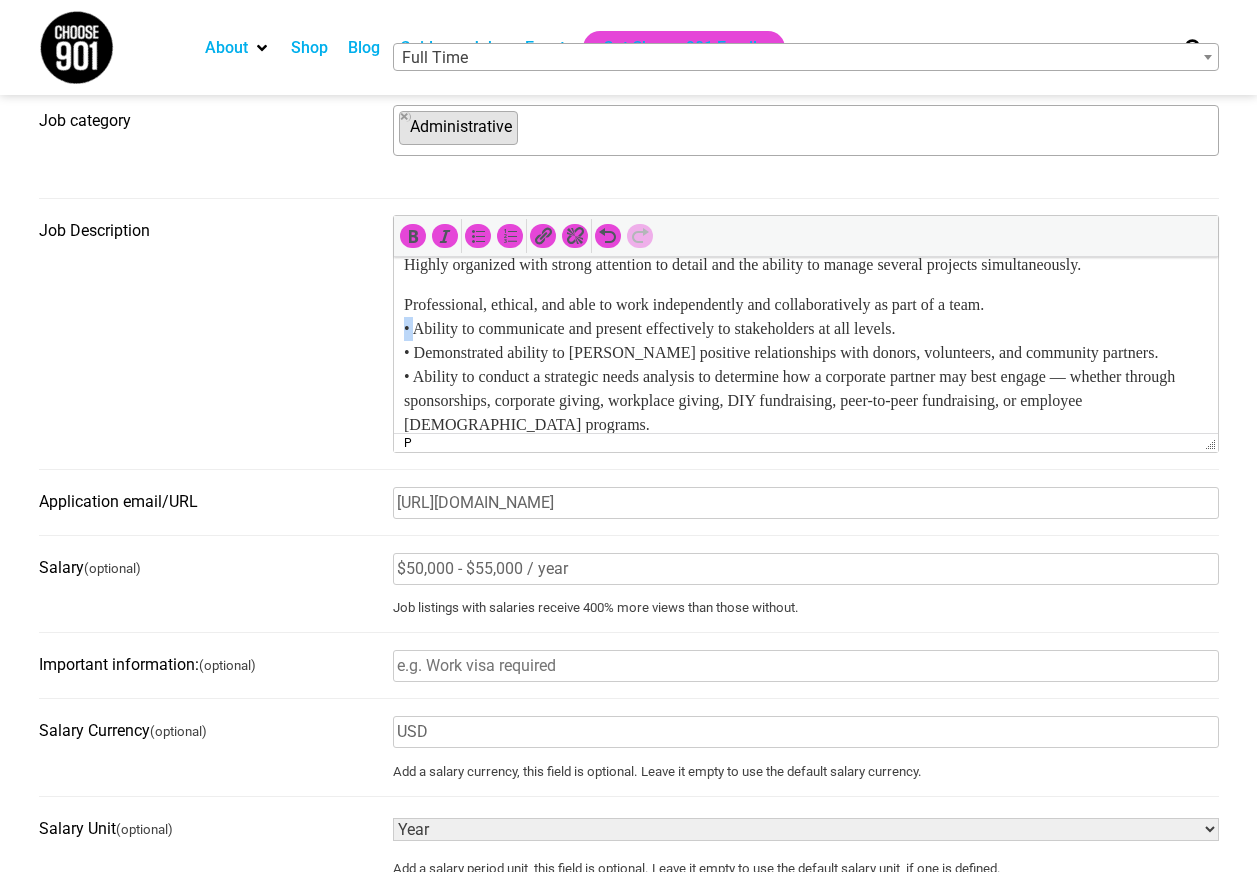 drag, startPoint x: 416, startPoint y: 373, endPoint x: 397, endPoint y: 373, distance: 19 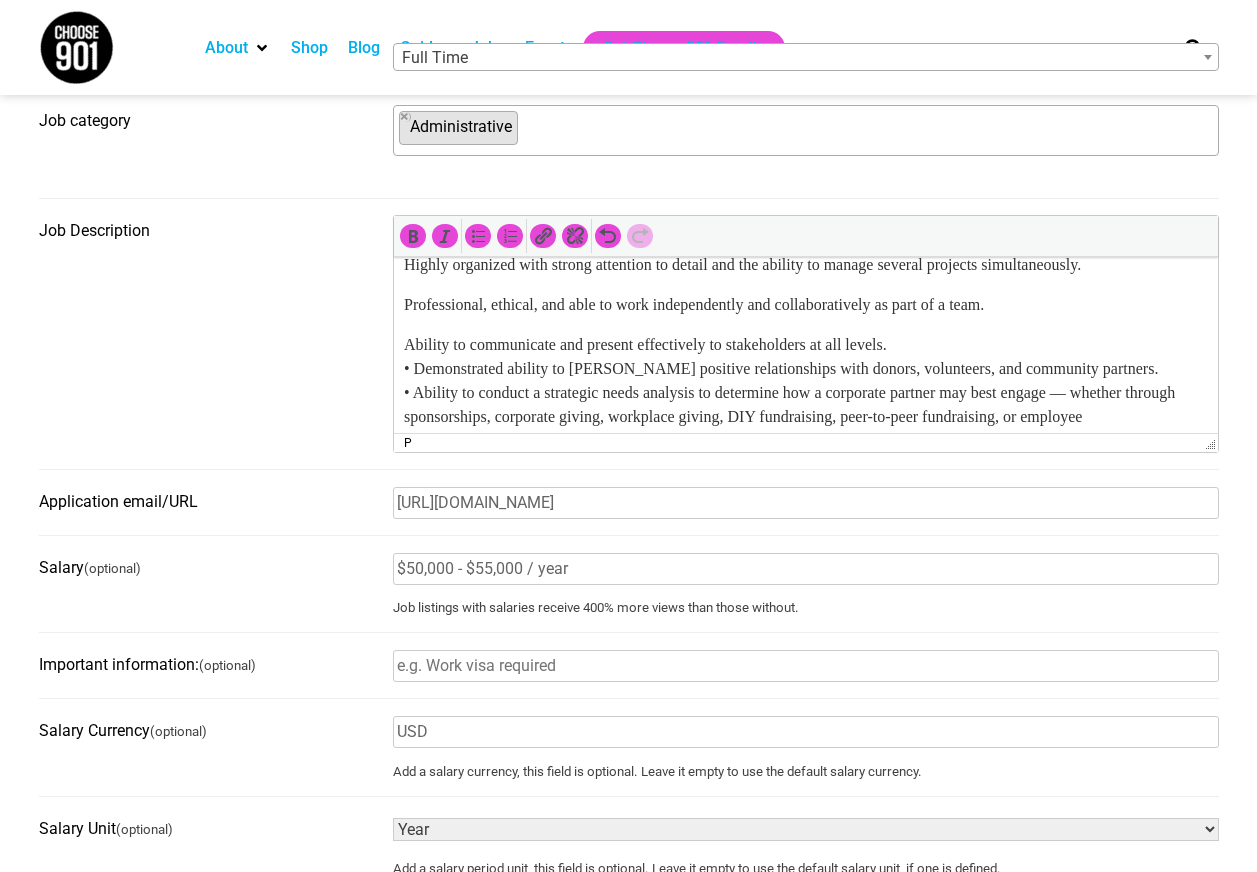 scroll, scrollTop: 1536, scrollLeft: 0, axis: vertical 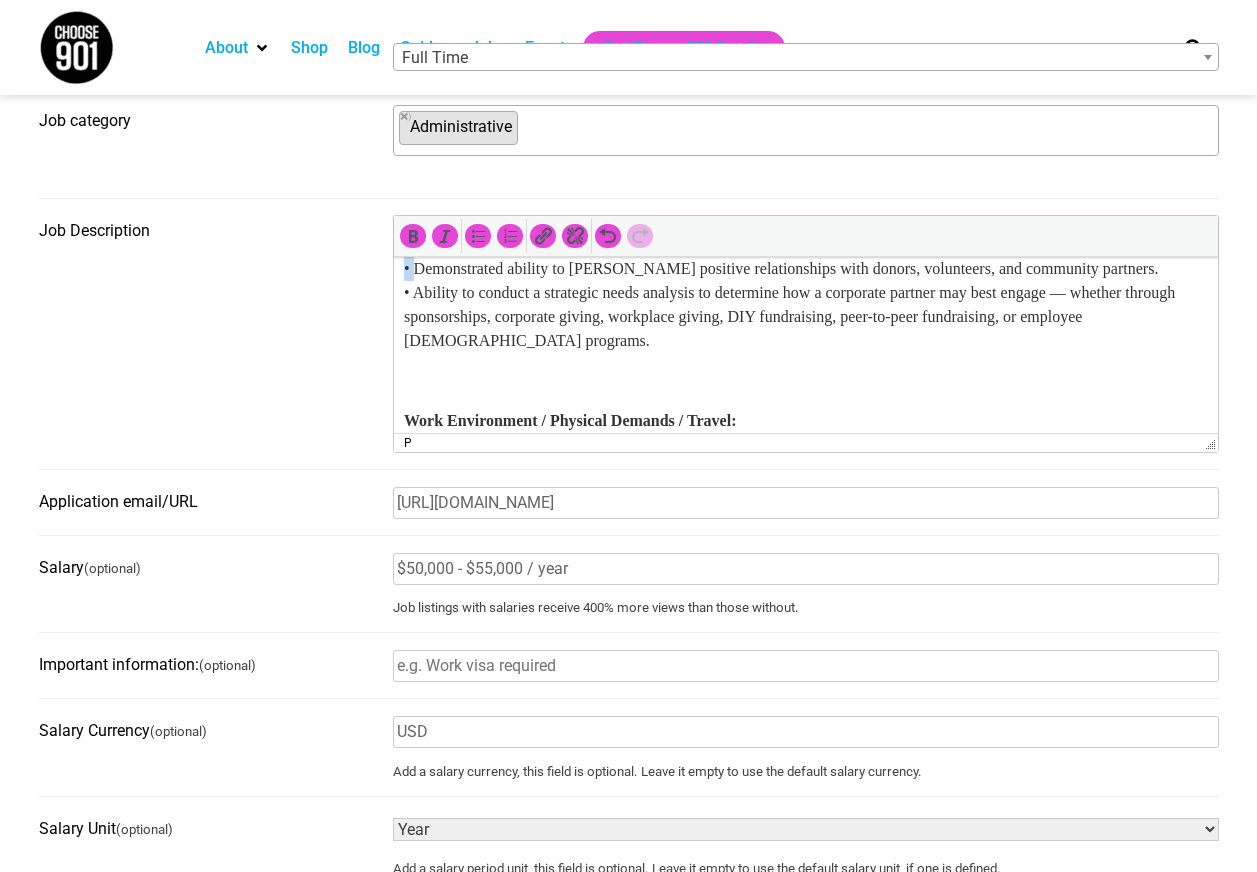 drag, startPoint x: 415, startPoint y: 318, endPoint x: 395, endPoint y: 316, distance: 20.09975 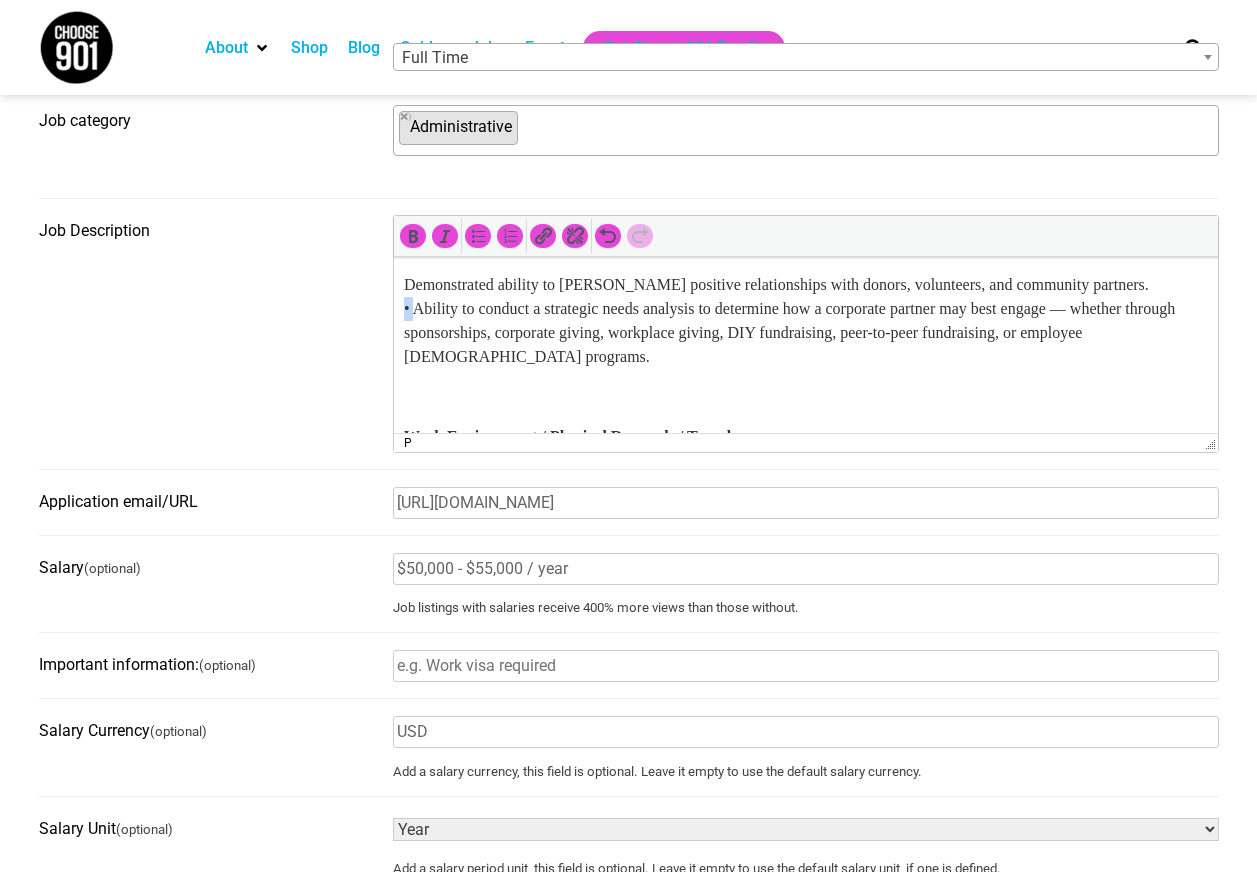 drag, startPoint x: 416, startPoint y: 357, endPoint x: 393, endPoint y: 357, distance: 23 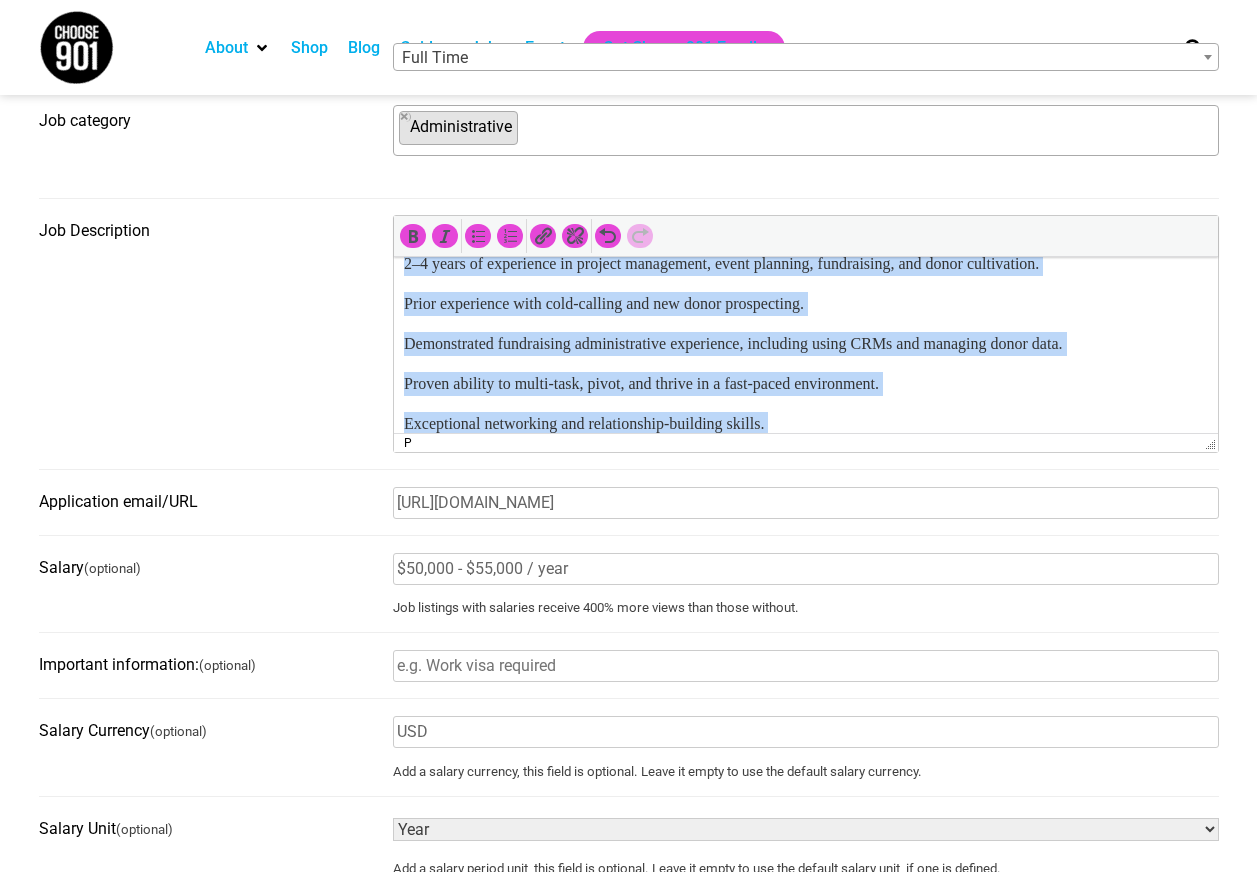 scroll, scrollTop: 1137, scrollLeft: 0, axis: vertical 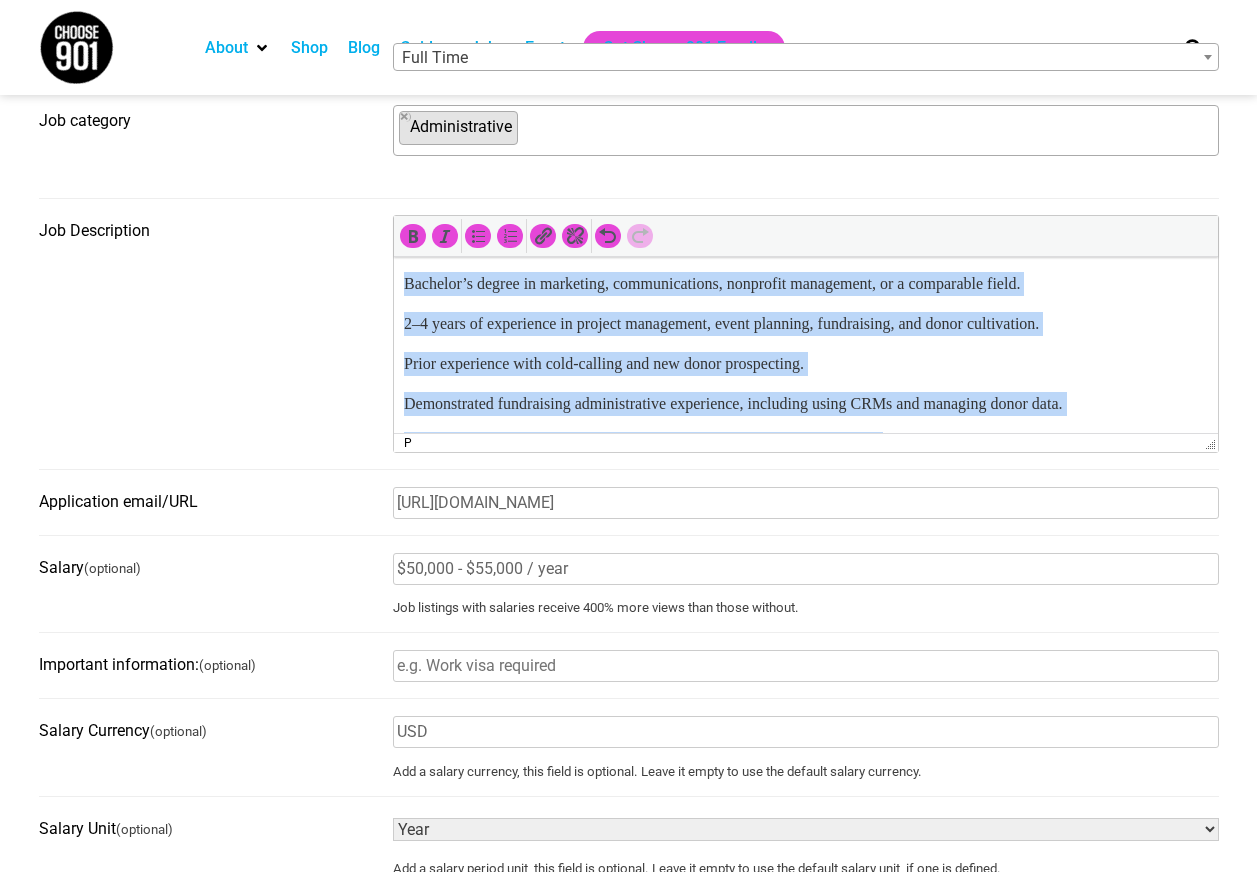drag, startPoint x: 630, startPoint y: 314, endPoint x: 398, endPoint y: 329, distance: 232.4844 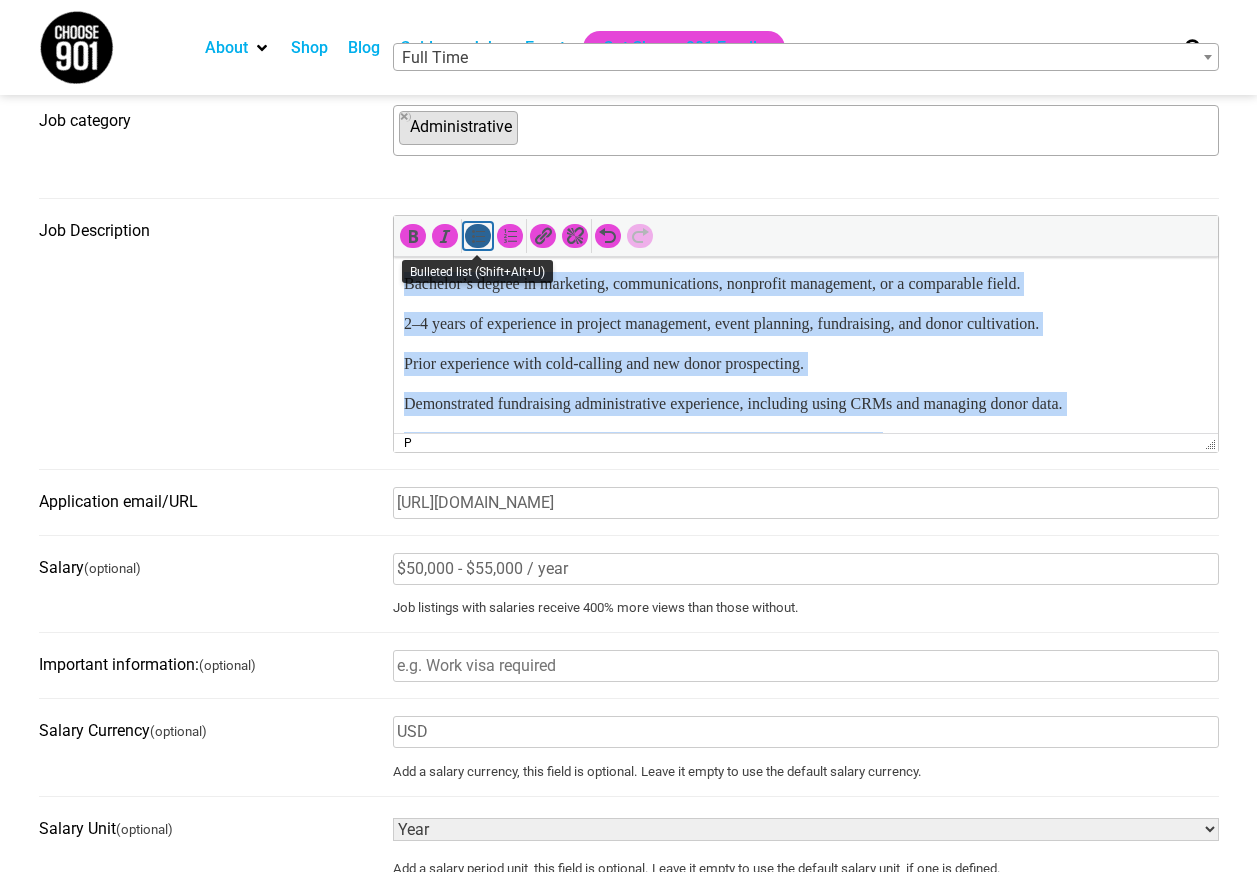 click at bounding box center [478, 236] 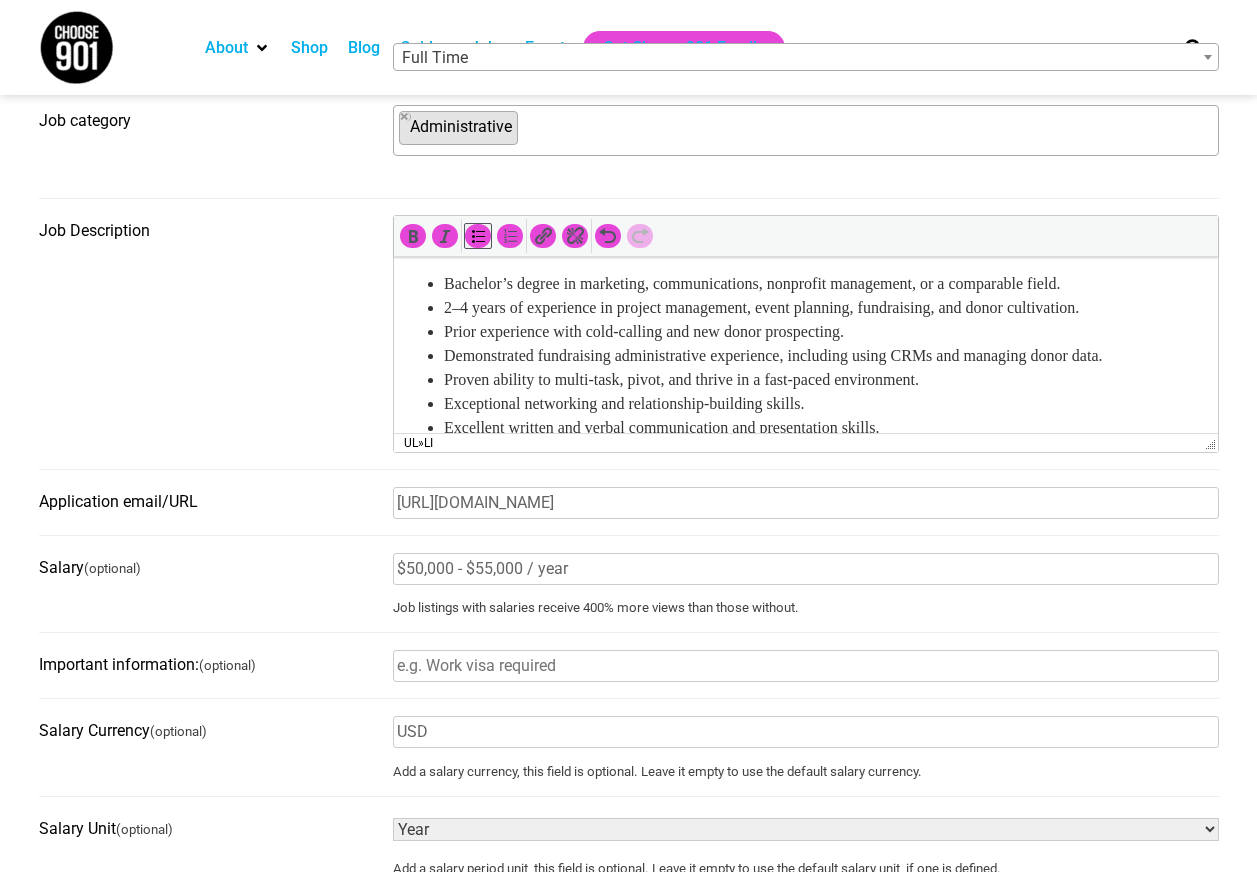 click on "2–4 years of experience in project management, event planning, fundraising, and donor cultivation." at bounding box center (825, 308) 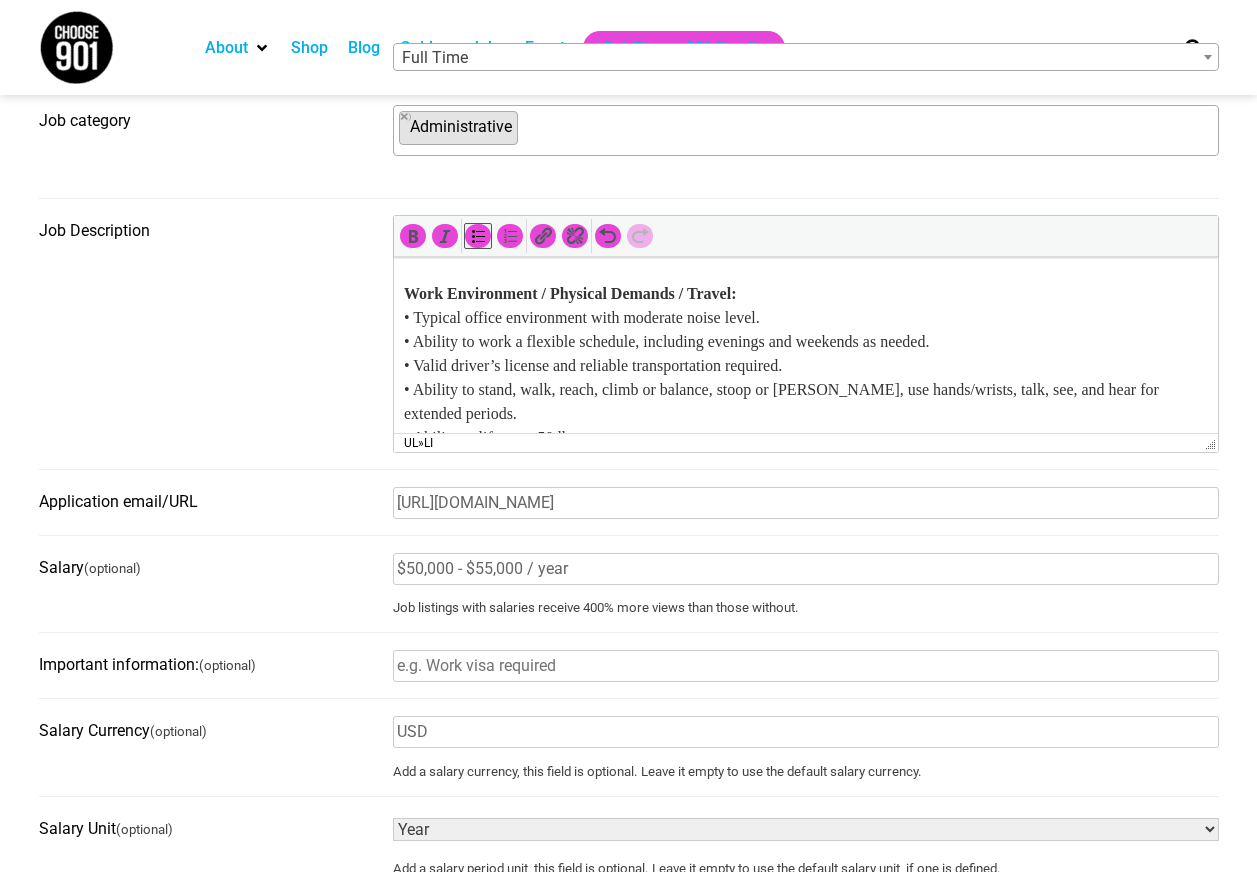 scroll, scrollTop: 1537, scrollLeft: 0, axis: vertical 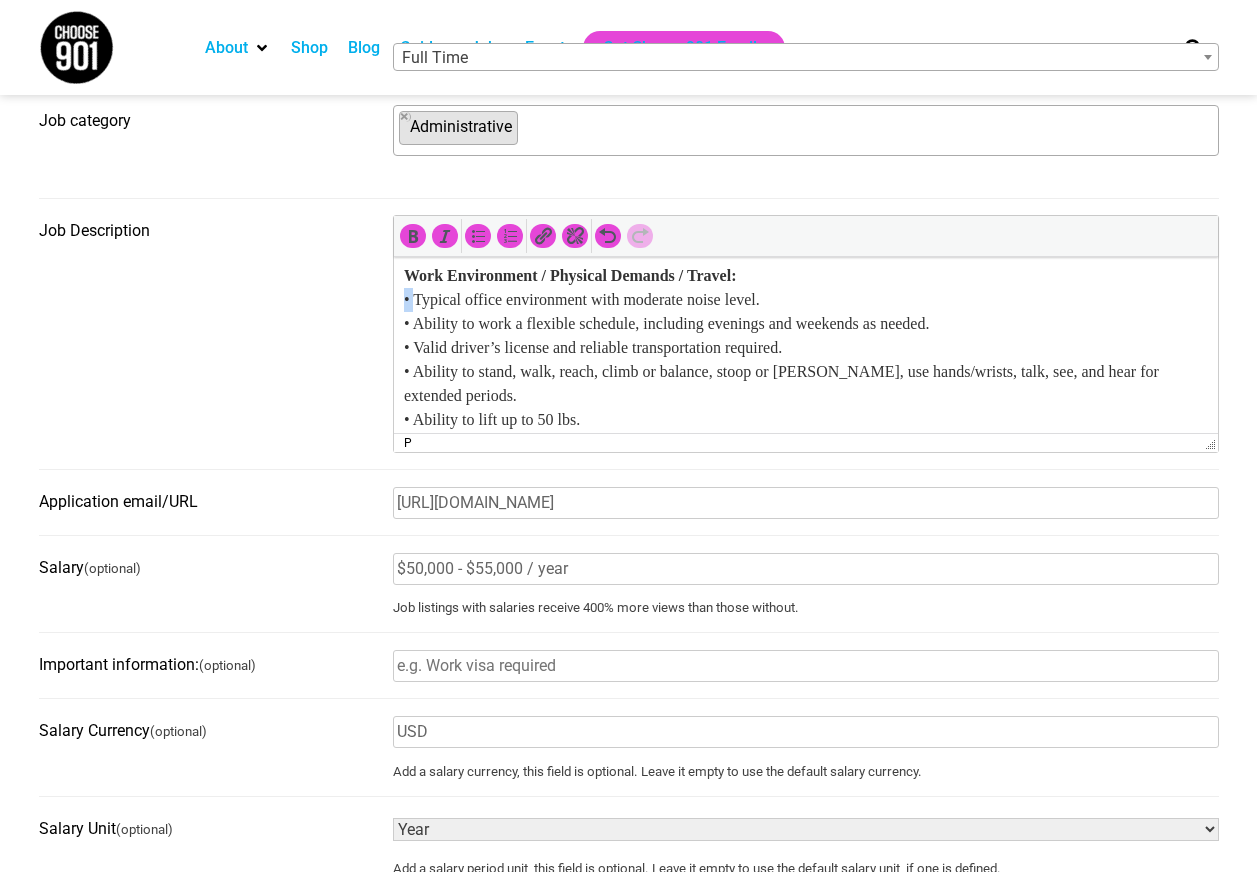 drag, startPoint x: 413, startPoint y: 346, endPoint x: 784, endPoint y: 606, distance: 453.0353 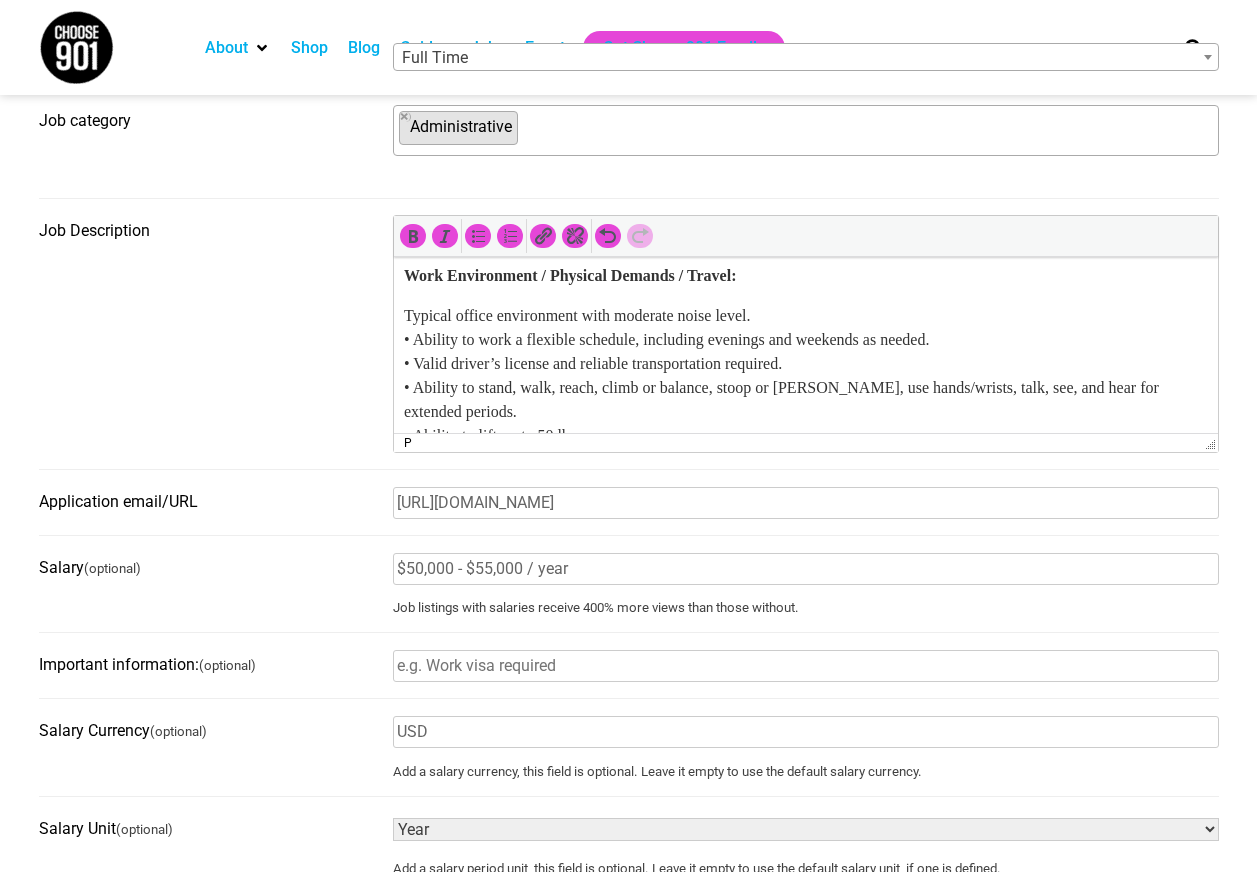 drag, startPoint x: 418, startPoint y: 384, endPoint x: 400, endPoint y: 384, distance: 18 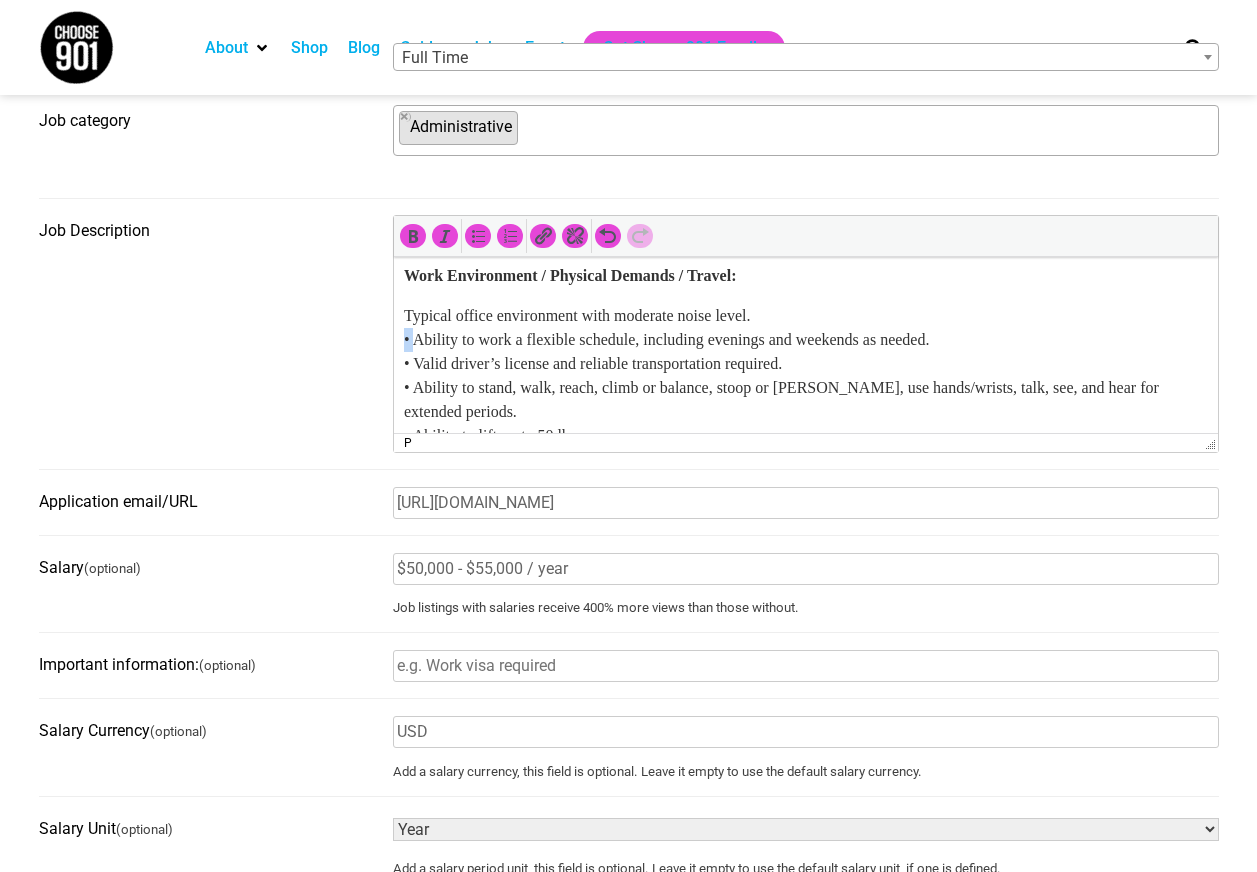 drag, startPoint x: 412, startPoint y: 387, endPoint x: 398, endPoint y: 387, distance: 14 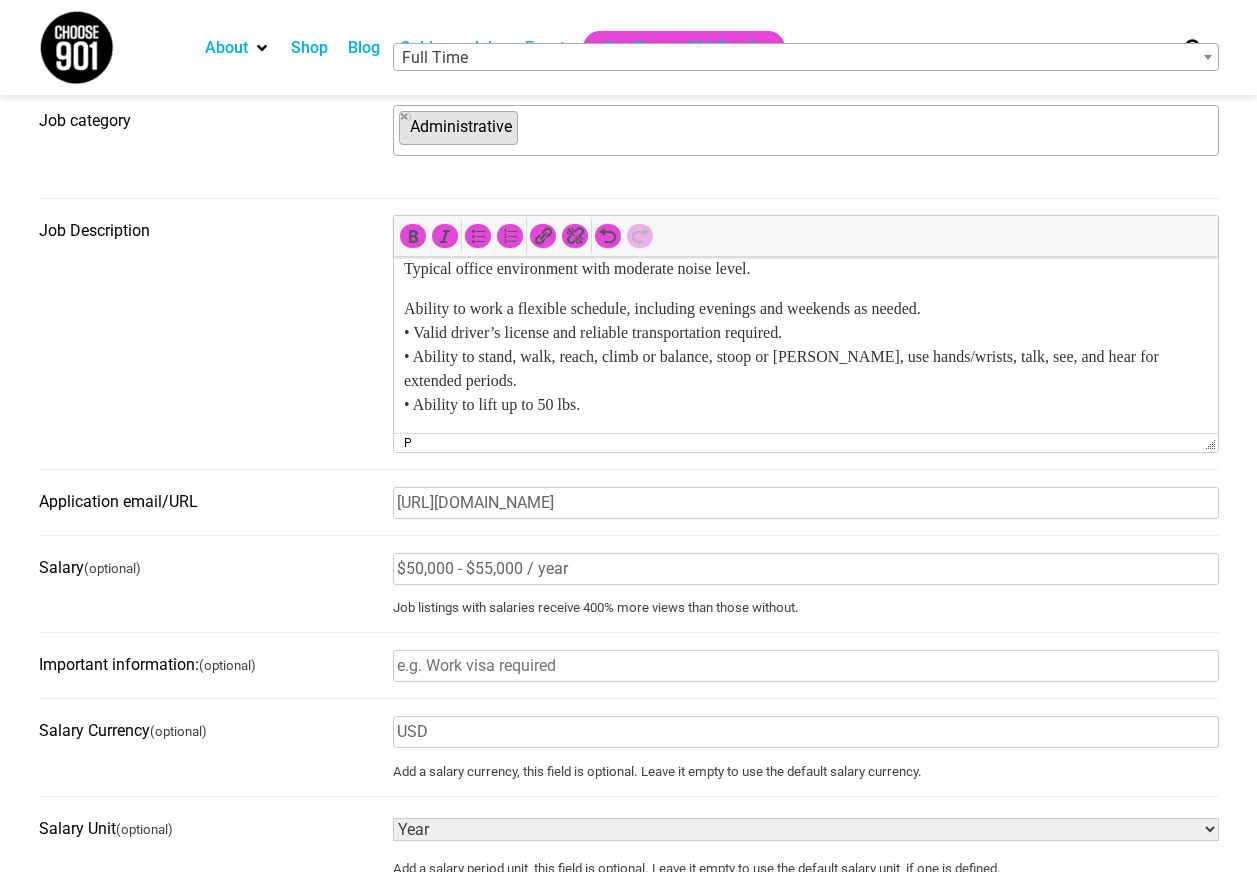 scroll, scrollTop: 1632, scrollLeft: 0, axis: vertical 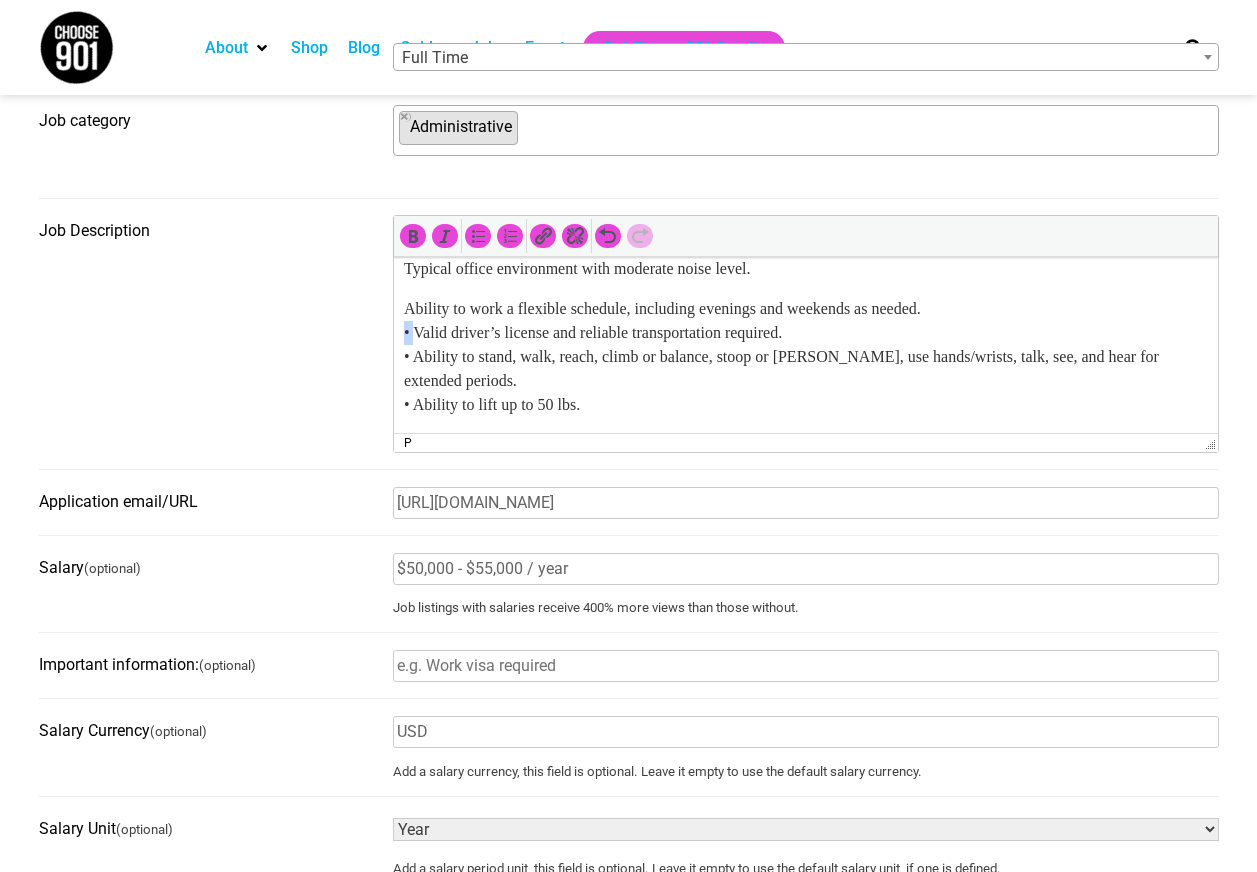 drag, startPoint x: 417, startPoint y: 330, endPoint x: 394, endPoint y: 329, distance: 23.021729 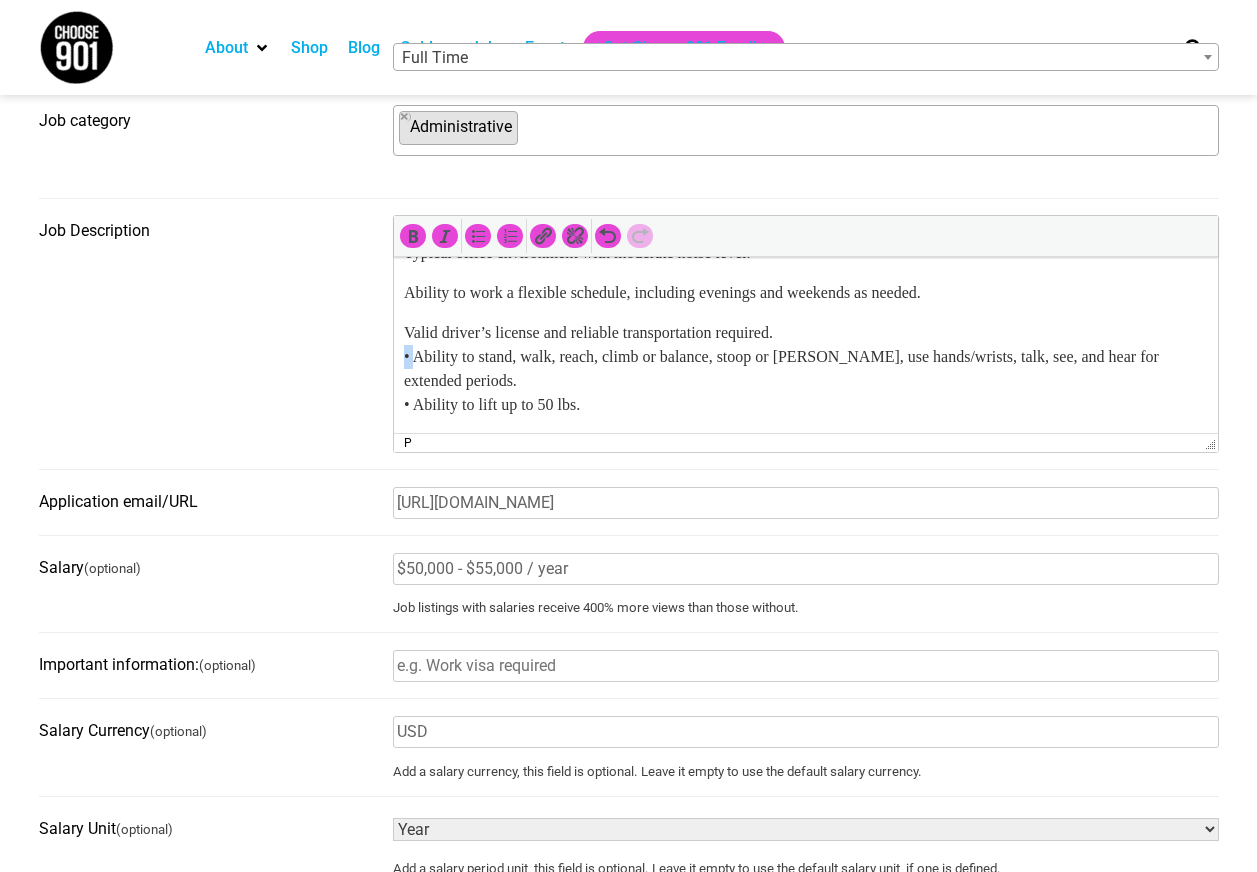 drag, startPoint x: 416, startPoint y: 372, endPoint x: 785, endPoint y: 629, distance: 449.67767 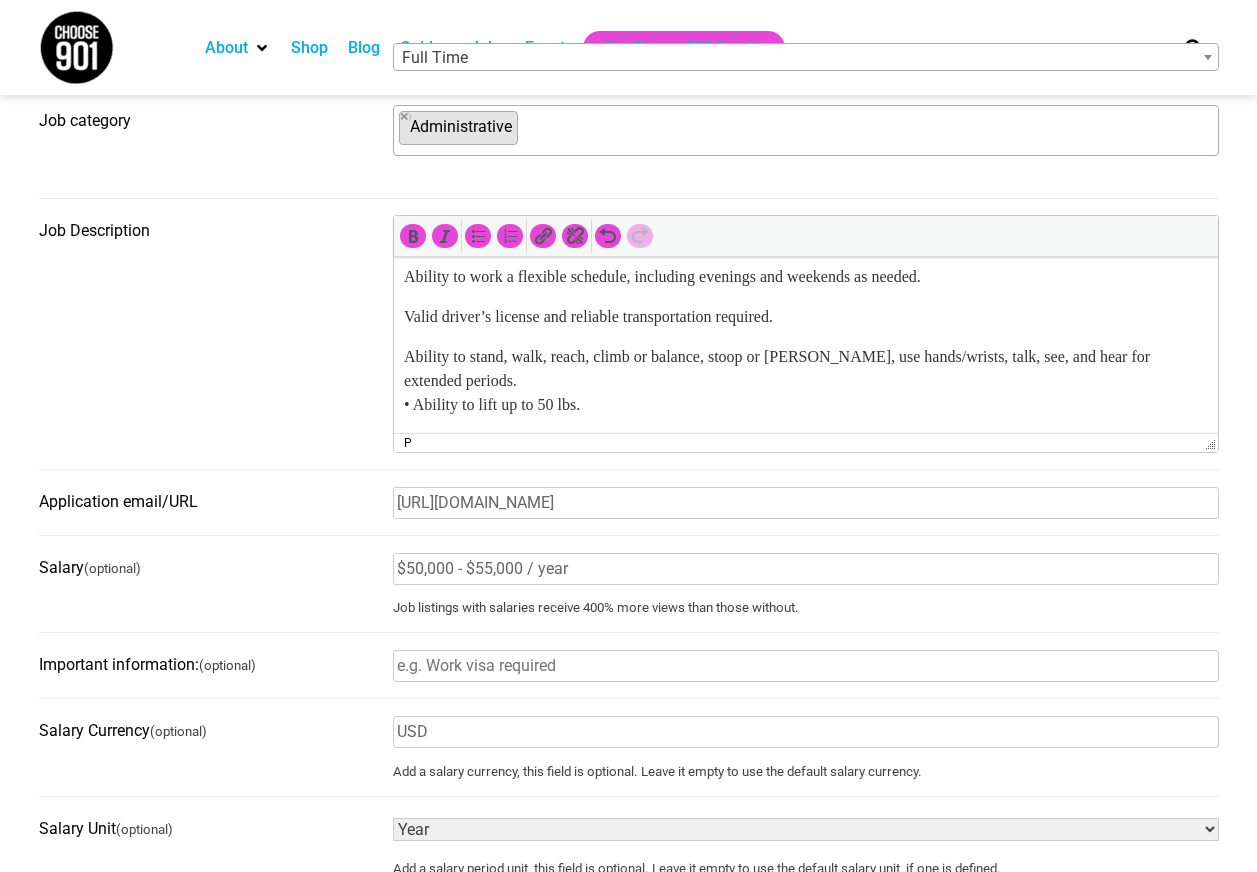scroll, scrollTop: 1664, scrollLeft: 0, axis: vertical 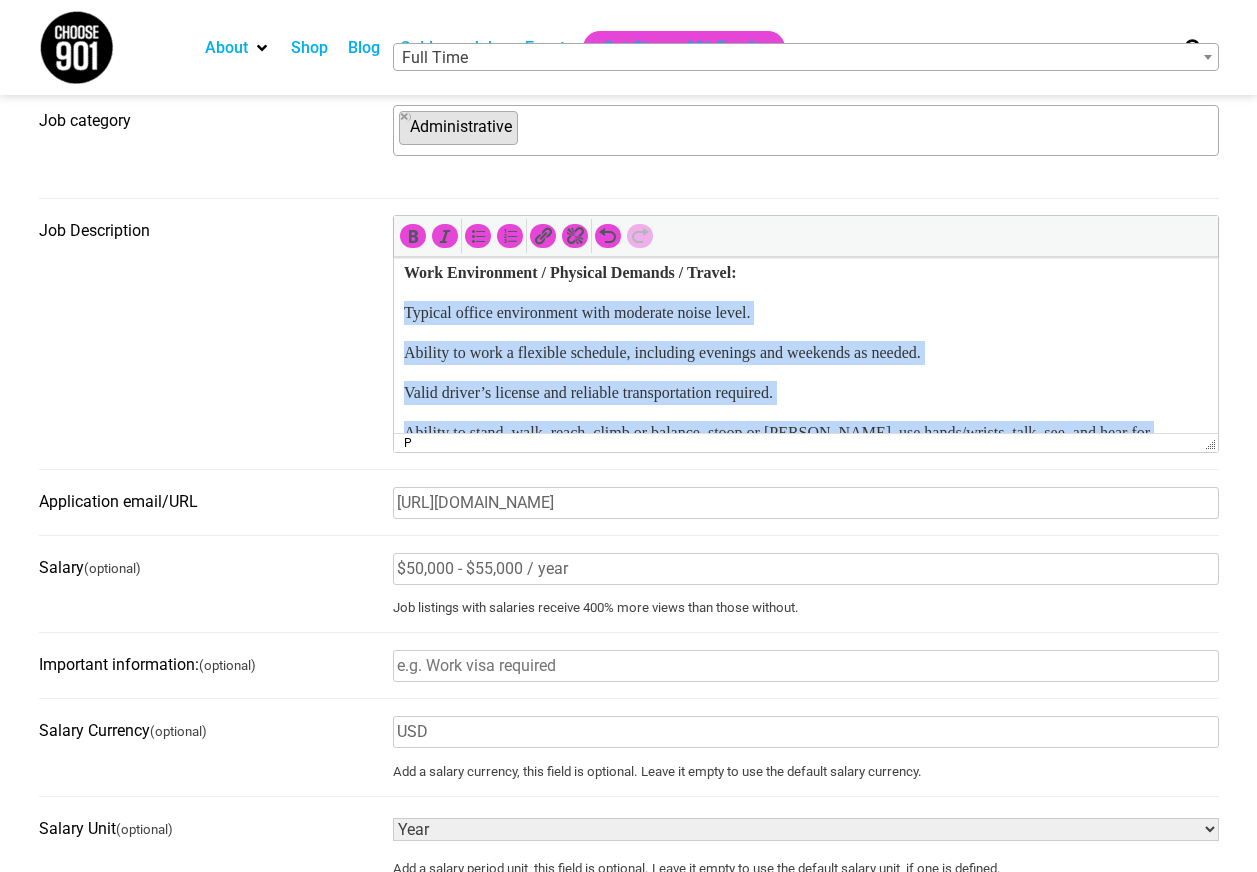 drag, startPoint x: 600, startPoint y: 418, endPoint x: 785, endPoint y: 607, distance: 264.47305 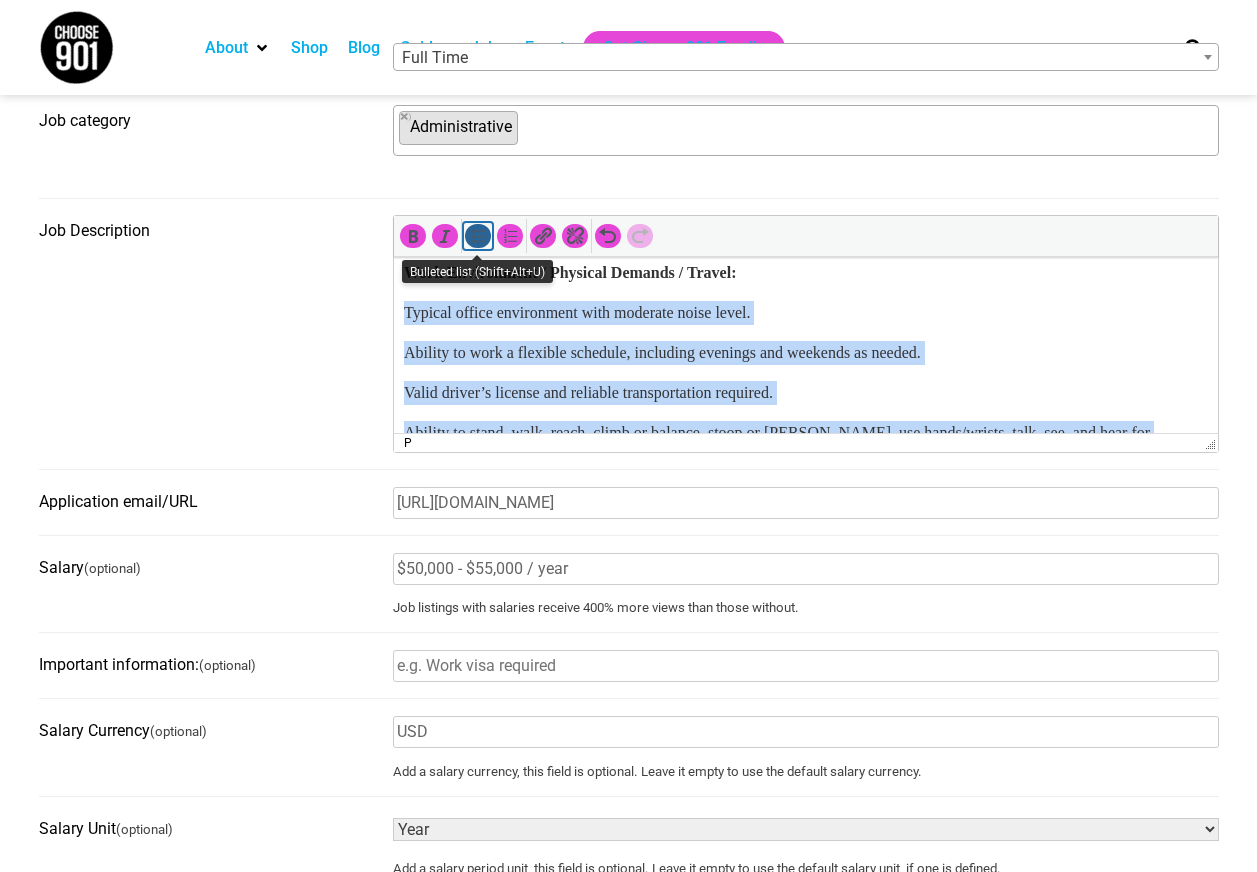 click at bounding box center (478, 236) 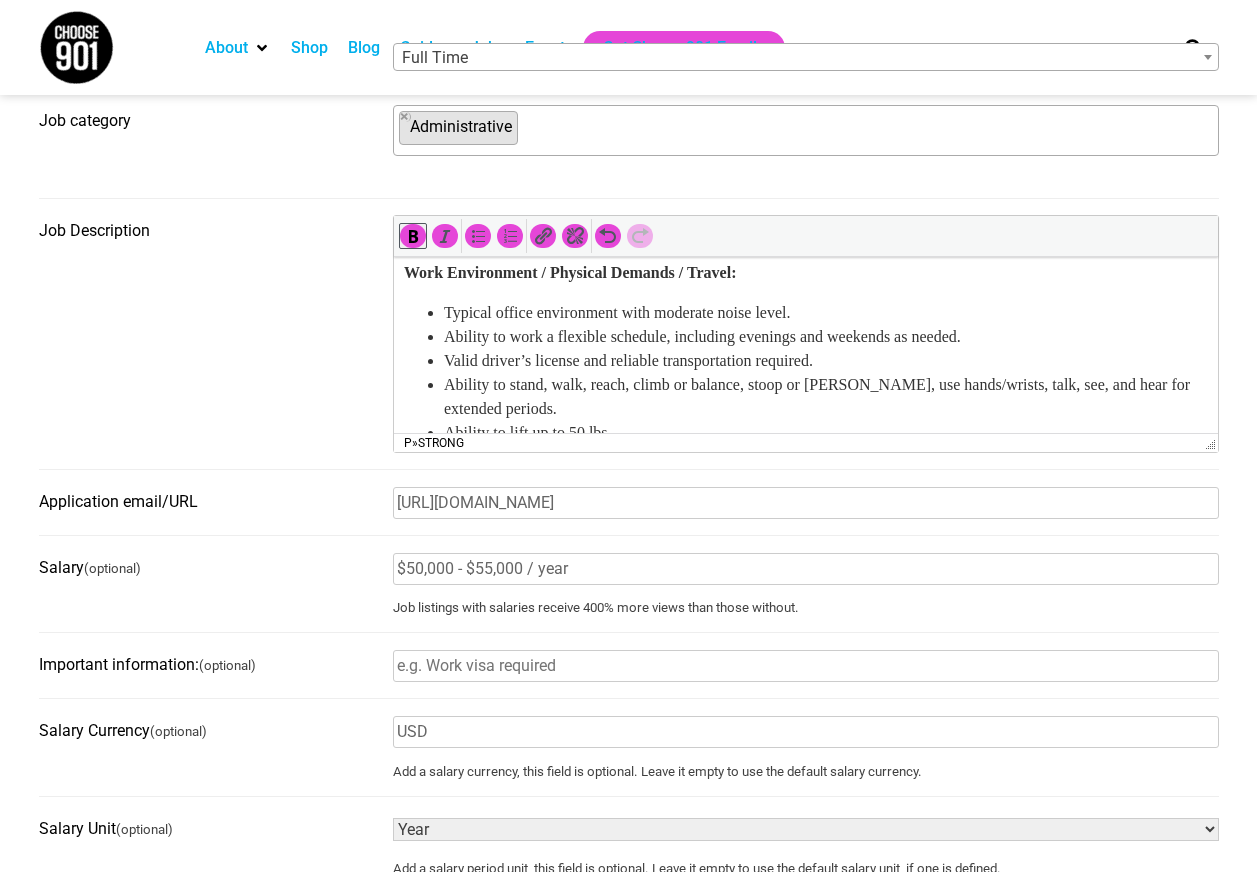 click on "Work Environment / Physical Demands / Travel:" at bounding box center [569, 272] 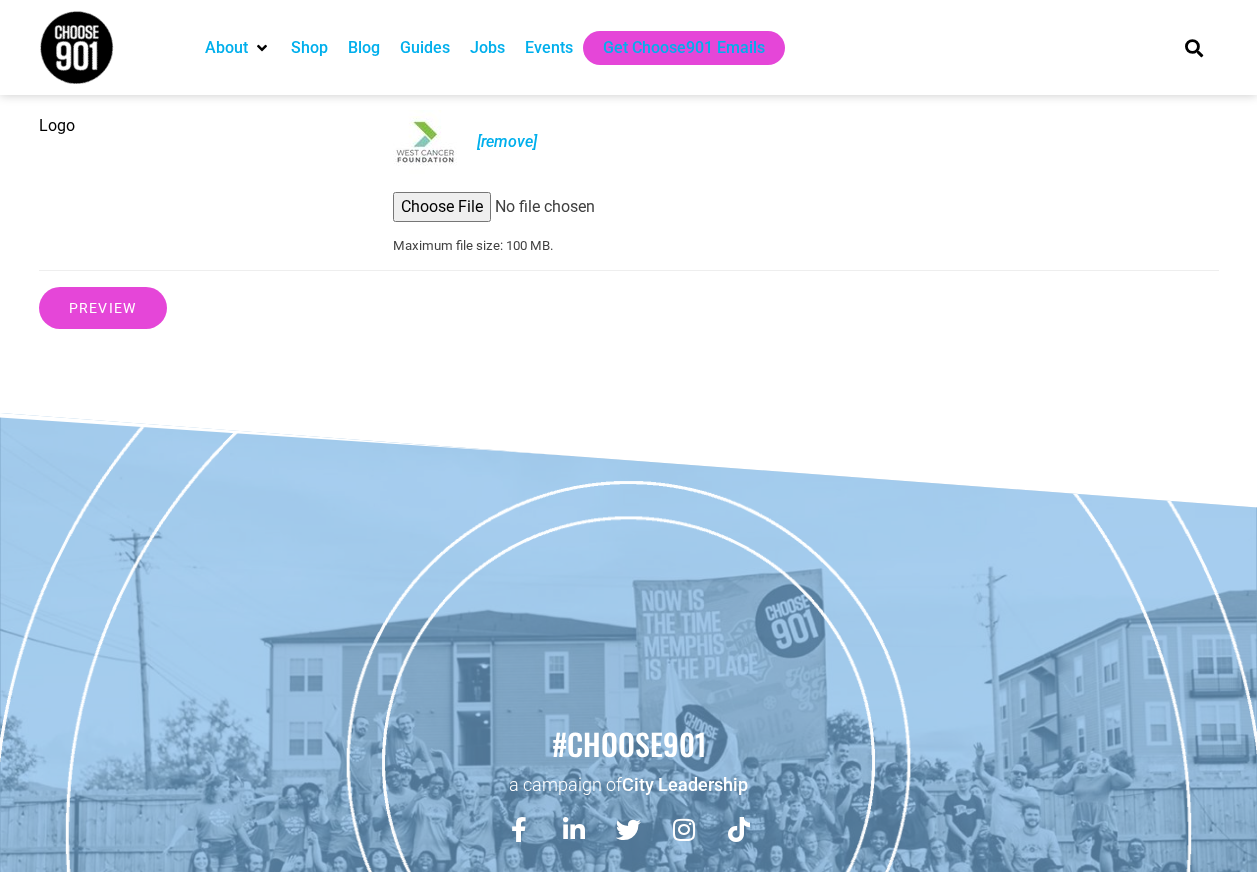 scroll, scrollTop: 1900, scrollLeft: 0, axis: vertical 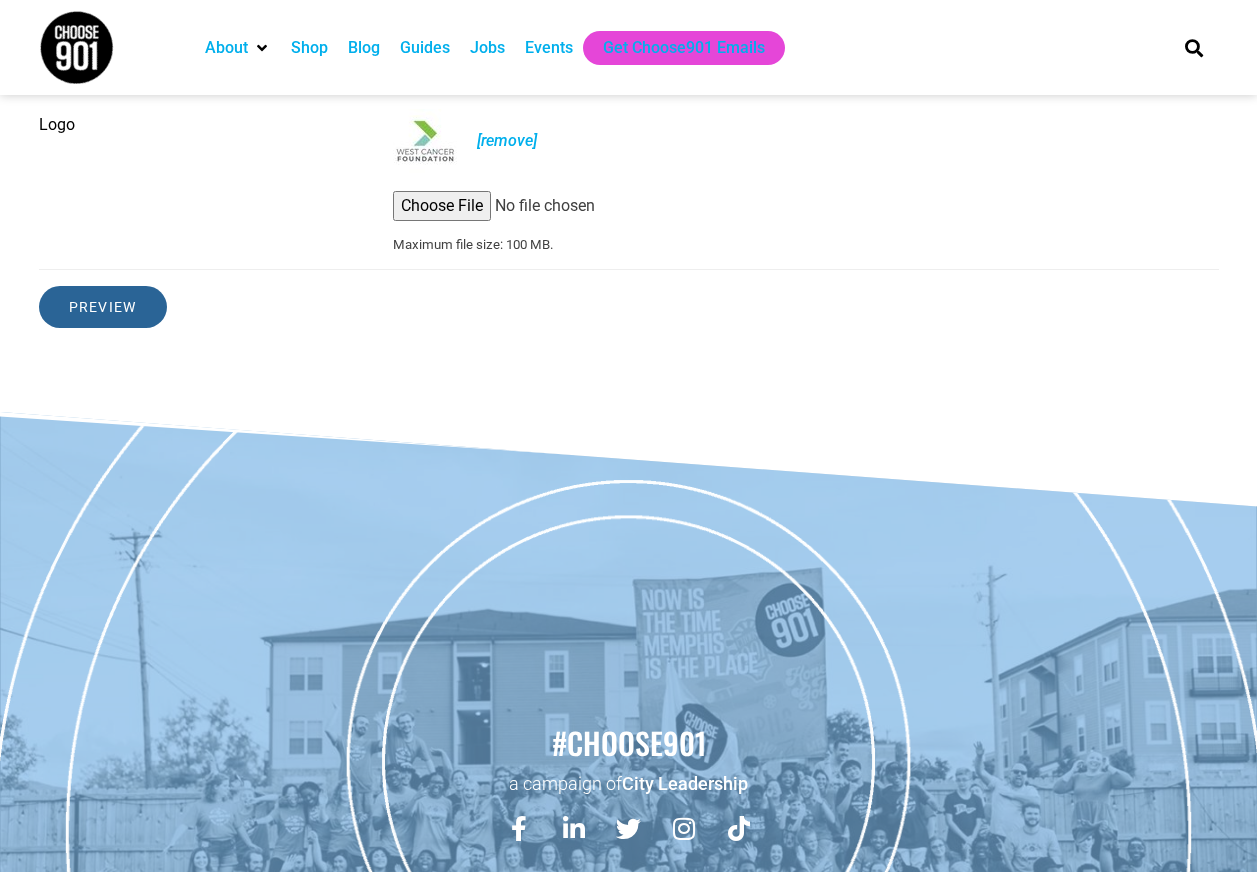 click on "Preview" at bounding box center (103, 307) 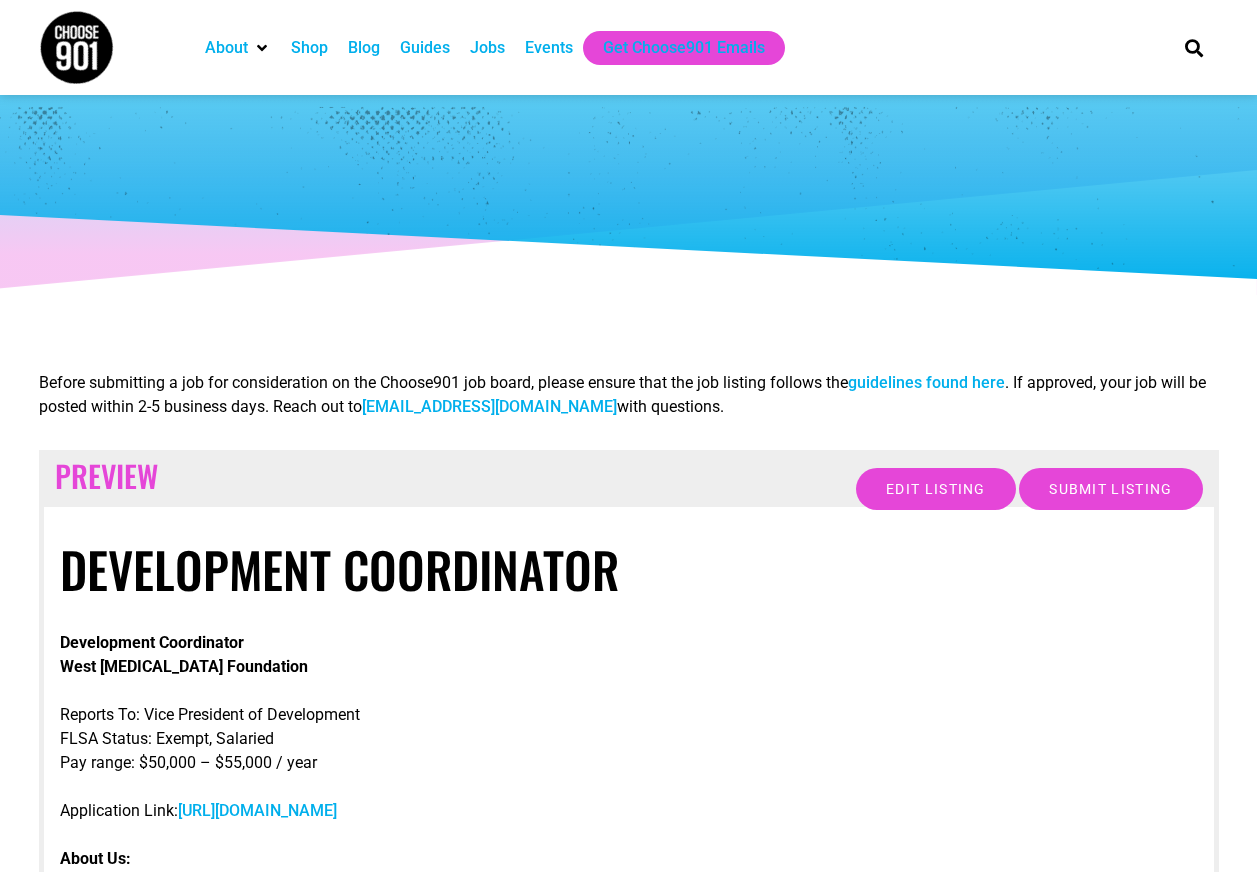 scroll, scrollTop: 0, scrollLeft: 0, axis: both 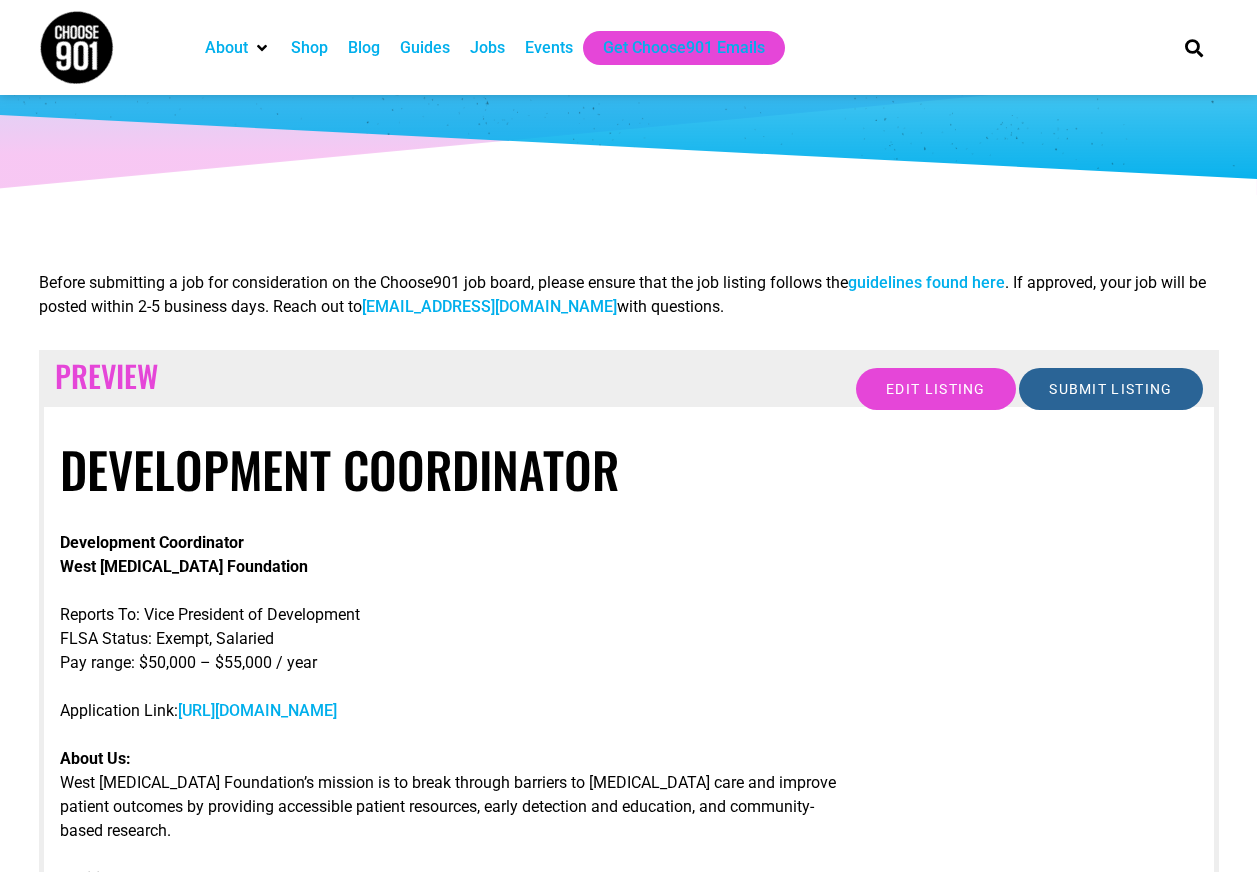click on "Submit Listing" at bounding box center (1110, 389) 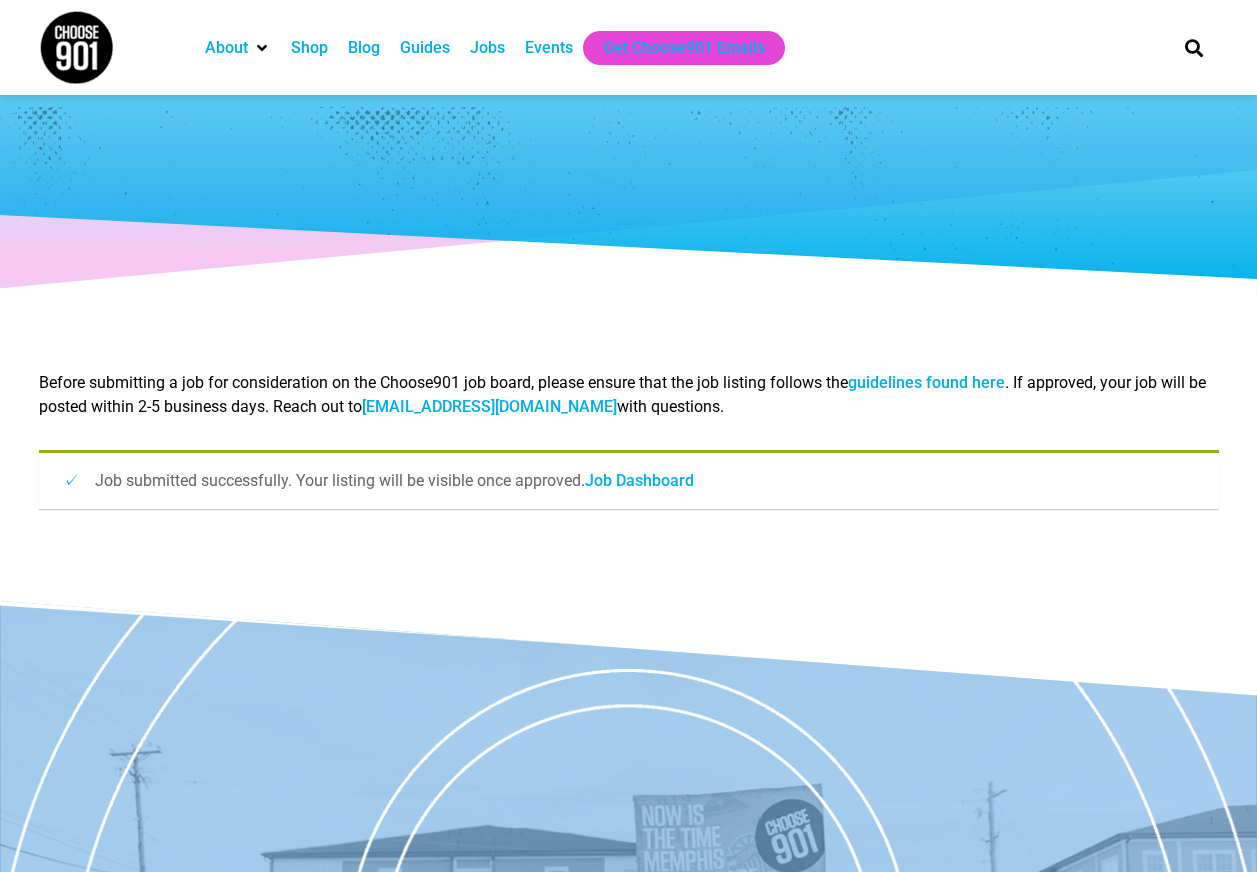 scroll, scrollTop: 0, scrollLeft: 0, axis: both 